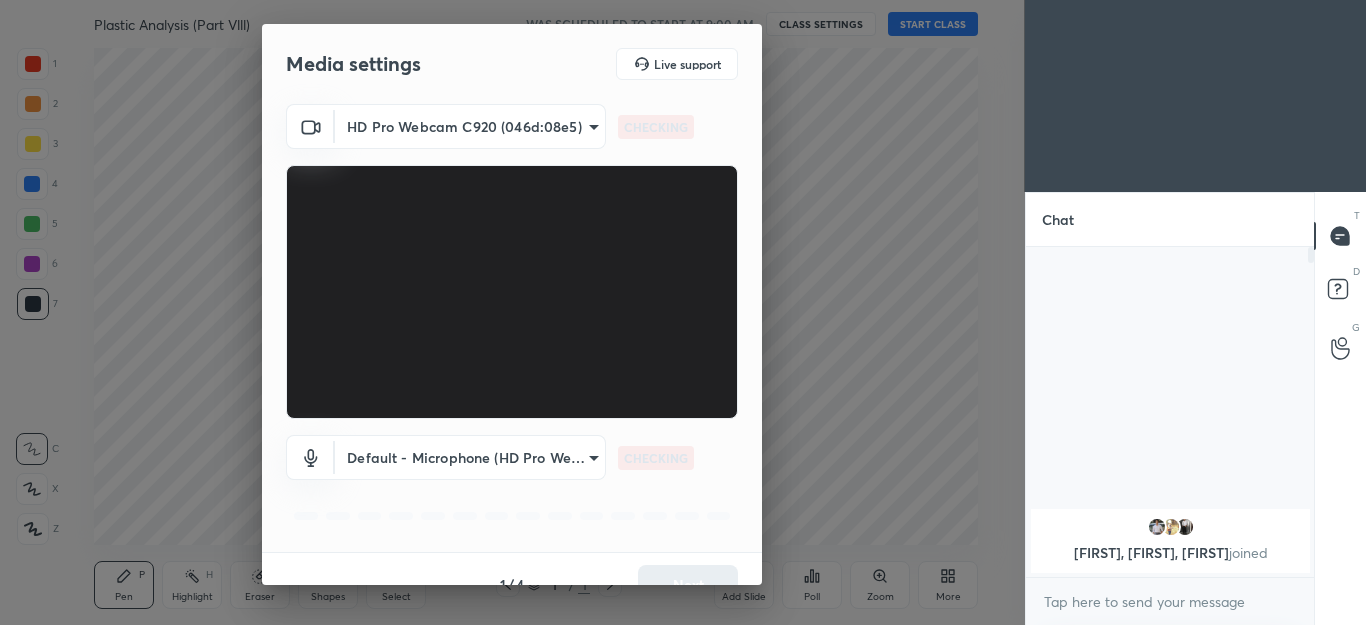 scroll, scrollTop: 0, scrollLeft: 0, axis: both 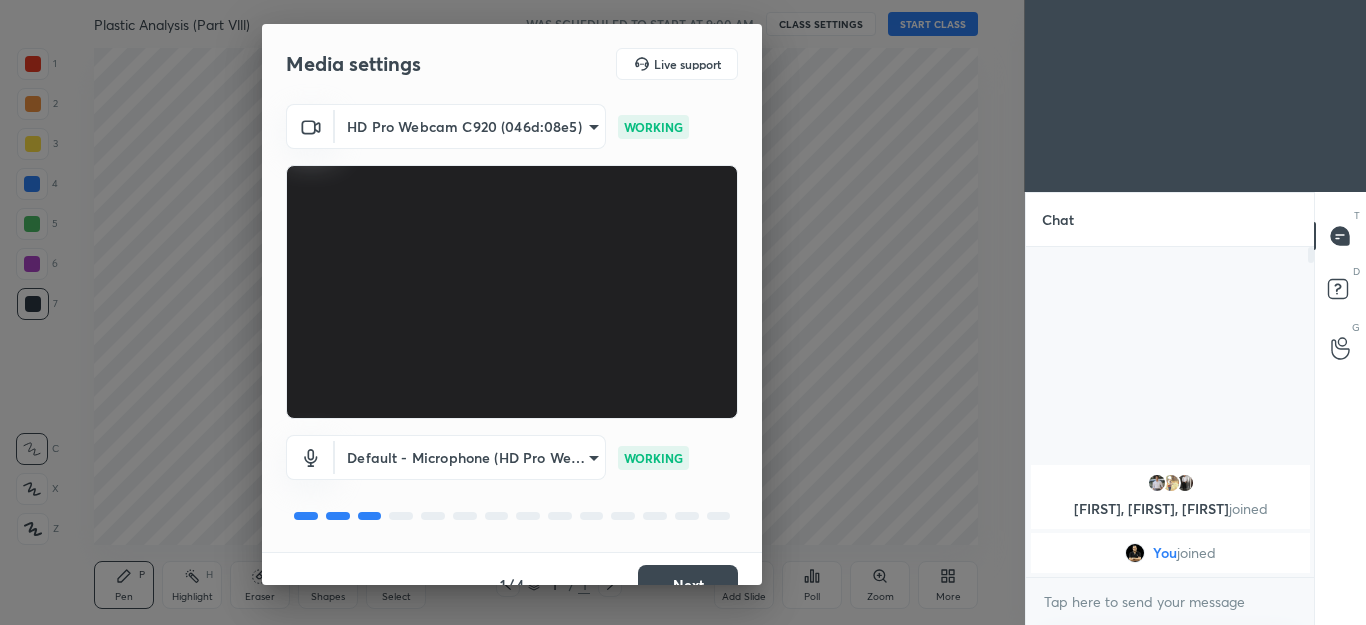 click on "Next" at bounding box center (688, 585) 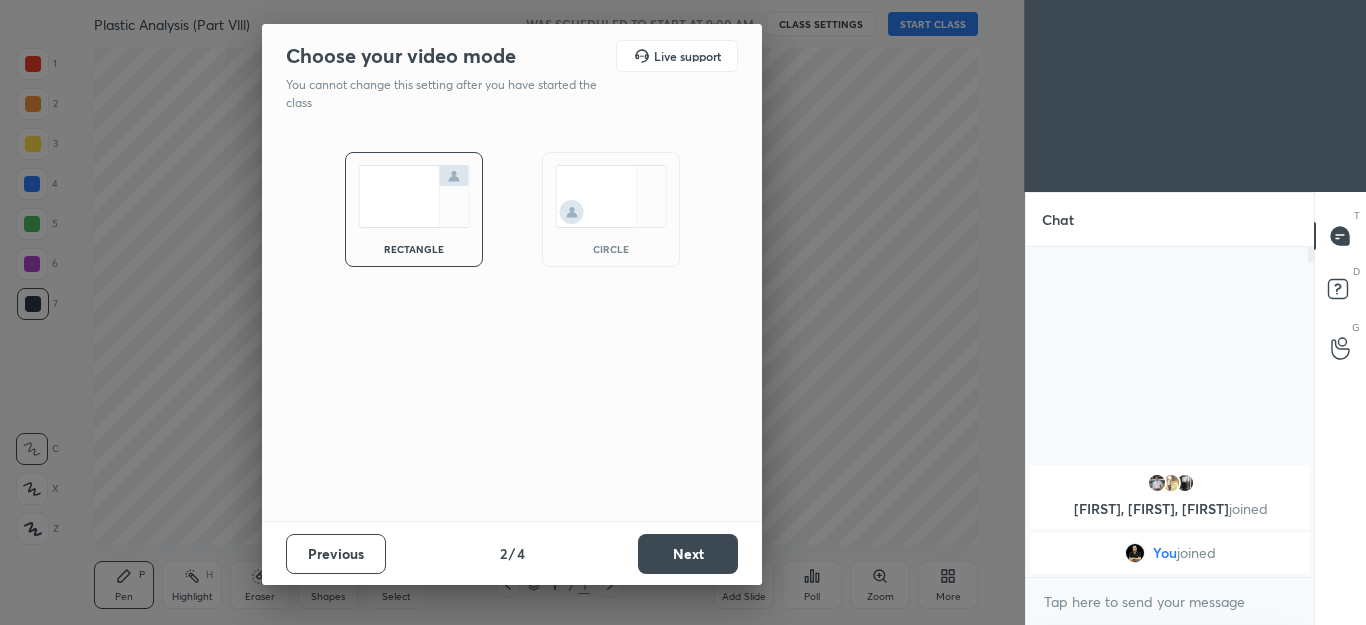 click on "Next" at bounding box center [688, 554] 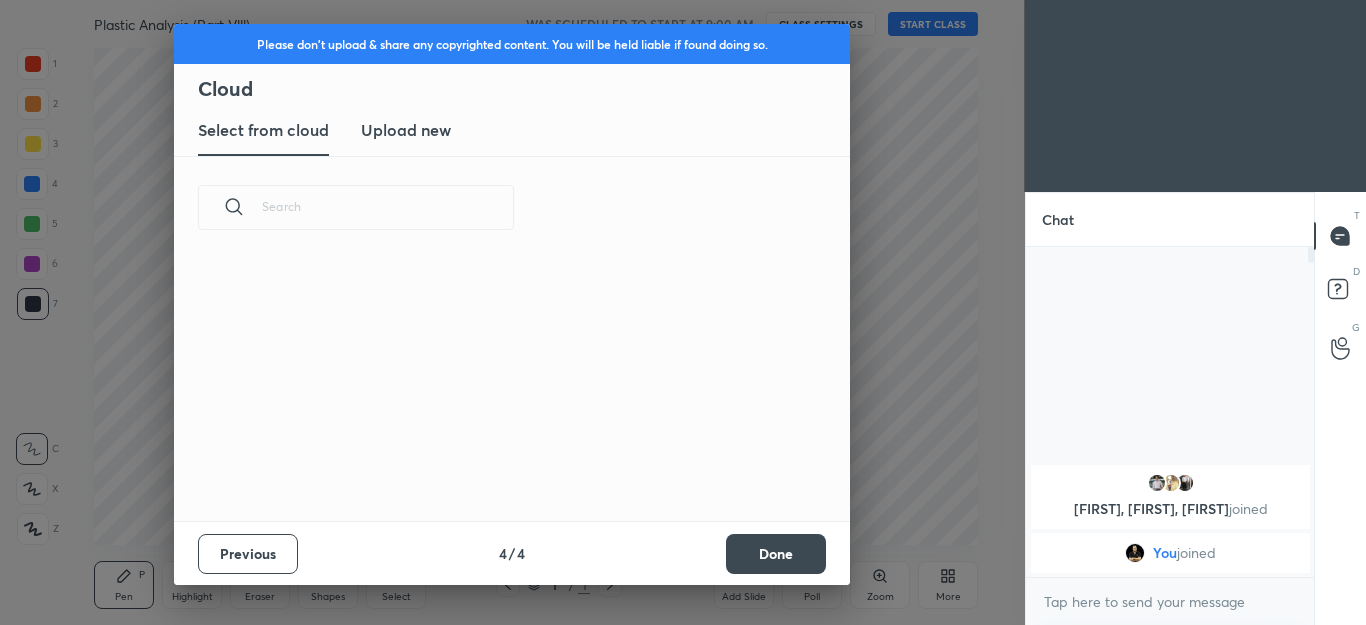 click on "Previous 4 / 4 Done" at bounding box center (512, 553) 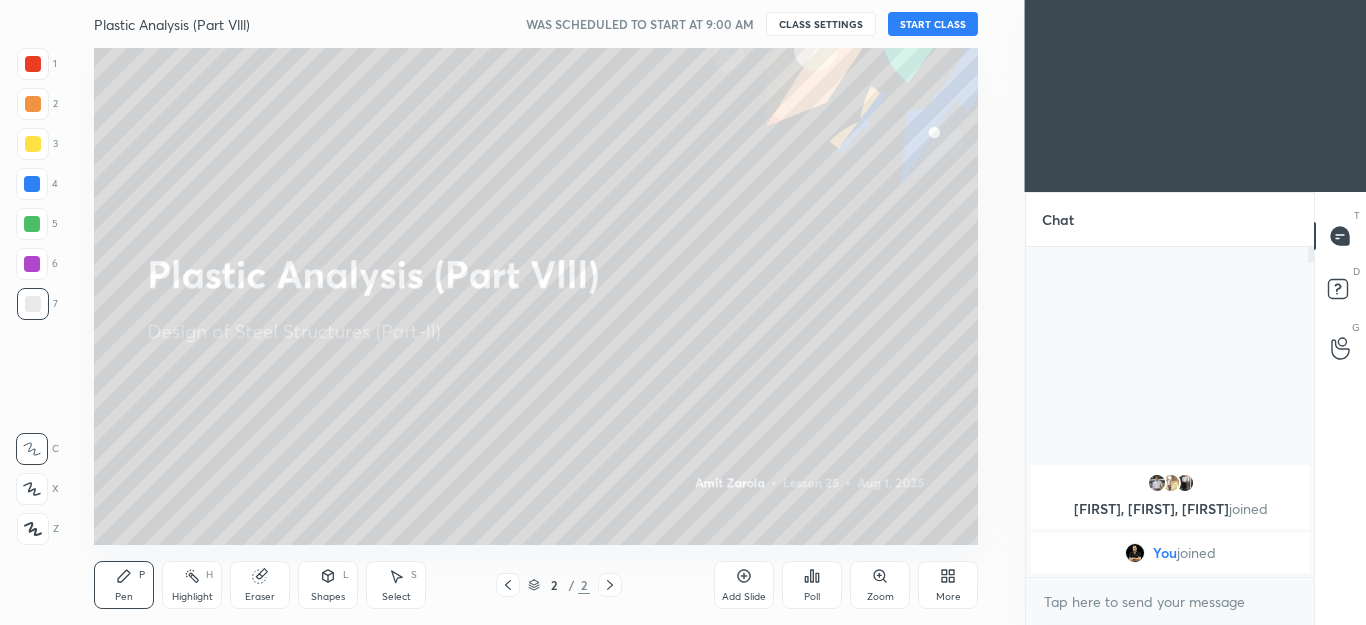 click at bounding box center [32, 489] 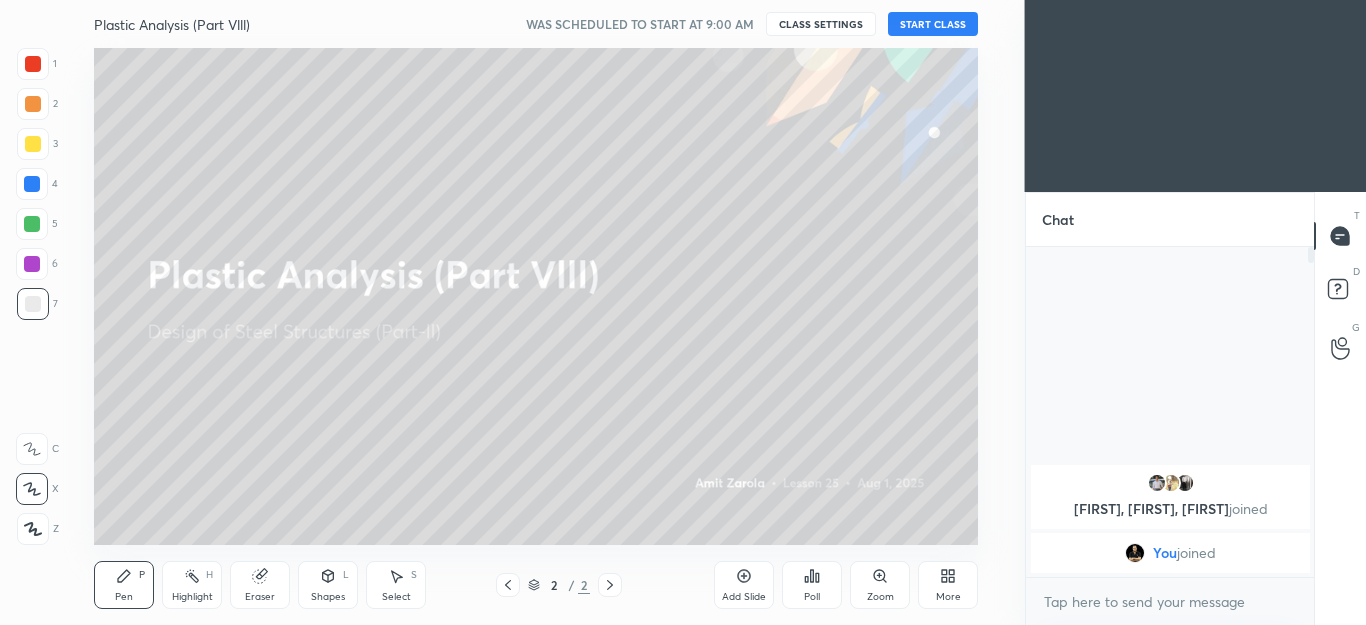 click on "START CLASS" at bounding box center [933, 24] 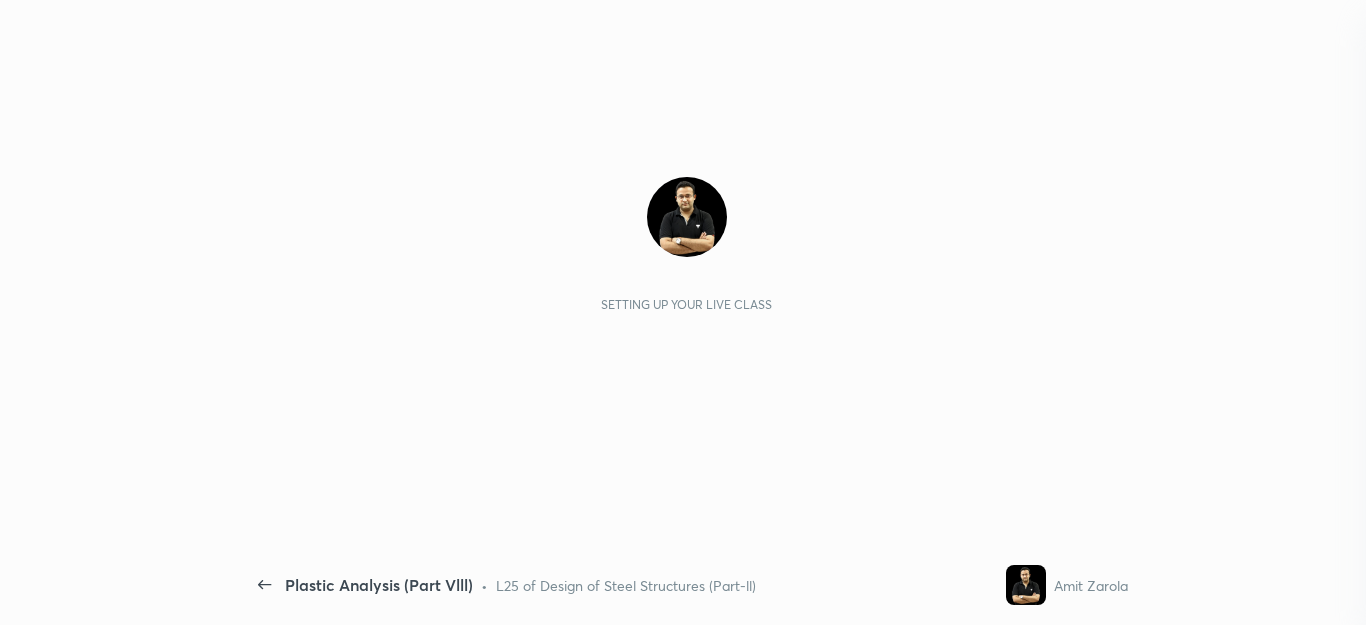 scroll, scrollTop: 0, scrollLeft: 0, axis: both 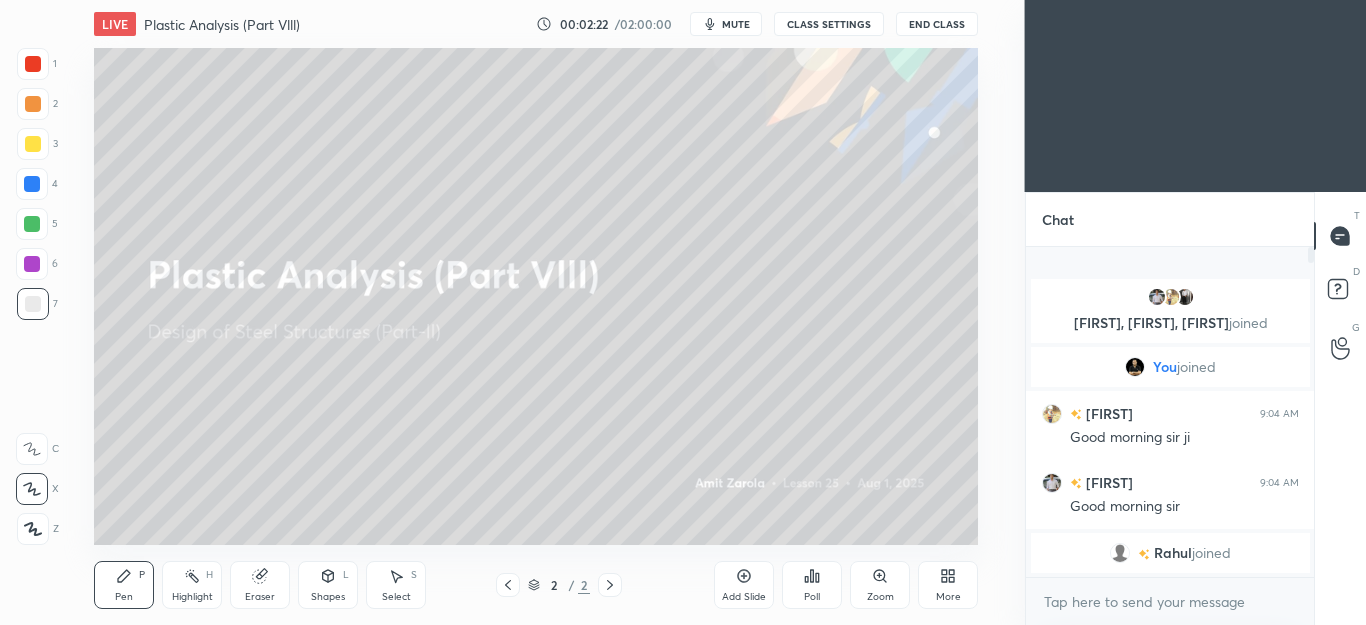 click 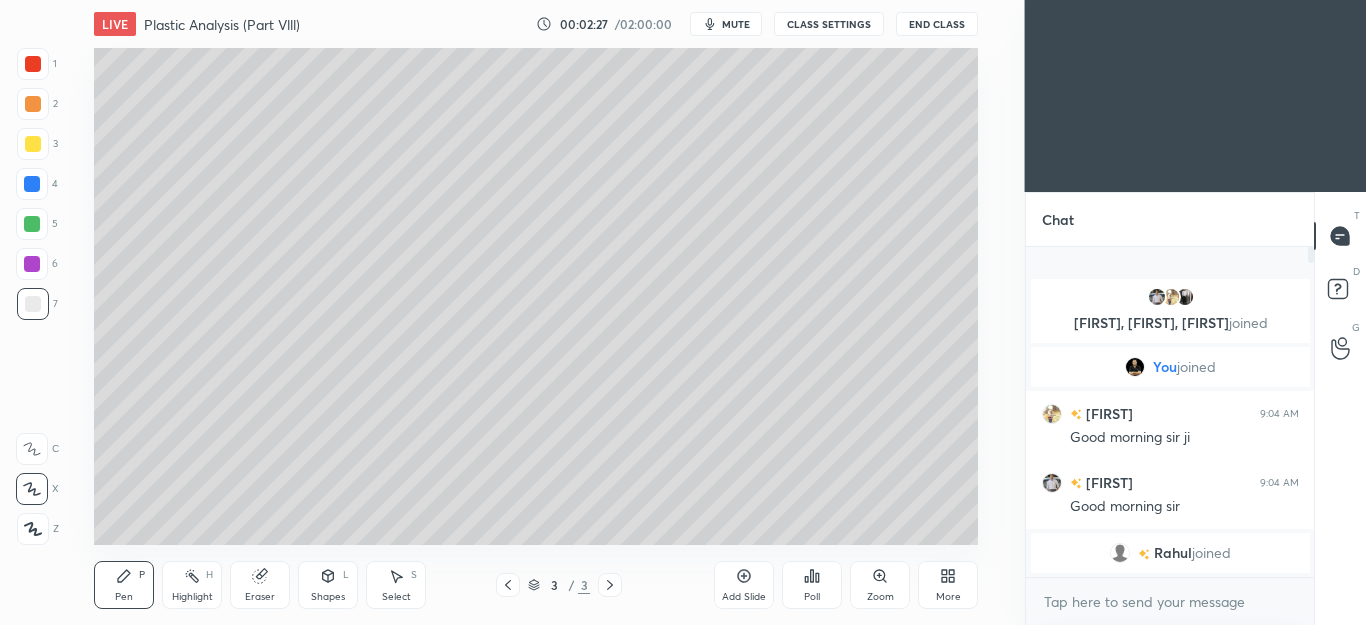 click at bounding box center [33, 144] 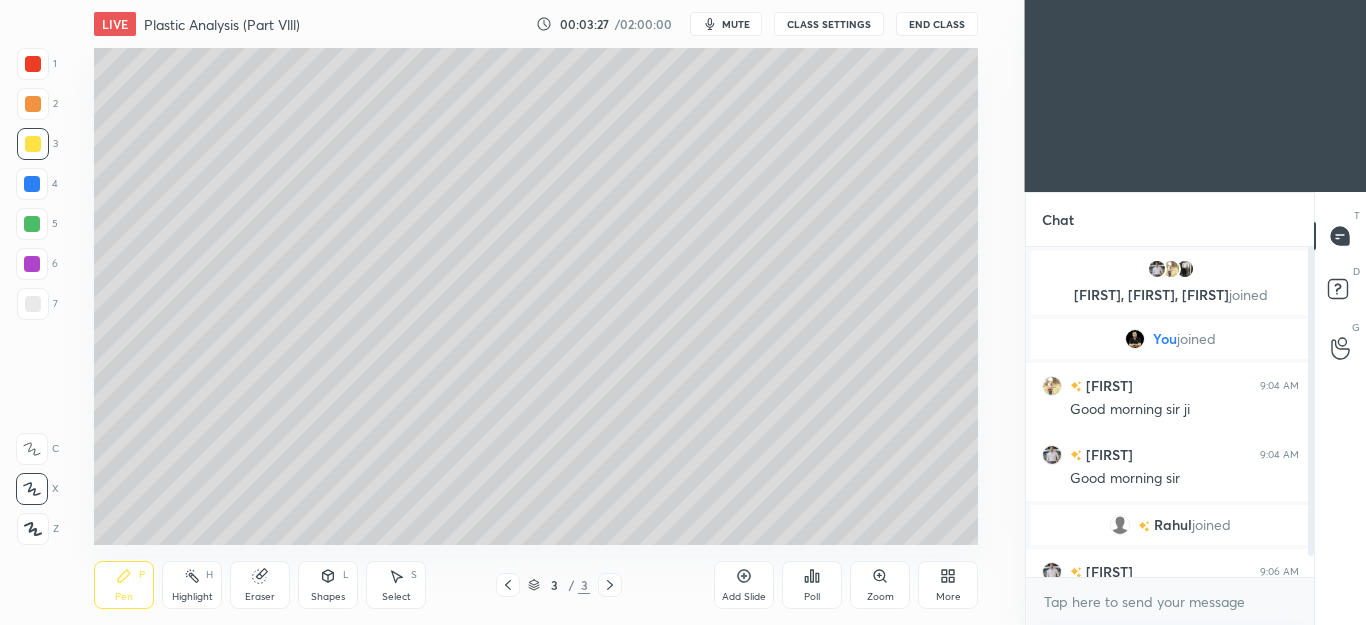 click on "Select S" at bounding box center (396, 585) 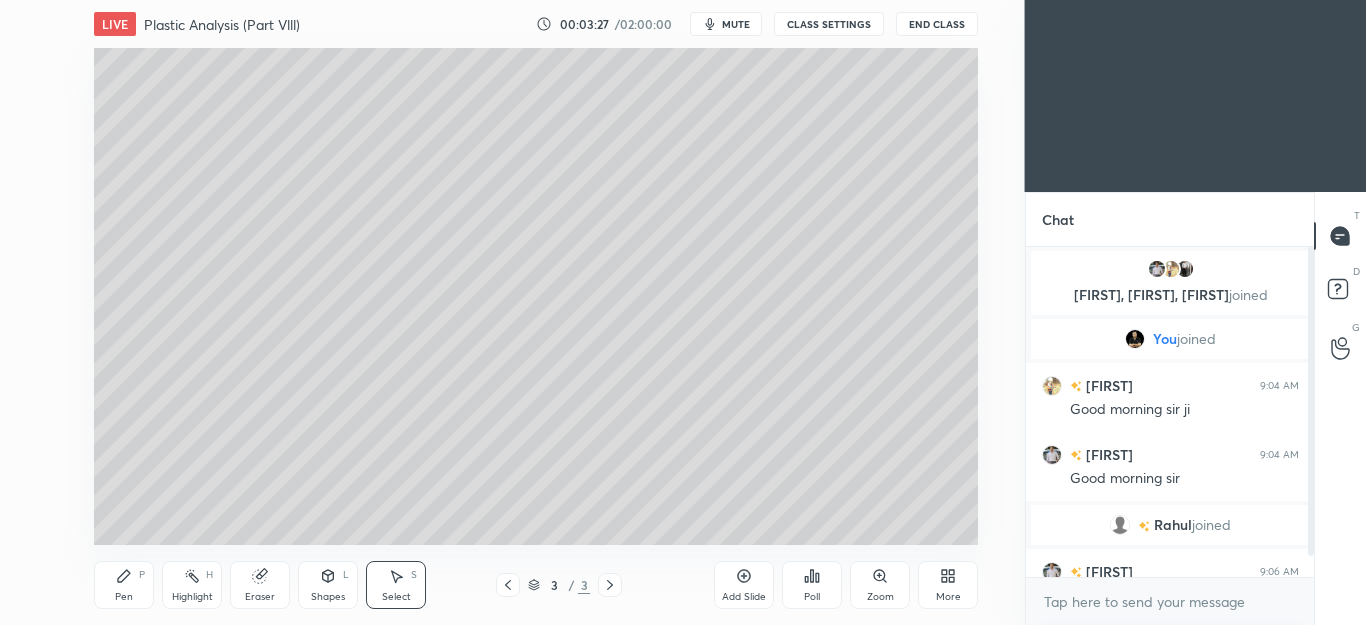 click on "0 ° Undo Copy Duplicate Duplicate to new slide Delete" at bounding box center (536, 296) 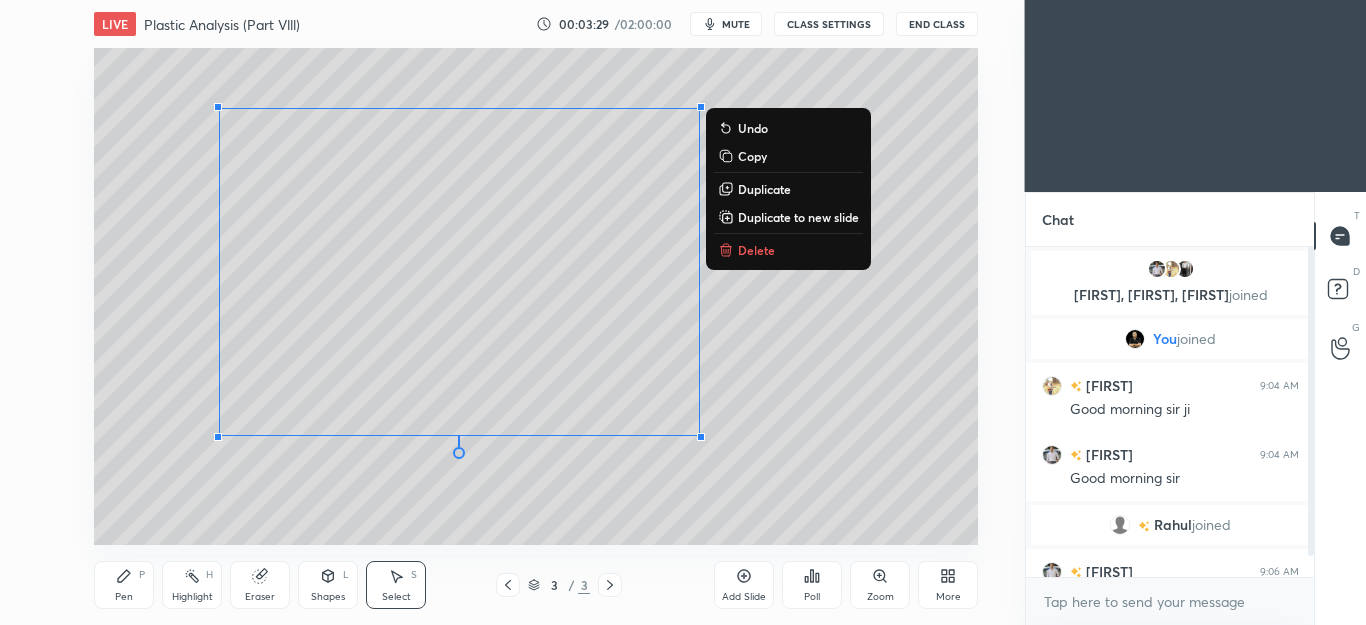 click on "Delete" at bounding box center (756, 250) 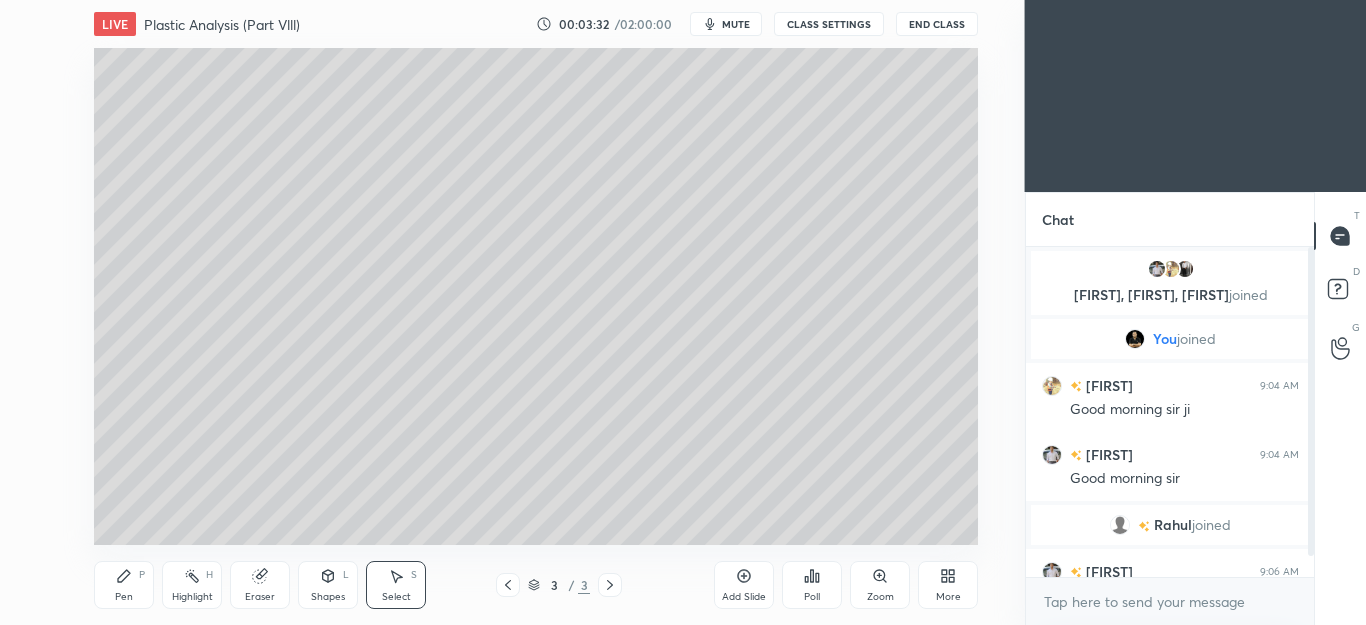 click on "Pen P" at bounding box center [124, 585] 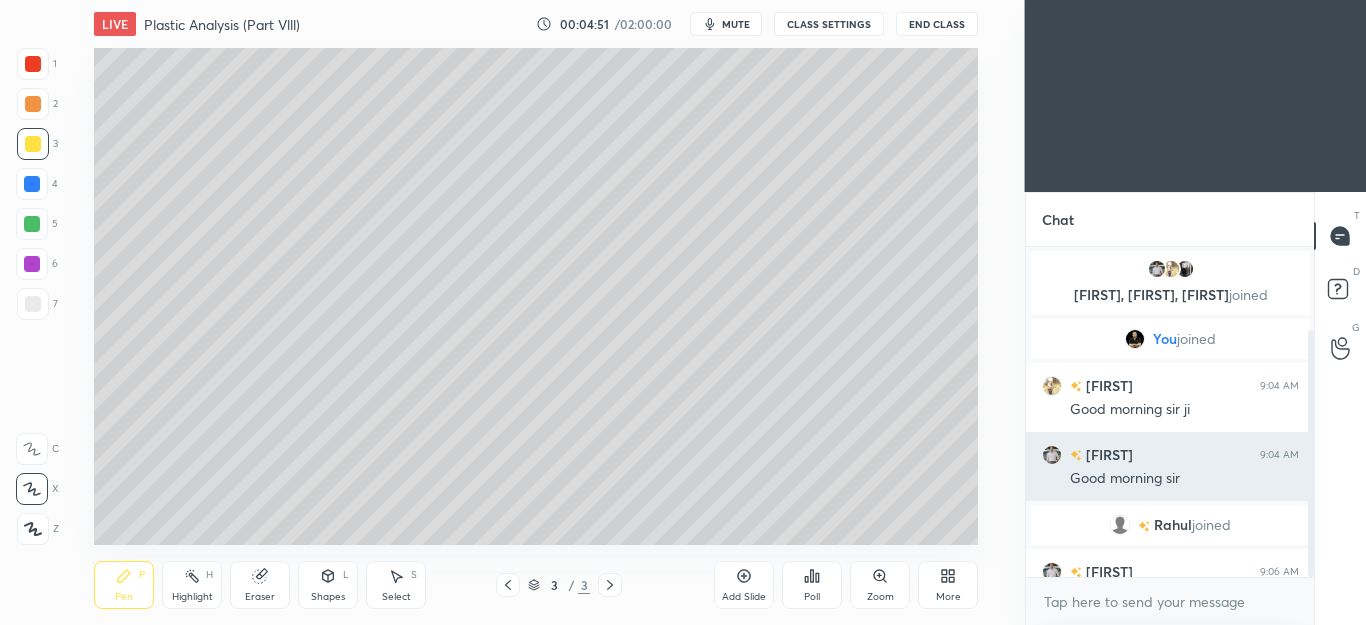 scroll, scrollTop: 110, scrollLeft: 0, axis: vertical 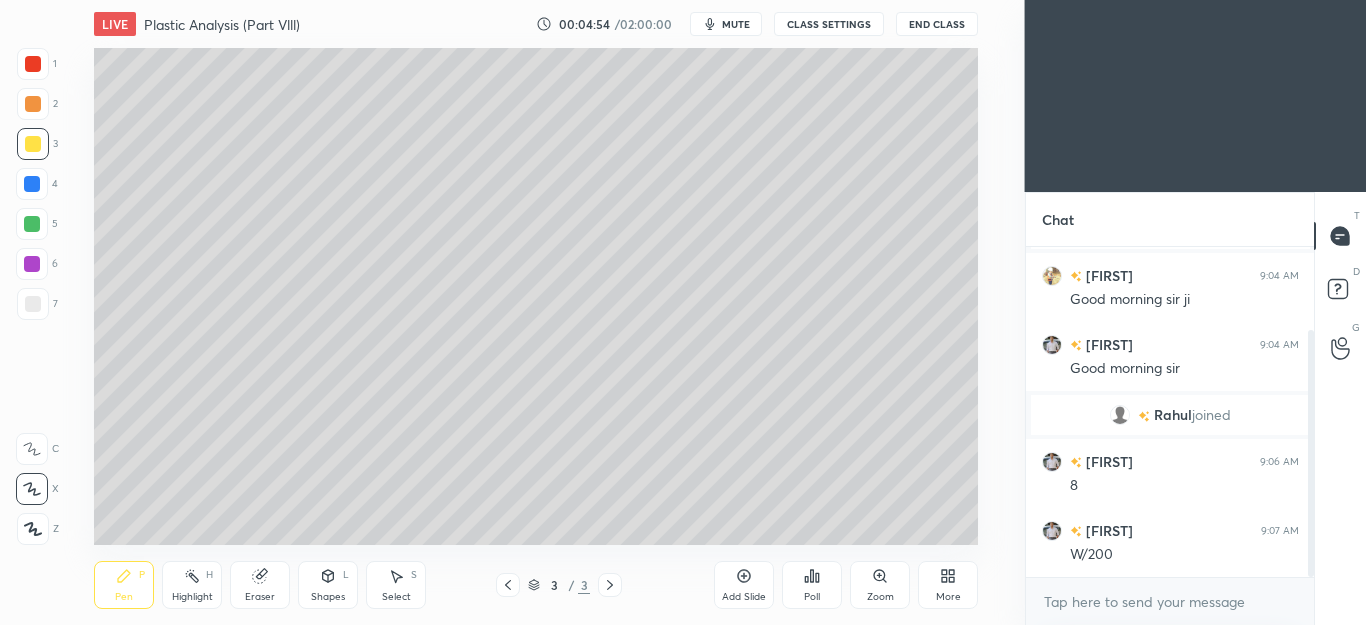 click 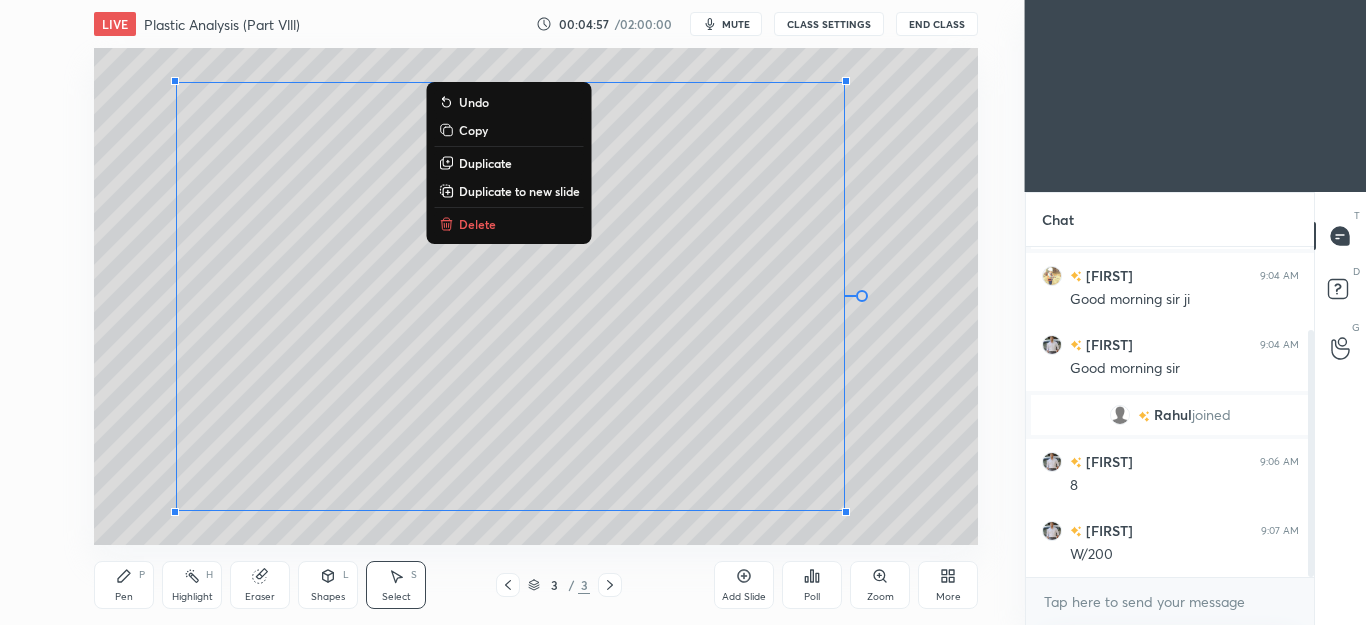 click on "Delete" at bounding box center [477, 224] 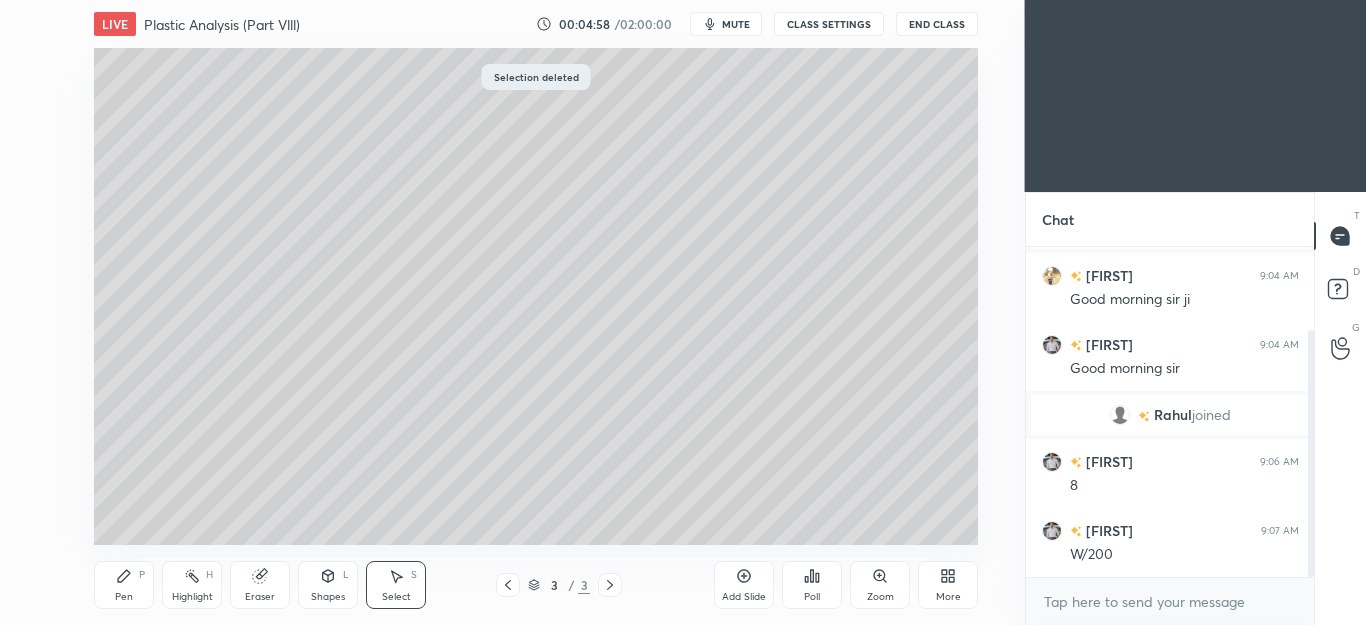 click on "Pen" at bounding box center (124, 597) 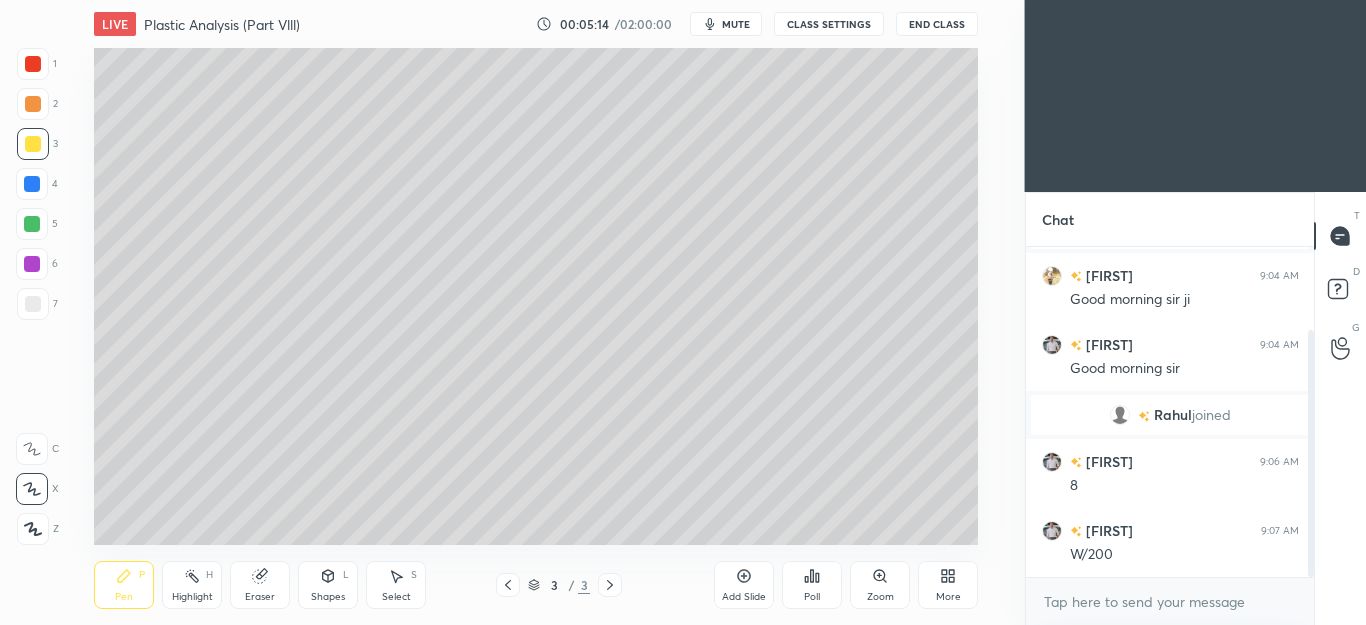 click on "Select S" at bounding box center [396, 585] 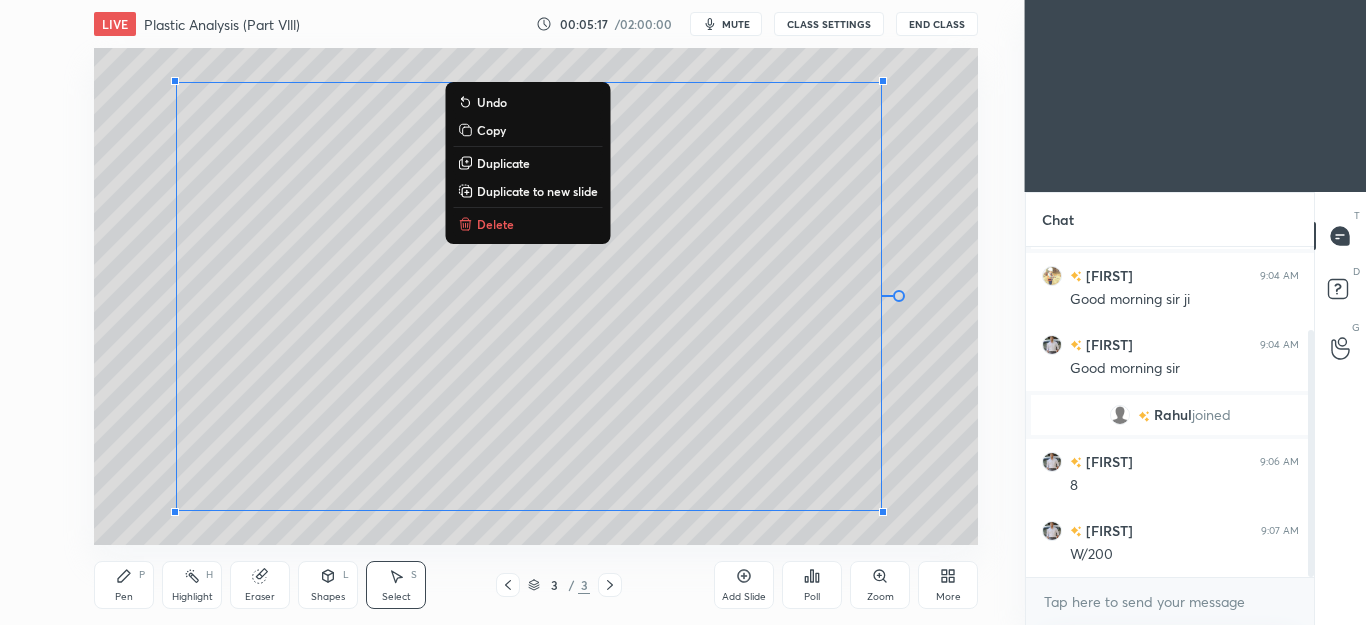 click on "Delete" at bounding box center (495, 224) 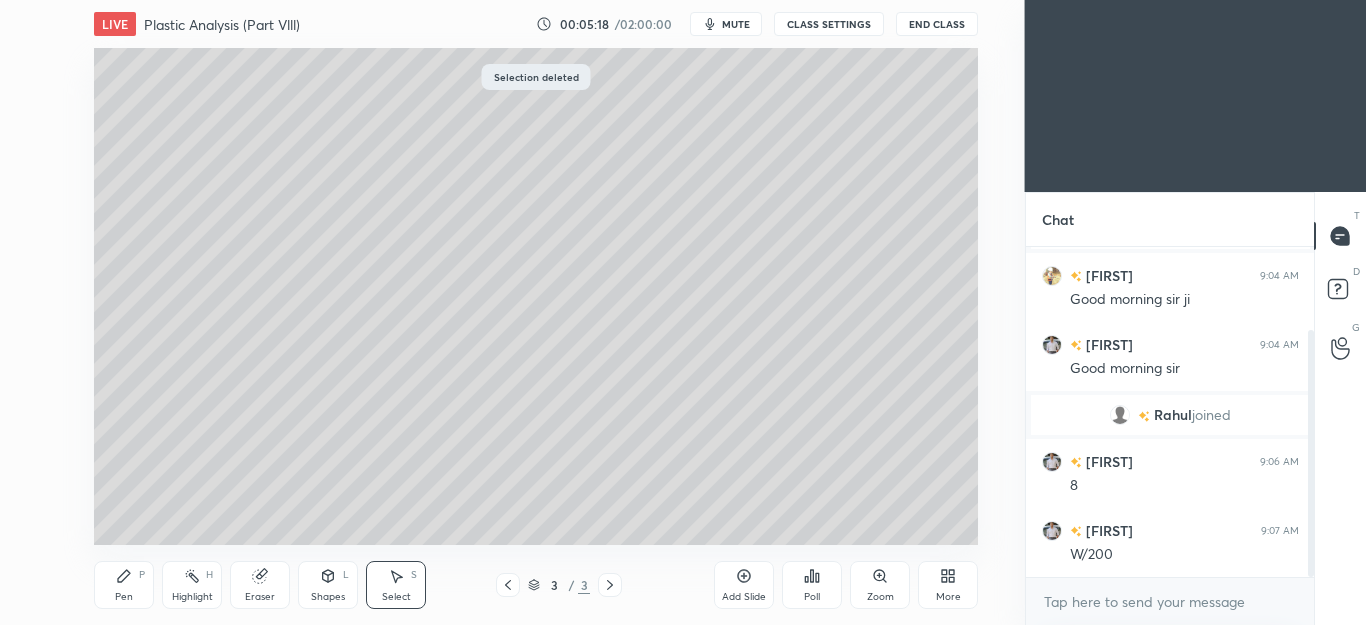 click on "Pen P" at bounding box center [124, 585] 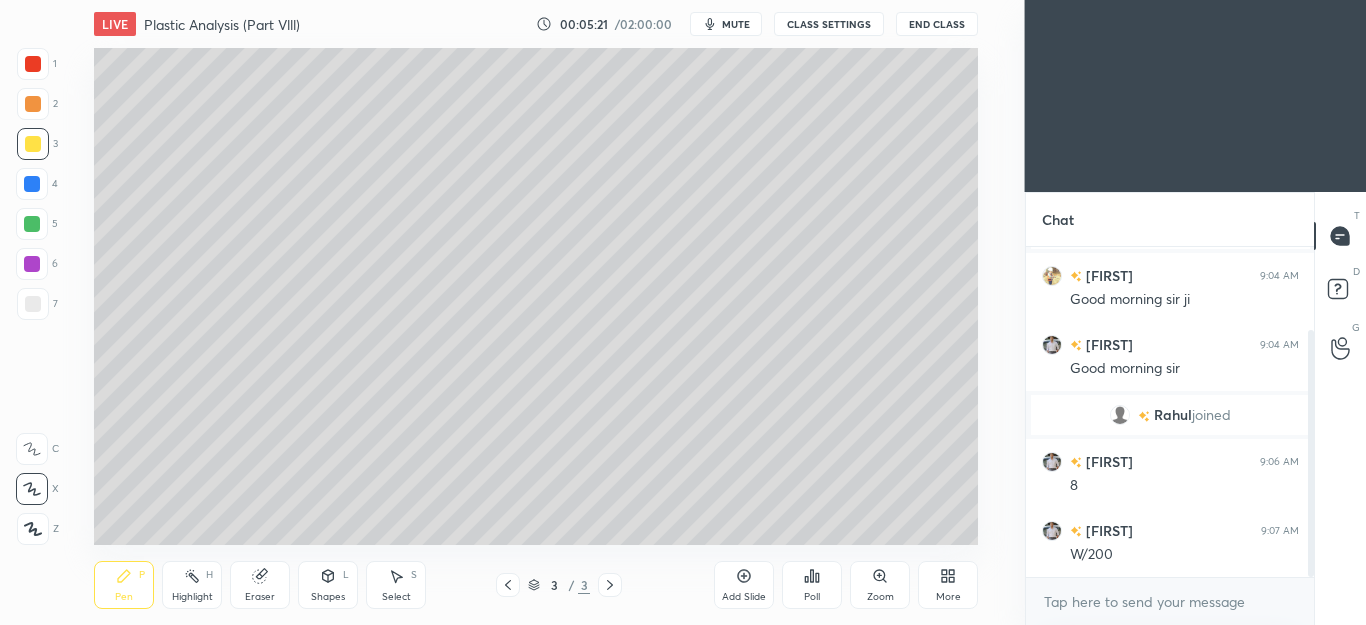 click at bounding box center [33, 104] 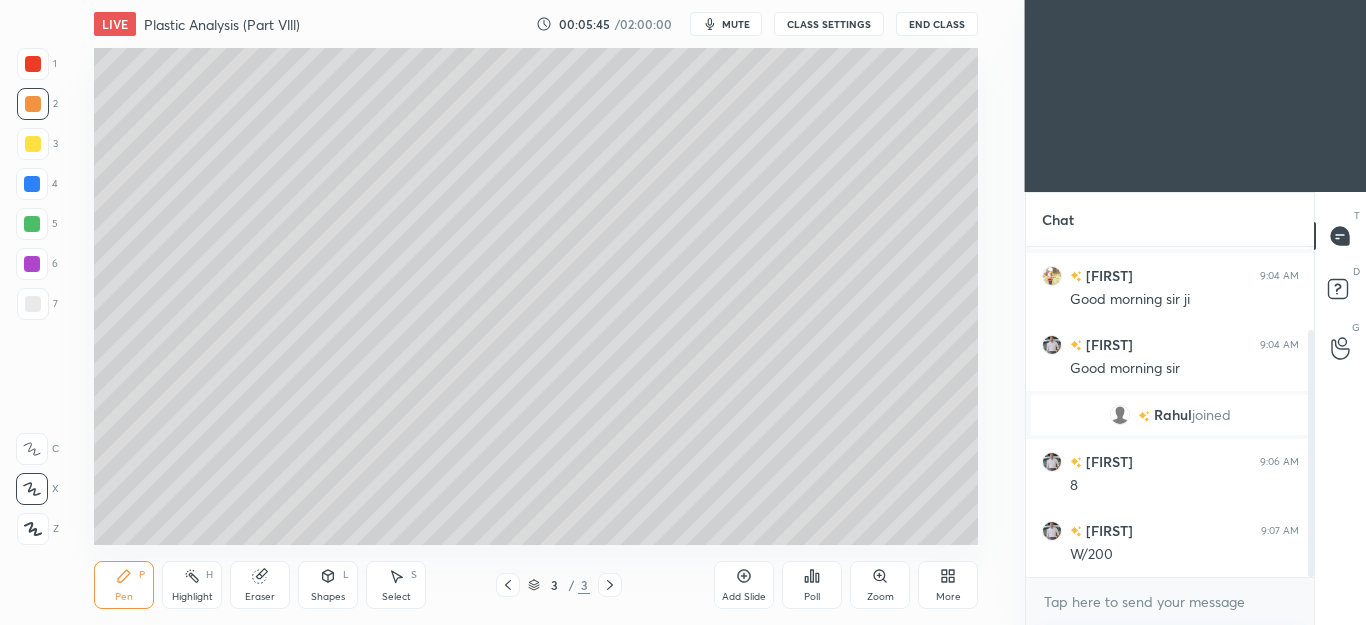 click at bounding box center (33, 304) 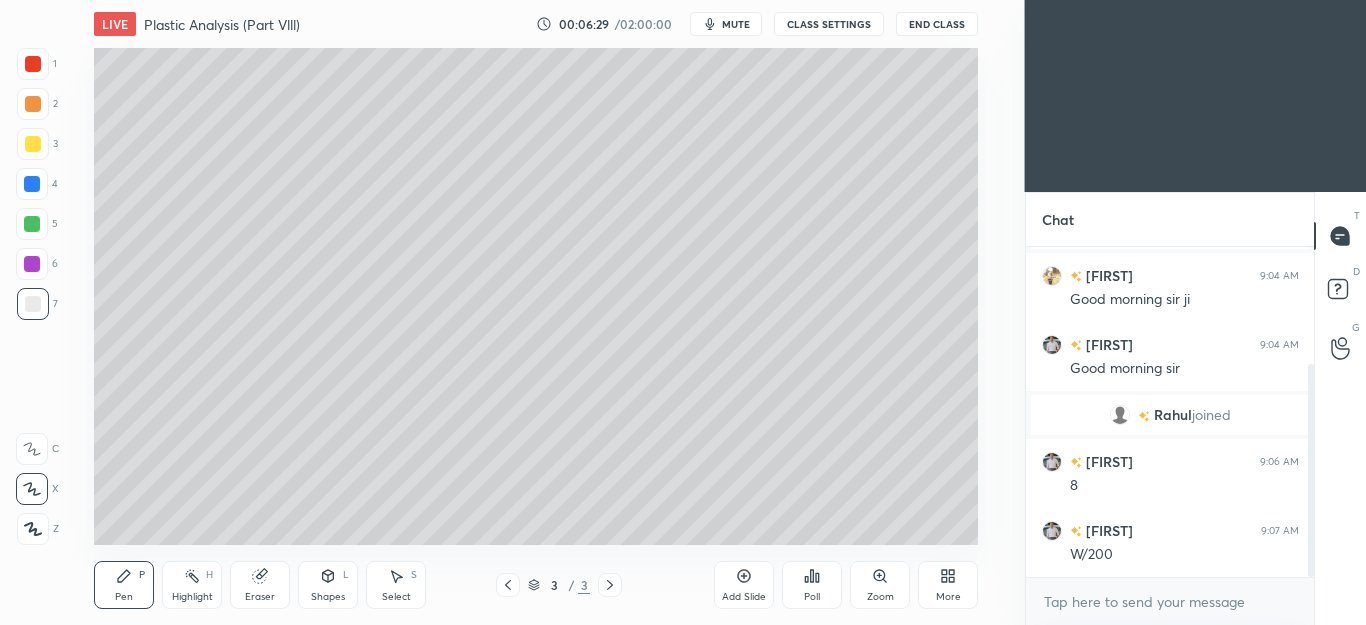 scroll, scrollTop: 182, scrollLeft: 0, axis: vertical 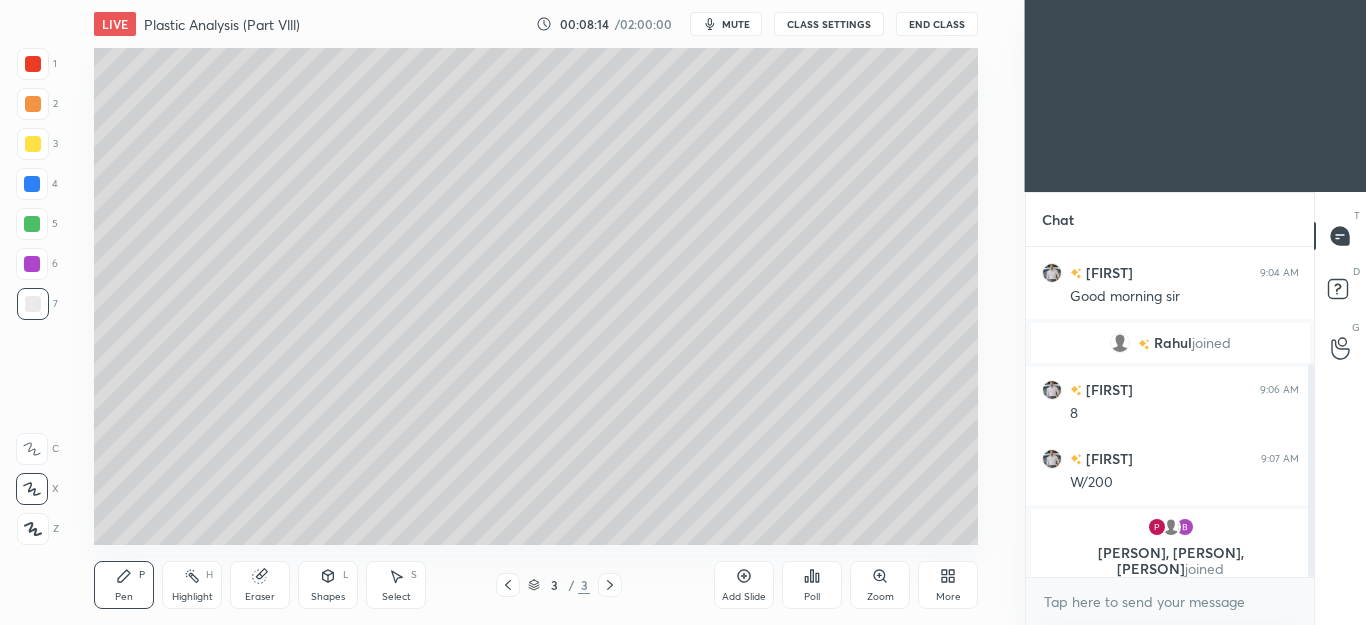 click on "Pen P" at bounding box center (124, 585) 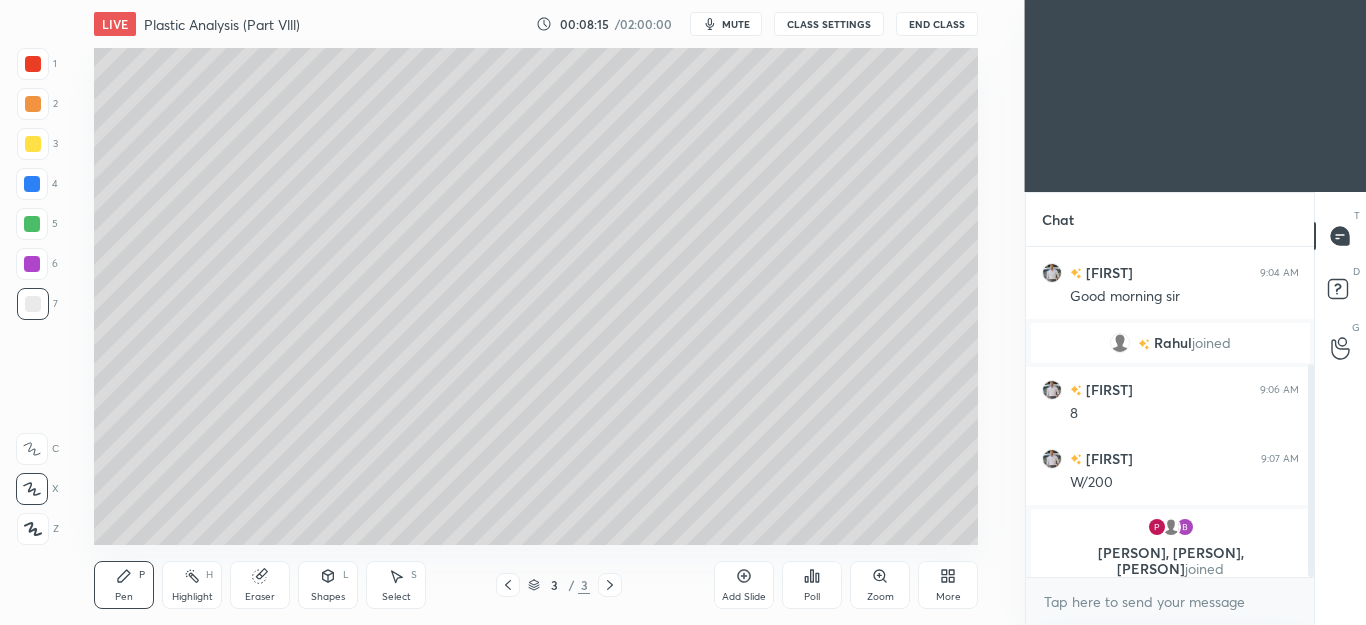 click at bounding box center (33, 304) 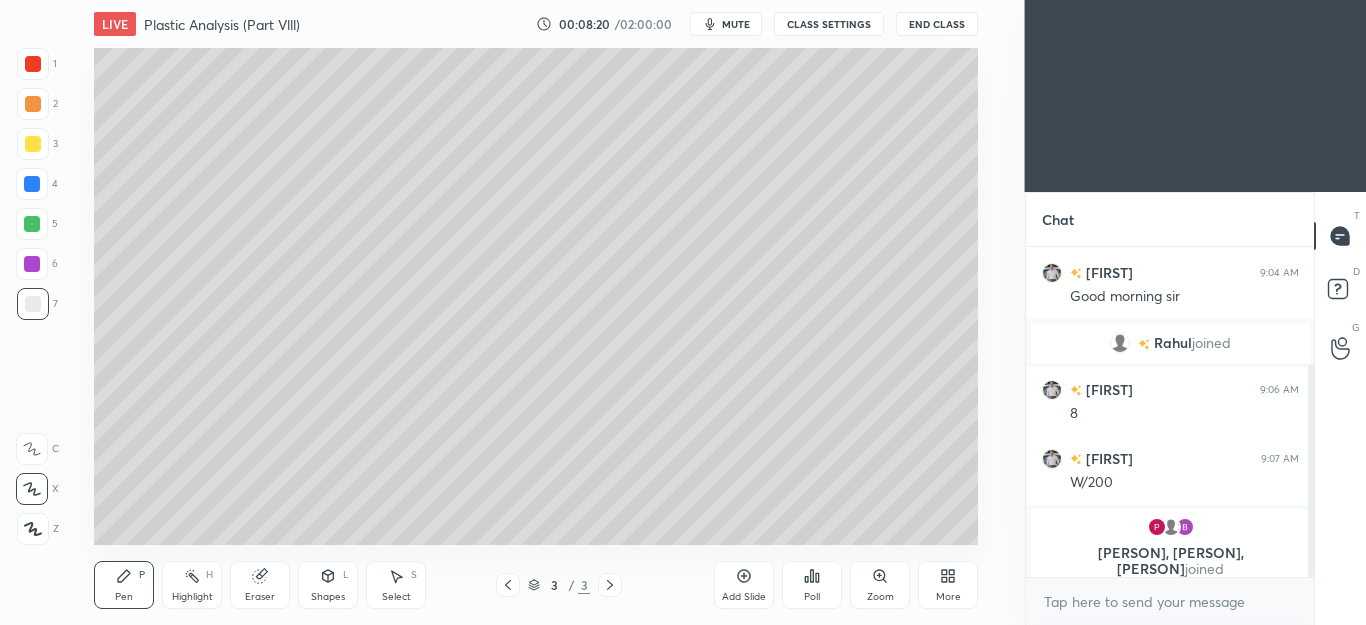 click on "Pen P" at bounding box center [124, 585] 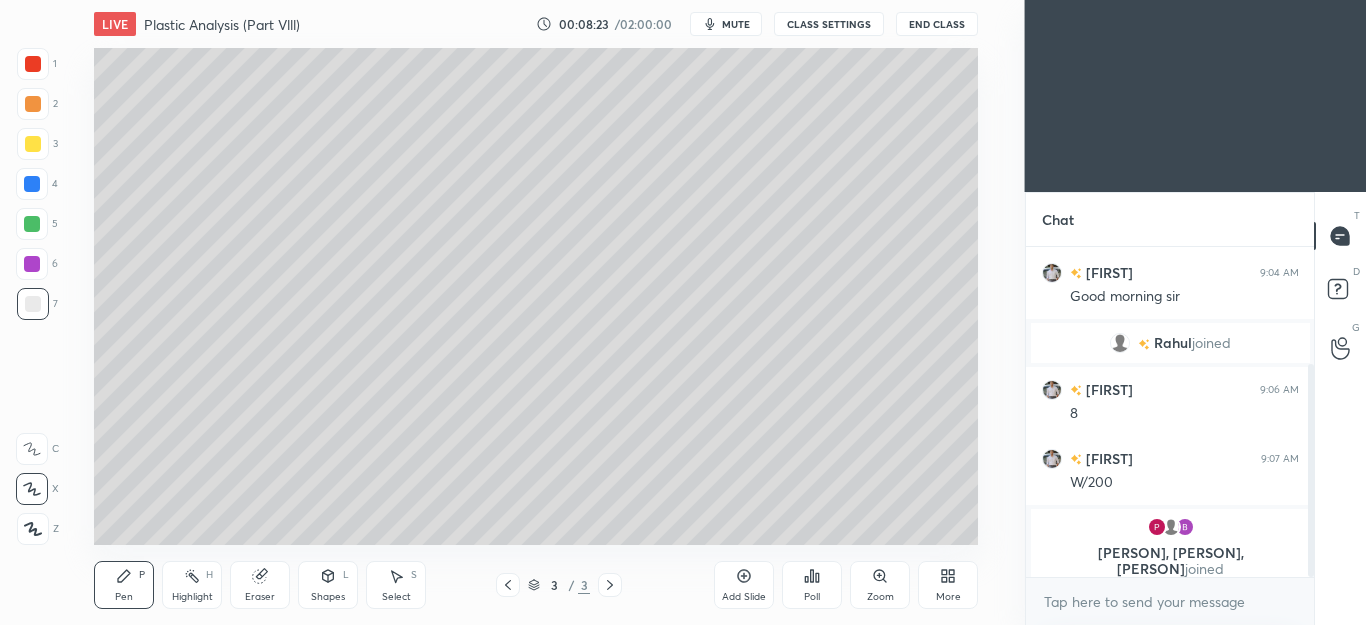 click on "Pen P" at bounding box center [124, 585] 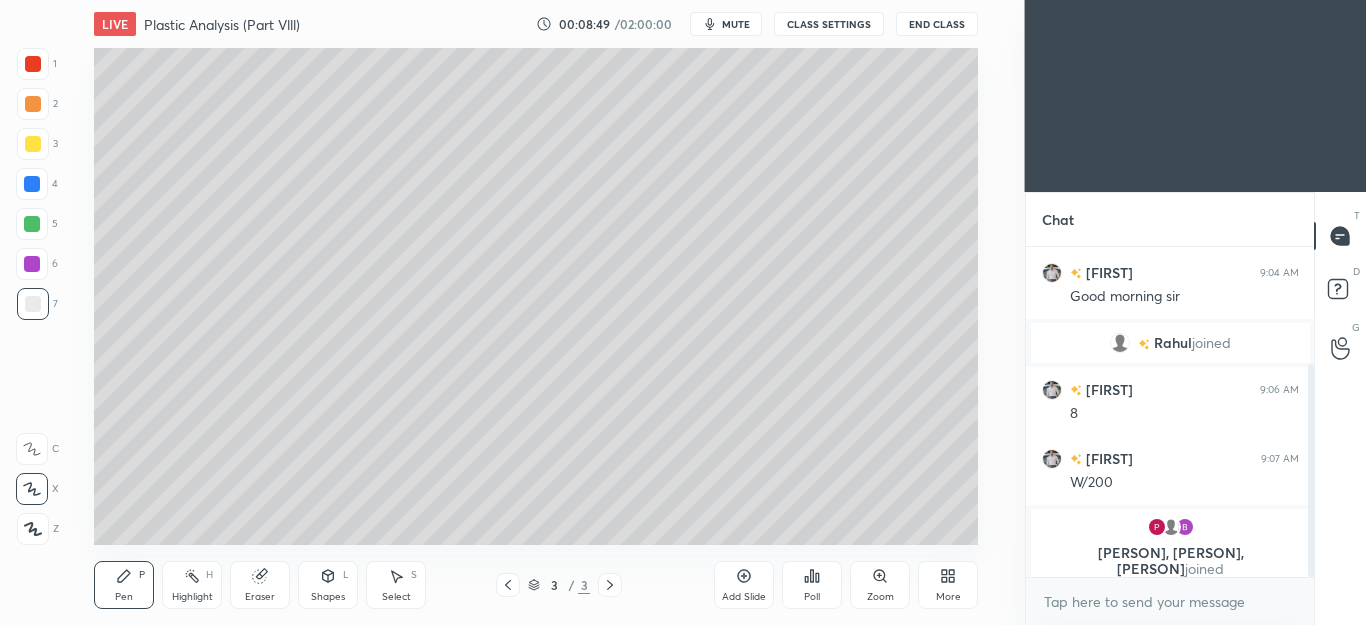 click 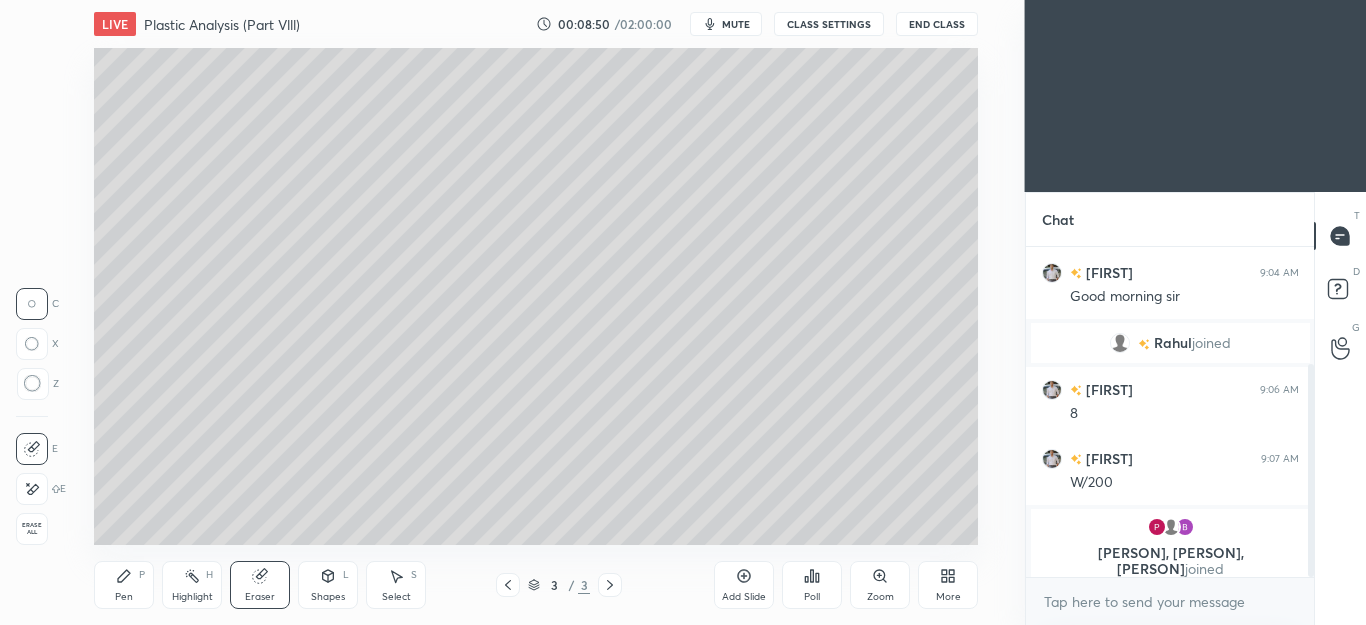 click 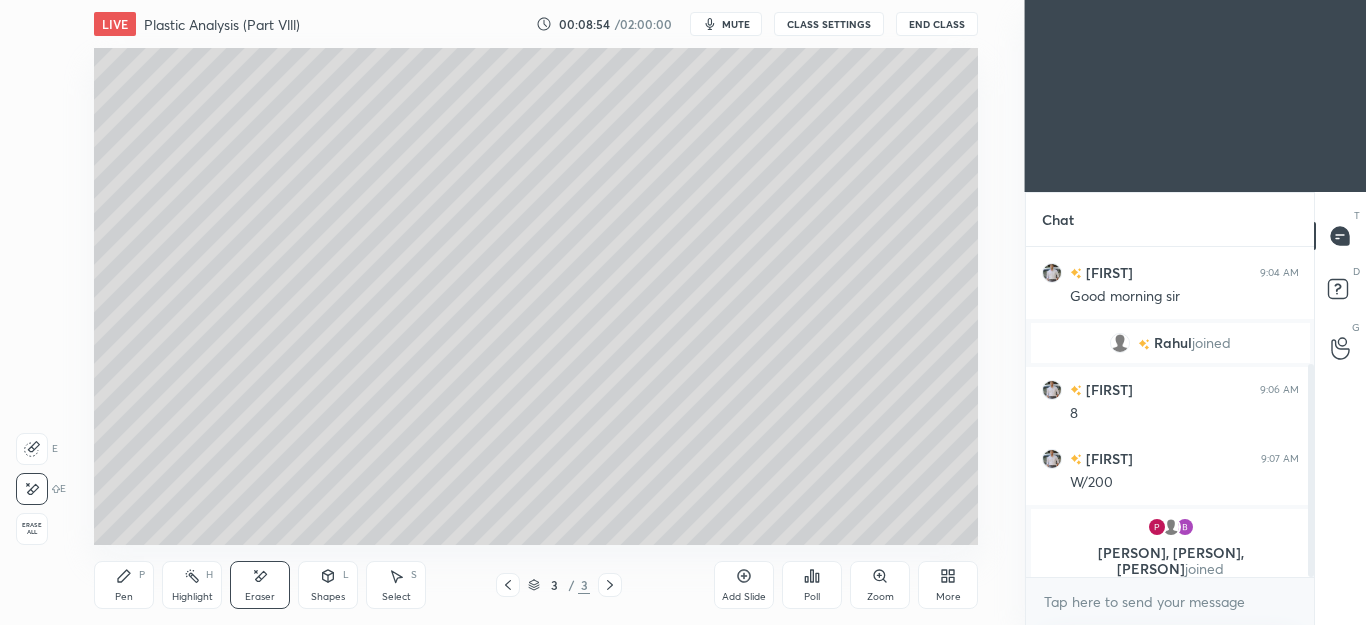 click on "Pen P" at bounding box center [124, 585] 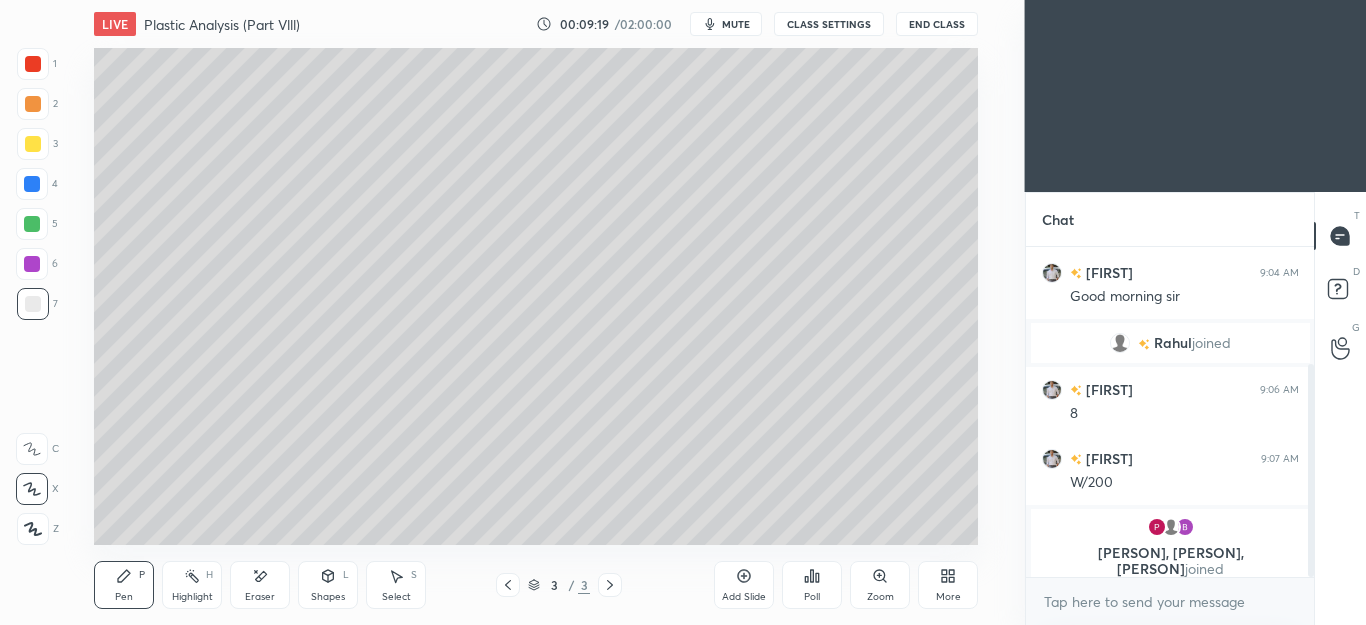 click at bounding box center [33, 144] 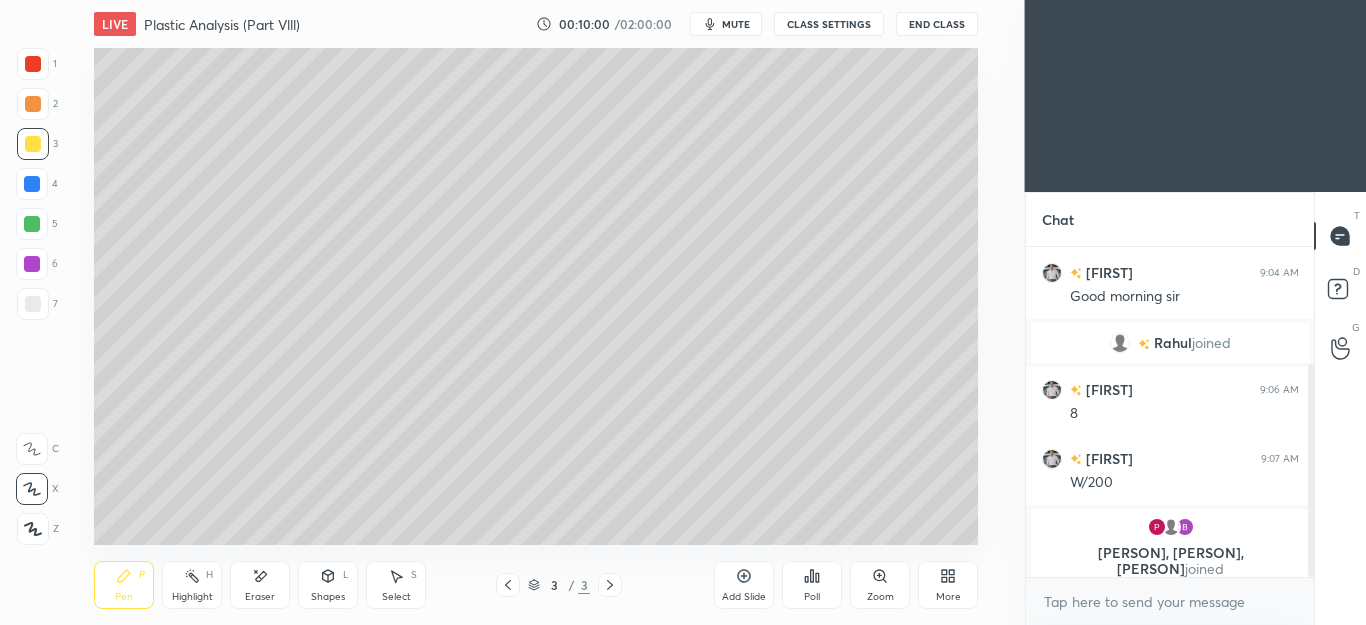 click 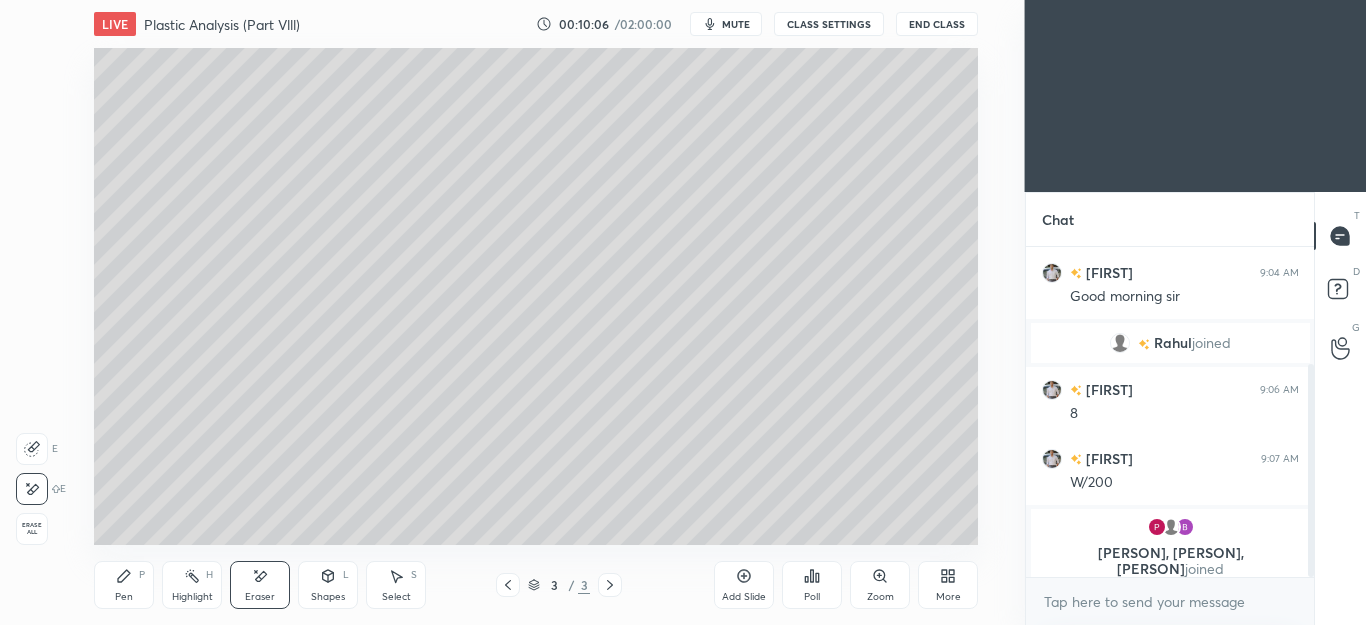 click on "Pen P" at bounding box center (124, 585) 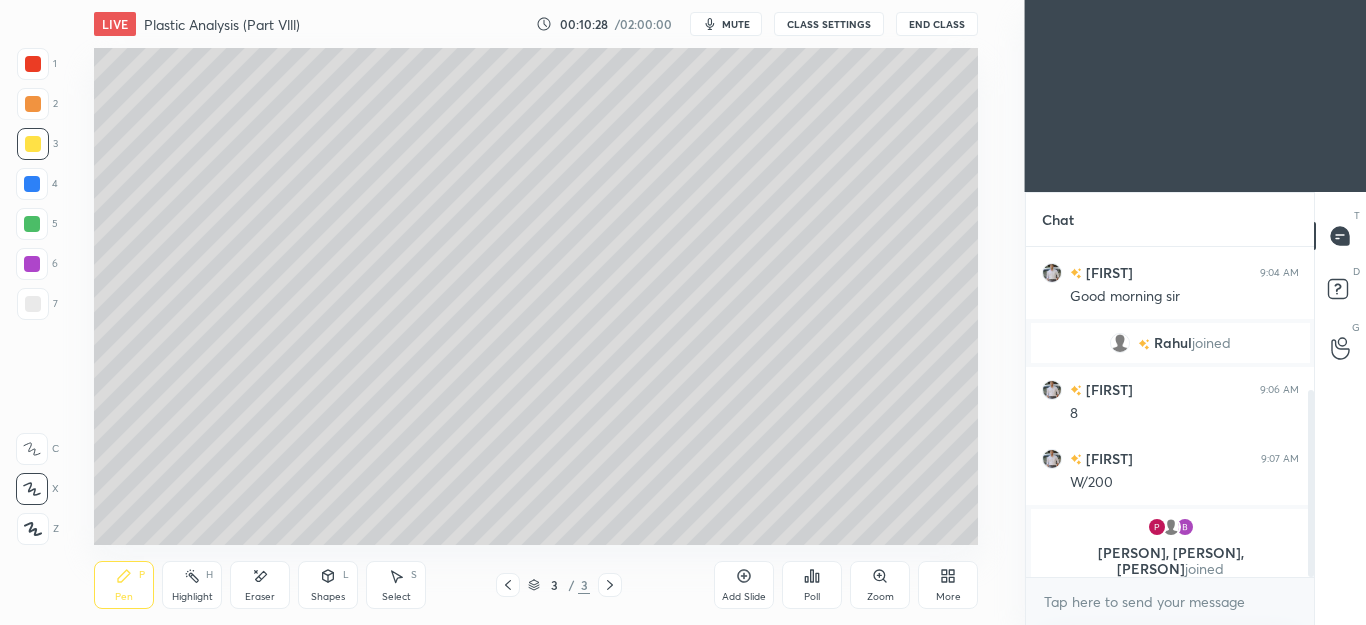 scroll, scrollTop: 251, scrollLeft: 0, axis: vertical 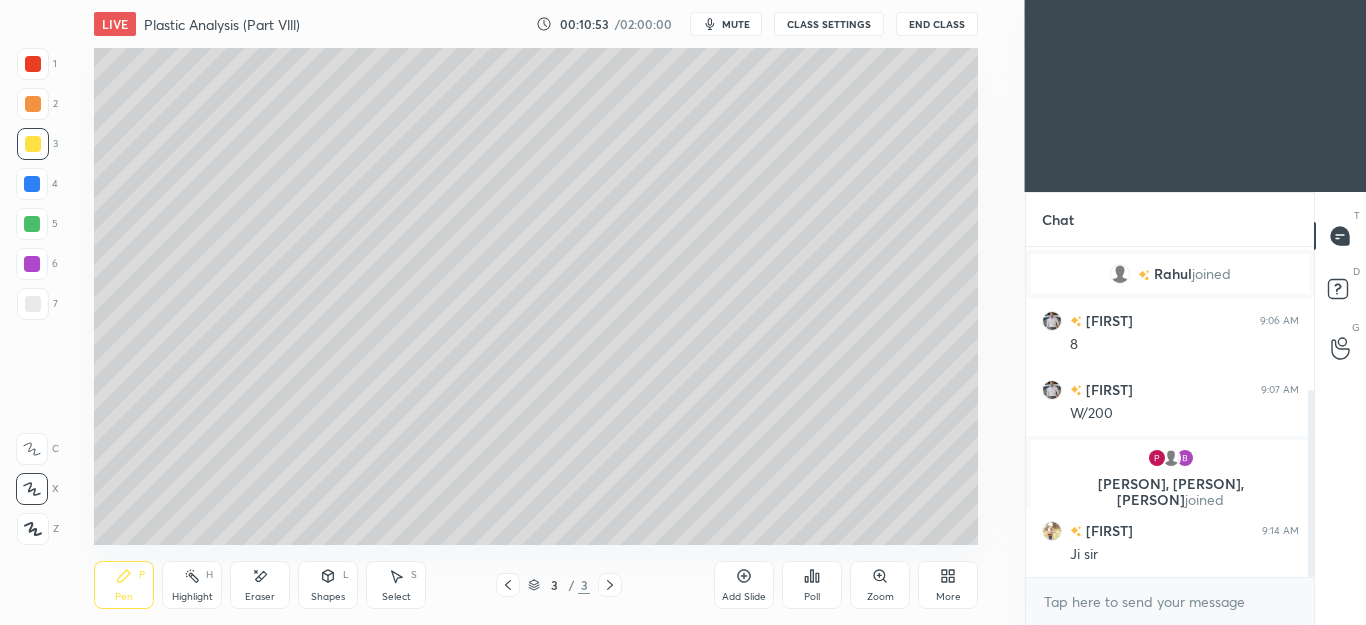 click on "Select" at bounding box center [396, 597] 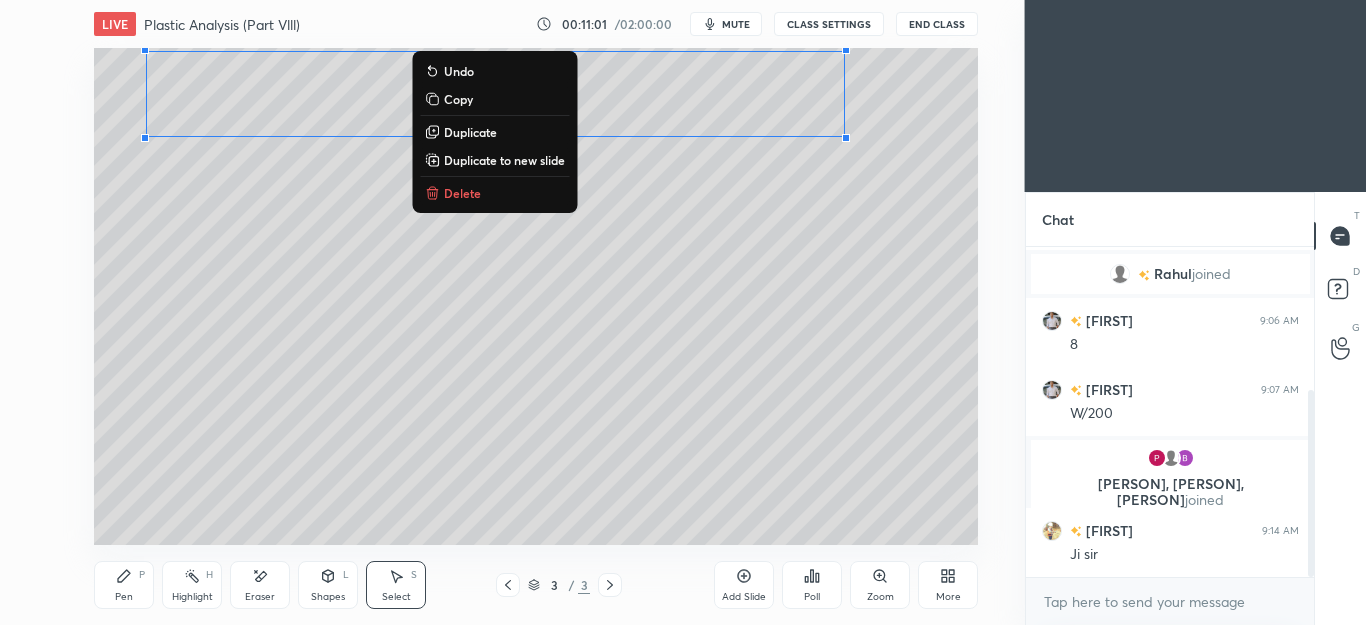 click on "Delete" at bounding box center [462, 193] 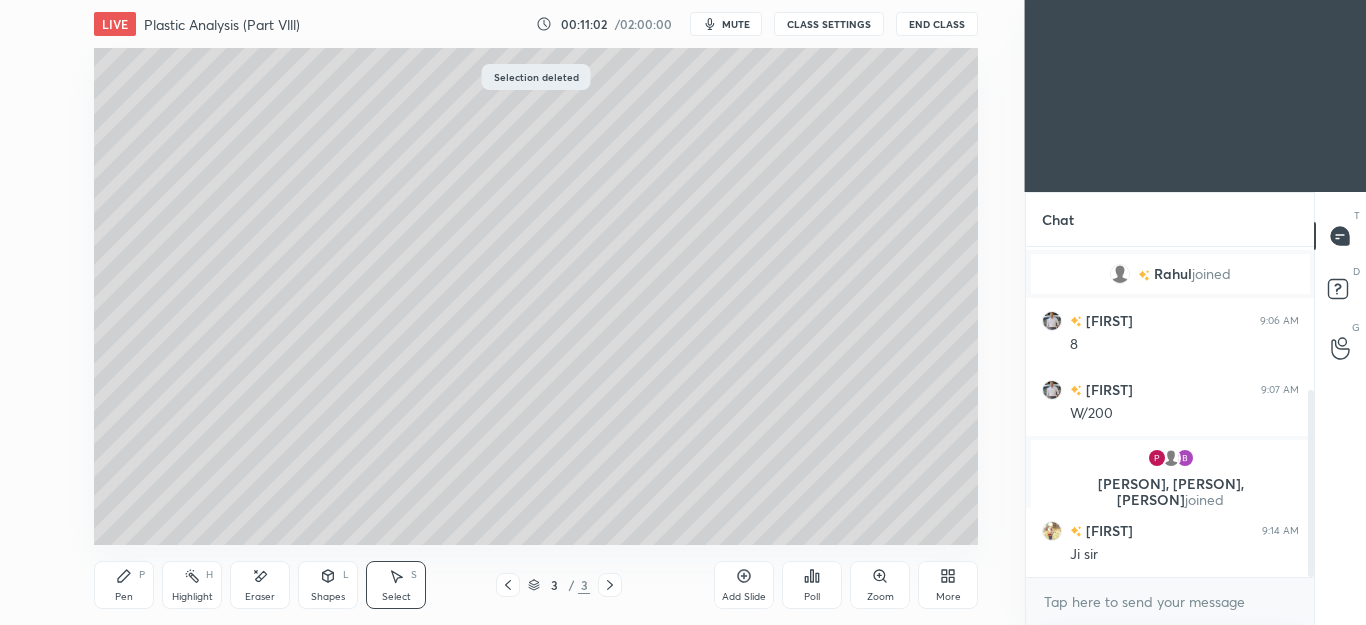 click on "Pen P" at bounding box center [124, 585] 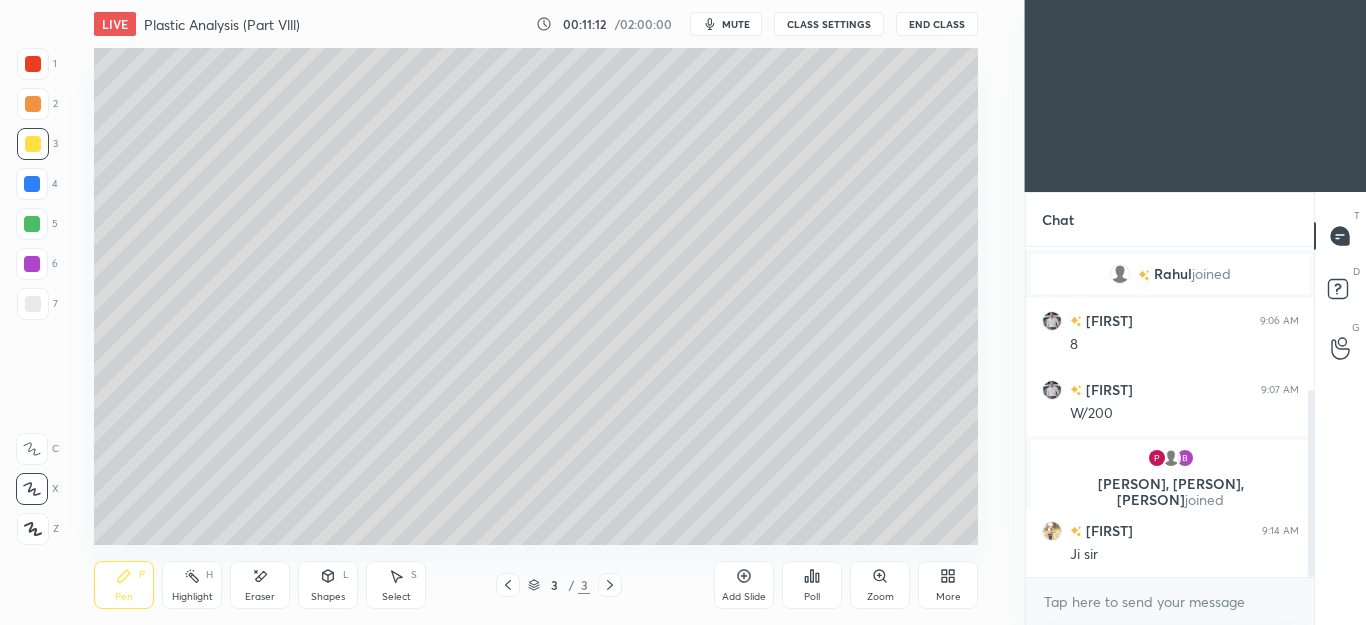 click 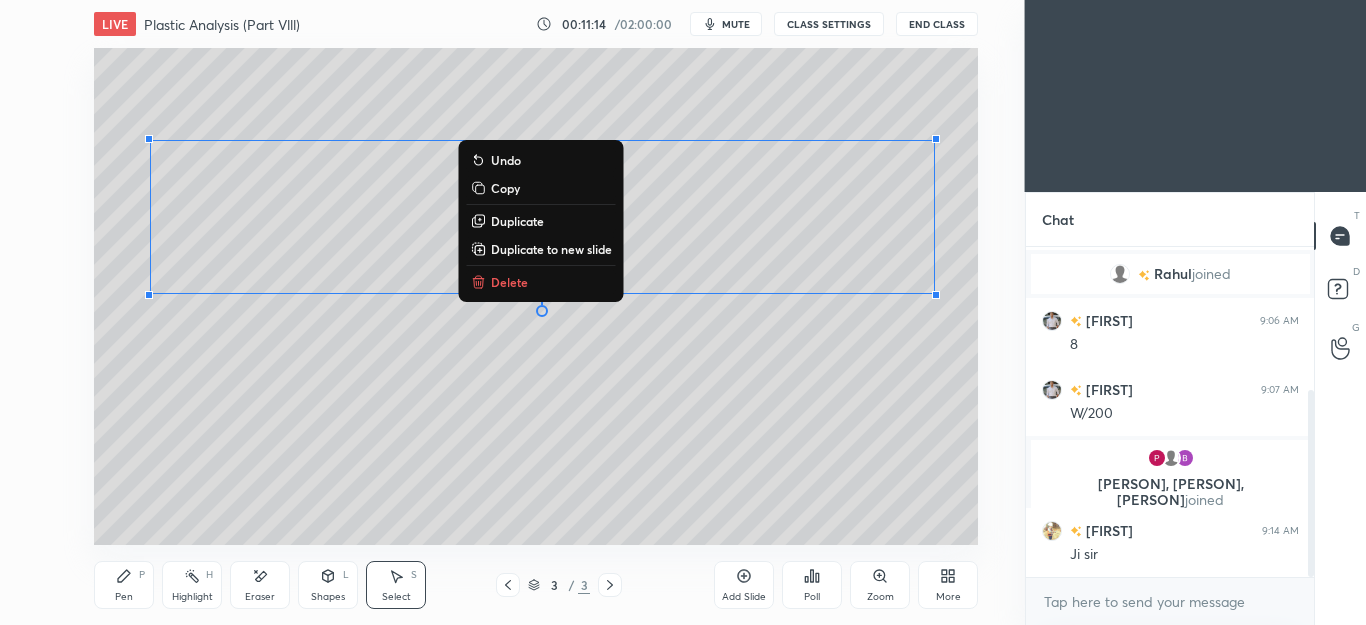 click on "0 ° Undo Copy Duplicate Duplicate to new slide Delete" at bounding box center (536, 296) 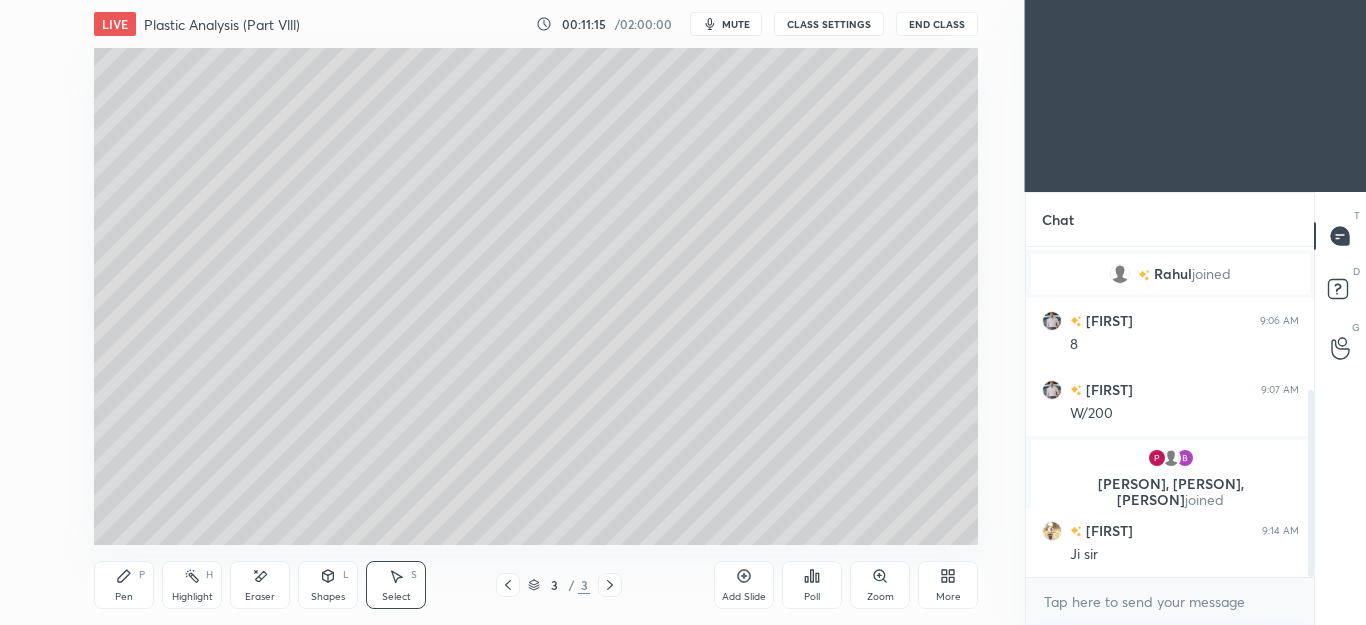 click on "Pen P" at bounding box center [124, 585] 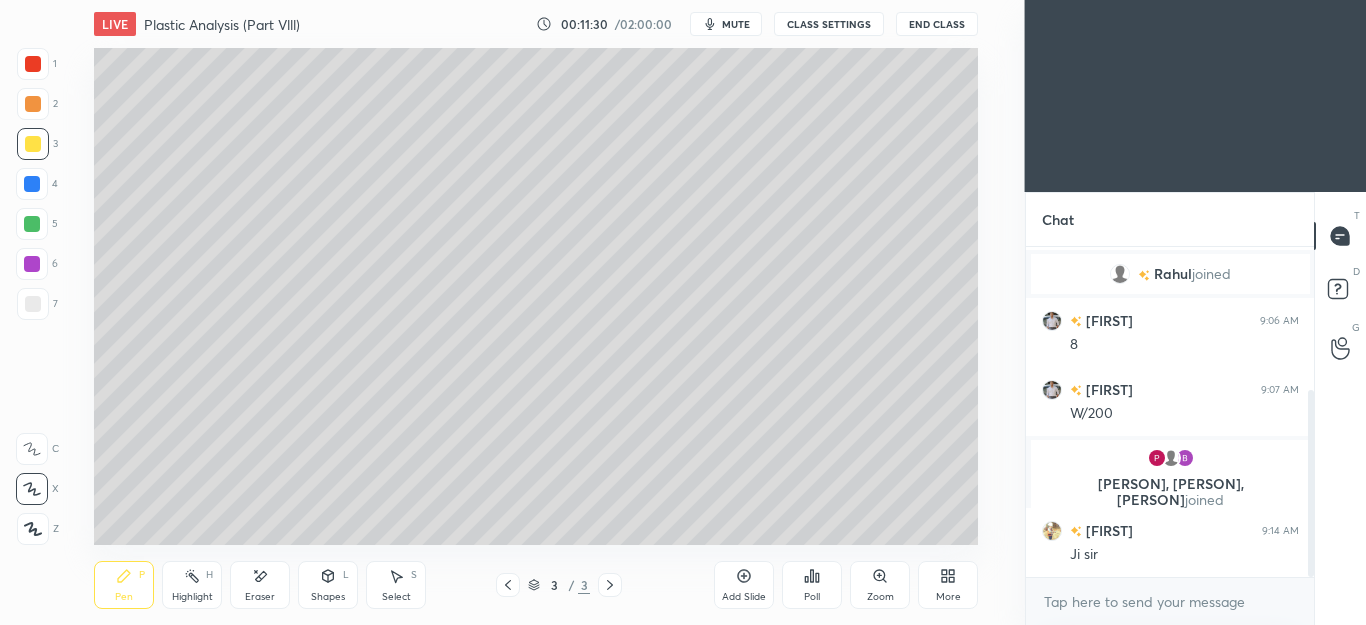 click on "Select" at bounding box center [396, 597] 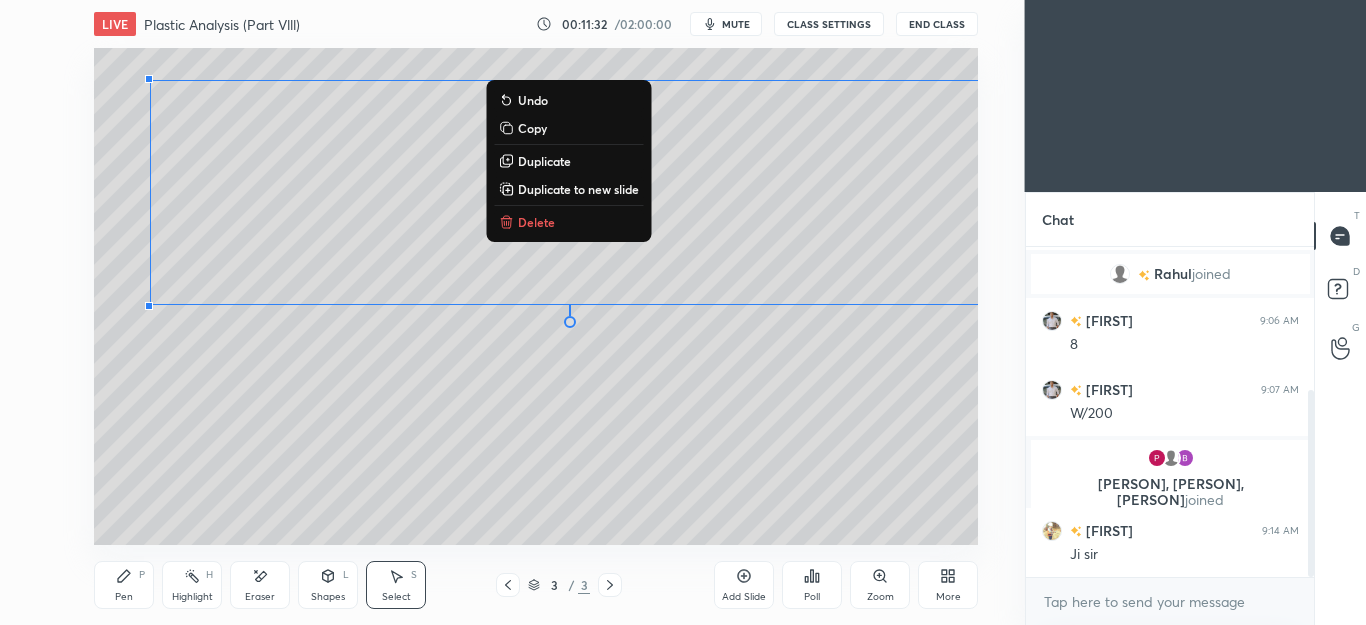 click on "Delete" at bounding box center [536, 222] 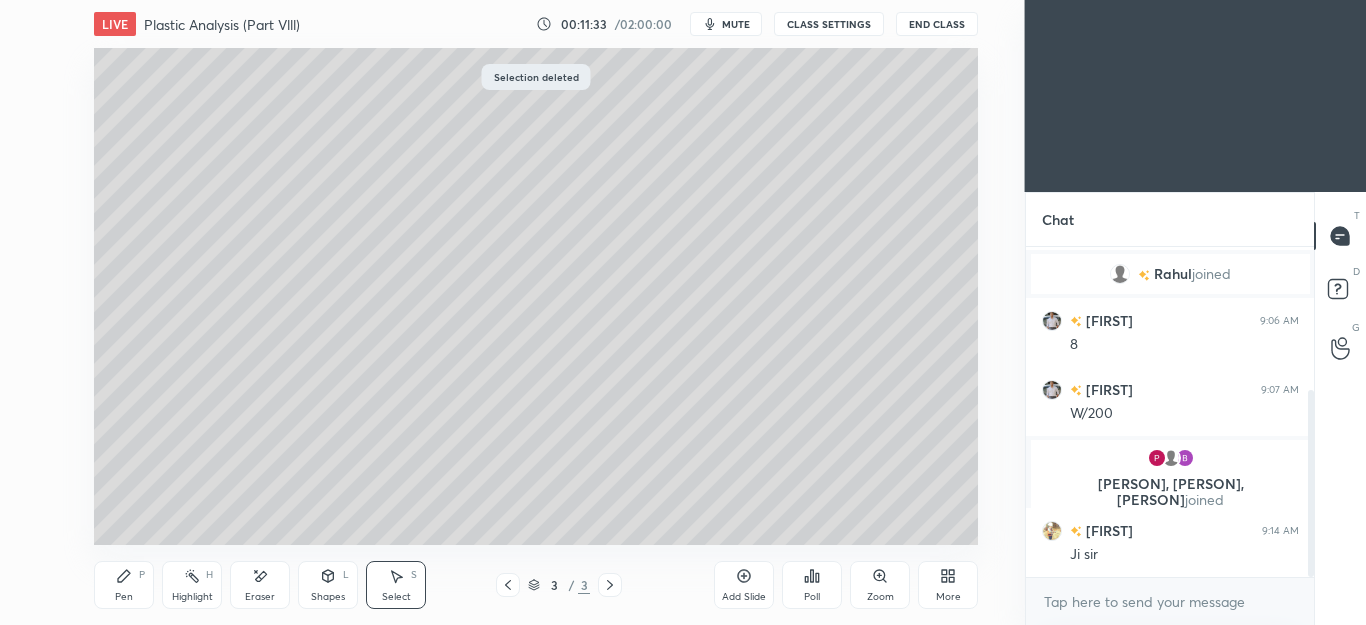 click on "Pen P" at bounding box center (124, 585) 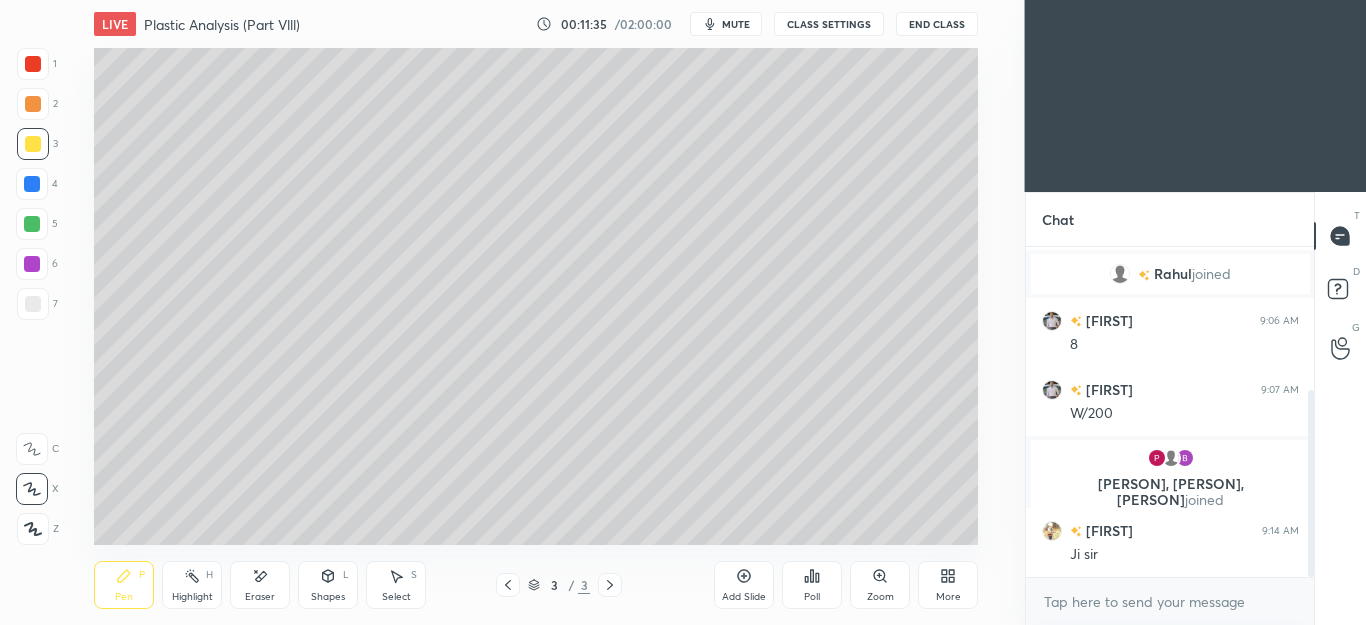 click at bounding box center [33, 304] 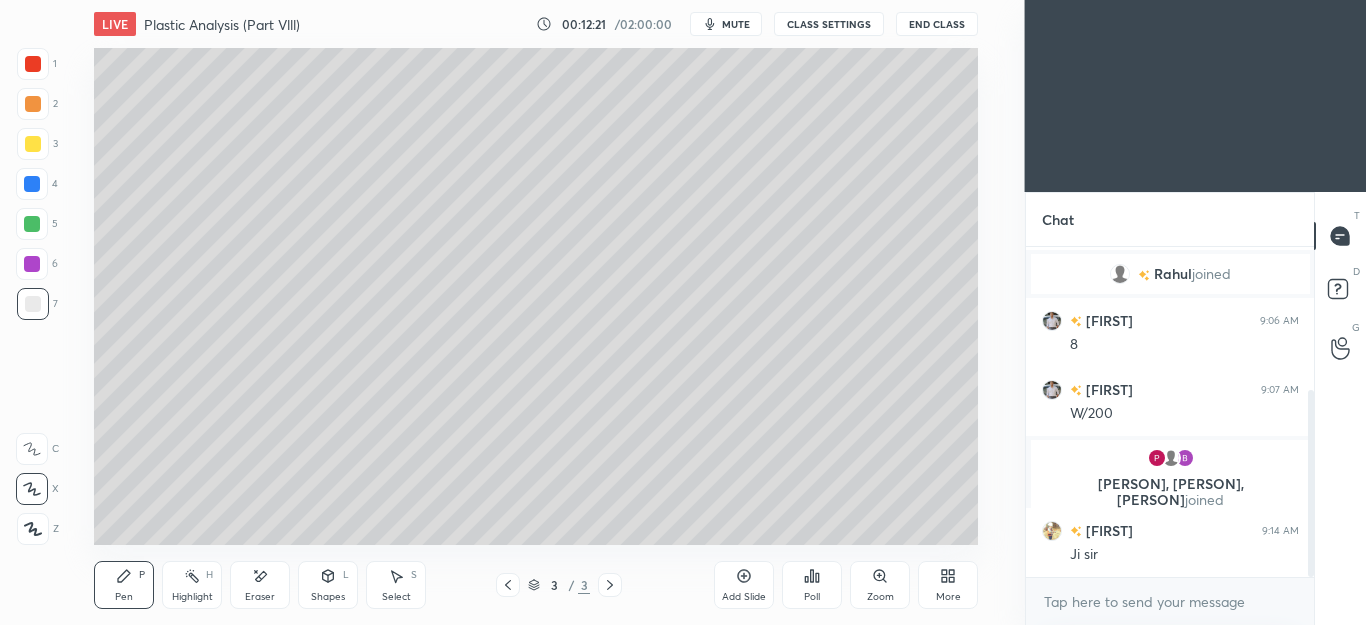 click on "Shapes" at bounding box center [328, 597] 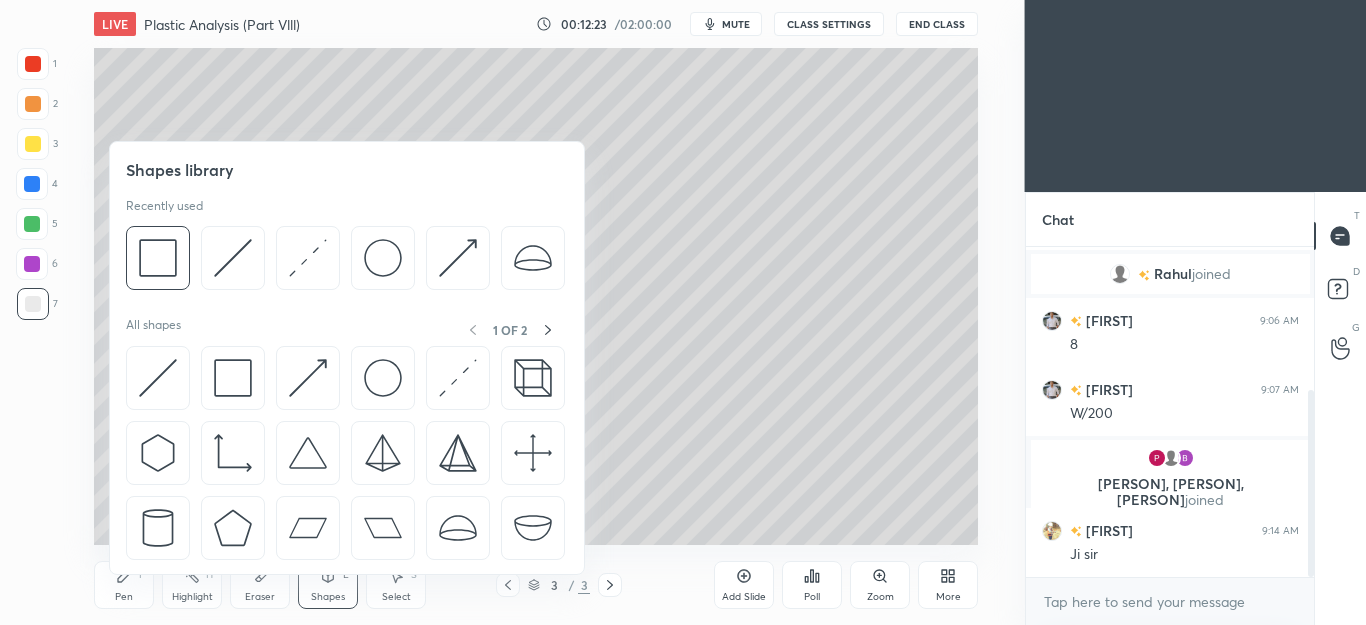 click 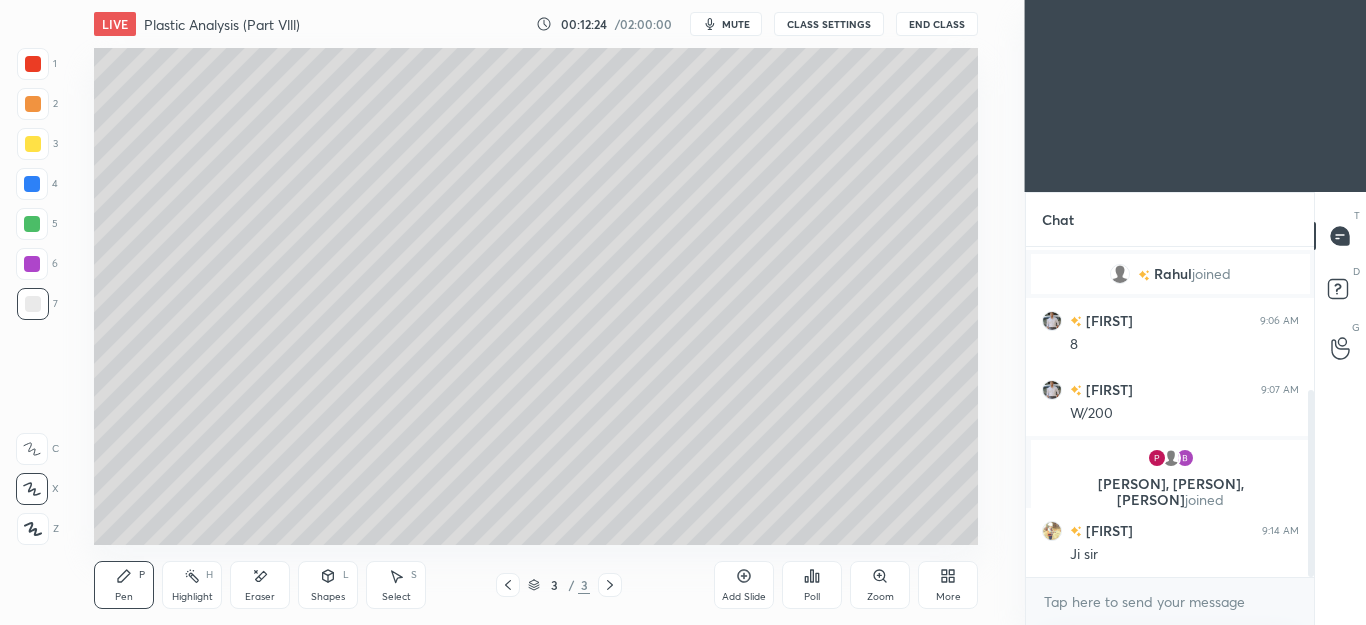 click at bounding box center [33, 104] 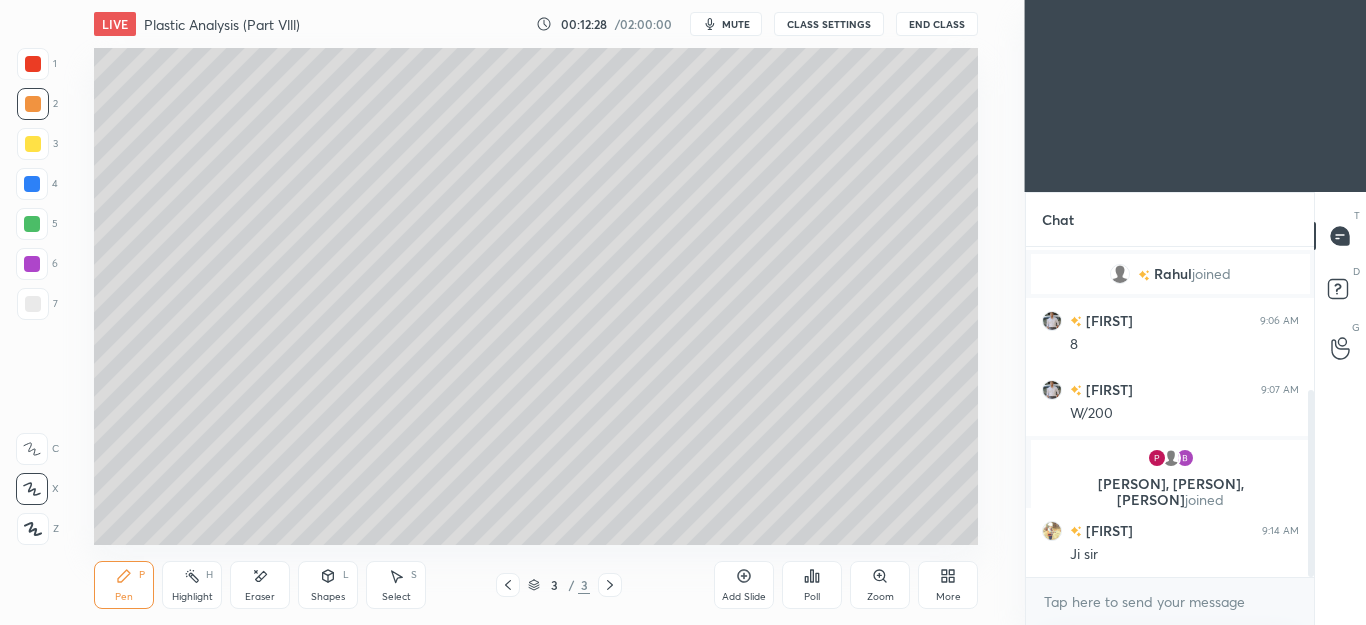 click at bounding box center [33, 304] 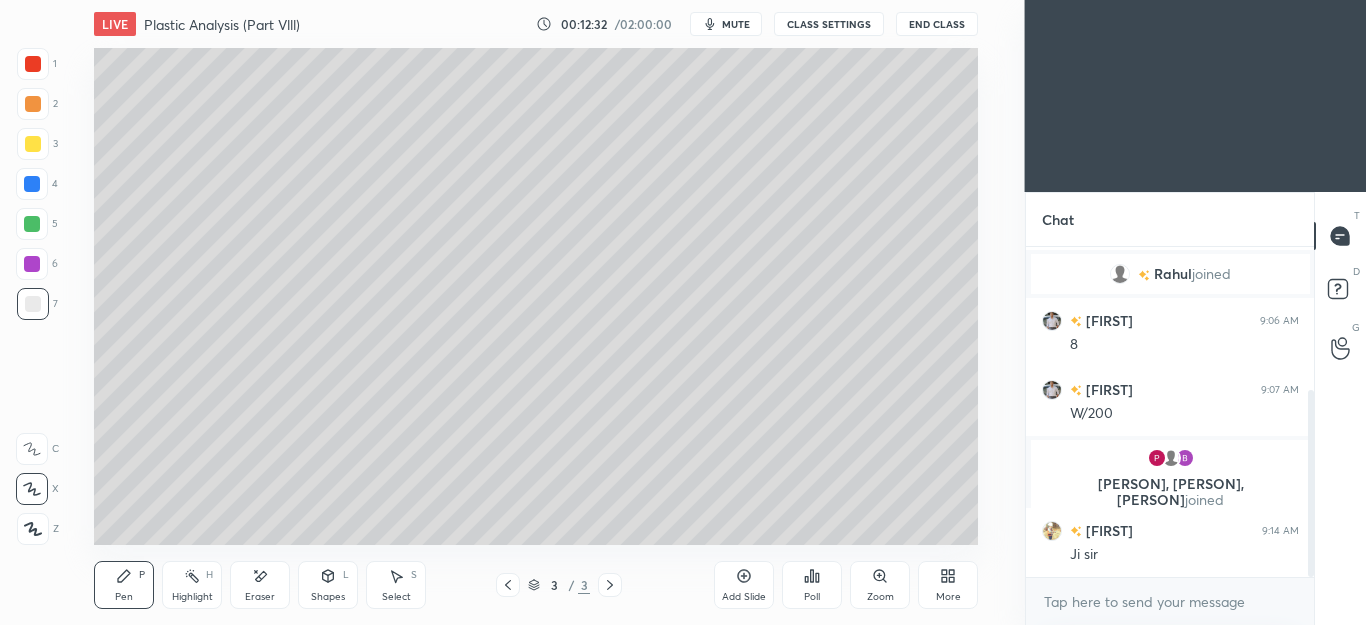 click at bounding box center [33, 104] 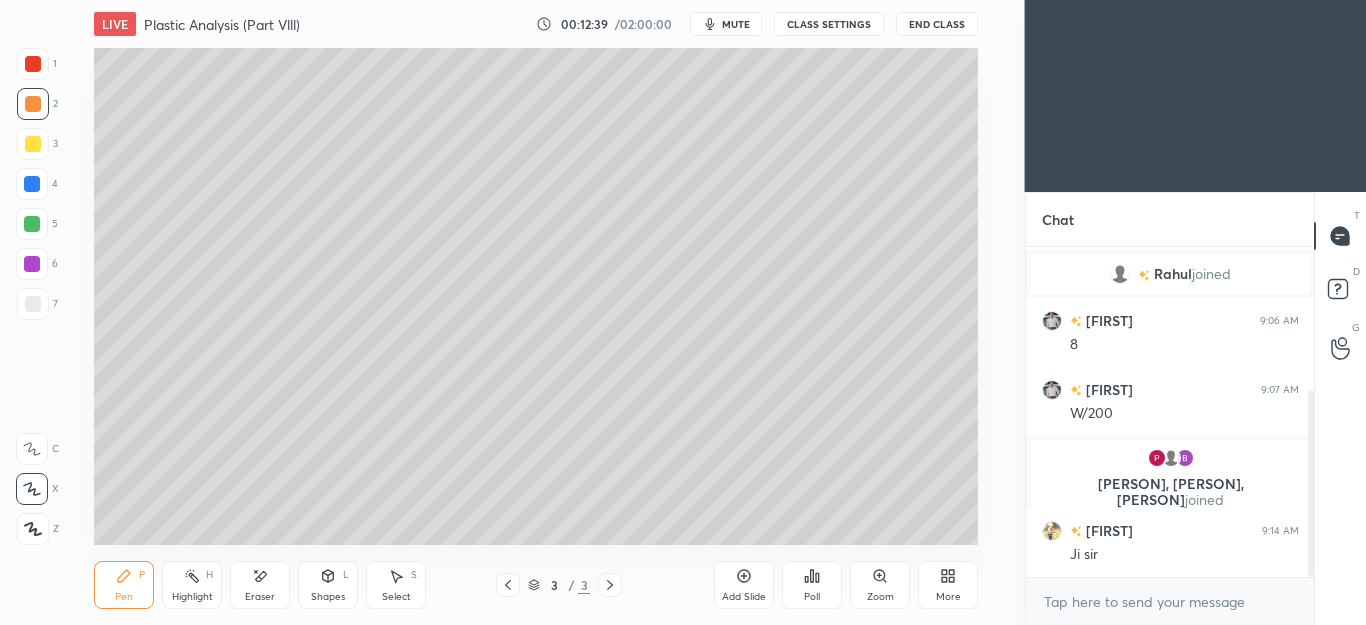 click 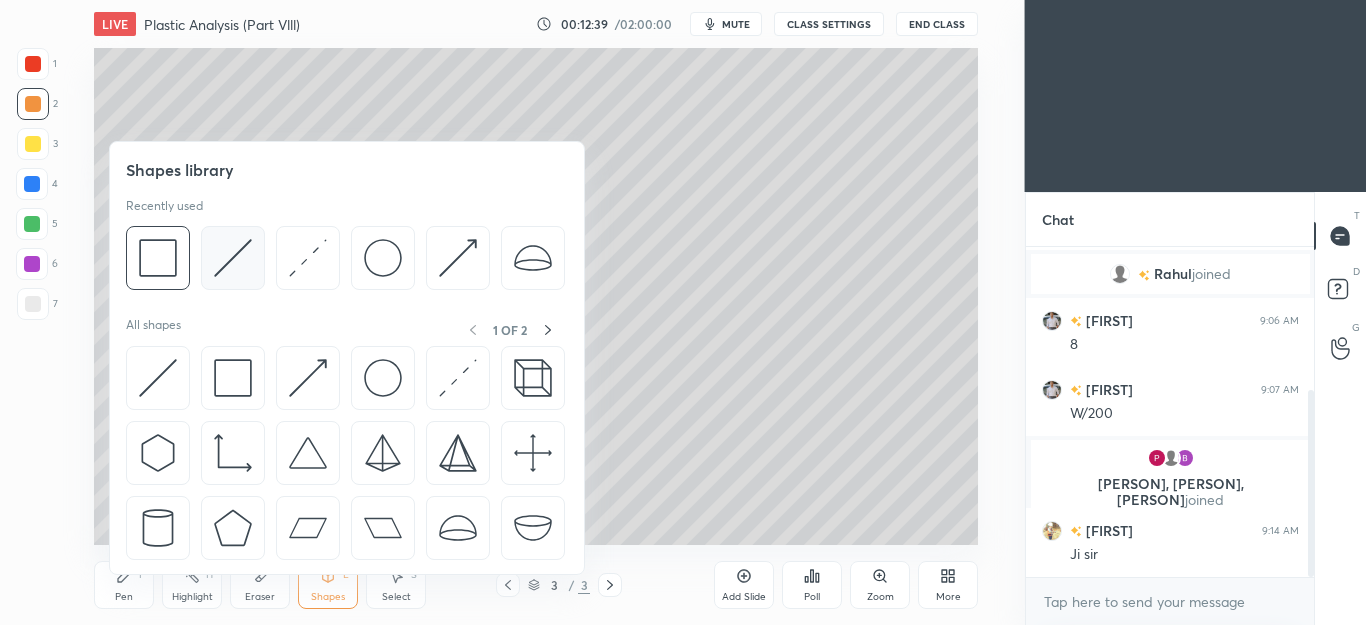 click at bounding box center (233, 258) 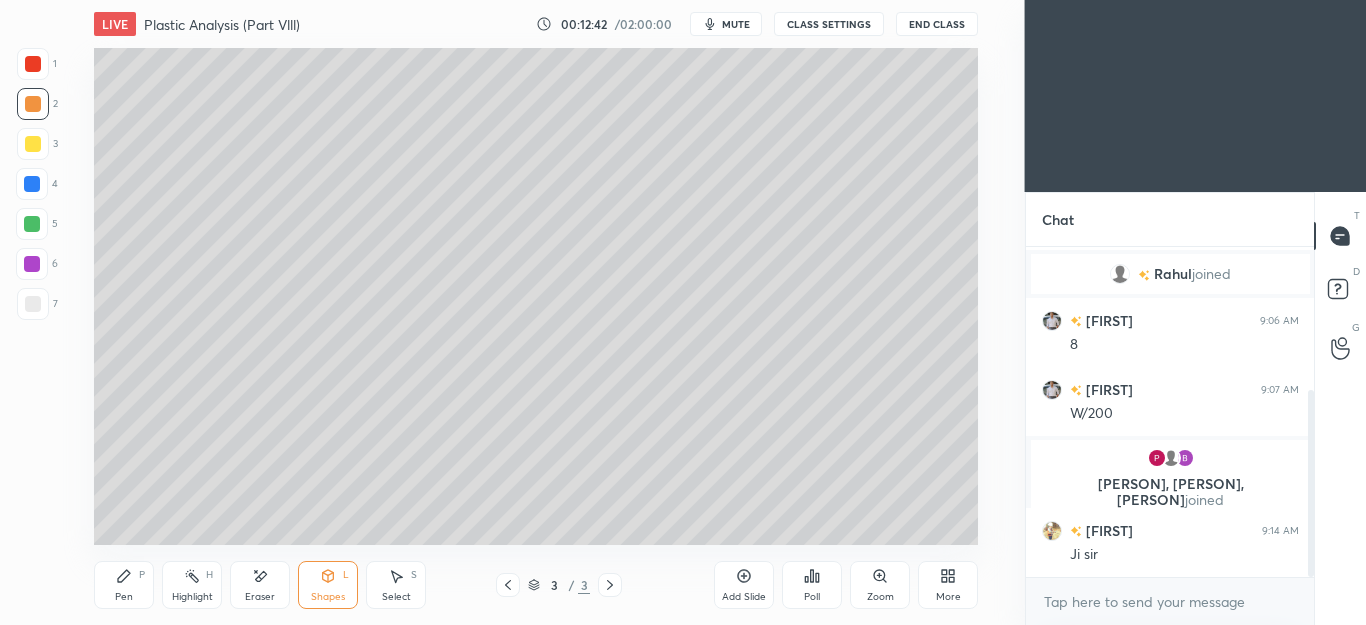 click 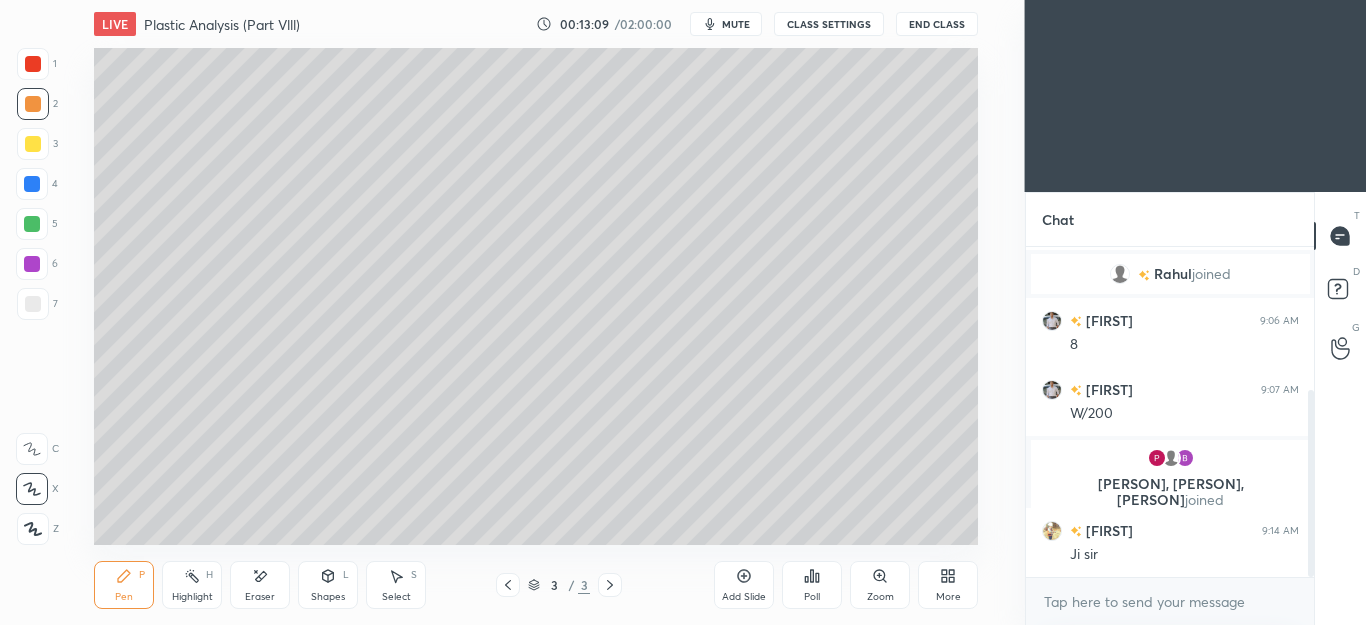 click 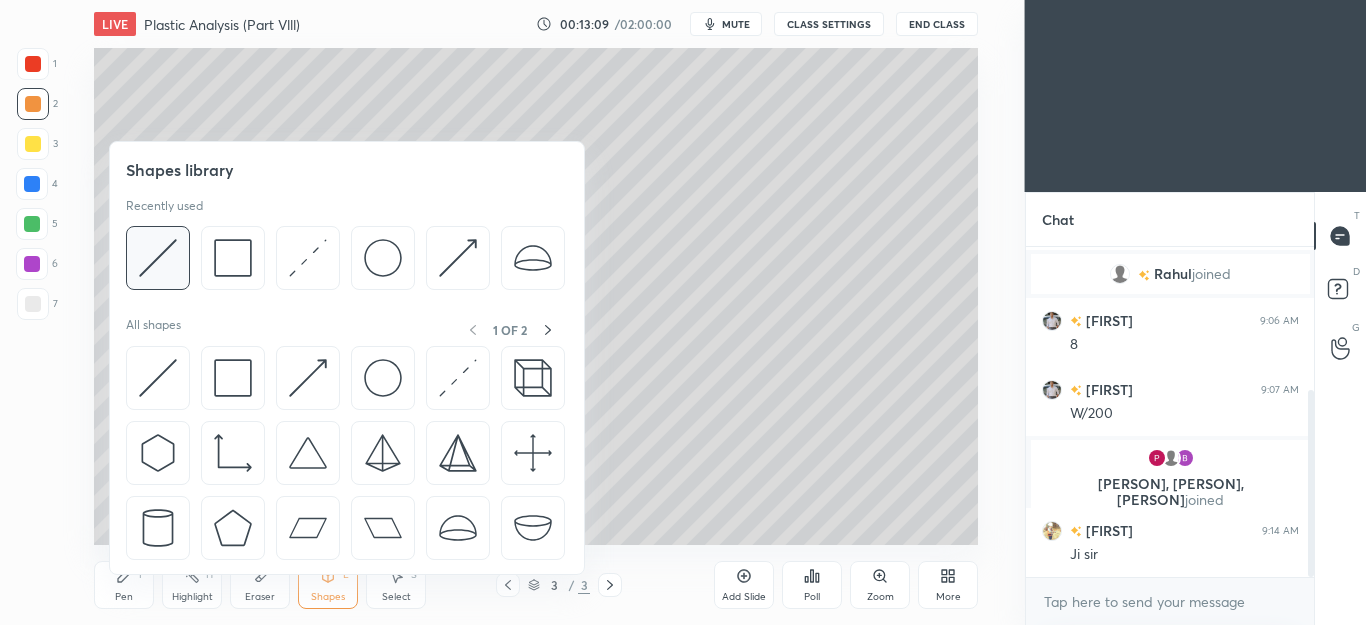 click at bounding box center [158, 258] 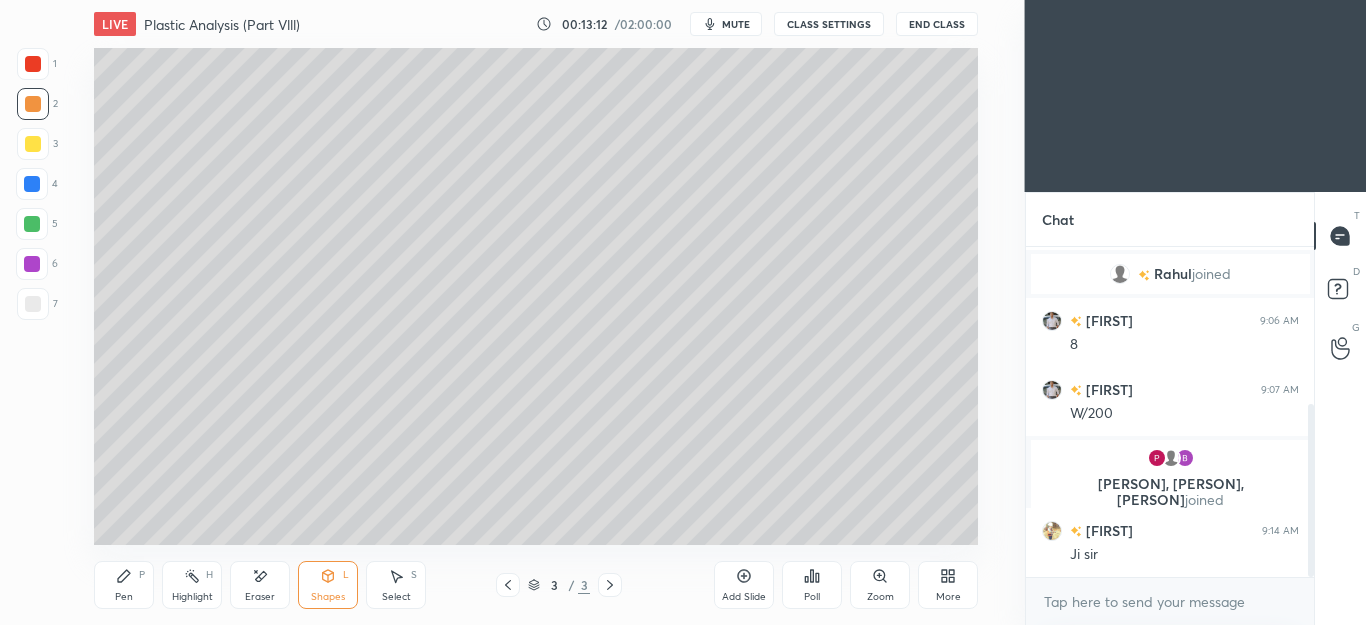 scroll, scrollTop: 299, scrollLeft: 0, axis: vertical 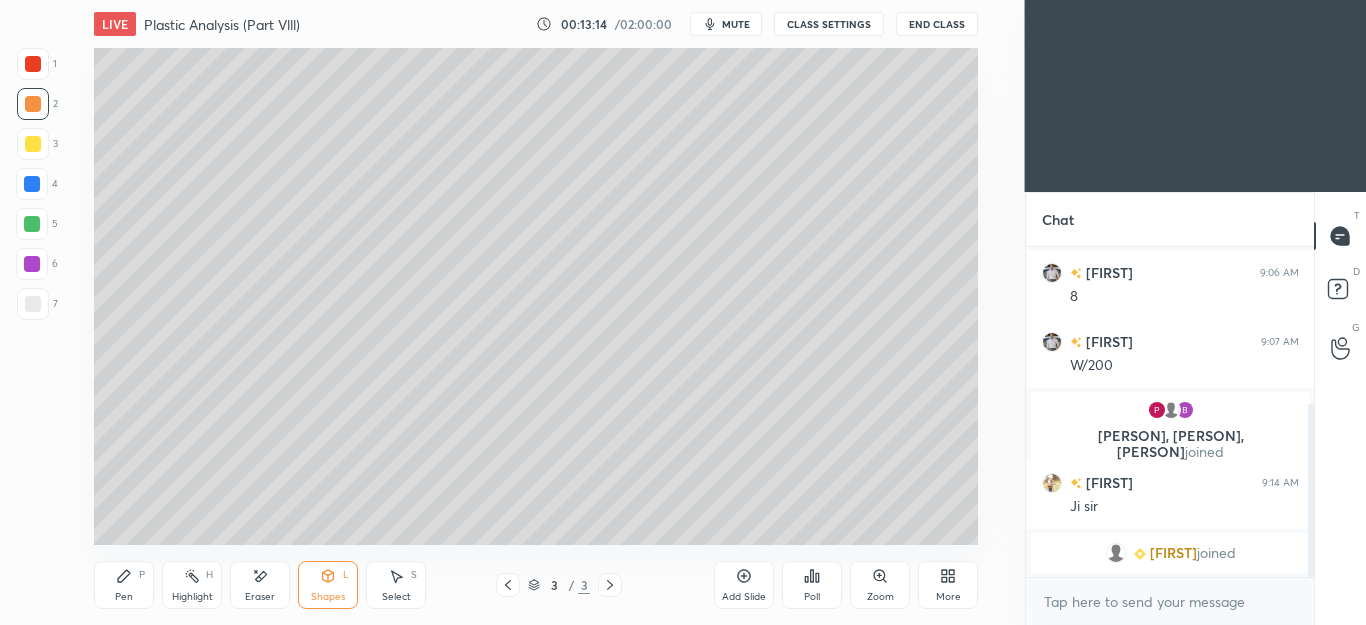 click on "Pen P" at bounding box center (124, 585) 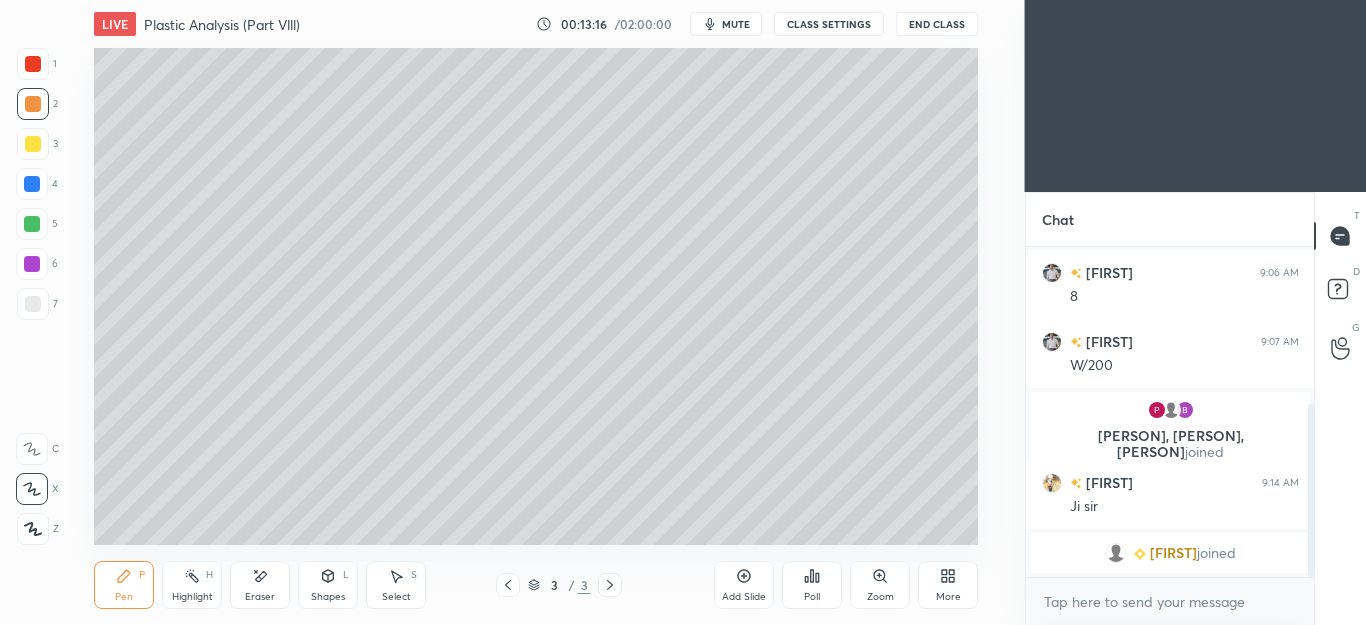 click at bounding box center [32, 224] 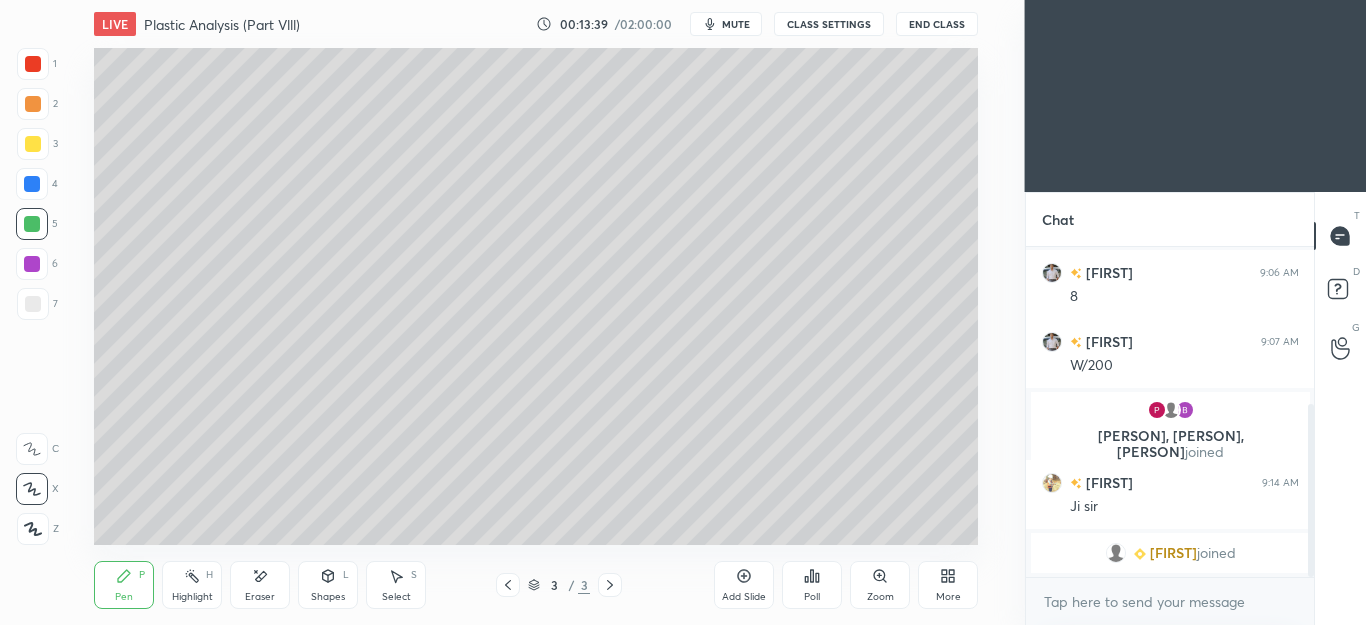 click at bounding box center (33, 104) 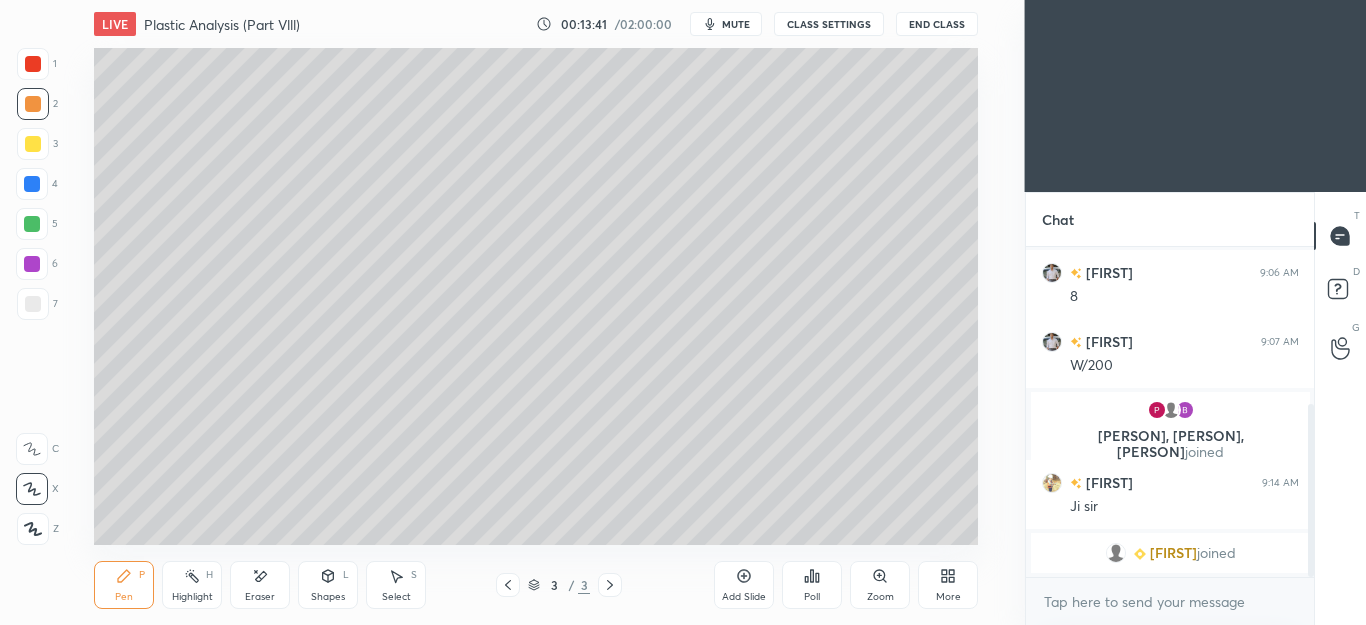 click at bounding box center [32, 184] 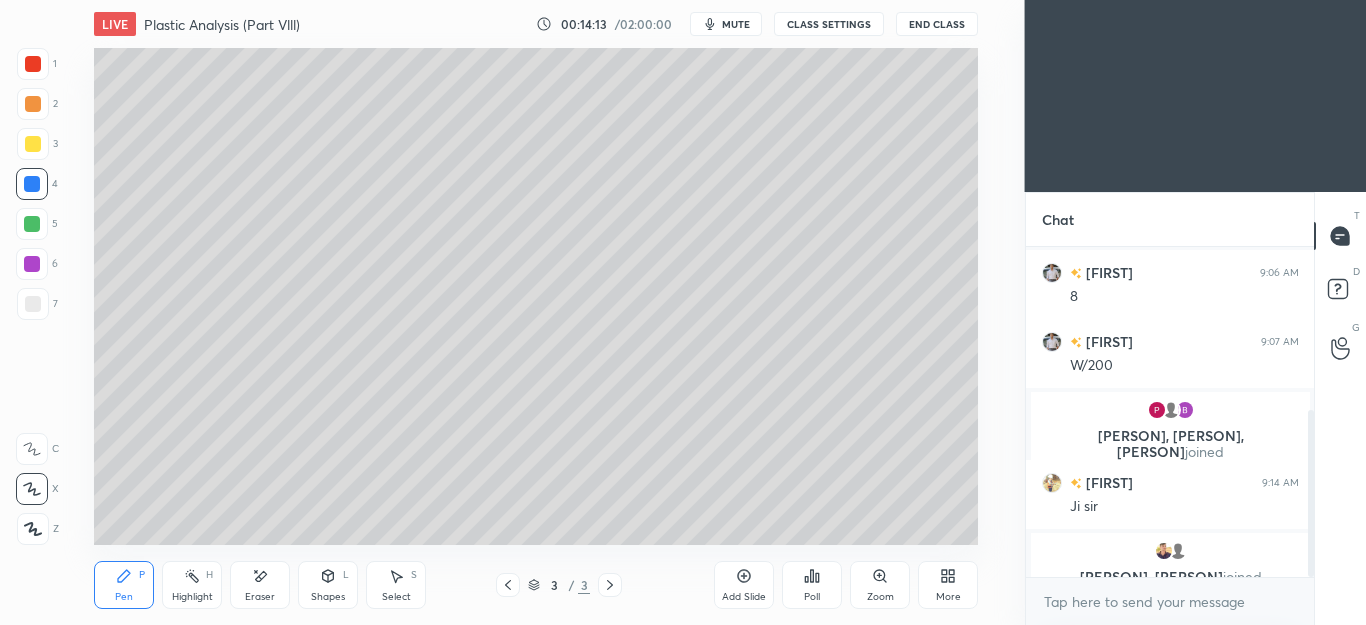 scroll, scrollTop: 323, scrollLeft: 0, axis: vertical 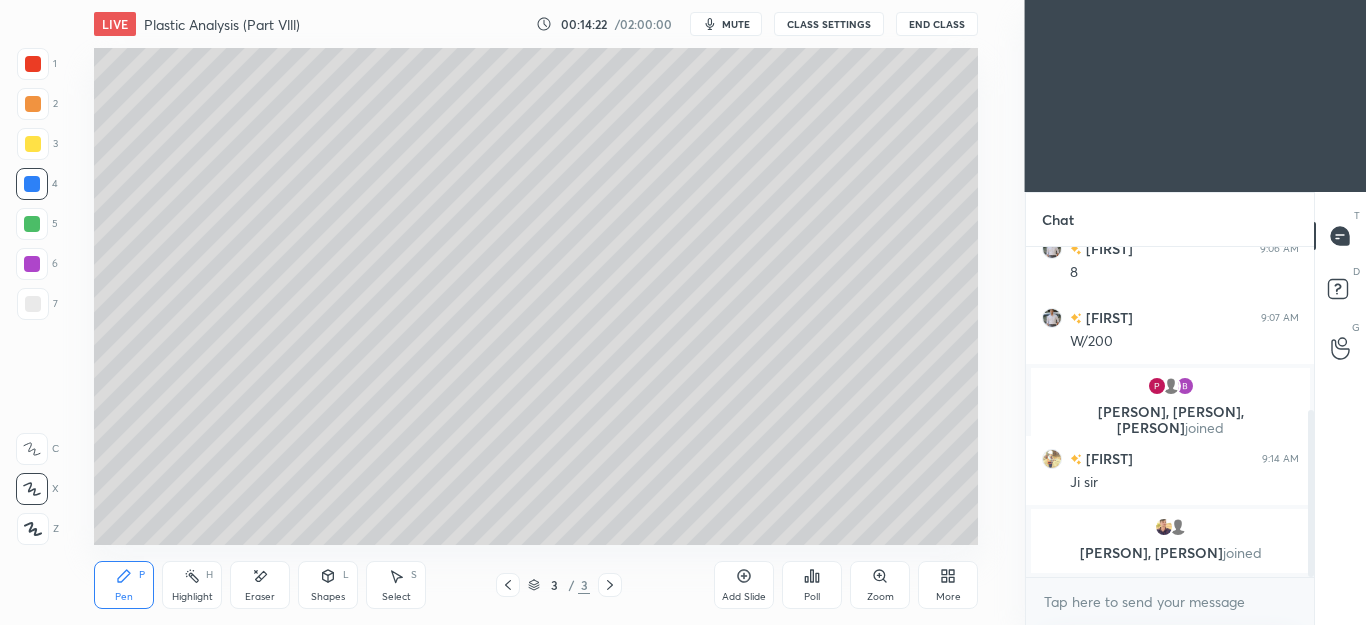 click at bounding box center (32, 224) 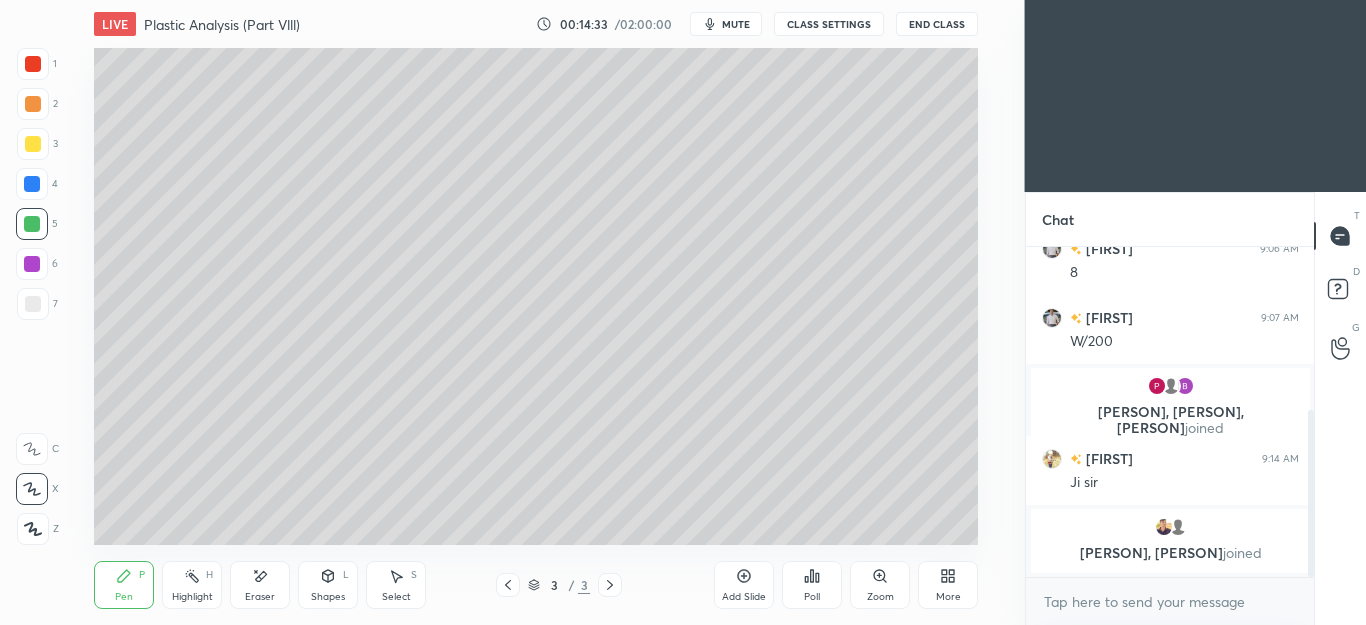 click at bounding box center (32, 184) 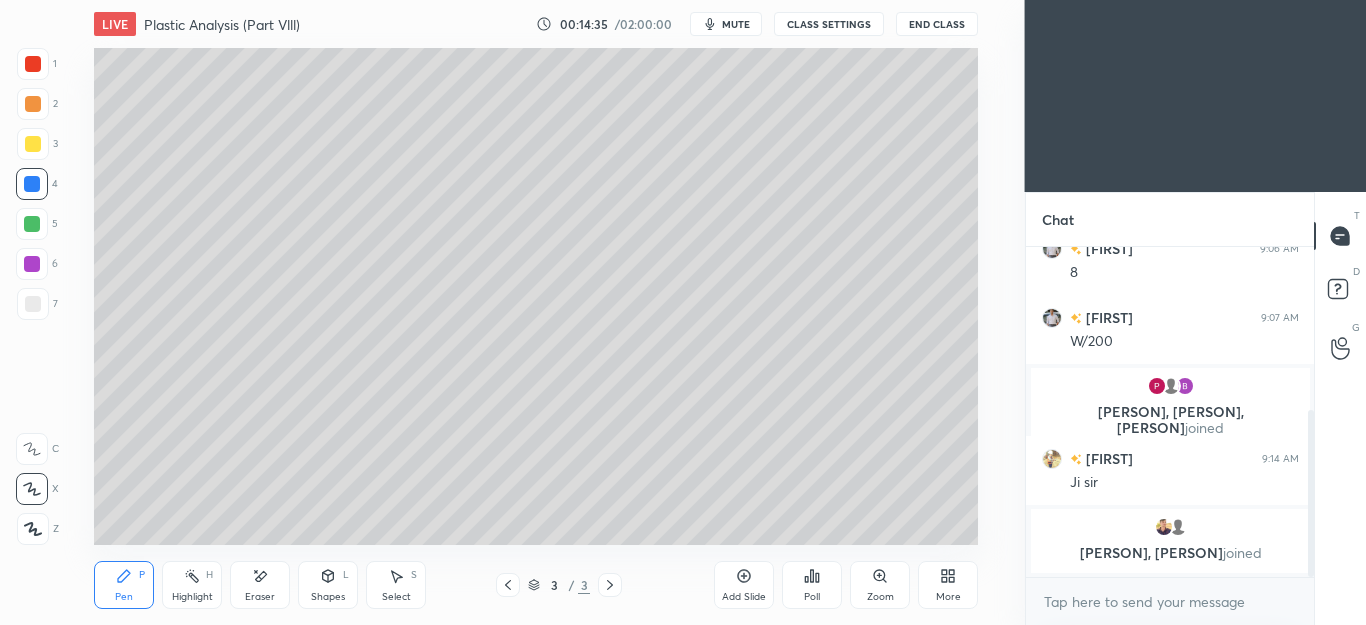 click 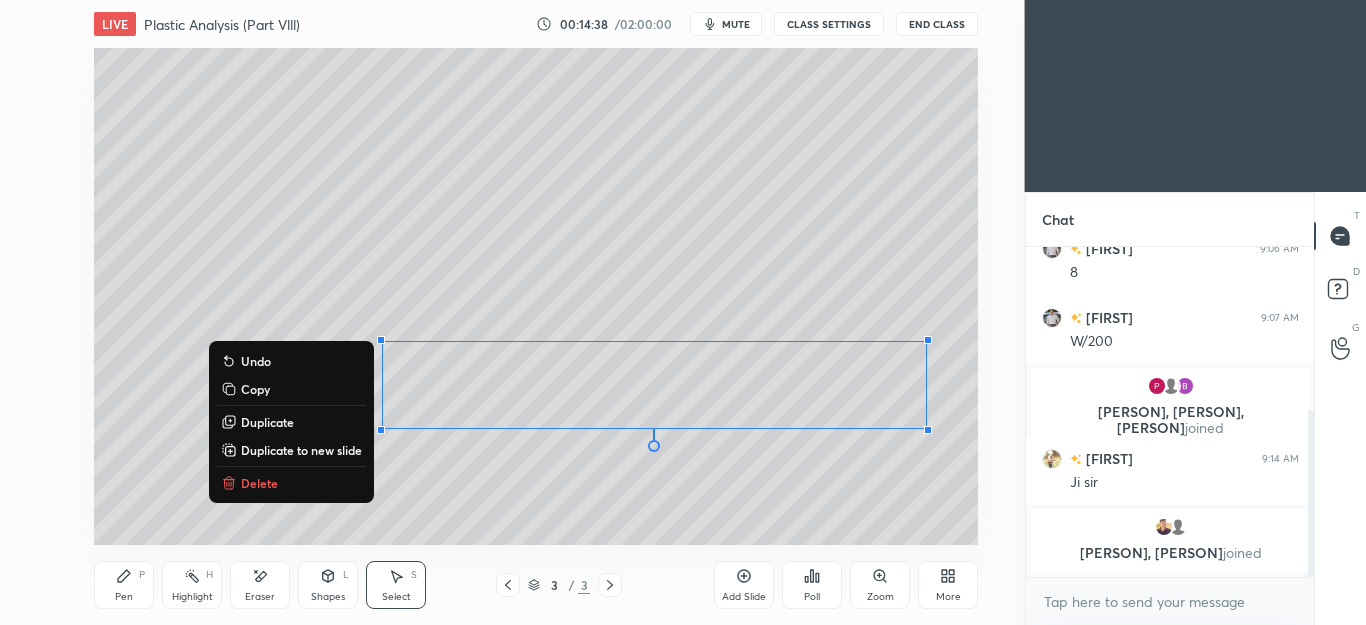 click on "Duplicate" at bounding box center (267, 422) 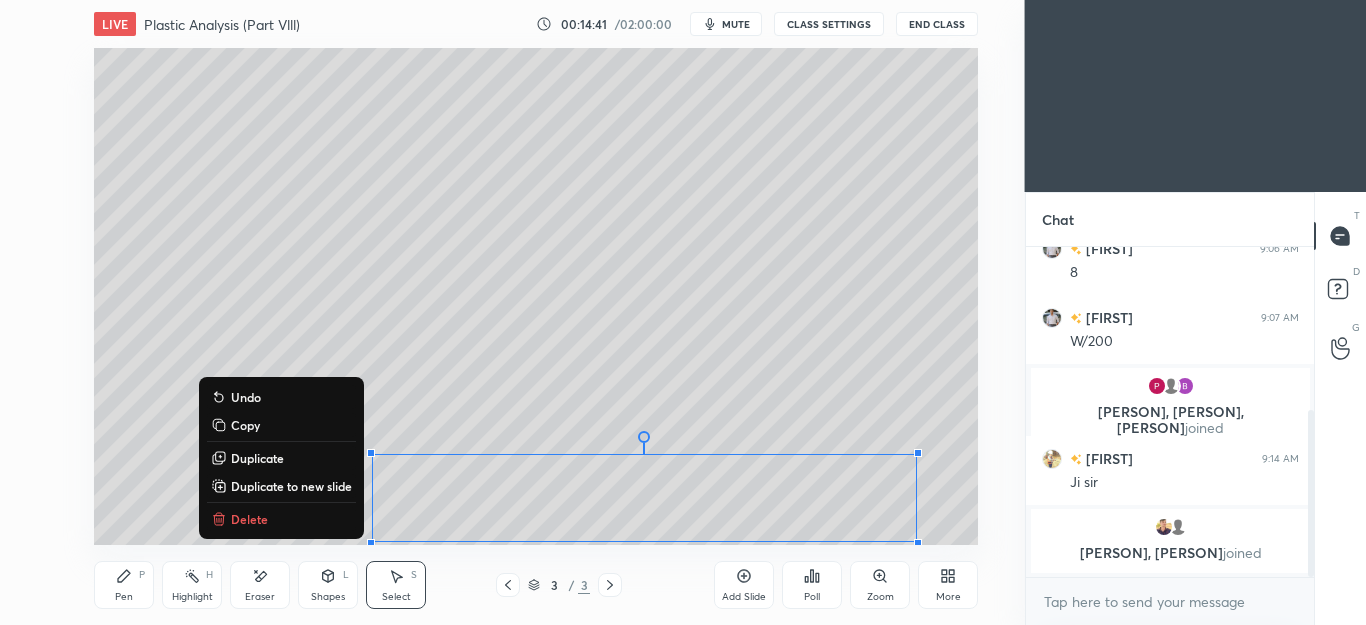 click on "Pen" at bounding box center (124, 597) 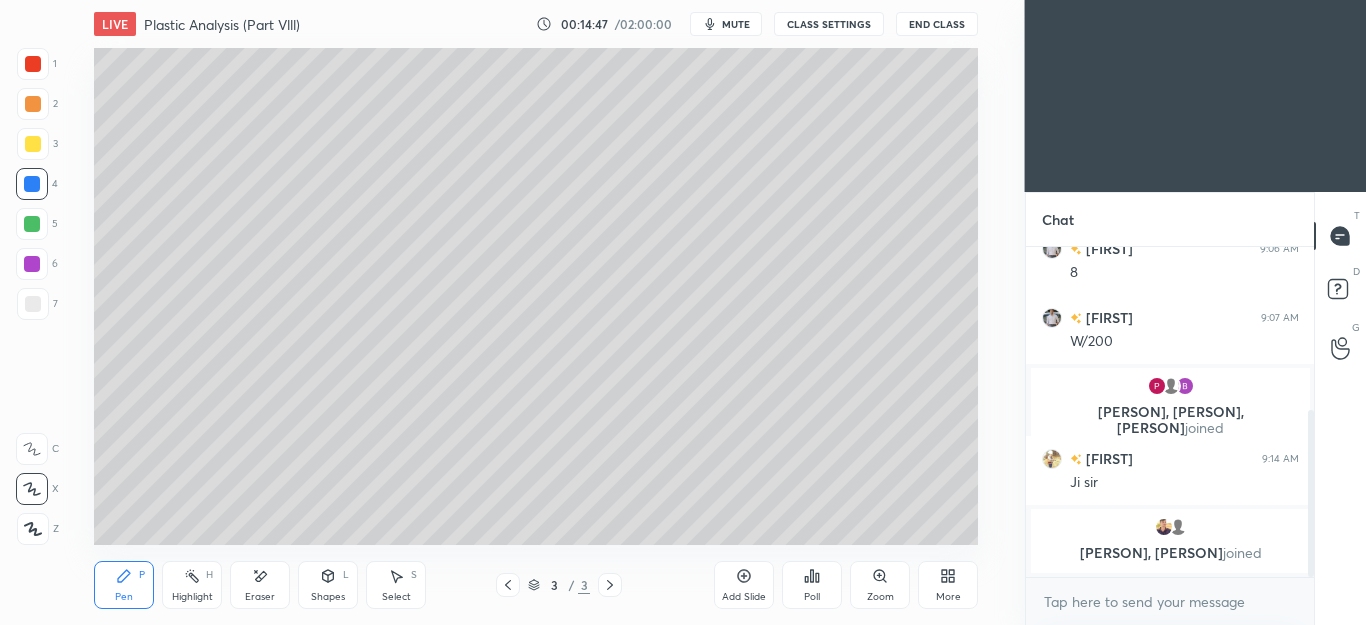 click 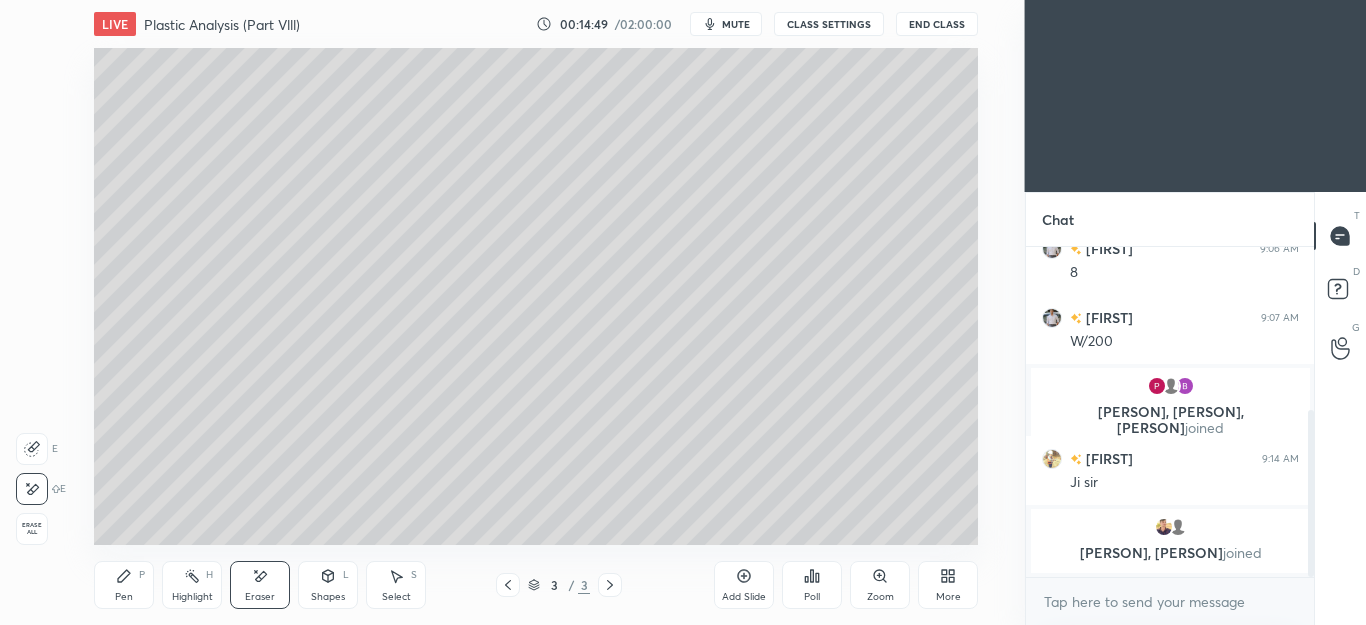 click on "Pen P" at bounding box center [124, 585] 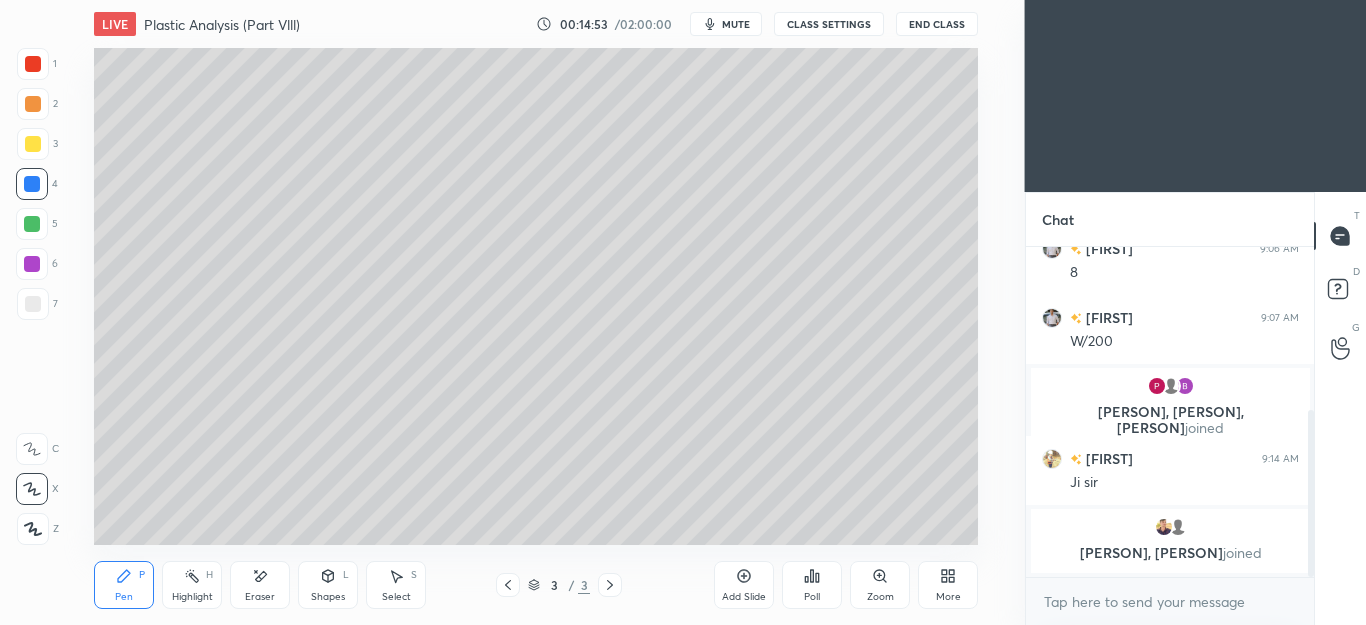 click 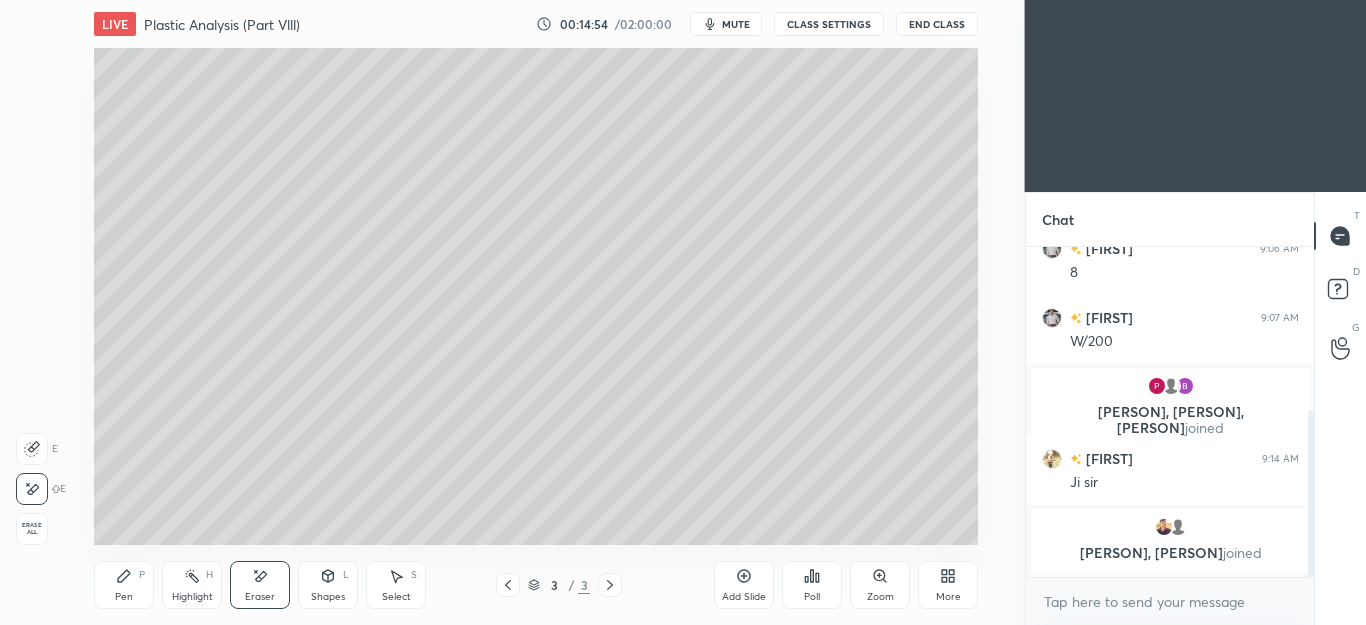 click 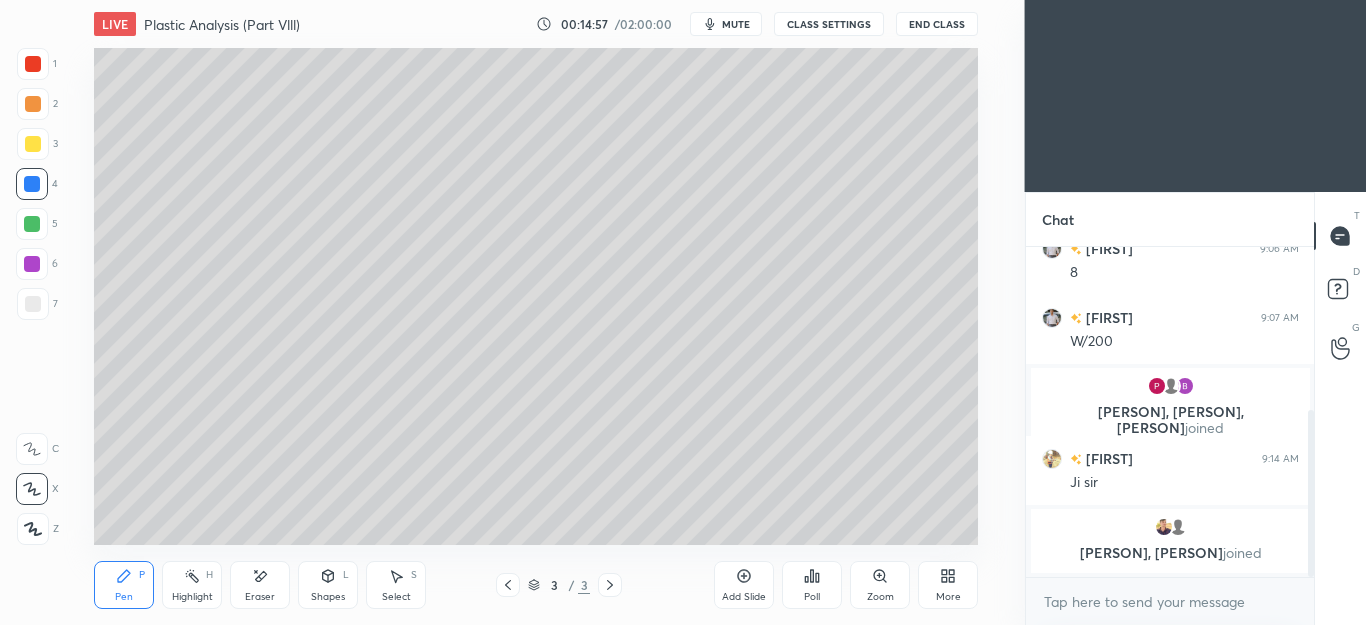 click on "Select S" at bounding box center [396, 585] 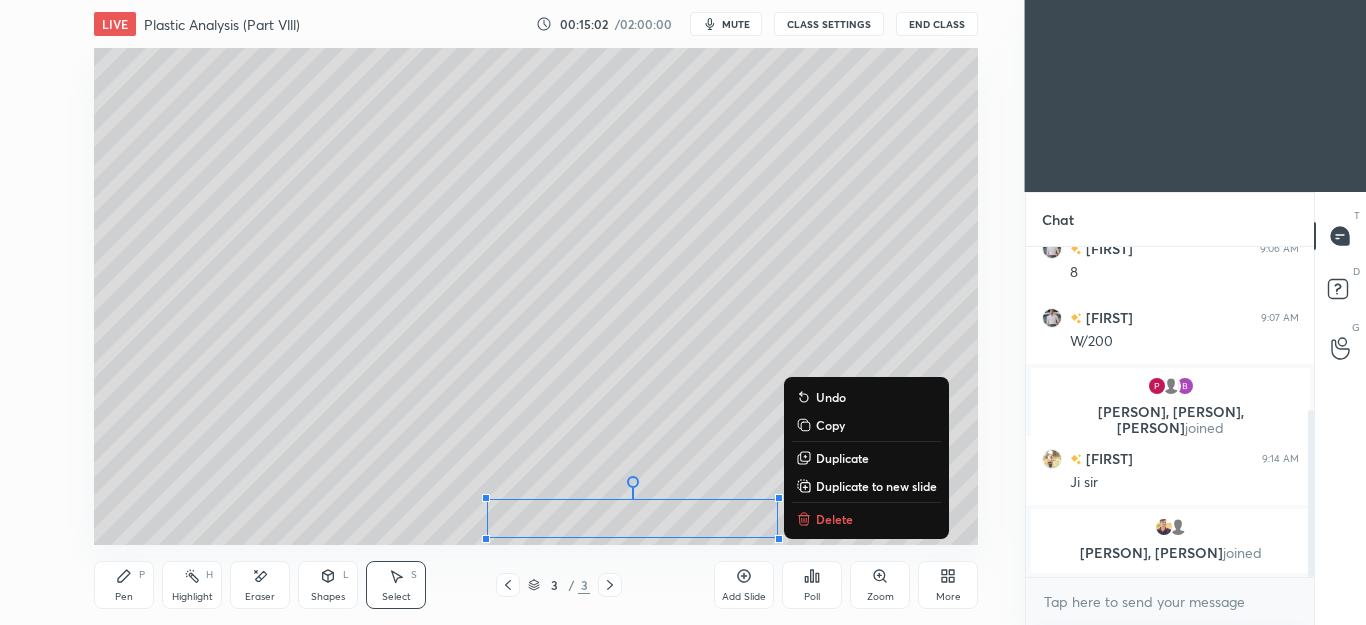click on "Eraser" at bounding box center (260, 585) 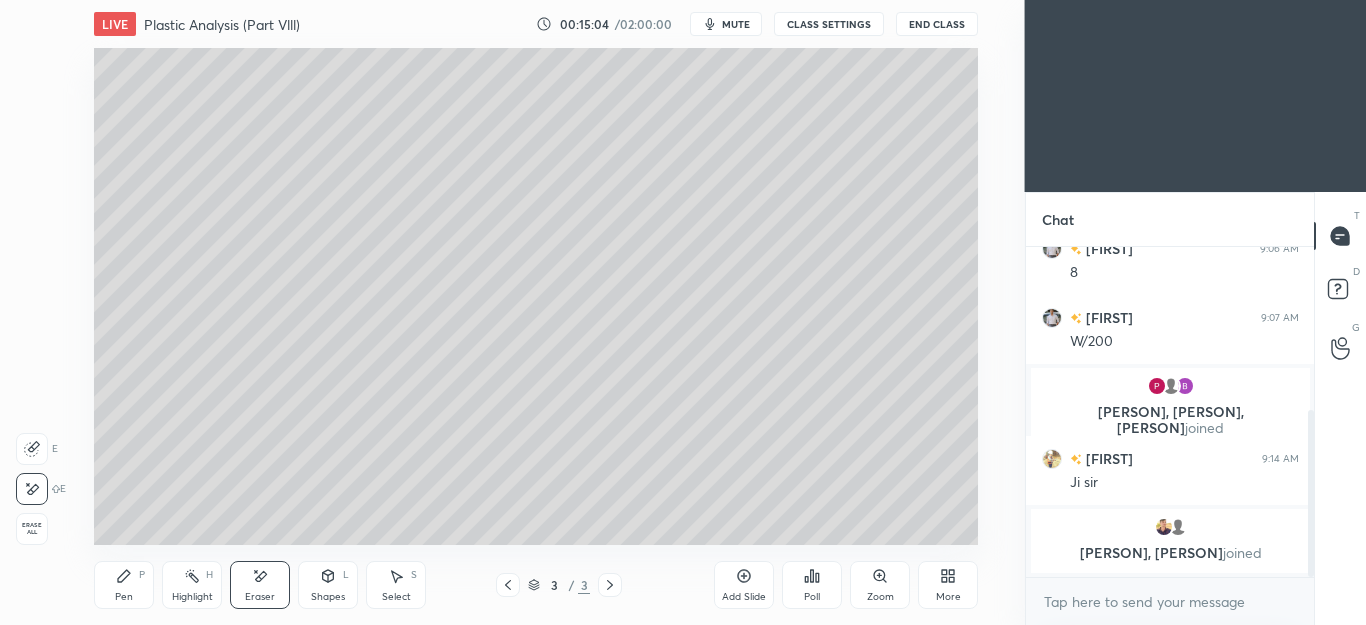 click on "Pen P" at bounding box center [124, 585] 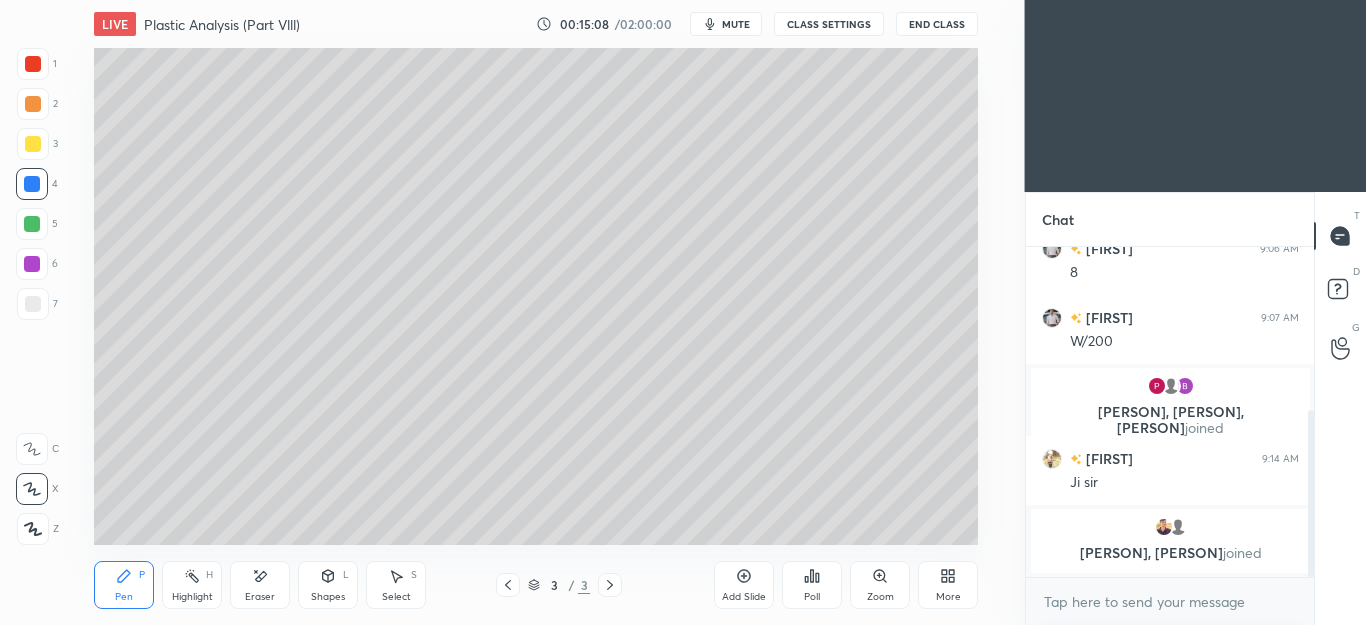 click at bounding box center (33, 104) 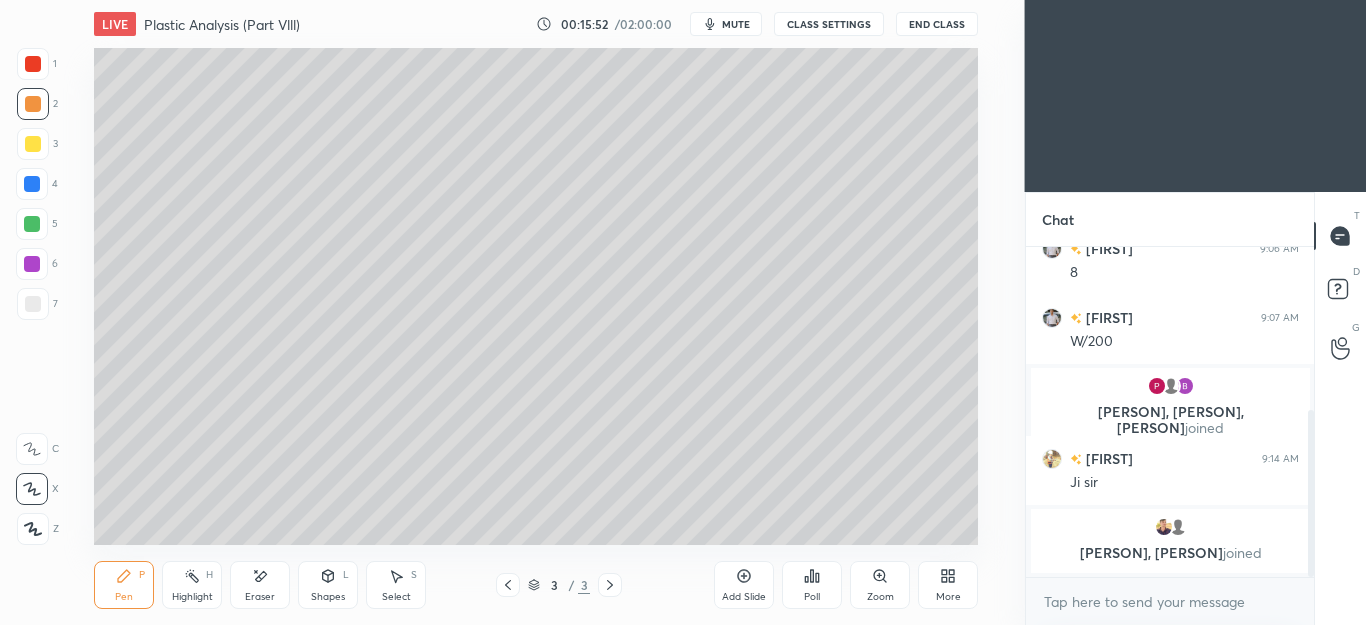 click on "Eraser" at bounding box center (260, 597) 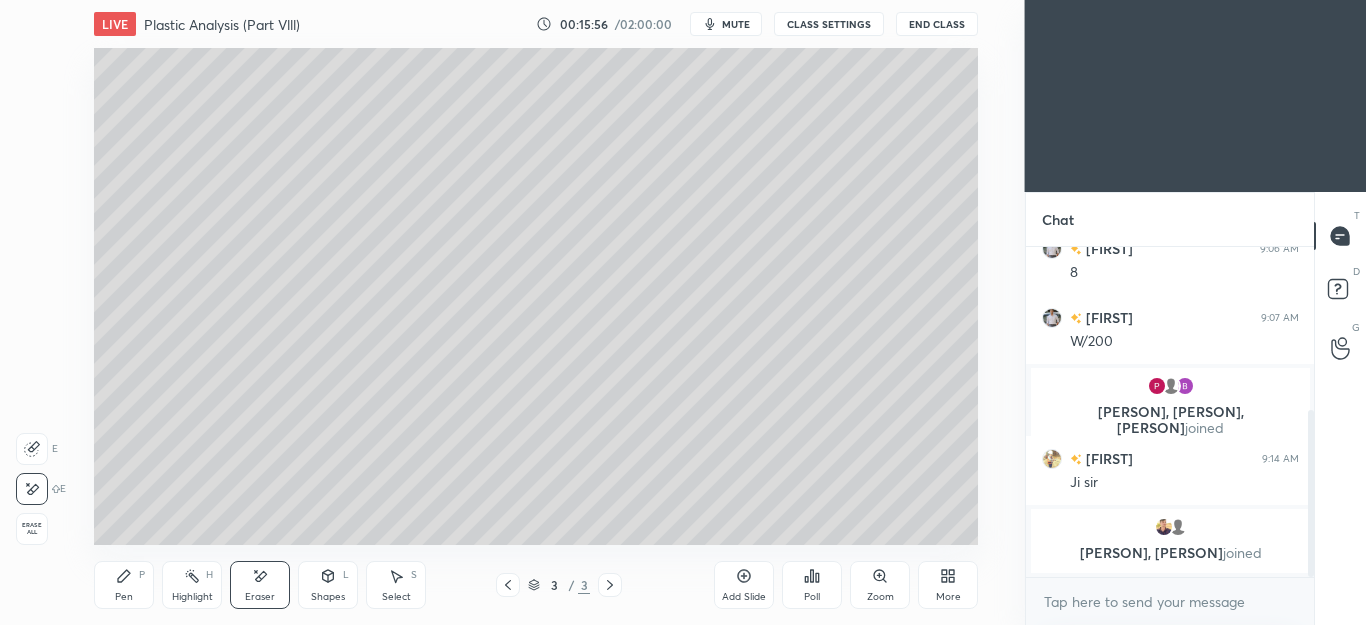 click on "Pen P" at bounding box center [124, 585] 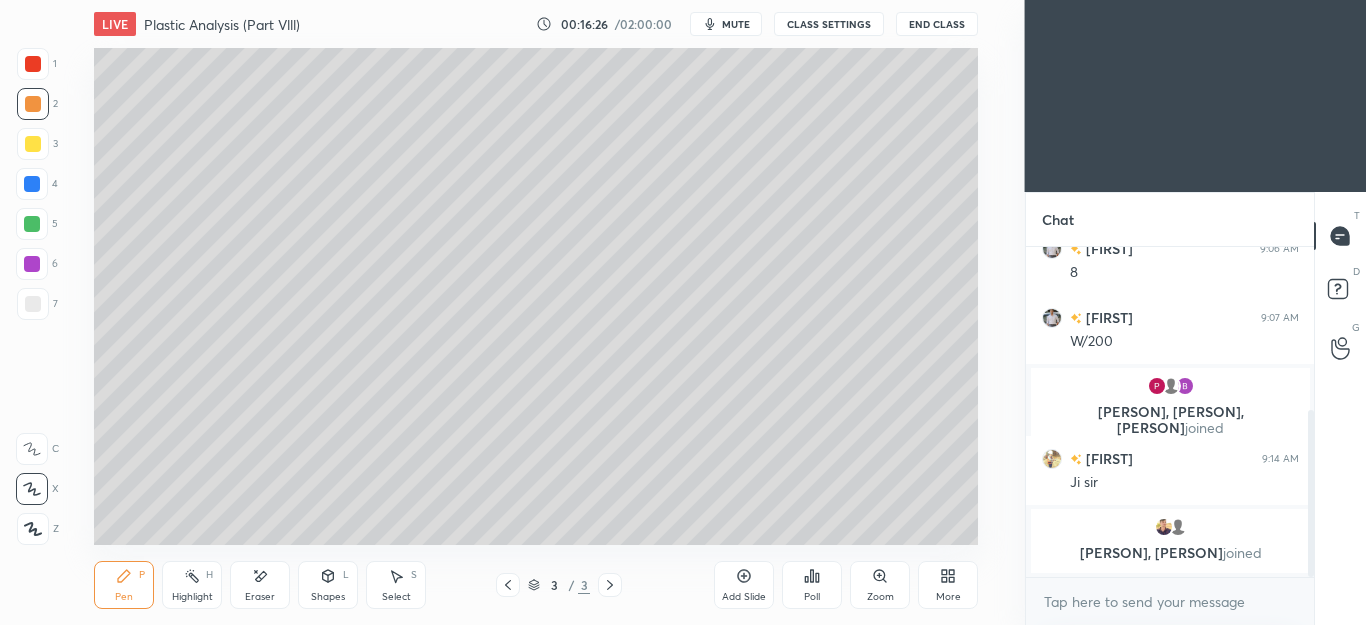 click on "Eraser" at bounding box center [260, 585] 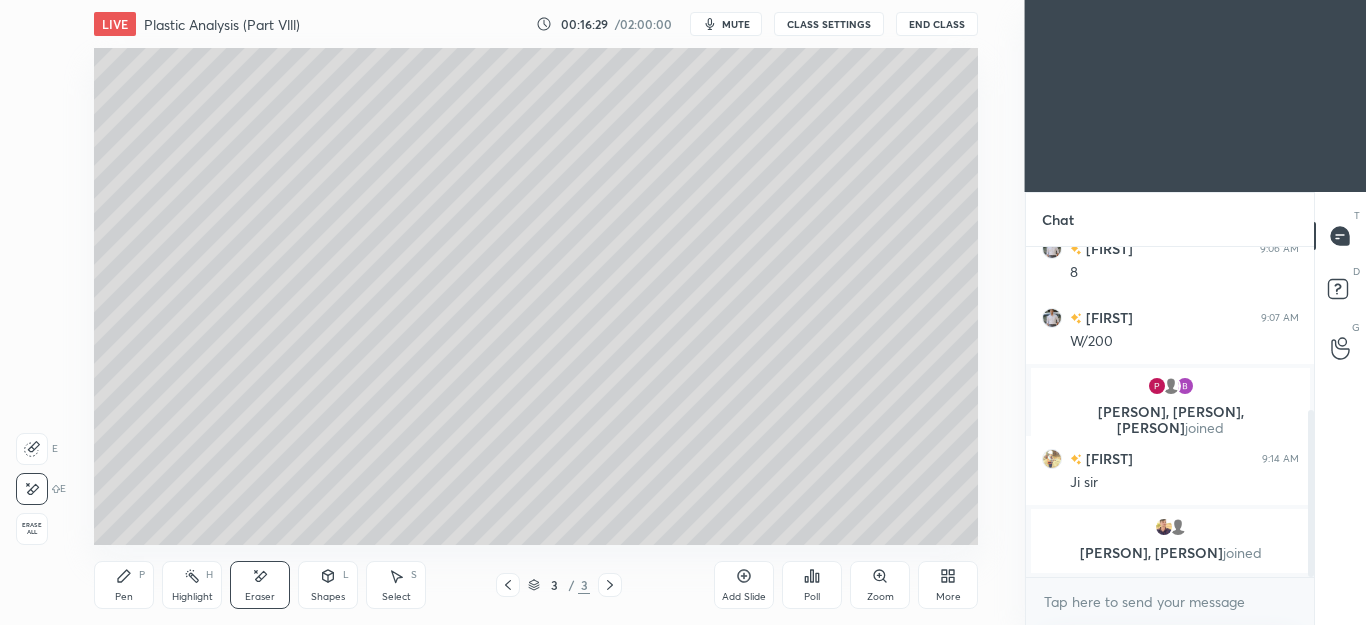 click on "Pen P" at bounding box center [124, 585] 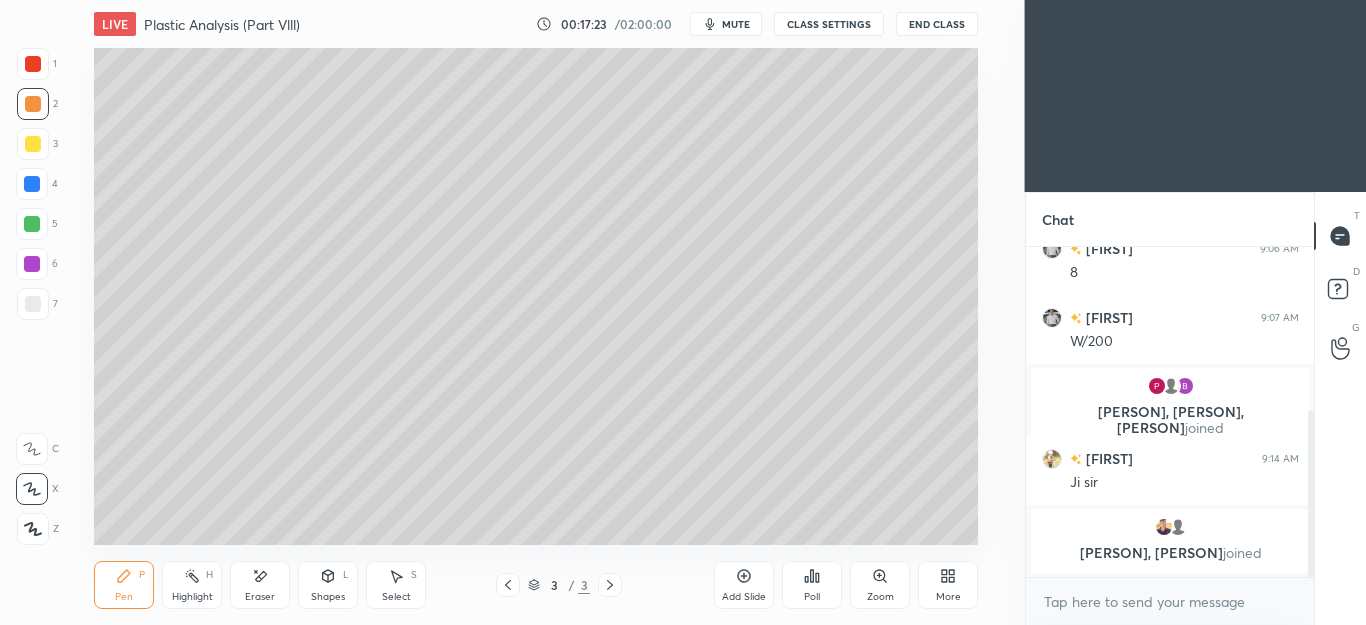 click on "Eraser" at bounding box center (260, 585) 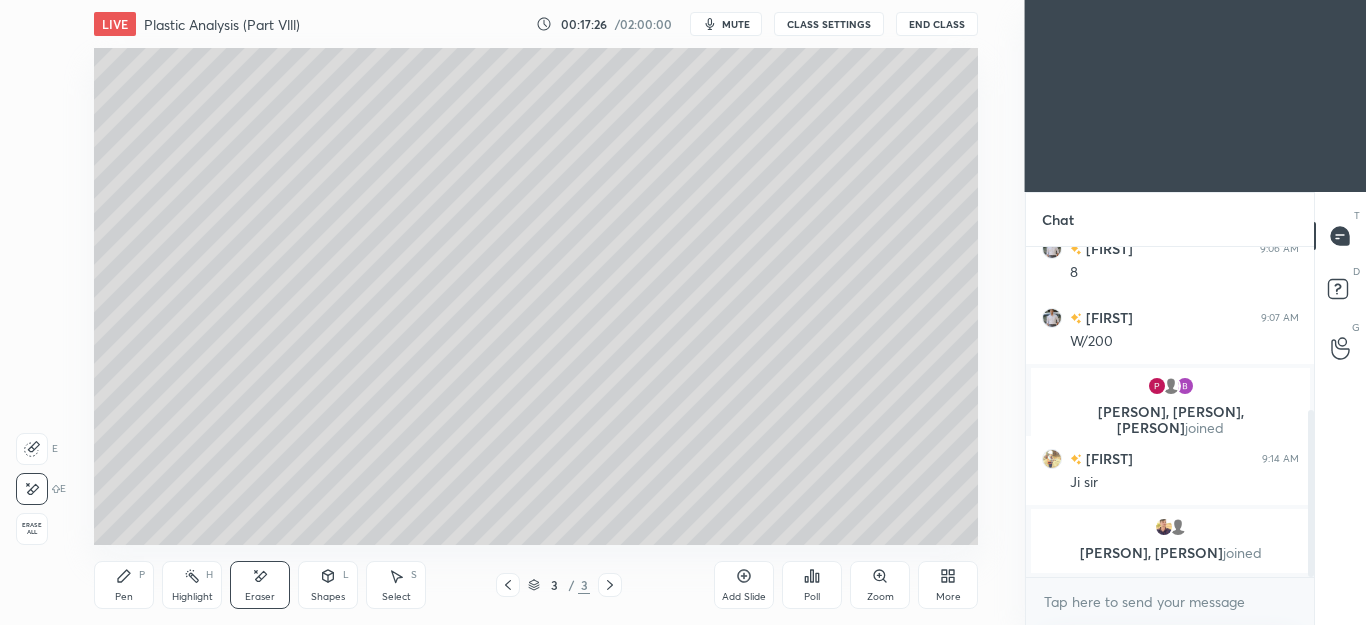 click 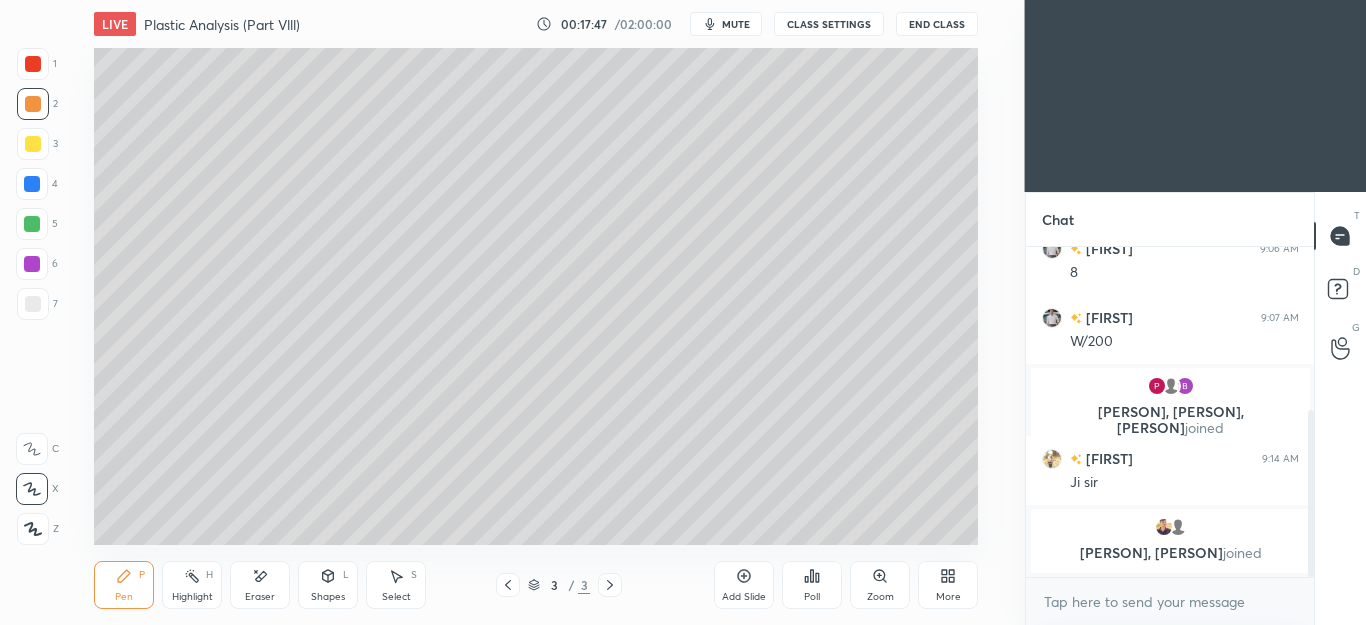 click at bounding box center [33, 304] 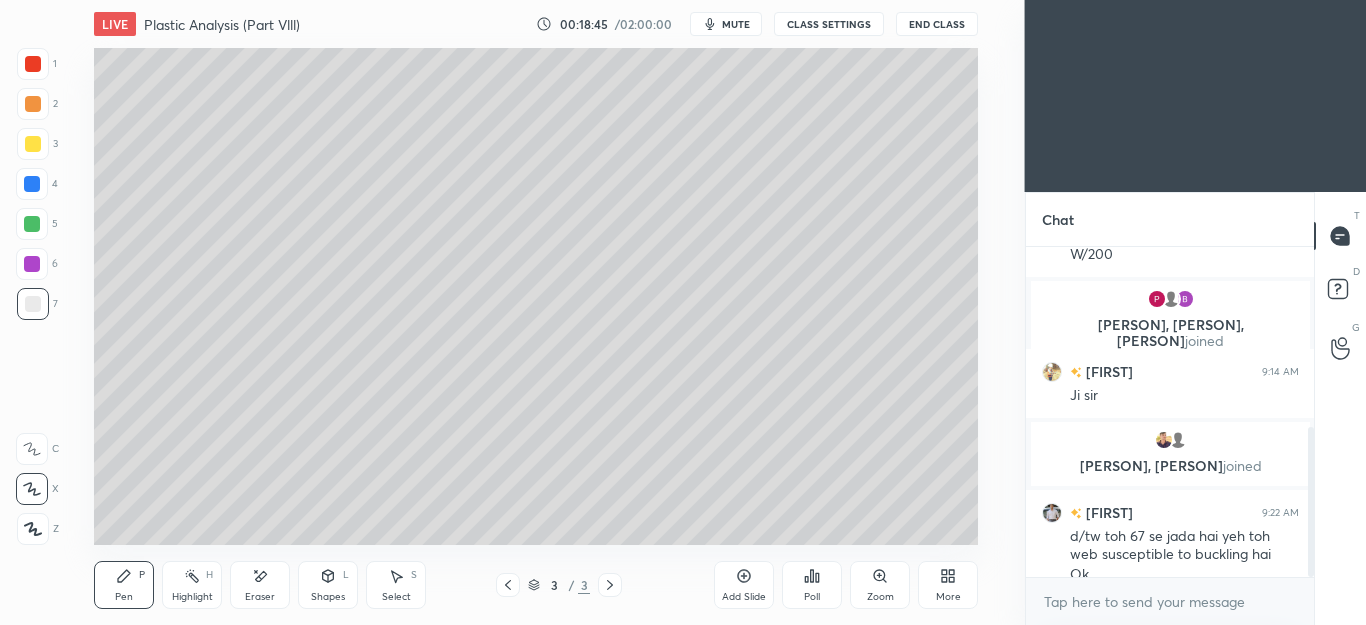 scroll, scrollTop: 395, scrollLeft: 0, axis: vertical 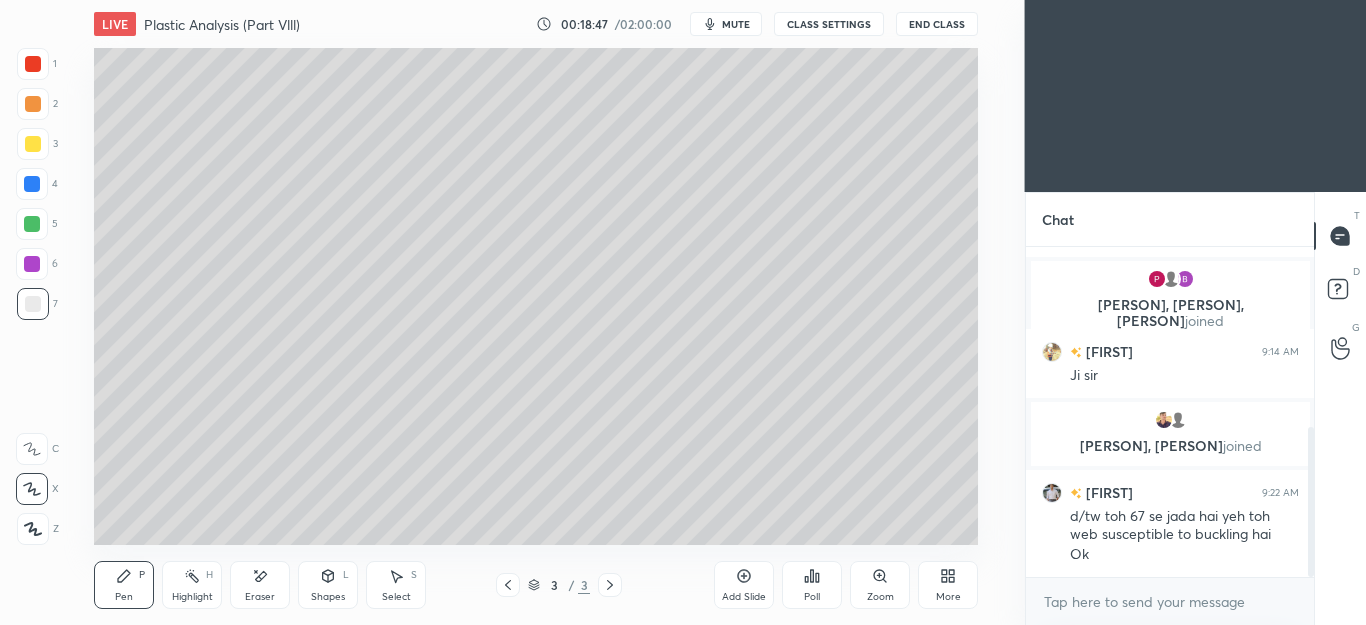 click on "Eraser" at bounding box center [260, 585] 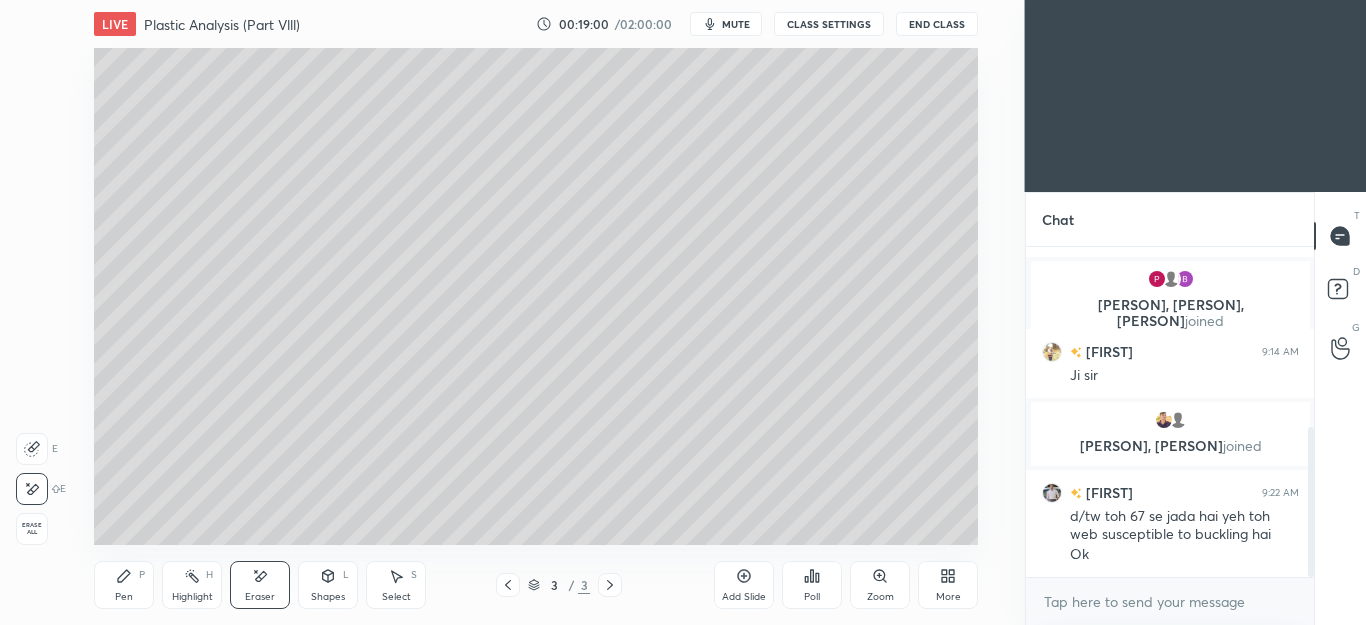 click on "Pen P" at bounding box center [124, 585] 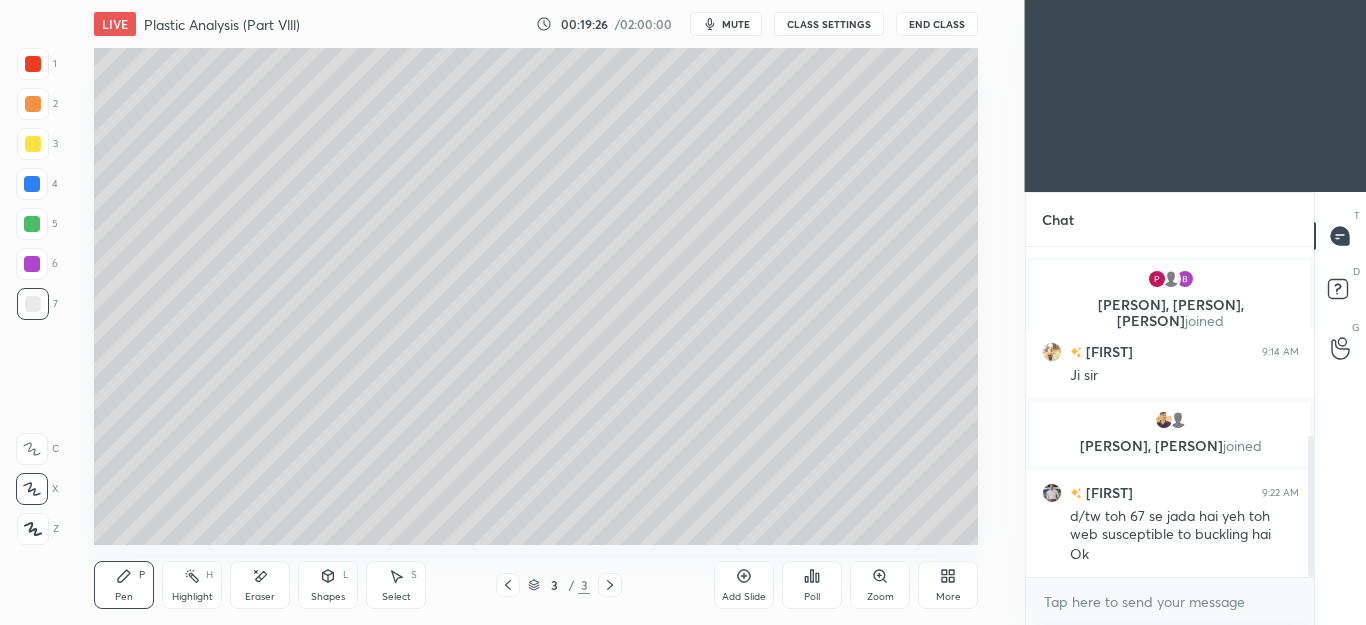 scroll, scrollTop: 443, scrollLeft: 0, axis: vertical 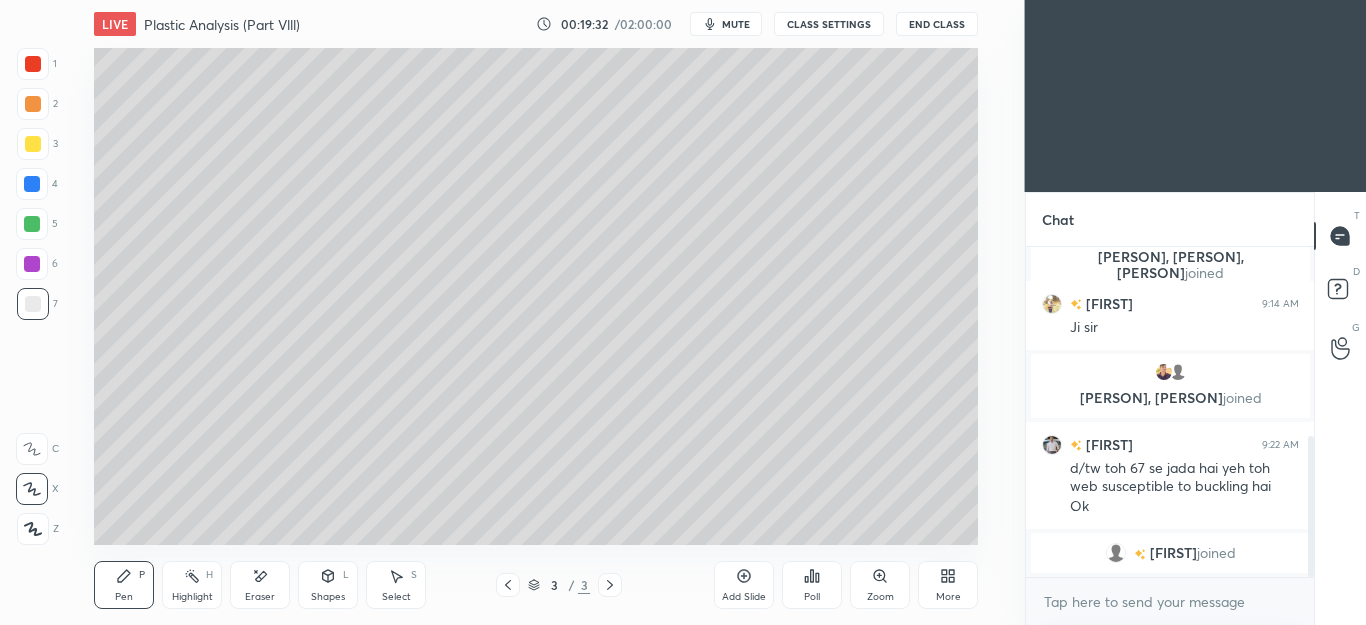 click on "Eraser" at bounding box center [260, 585] 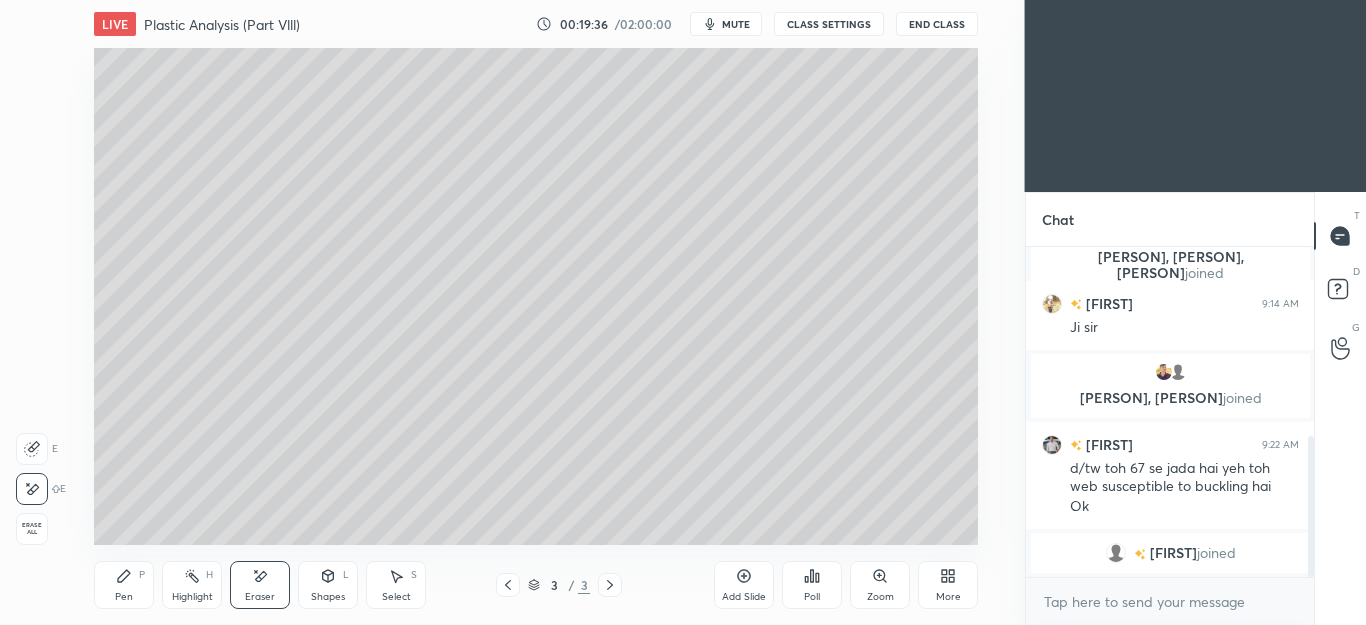 click 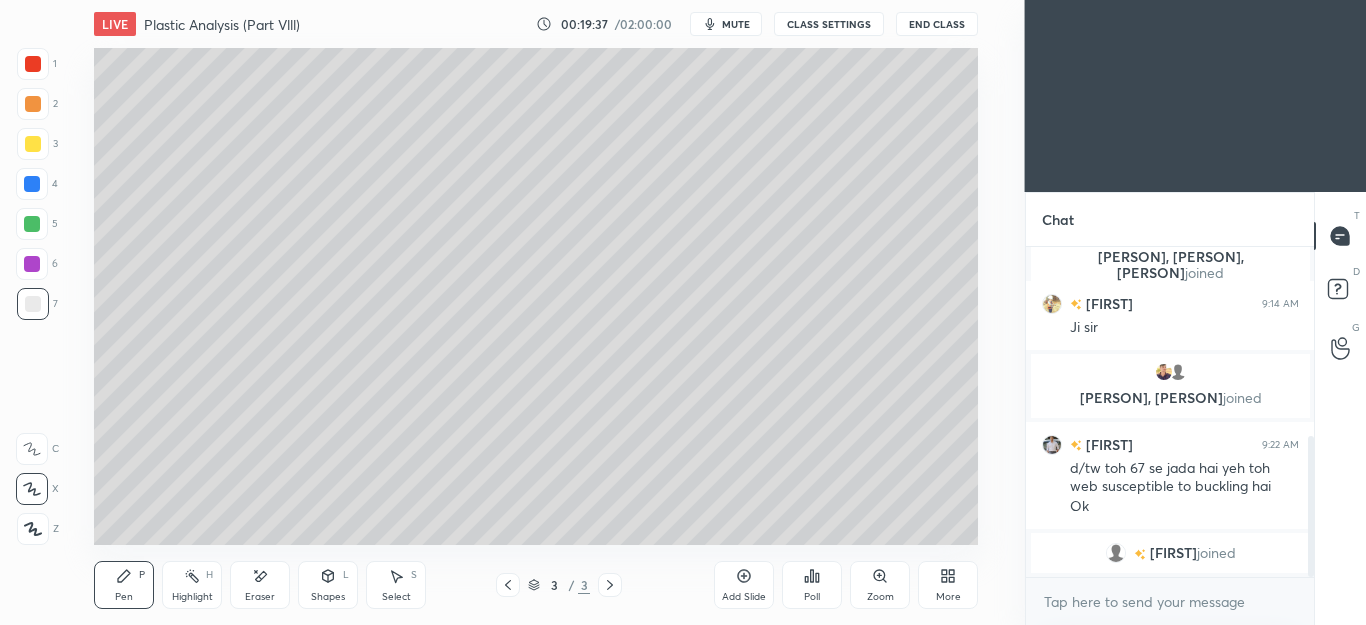 click 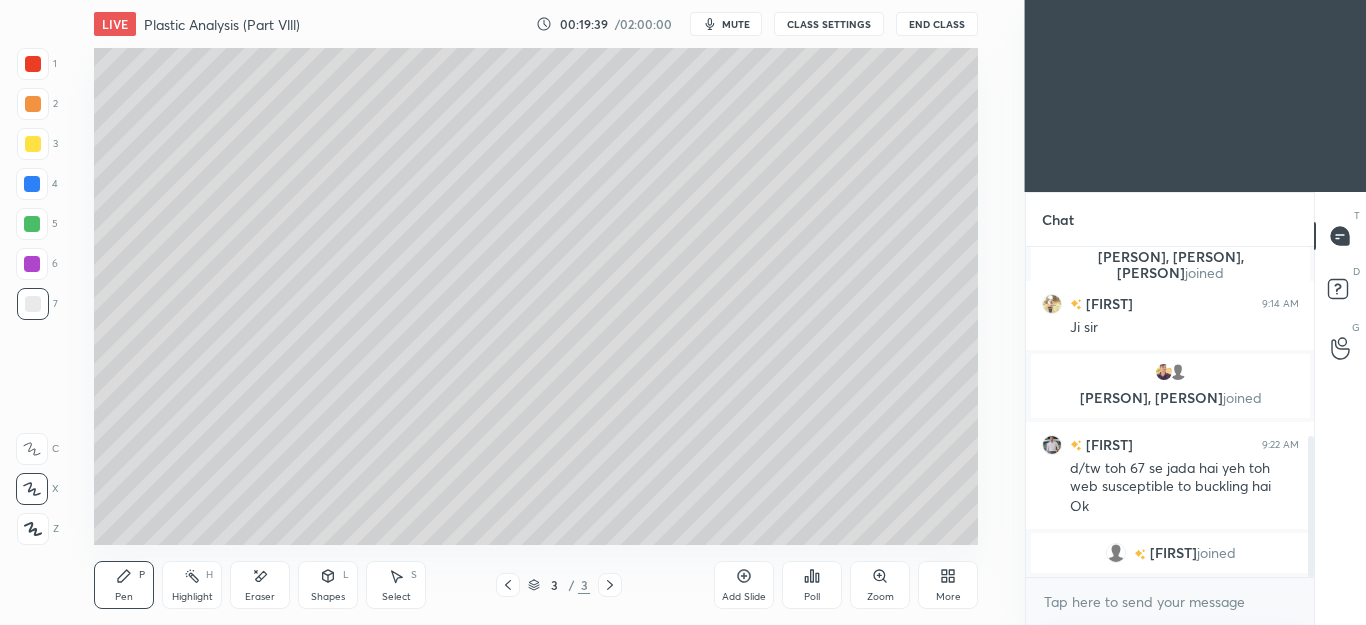 click 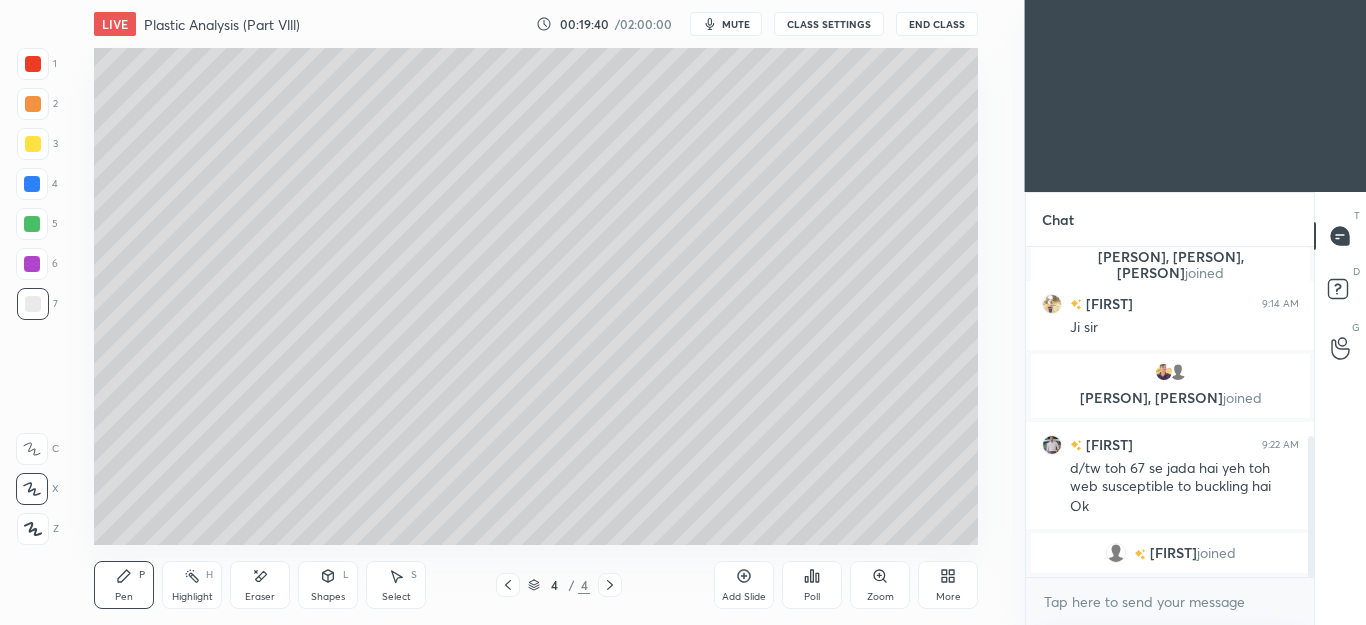 click at bounding box center (32, 224) 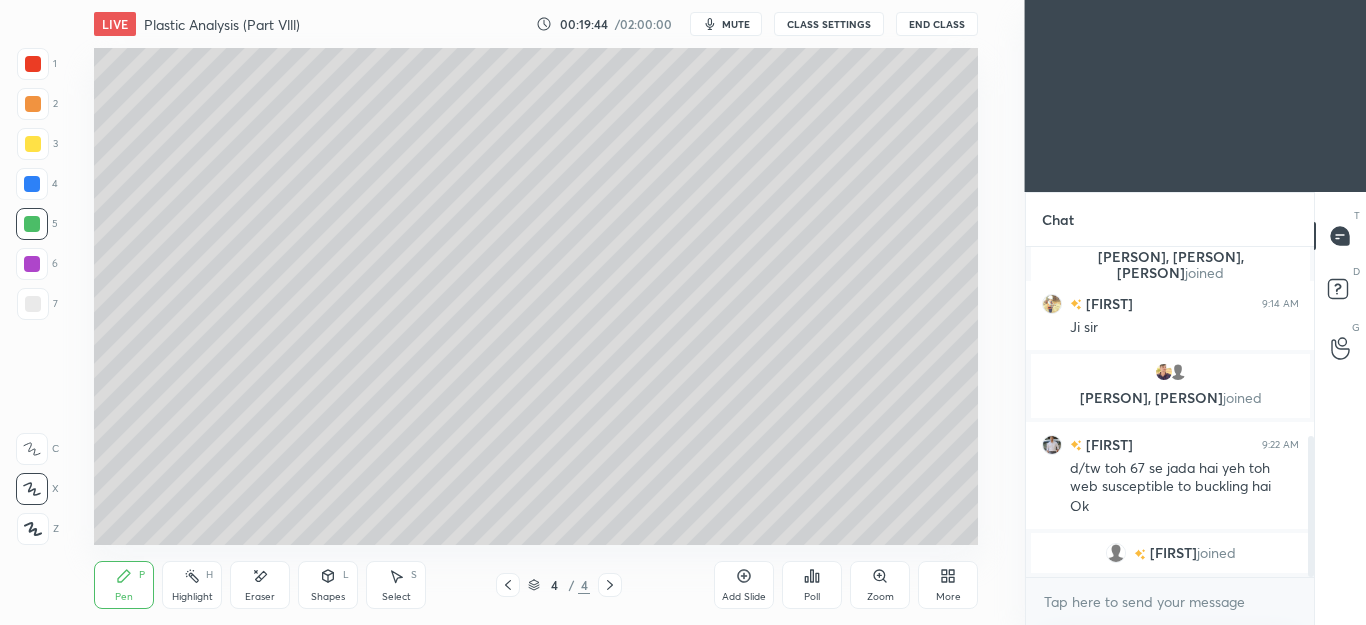 click on "2" at bounding box center [37, 104] 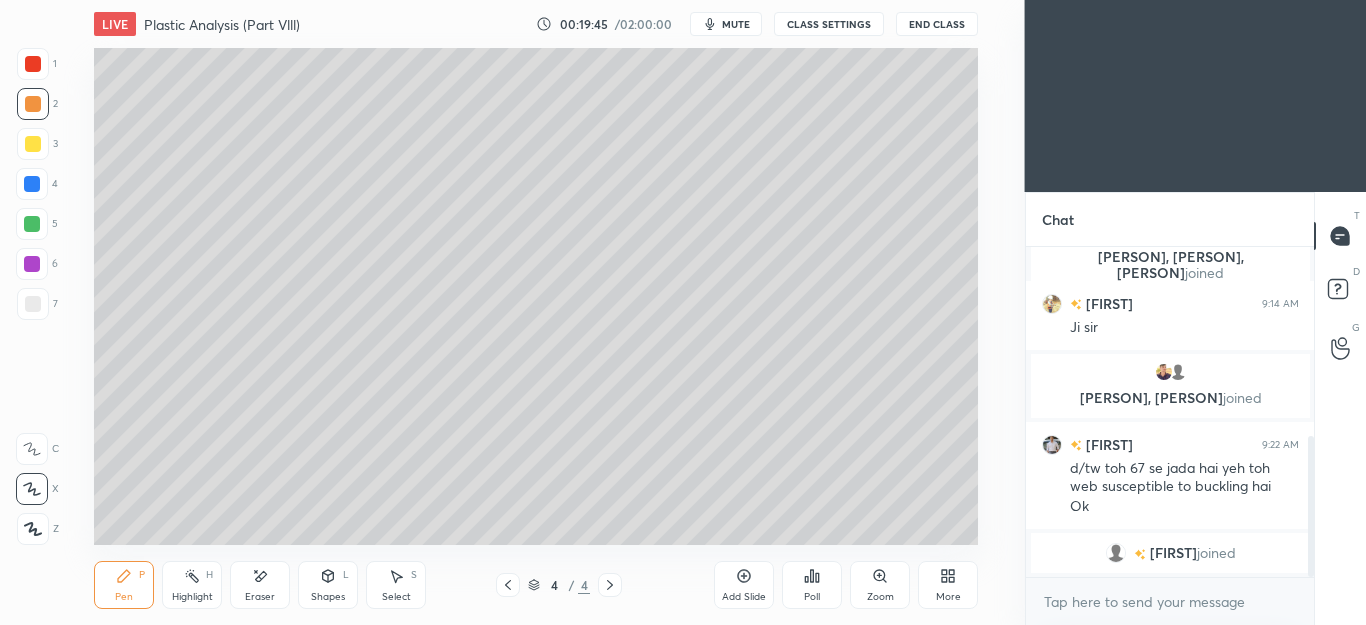 click 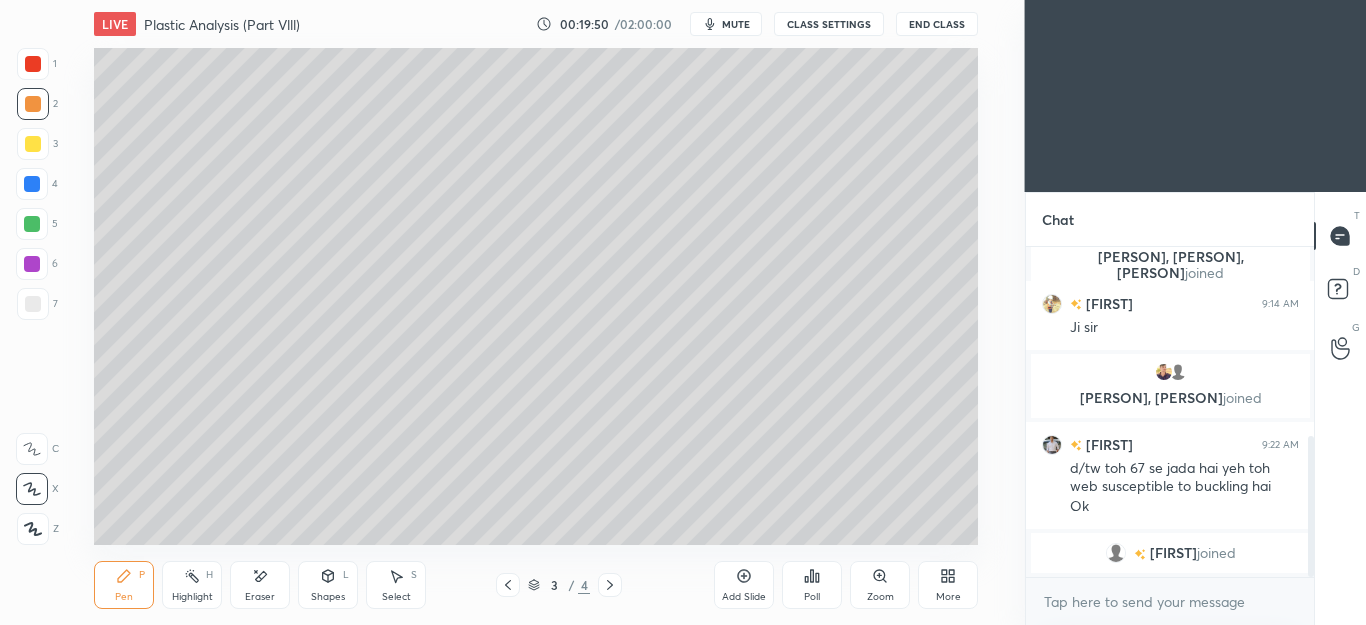 click 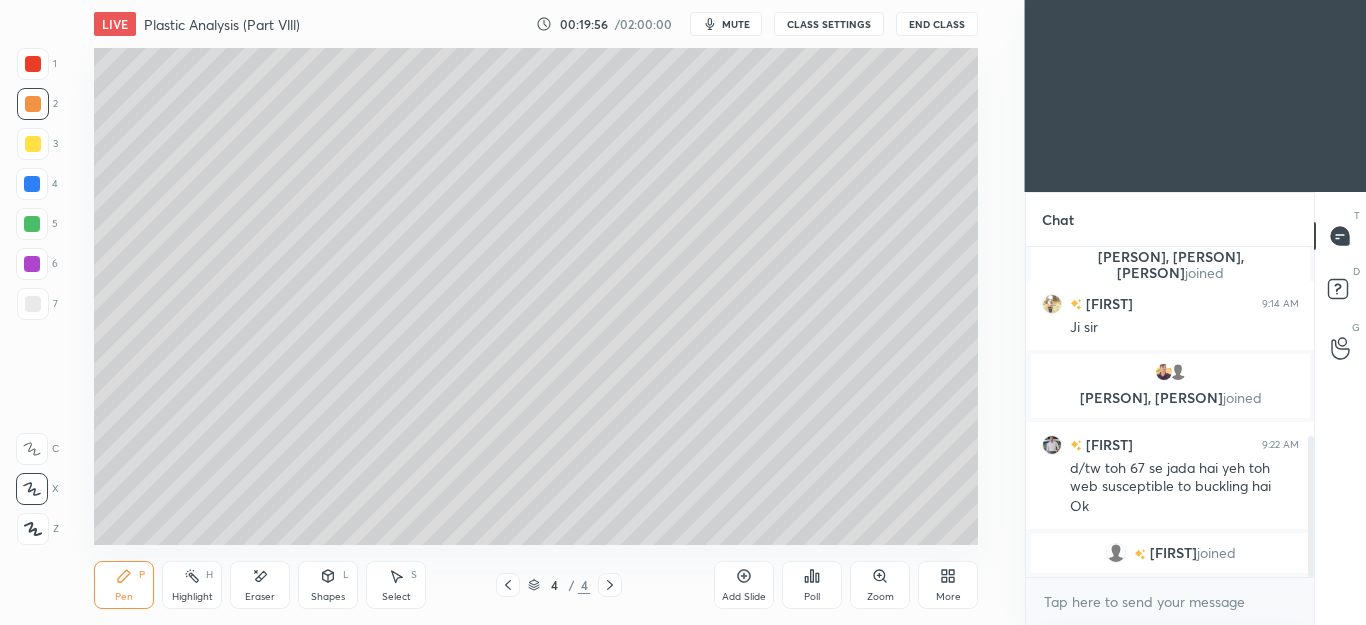 click on "Shapes L" at bounding box center (328, 585) 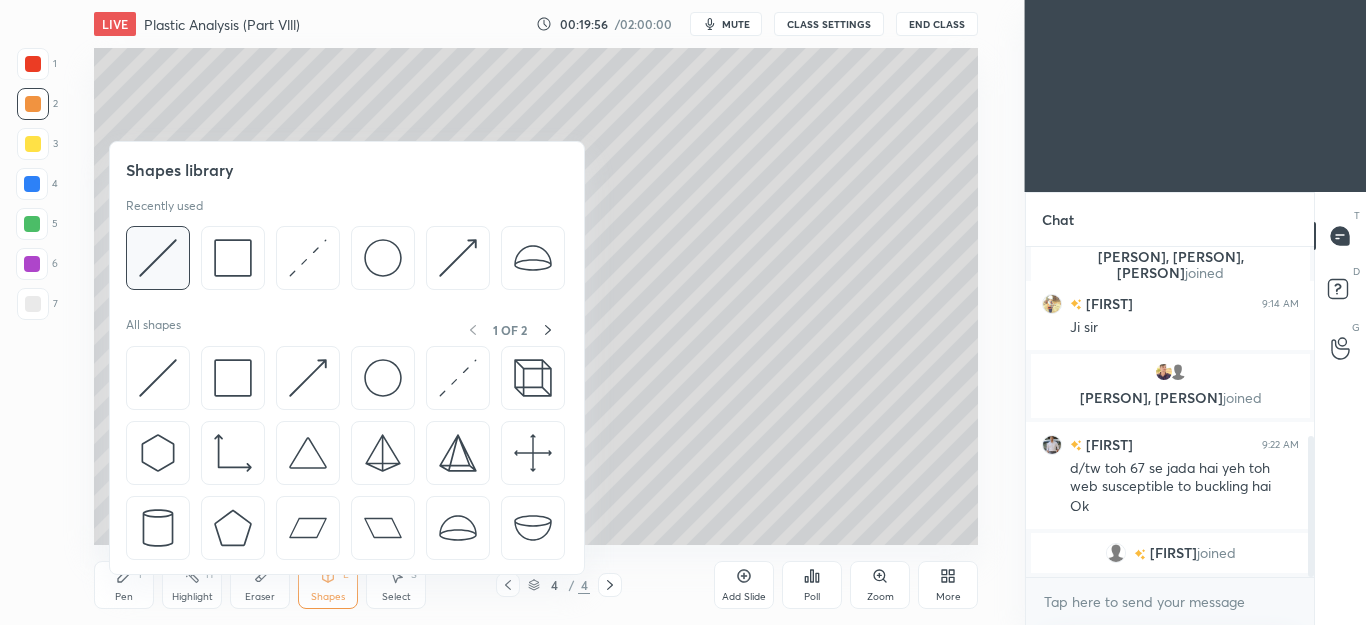 click at bounding box center (158, 258) 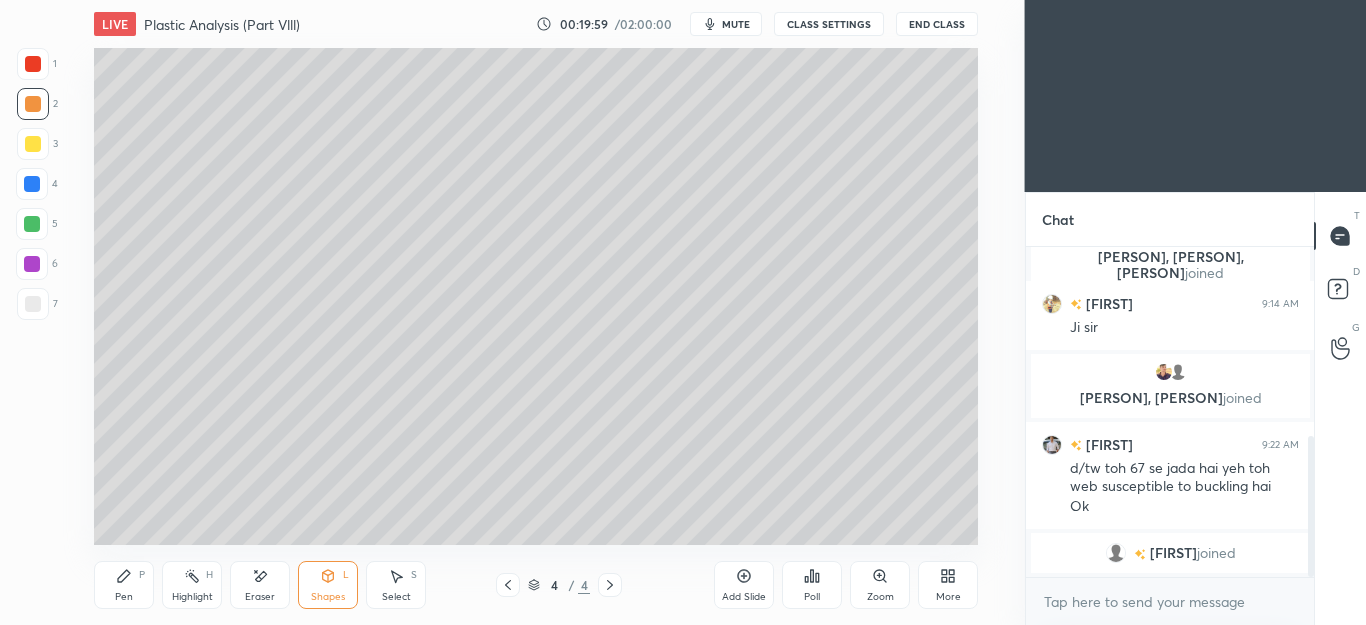 click 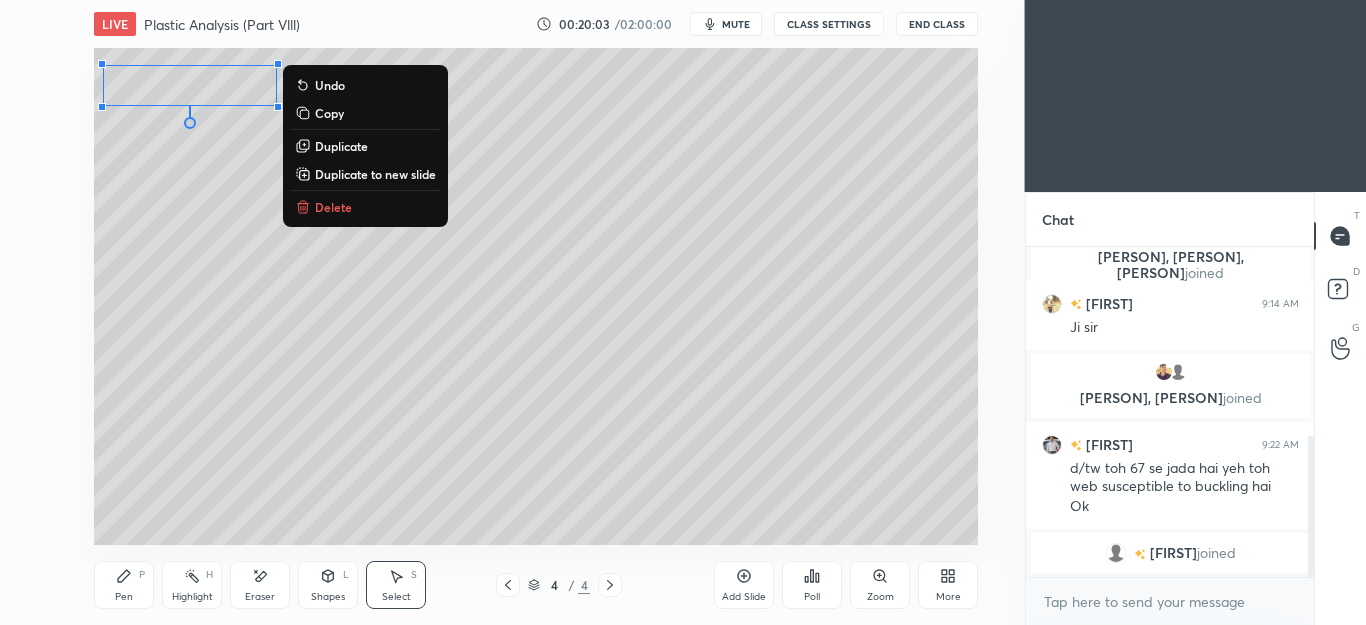 click on "Pen P" at bounding box center (124, 585) 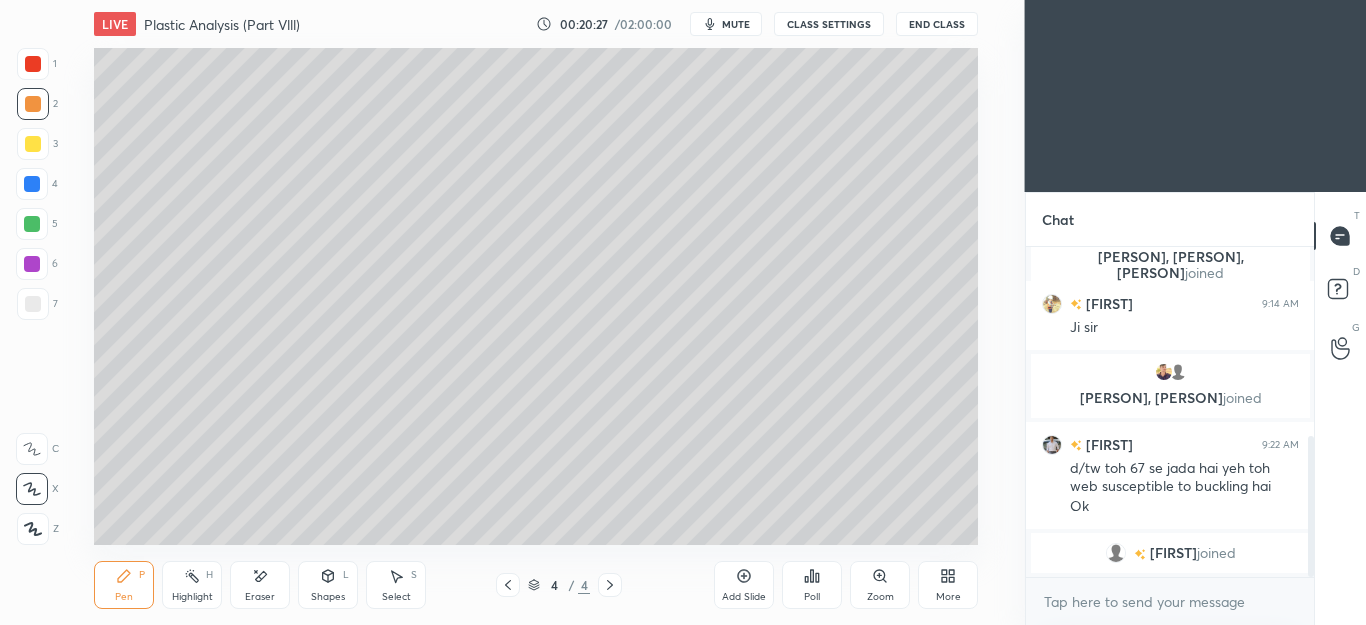 click 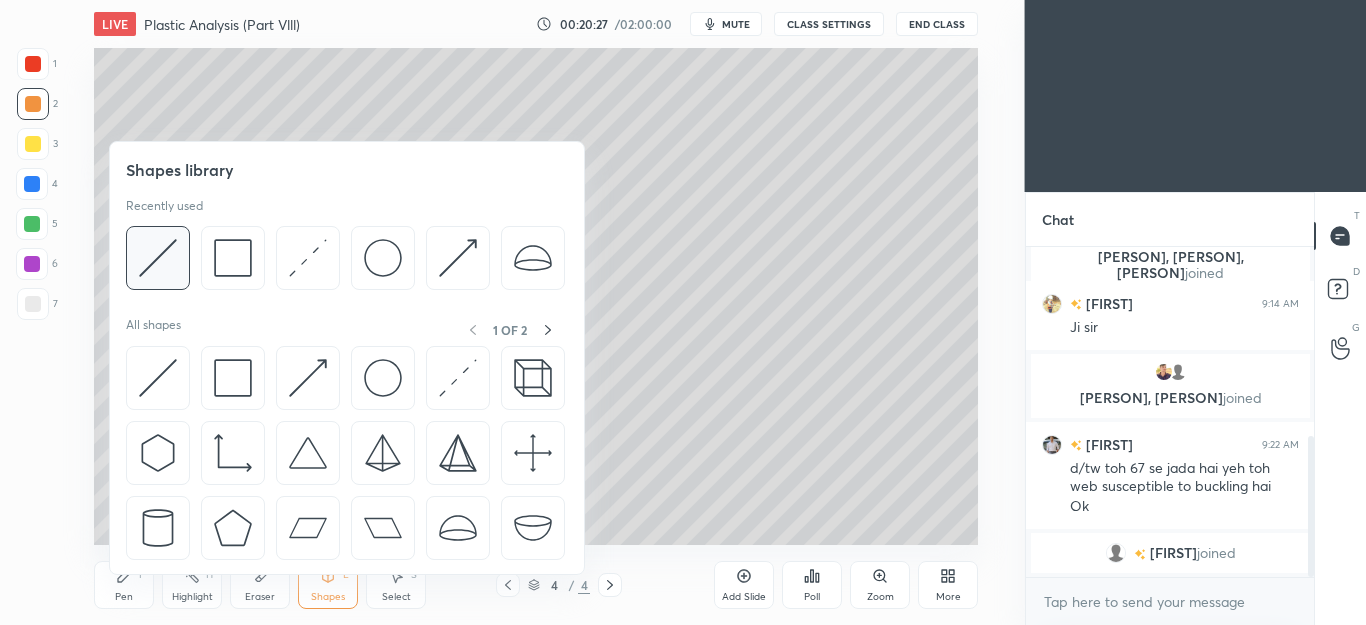 click at bounding box center [158, 258] 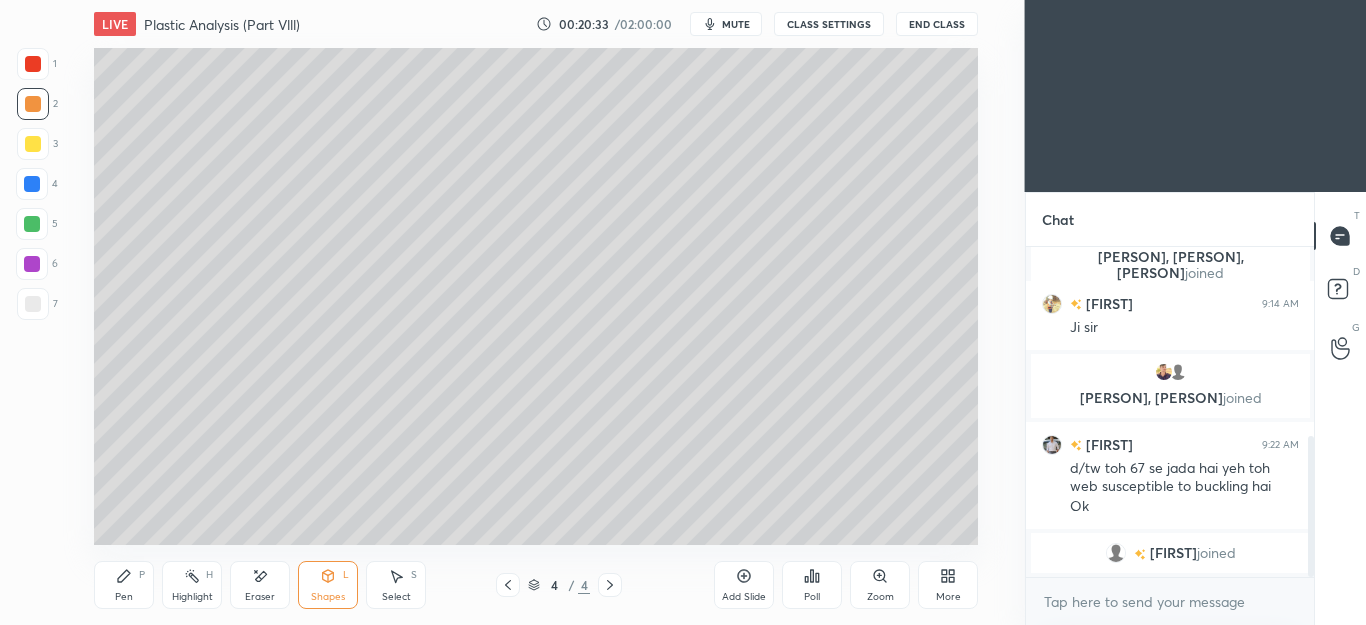 click 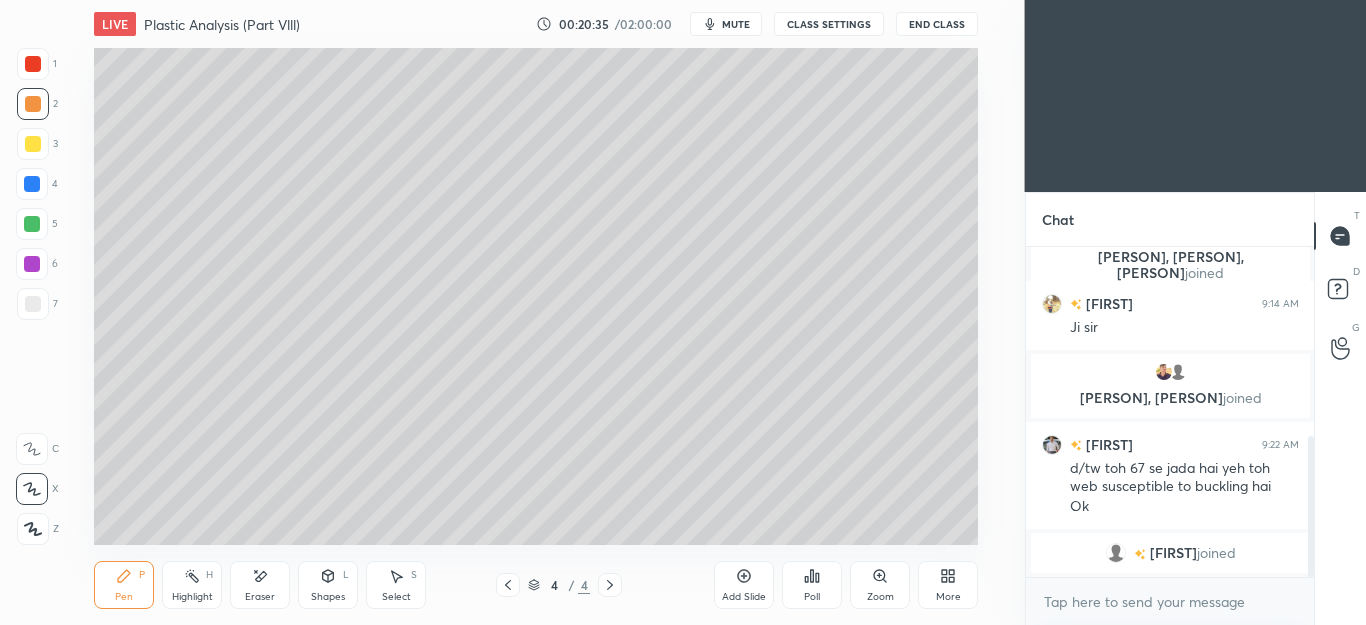 click at bounding box center [32, 224] 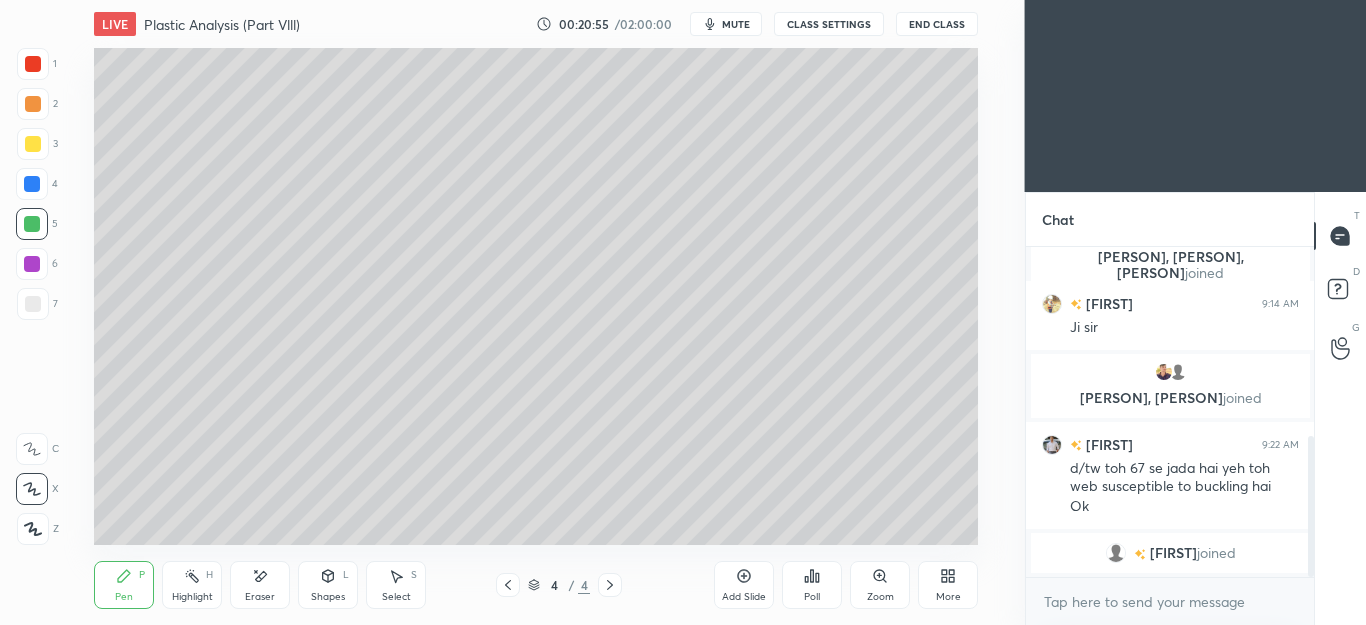 click at bounding box center [33, 304] 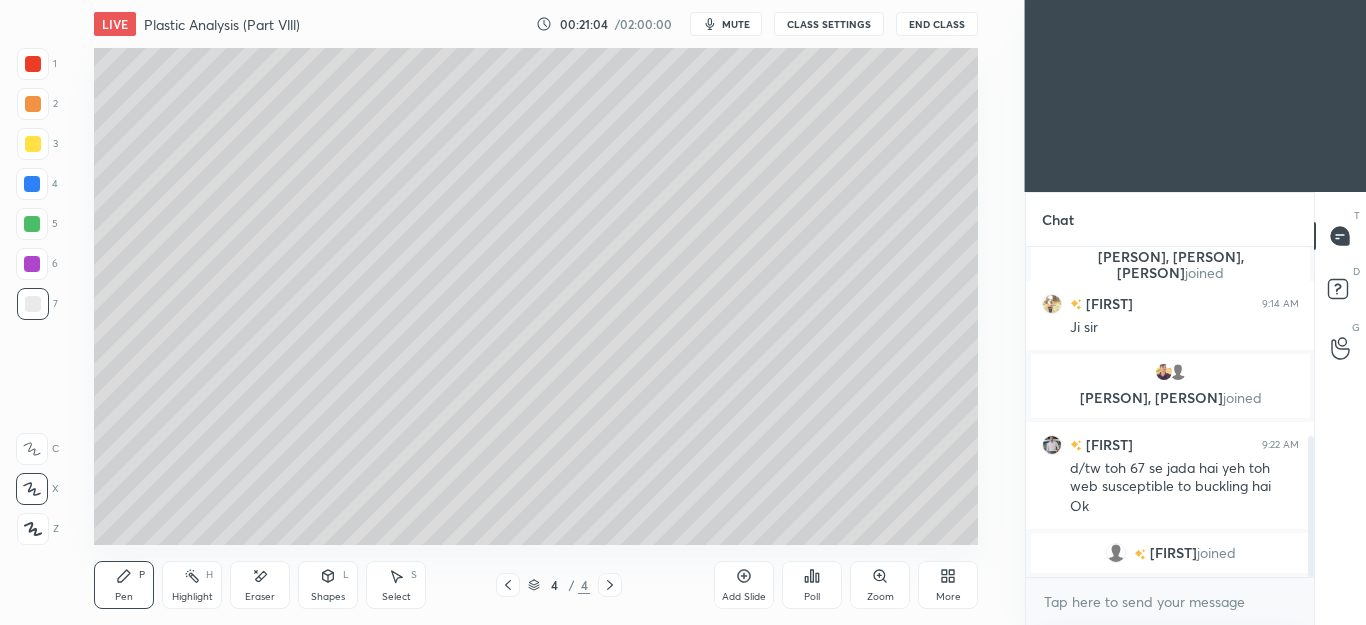 click at bounding box center (32, 224) 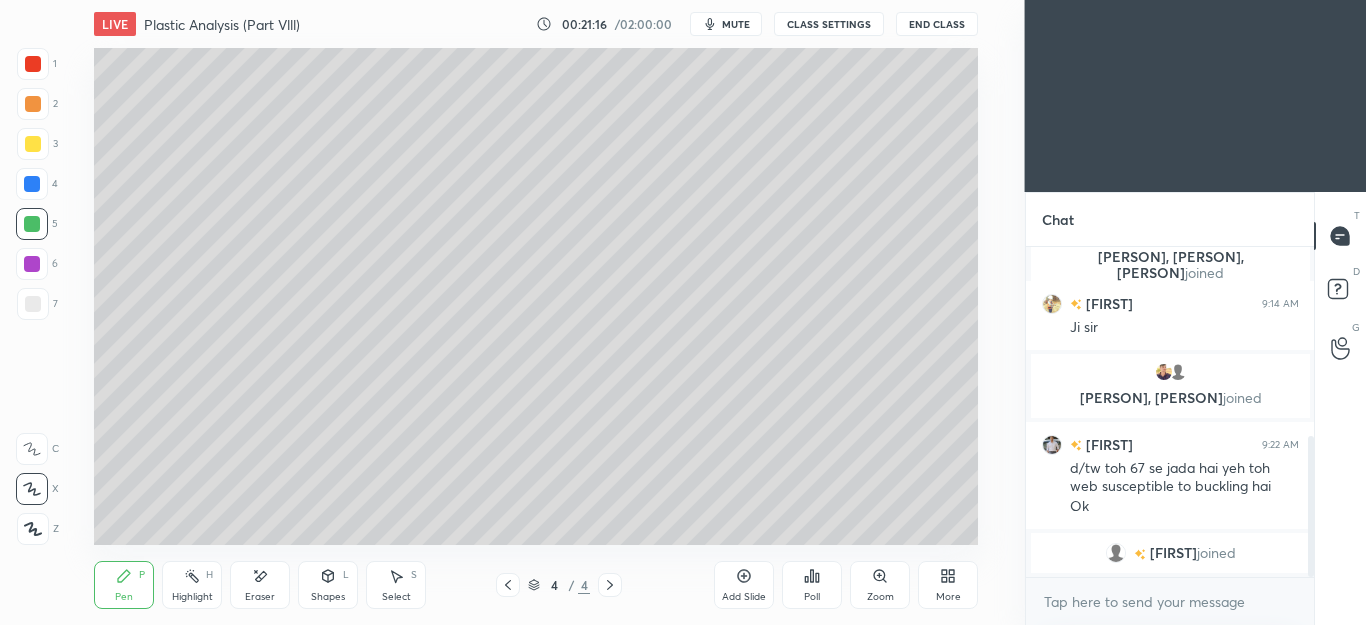 click at bounding box center [33, 304] 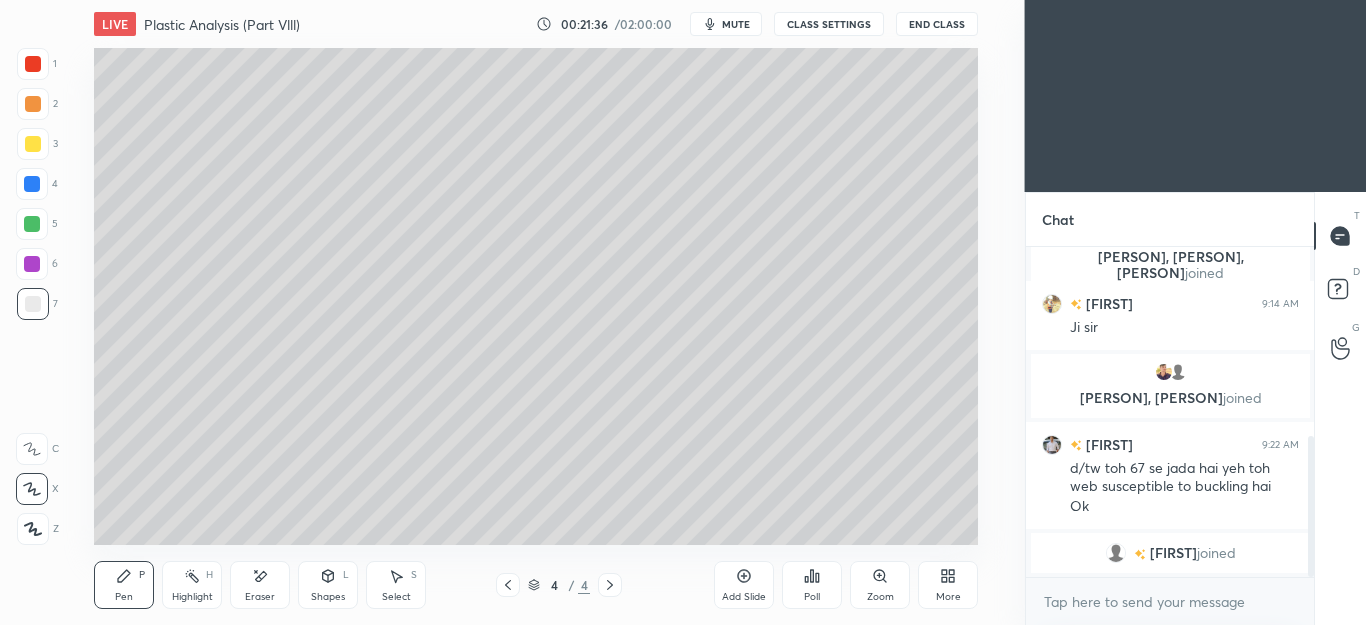 click on "Eraser" at bounding box center [260, 597] 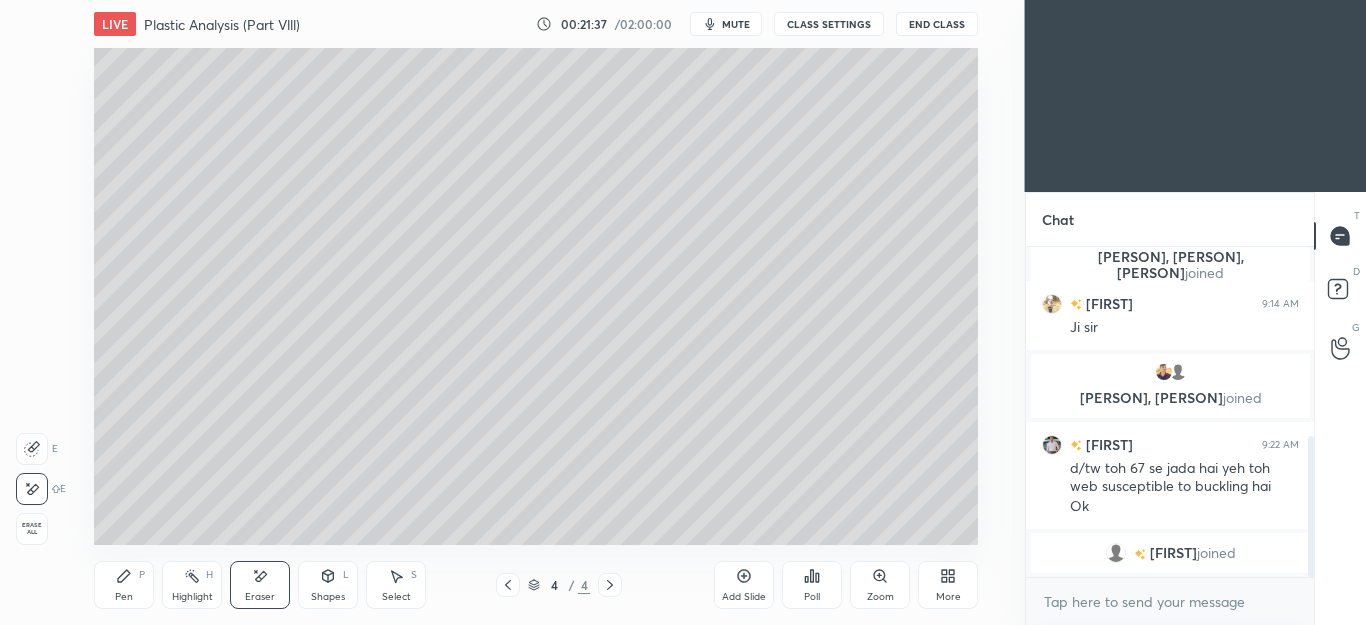 click on "Pen P" at bounding box center (124, 585) 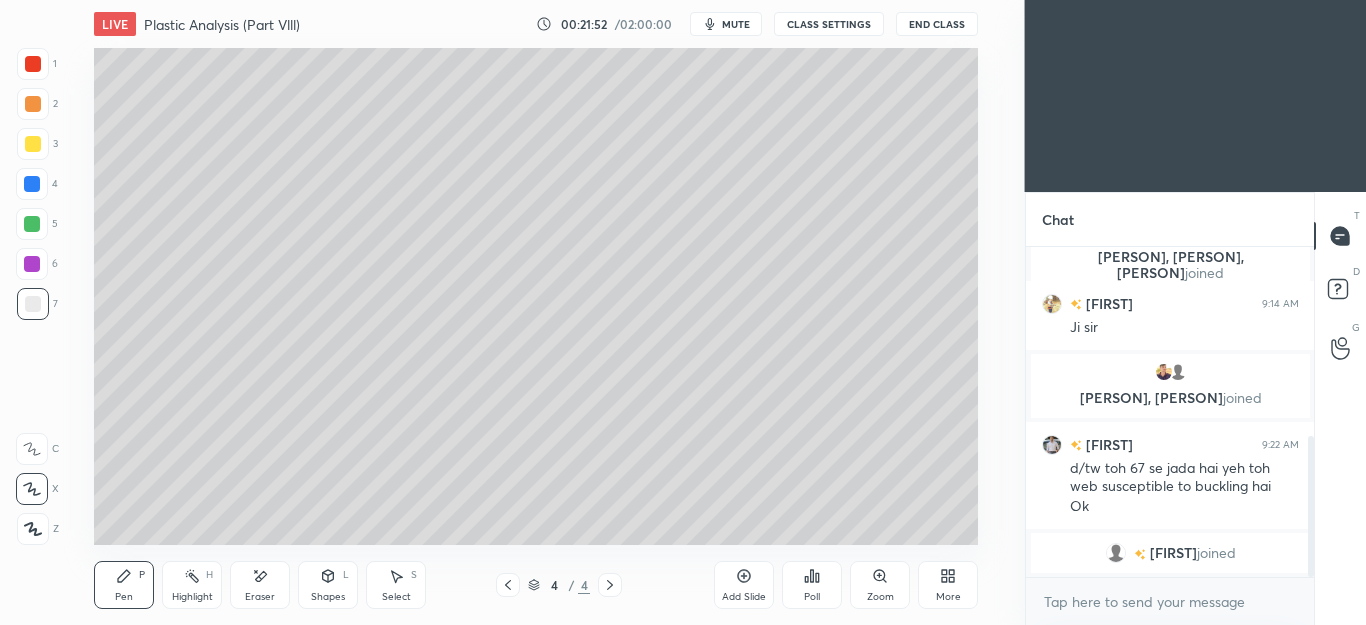 click on "Select S" at bounding box center (396, 585) 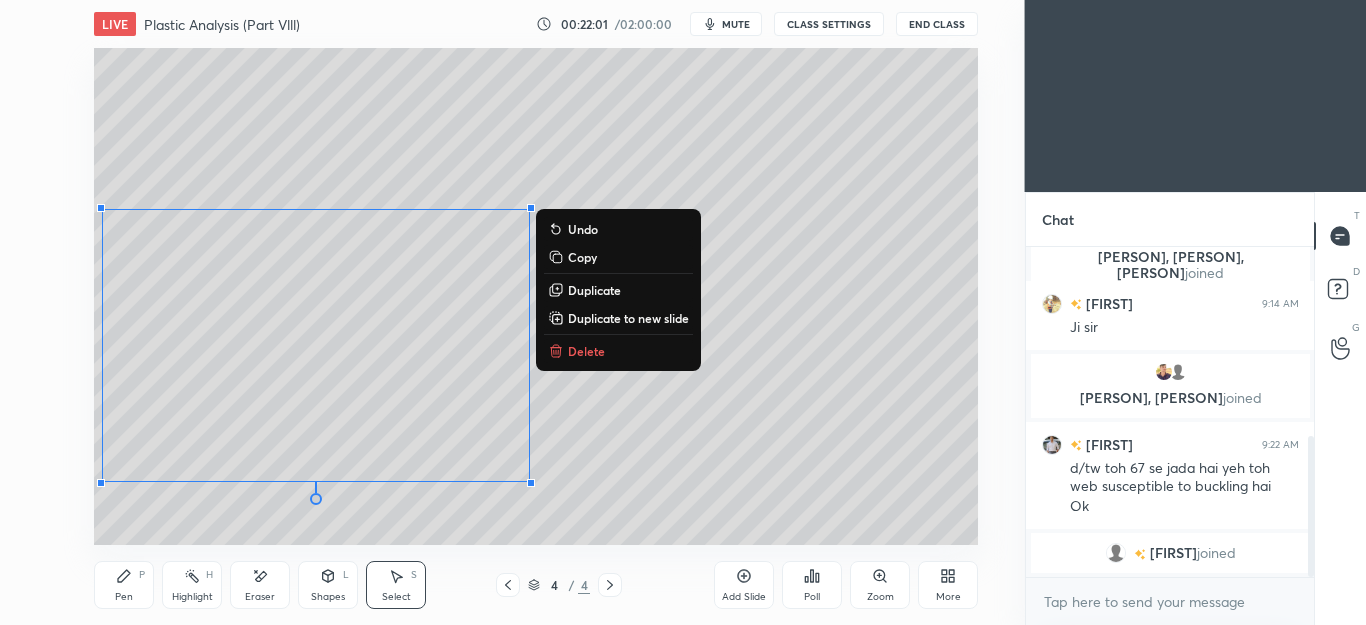 click on "0 ° Undo Copy Duplicate Duplicate to new slide Delete" at bounding box center (536, 296) 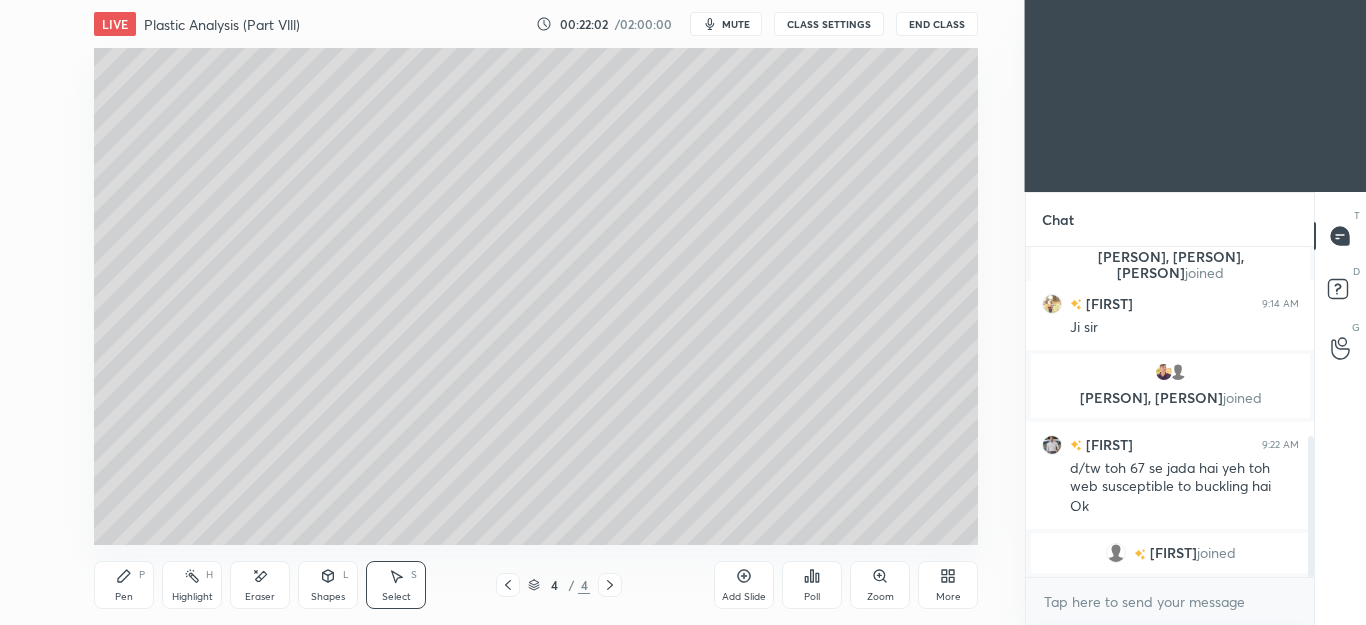 click on "Pen P" at bounding box center [124, 585] 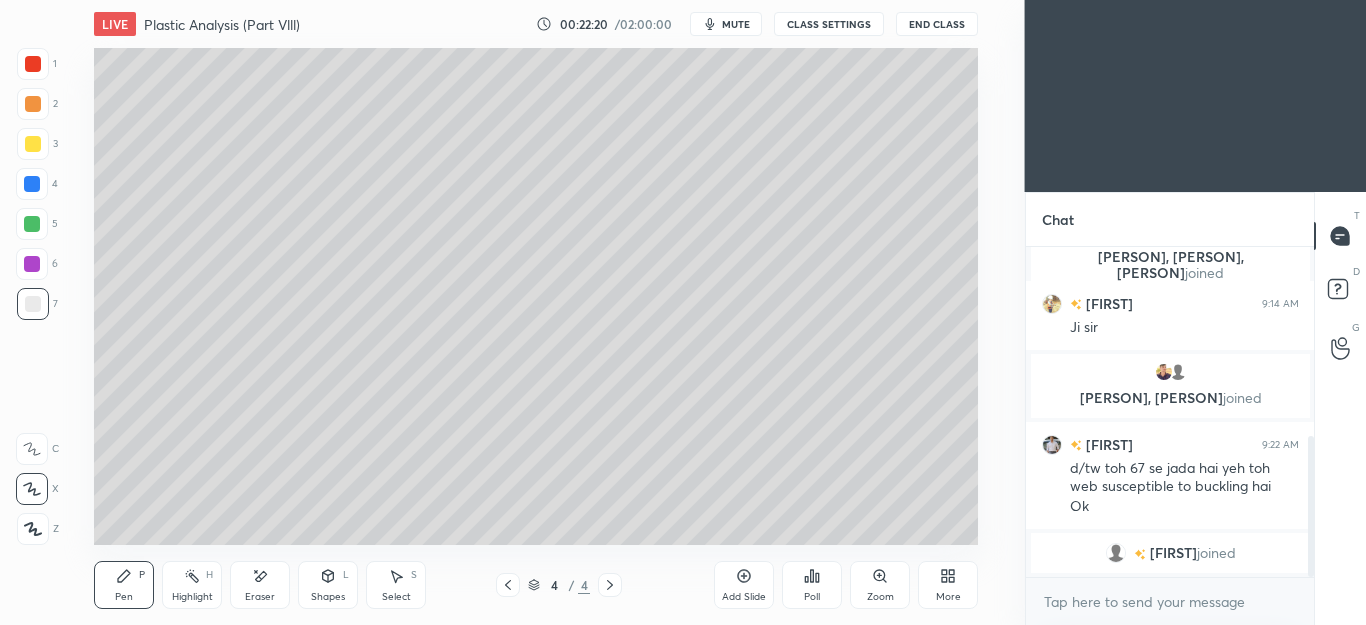 click at bounding box center (33, 104) 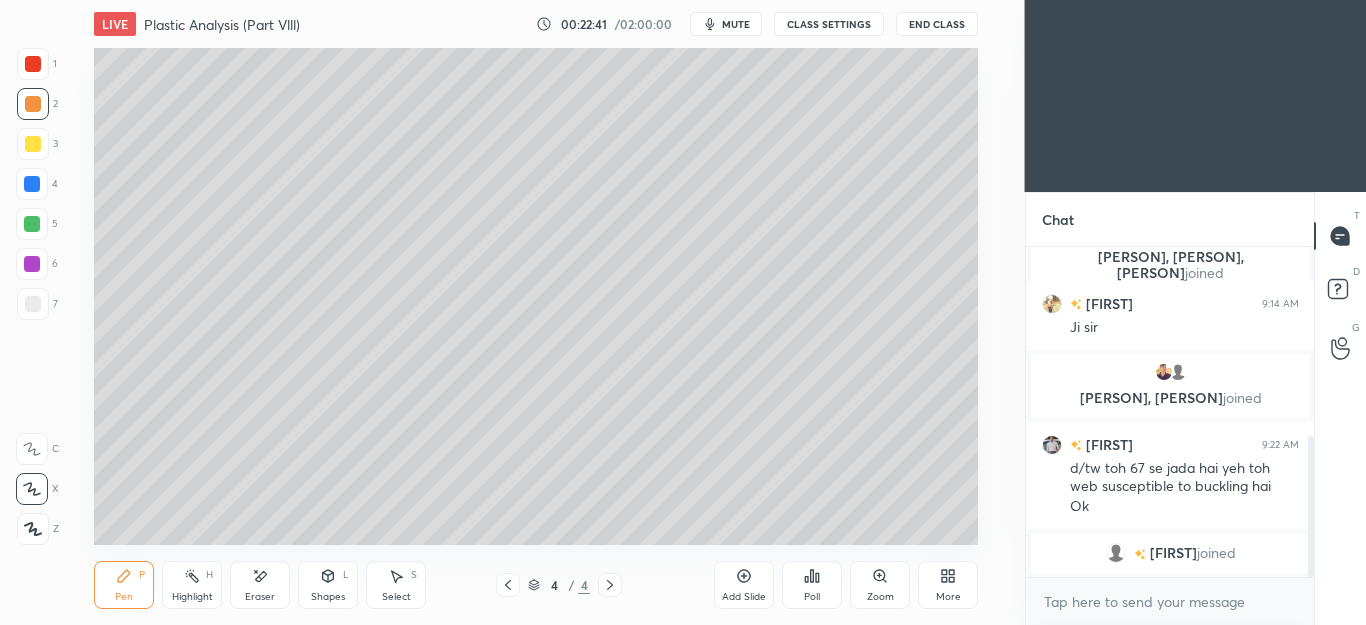 click on "Select" at bounding box center (396, 597) 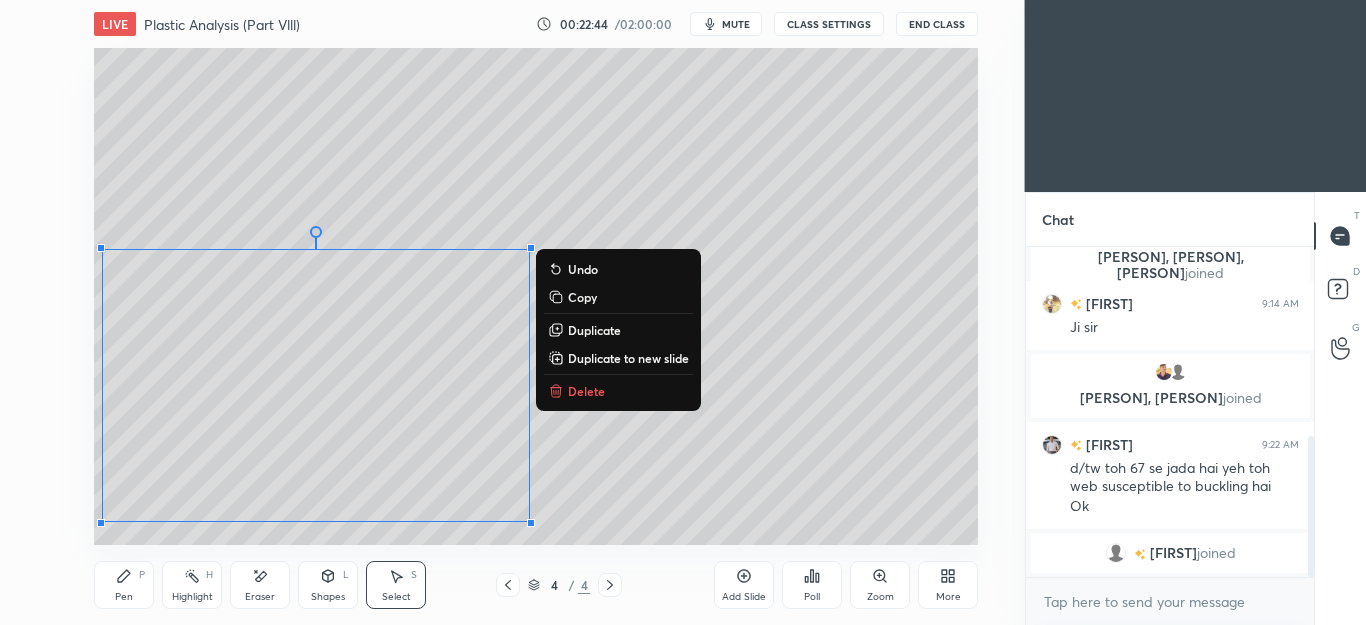 click on "Pen P" at bounding box center (124, 585) 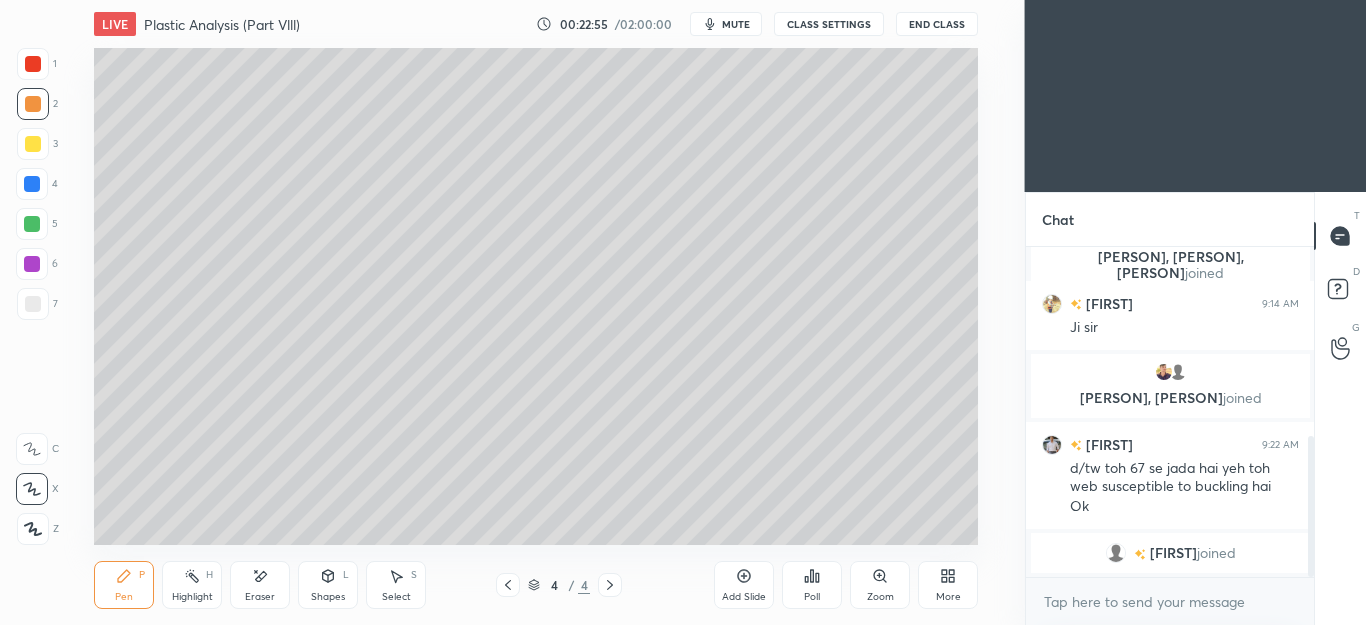 click 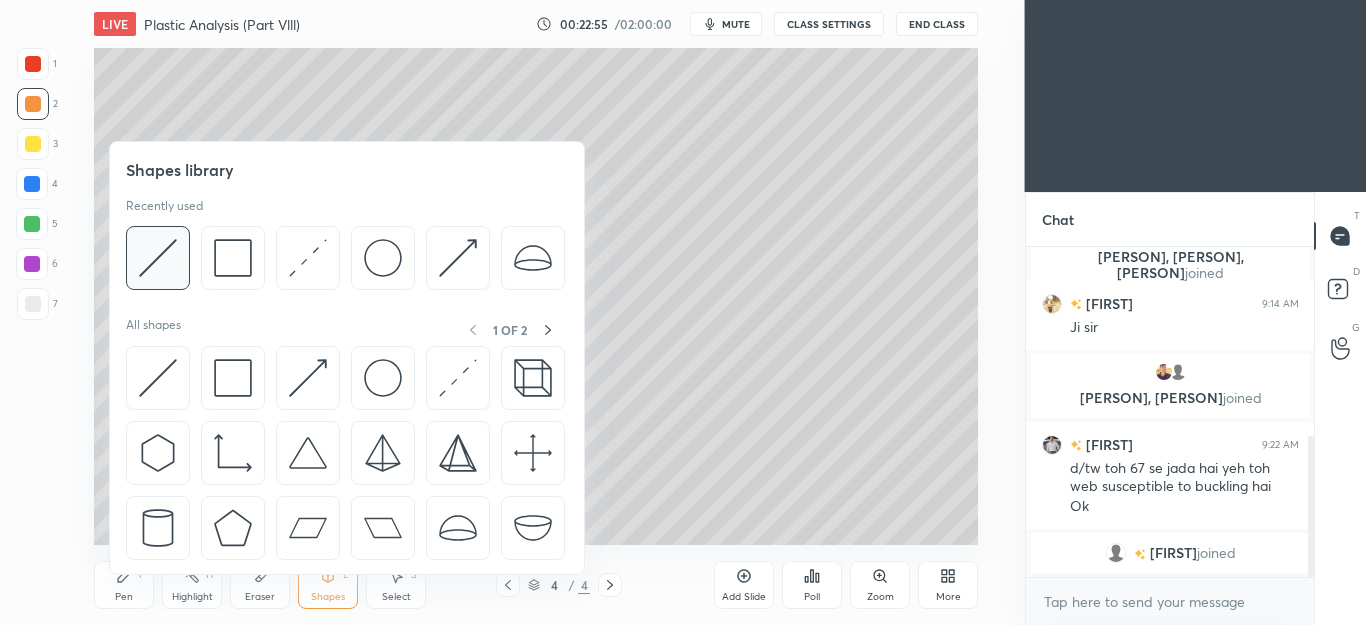 click at bounding box center [158, 258] 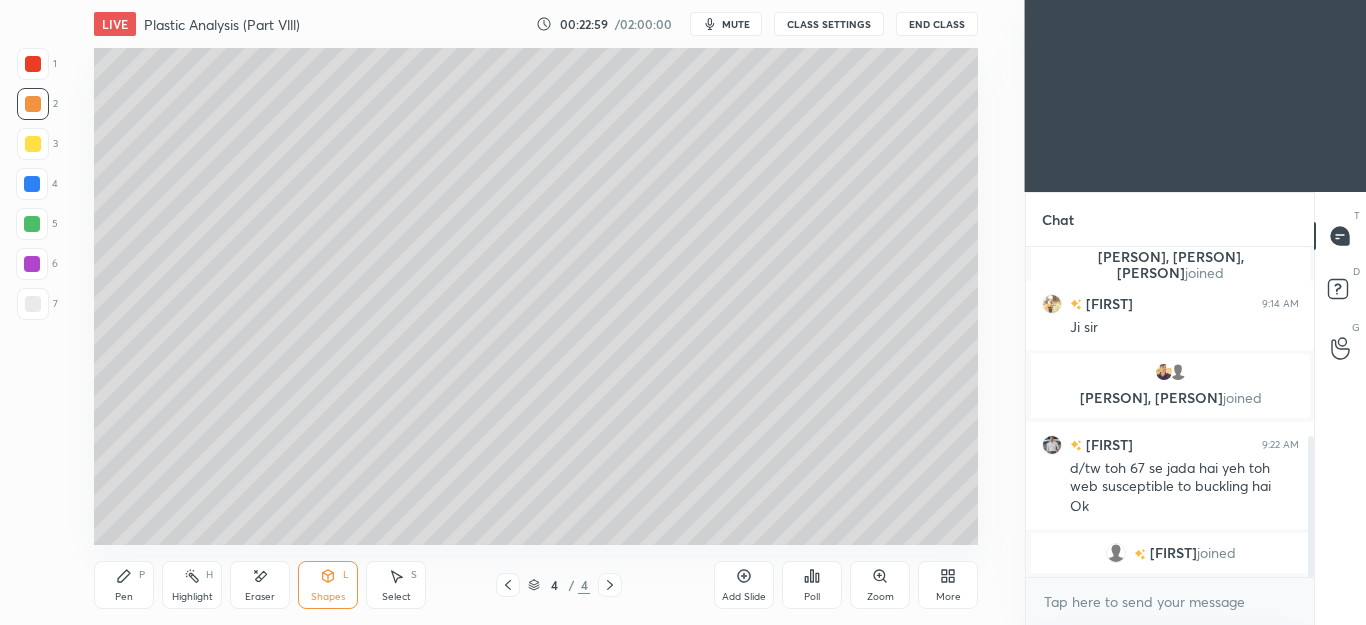 click on "Pen P" at bounding box center (124, 585) 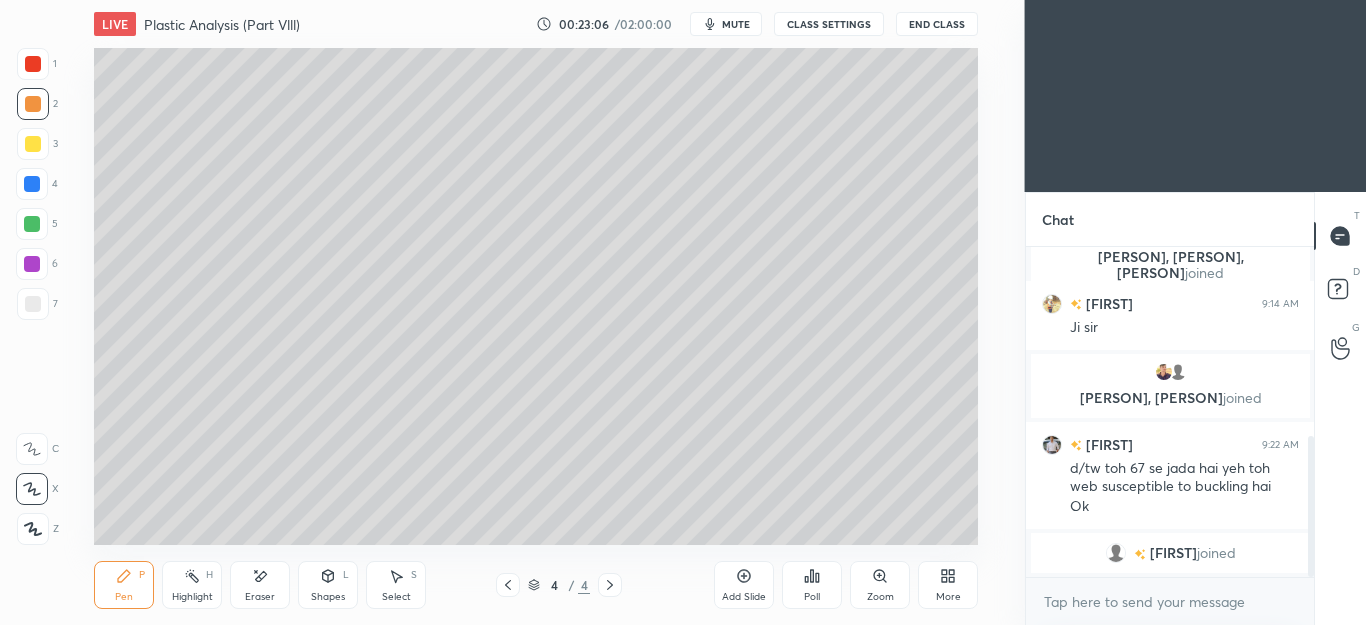 click 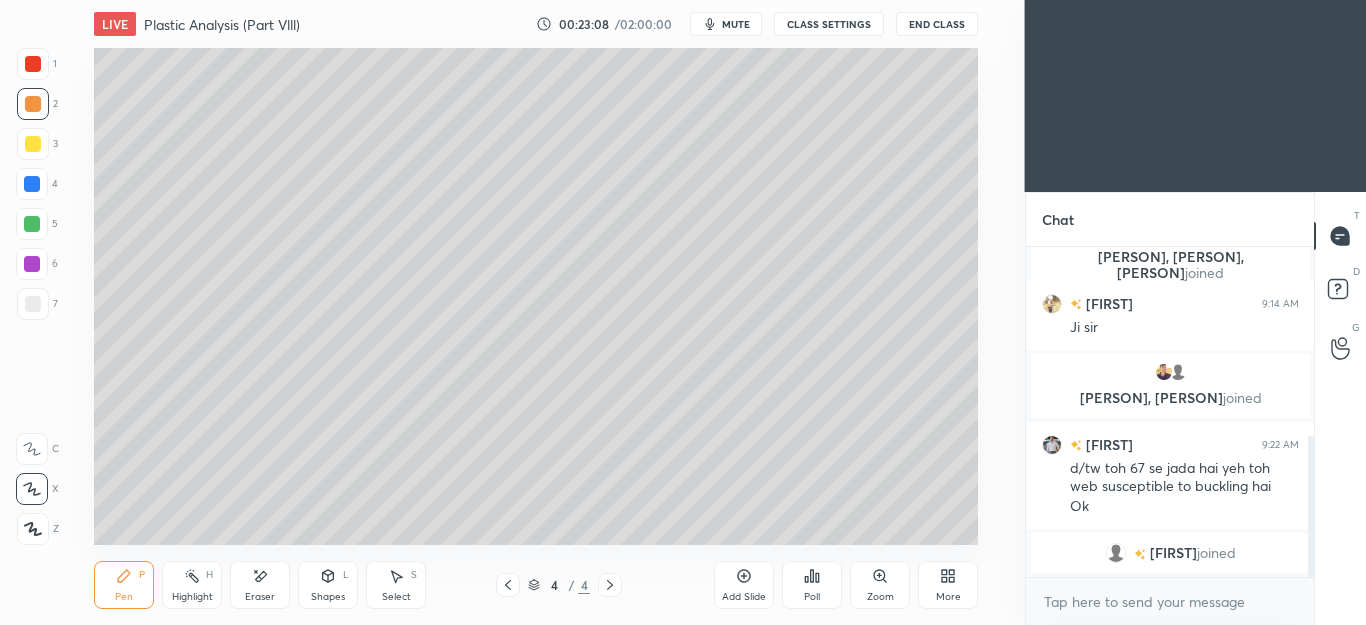 click 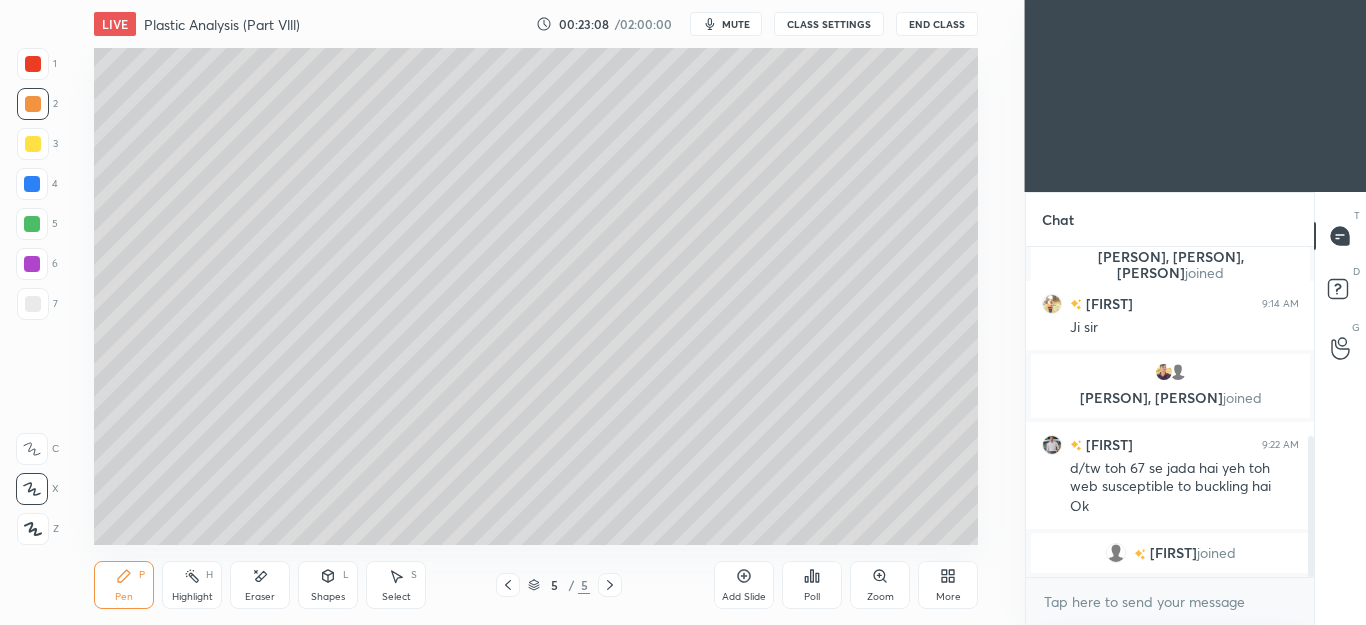 click at bounding box center [32, 224] 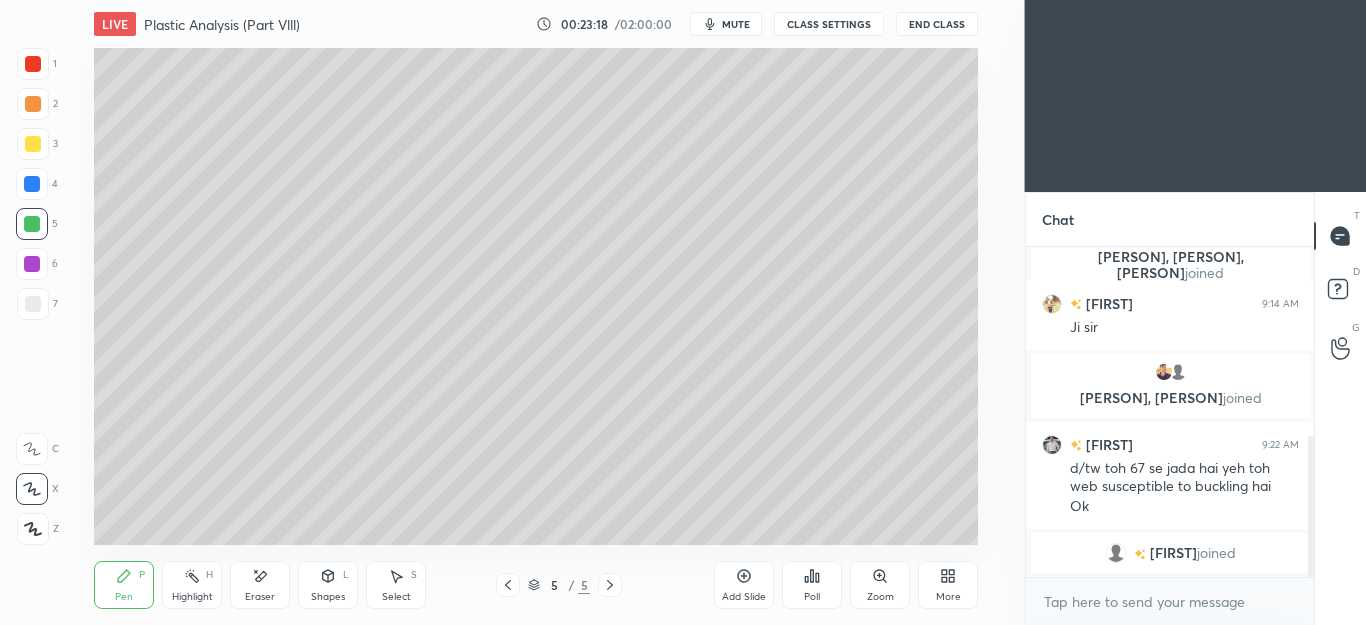 click at bounding box center (33, 304) 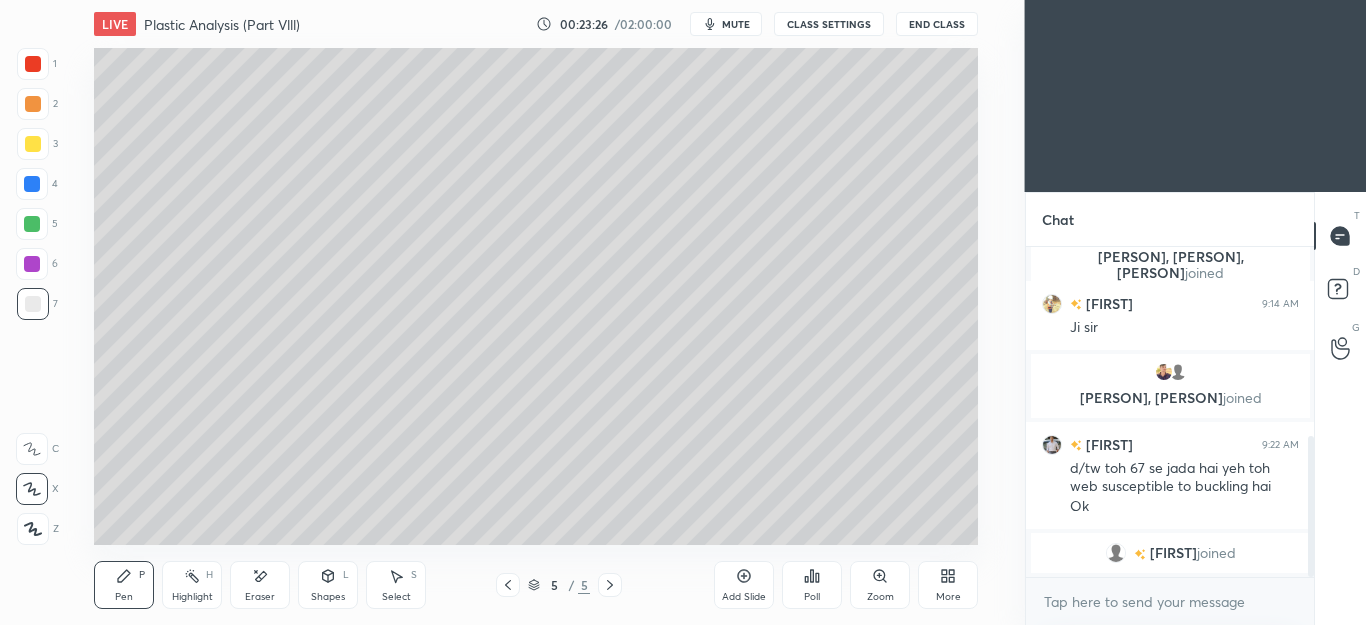 click at bounding box center [32, 224] 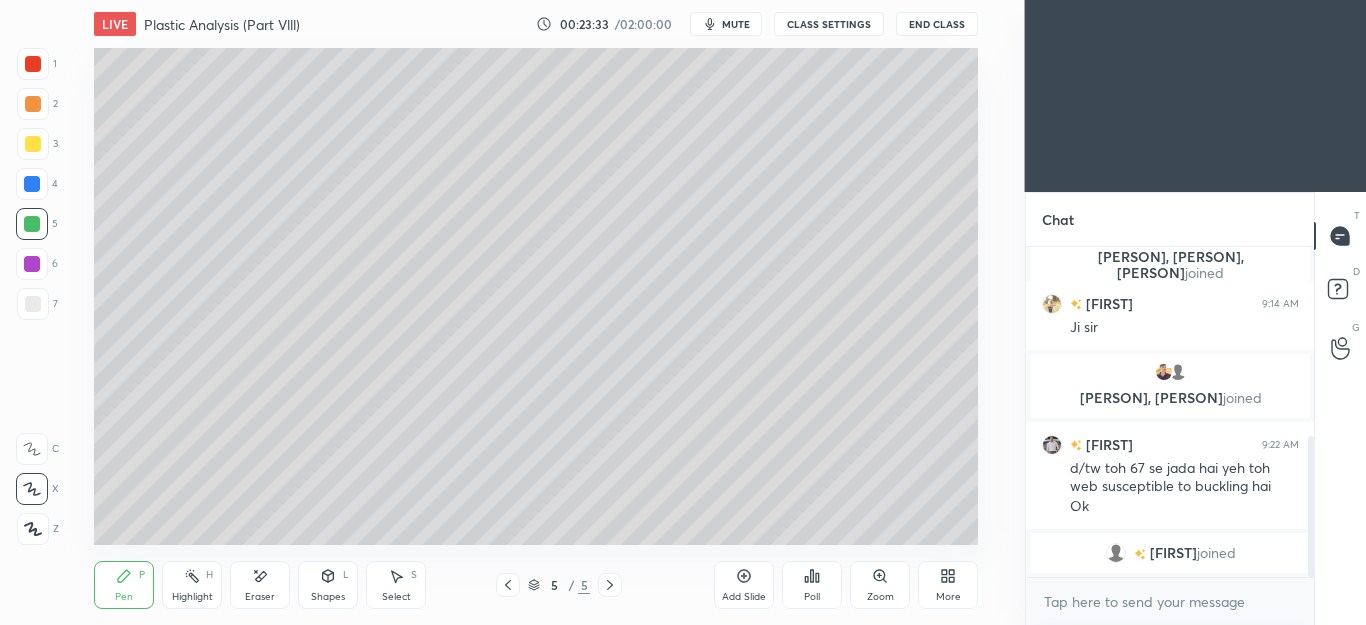 click at bounding box center [33, 304] 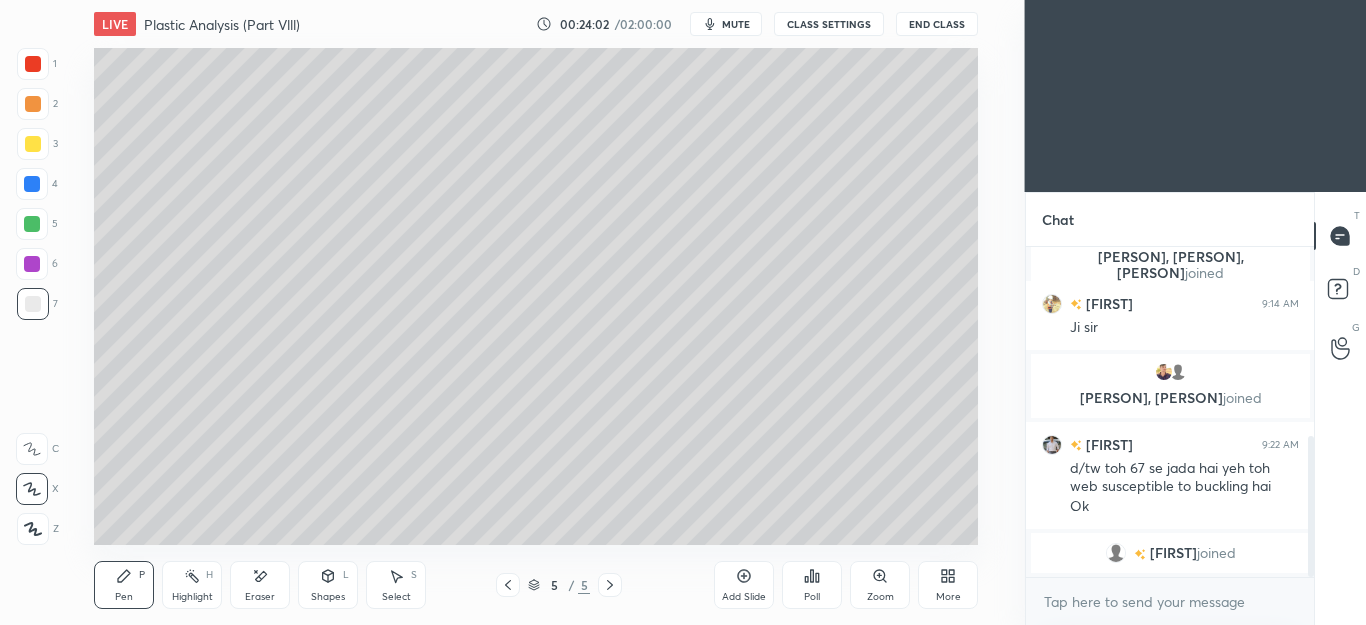 click at bounding box center [33, 304] 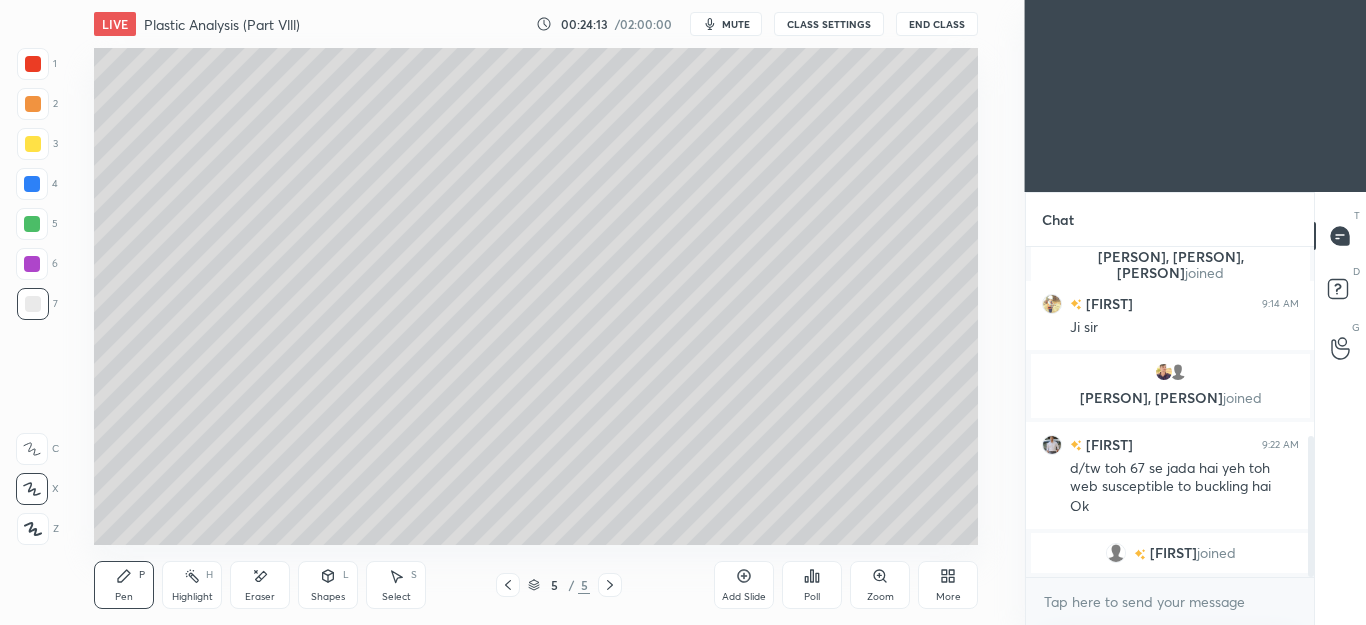click at bounding box center [32, 184] 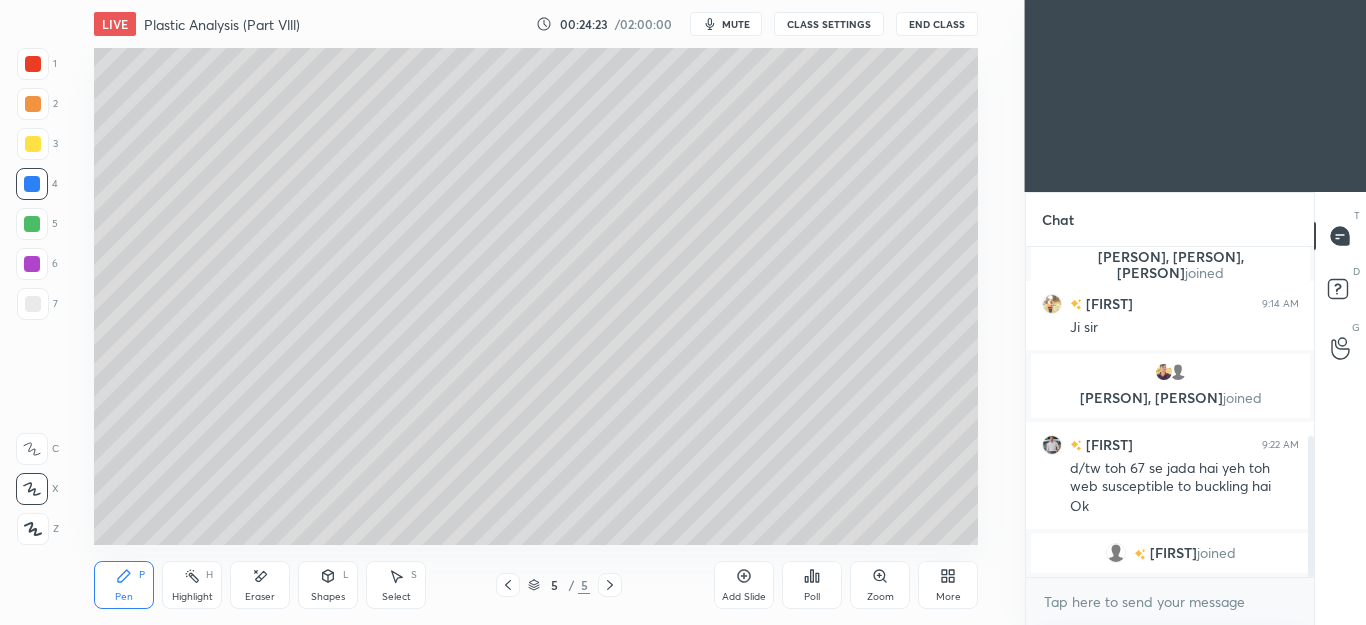 click at bounding box center (33, 144) 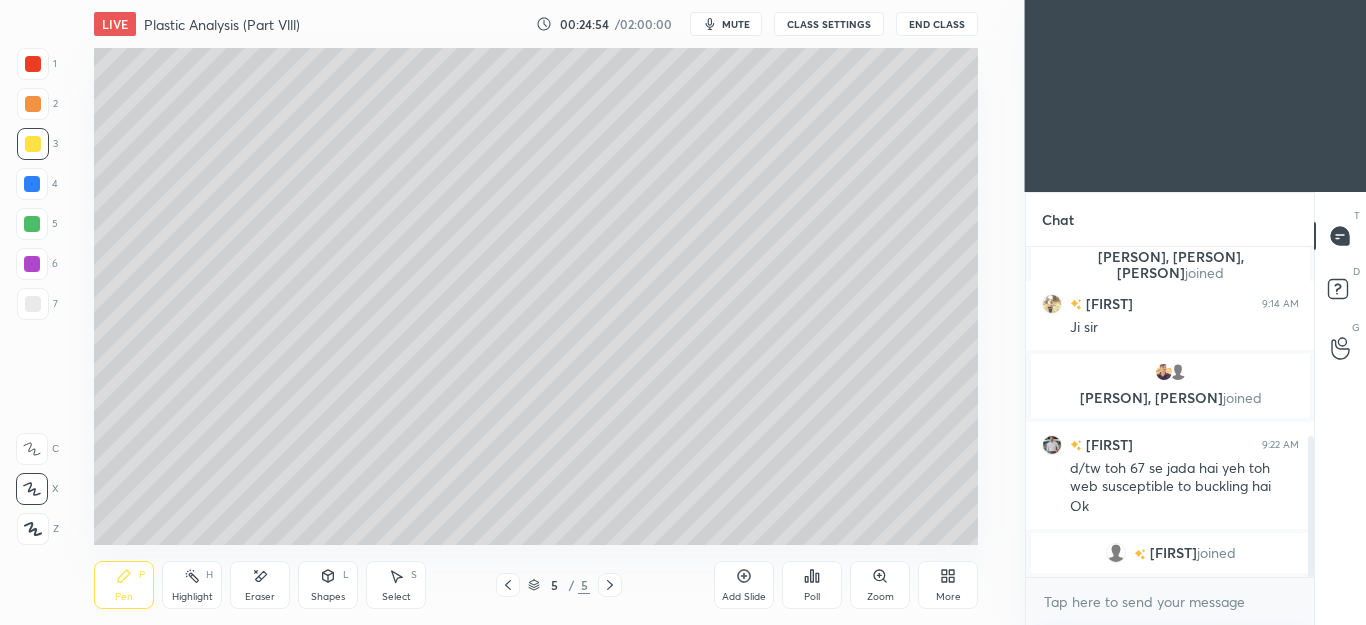 click at bounding box center (33, 304) 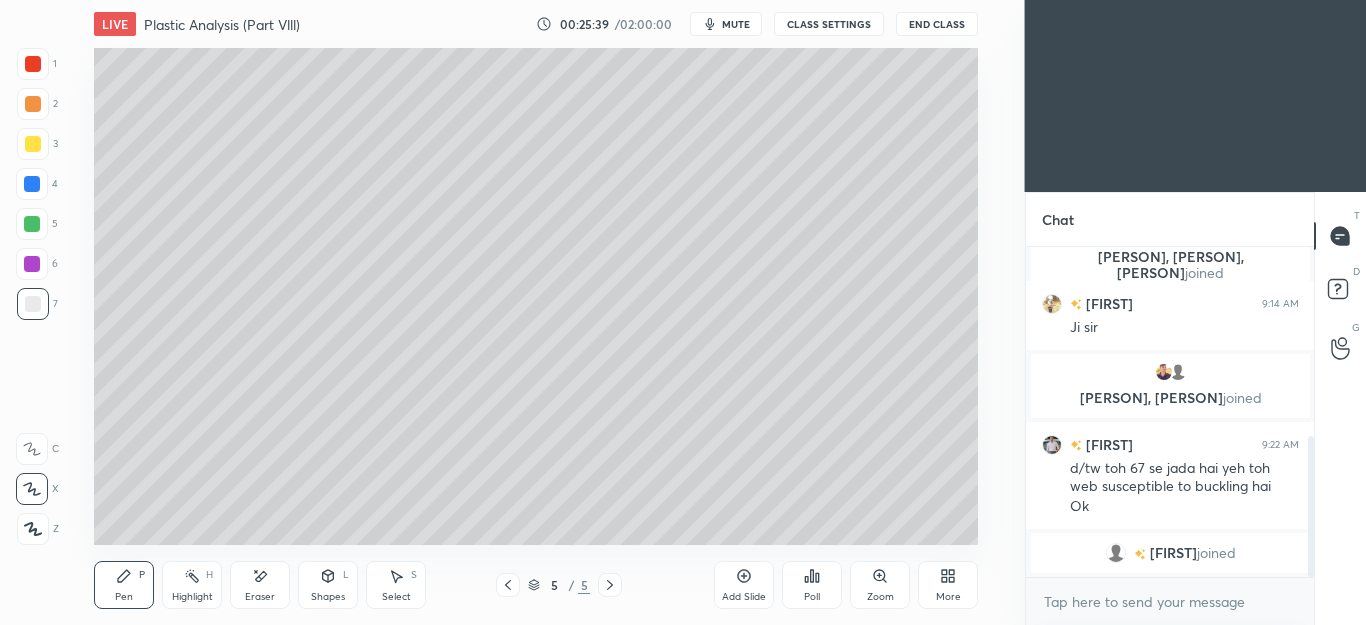 click on "Eraser" at bounding box center (260, 585) 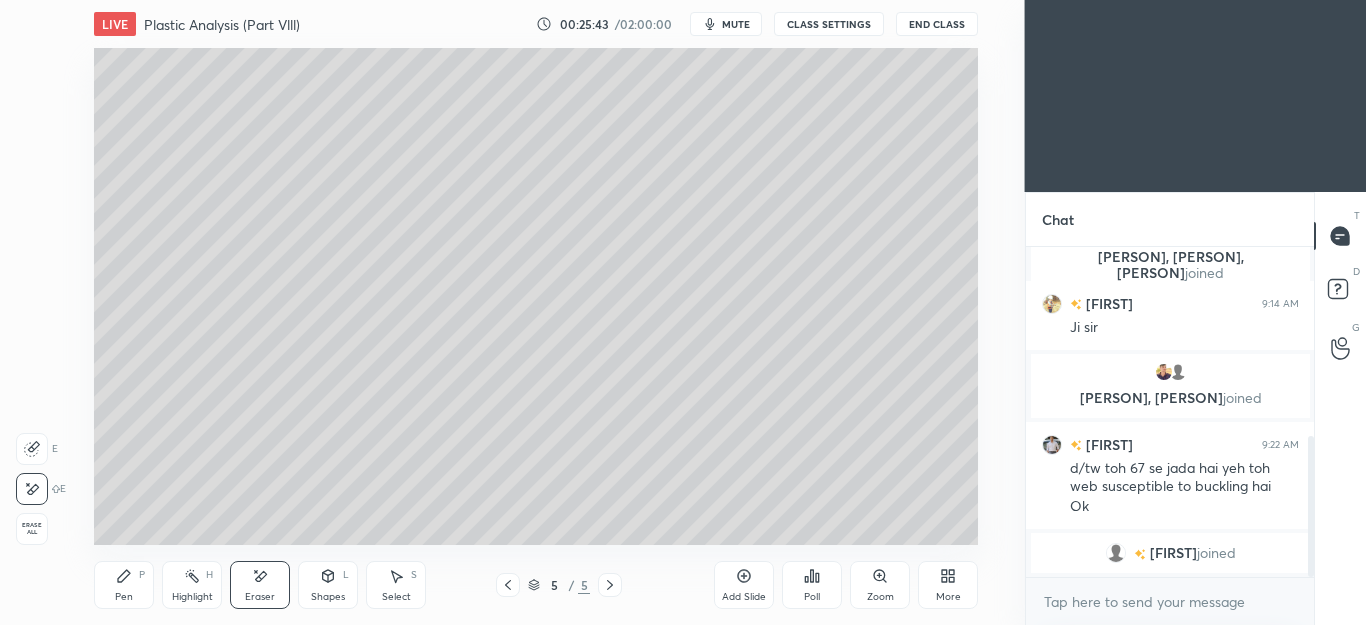 click on "Pen P Highlight H Eraser Shapes L Select S" at bounding box center [249, 585] 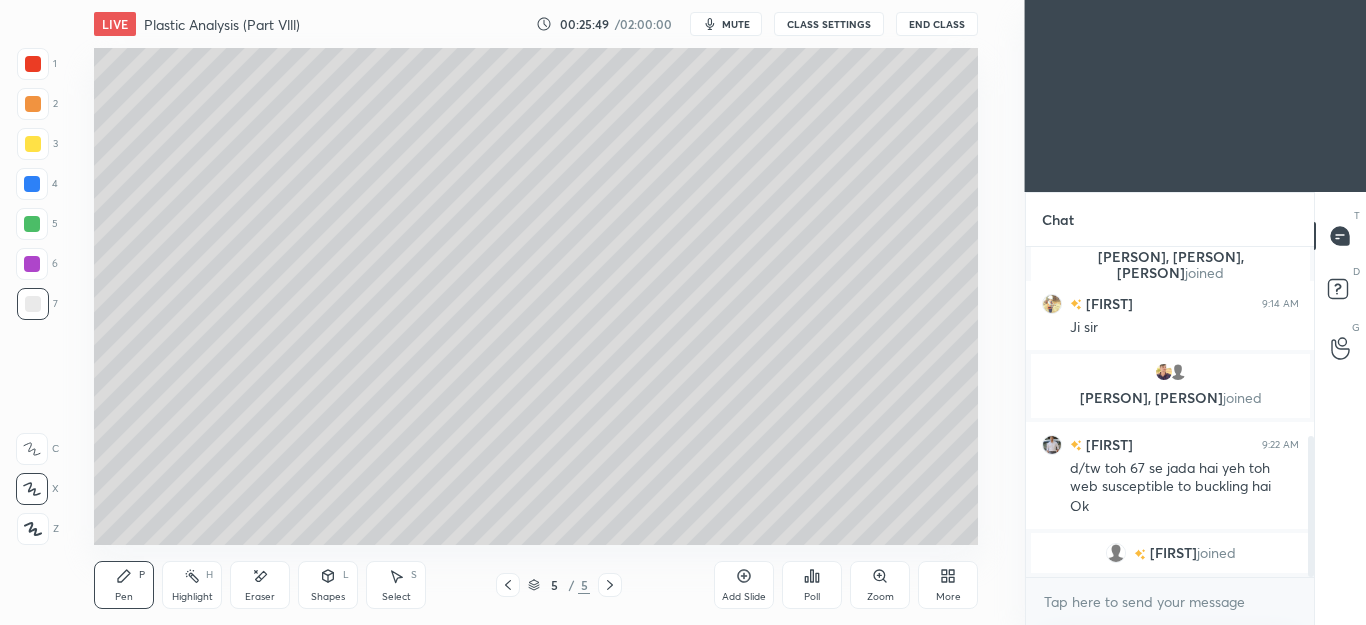 click at bounding box center [33, 144] 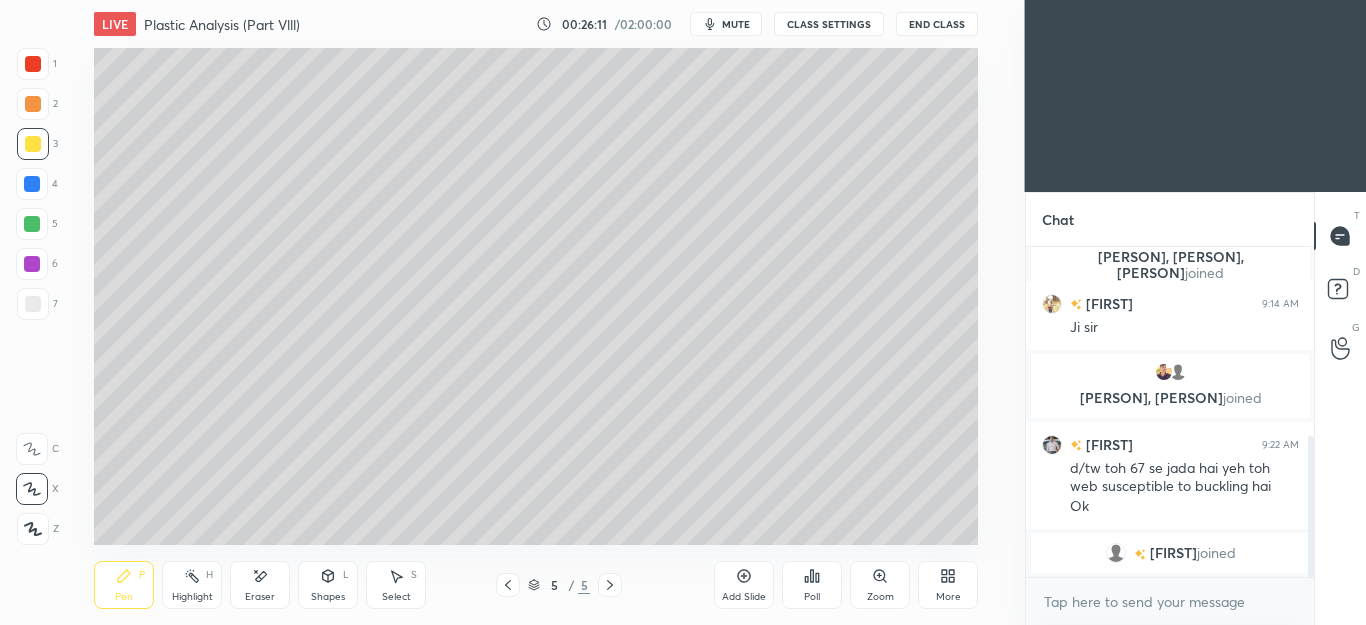click at bounding box center (33, 304) 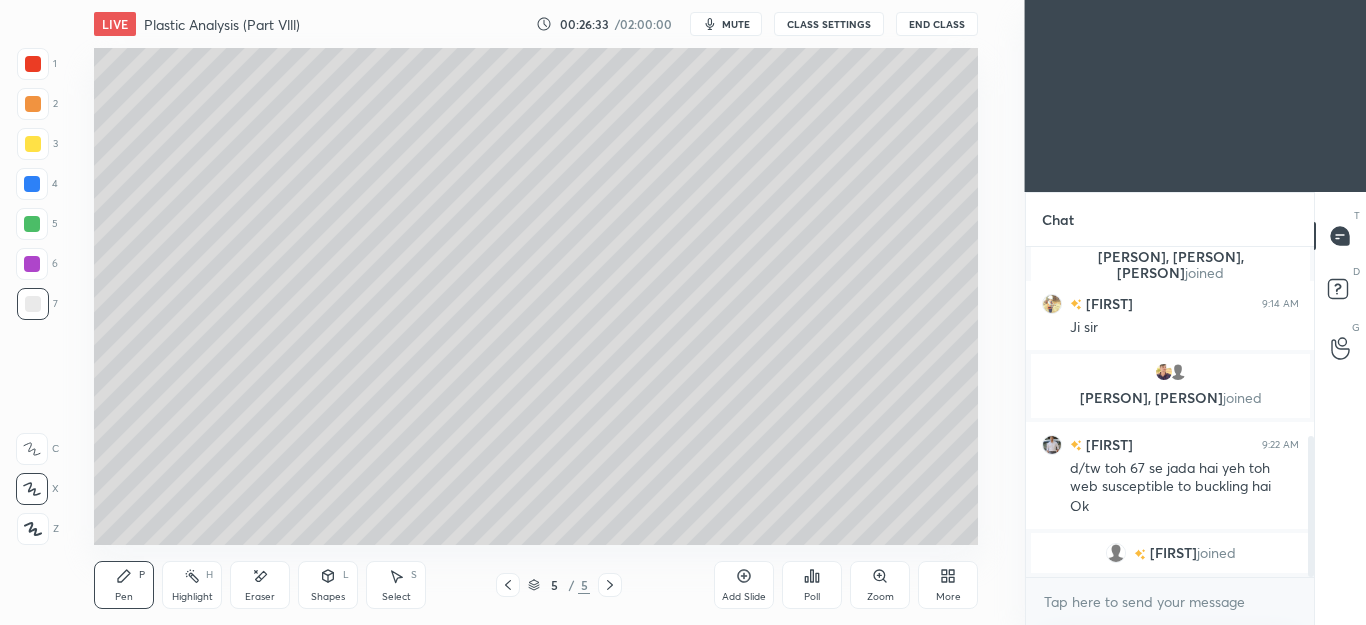 click on "Pen P" at bounding box center (124, 585) 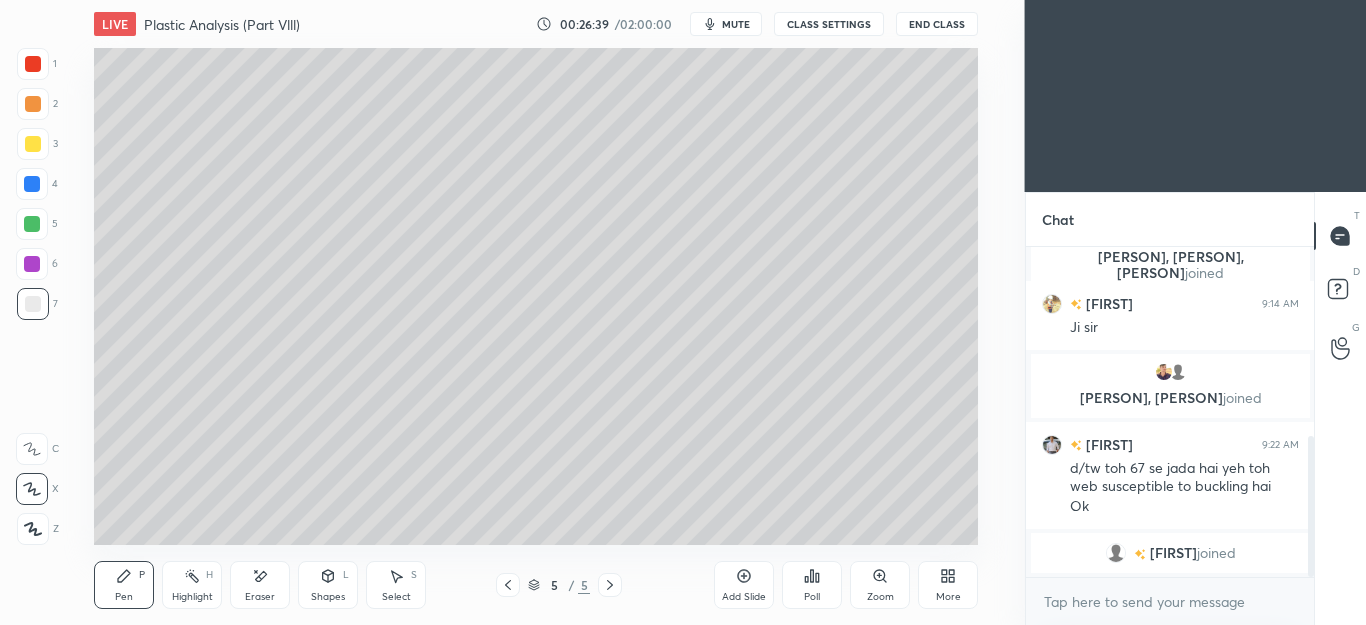 click on "Select" at bounding box center (396, 597) 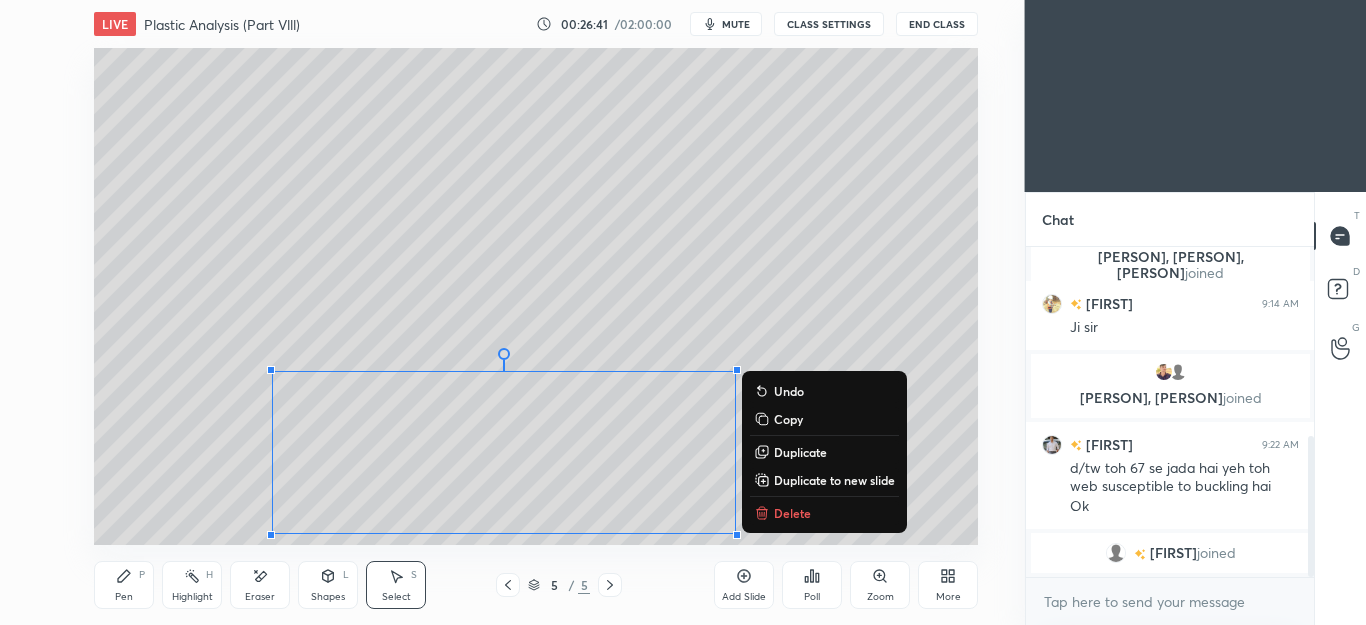 click on "Delete" at bounding box center (792, 513) 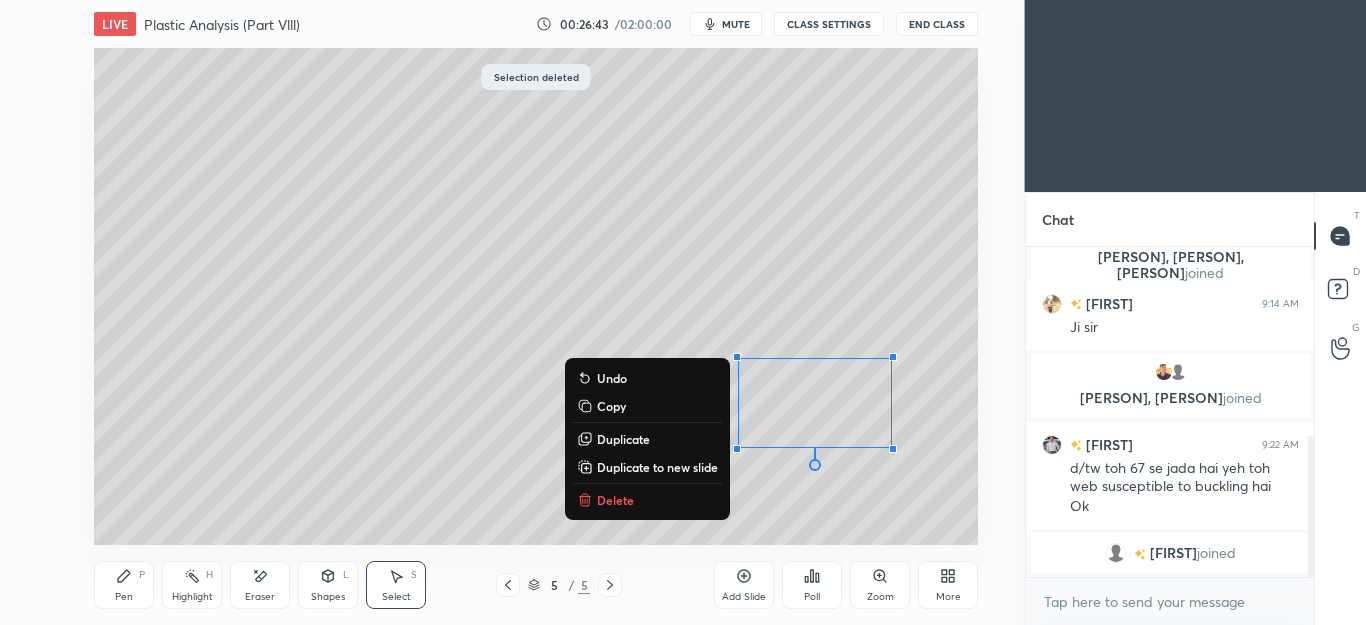click on "Delete" at bounding box center [615, 500] 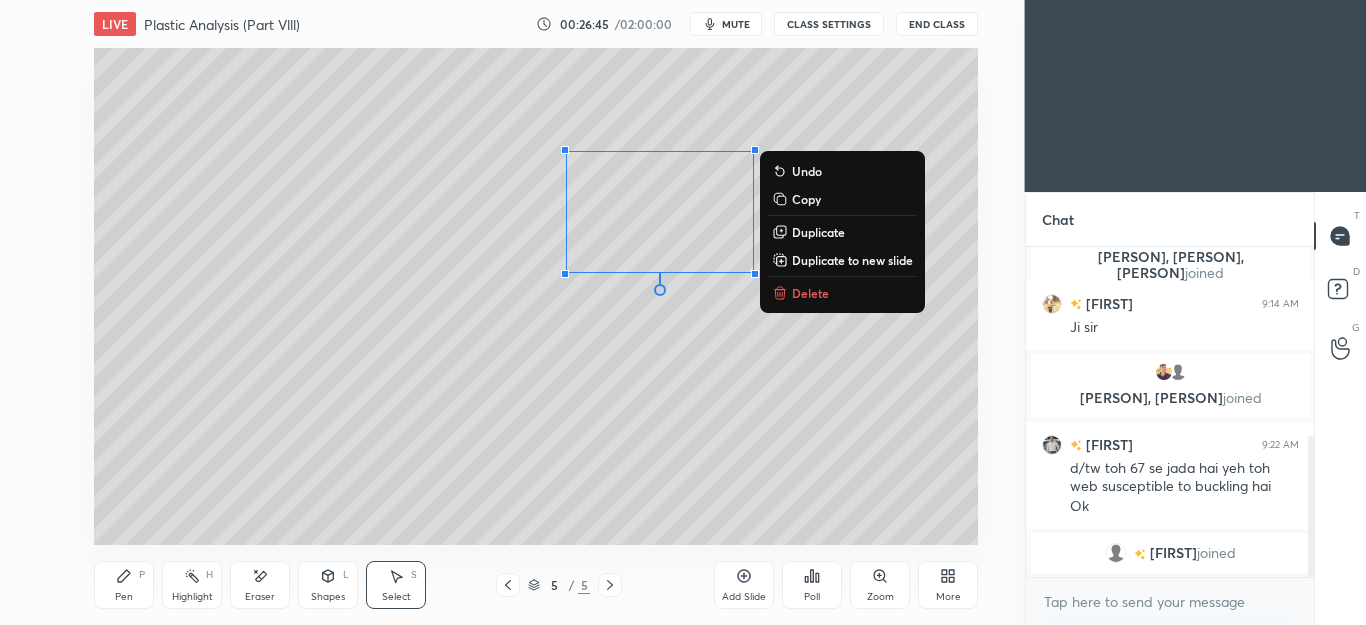click on "Delete" at bounding box center [810, 293] 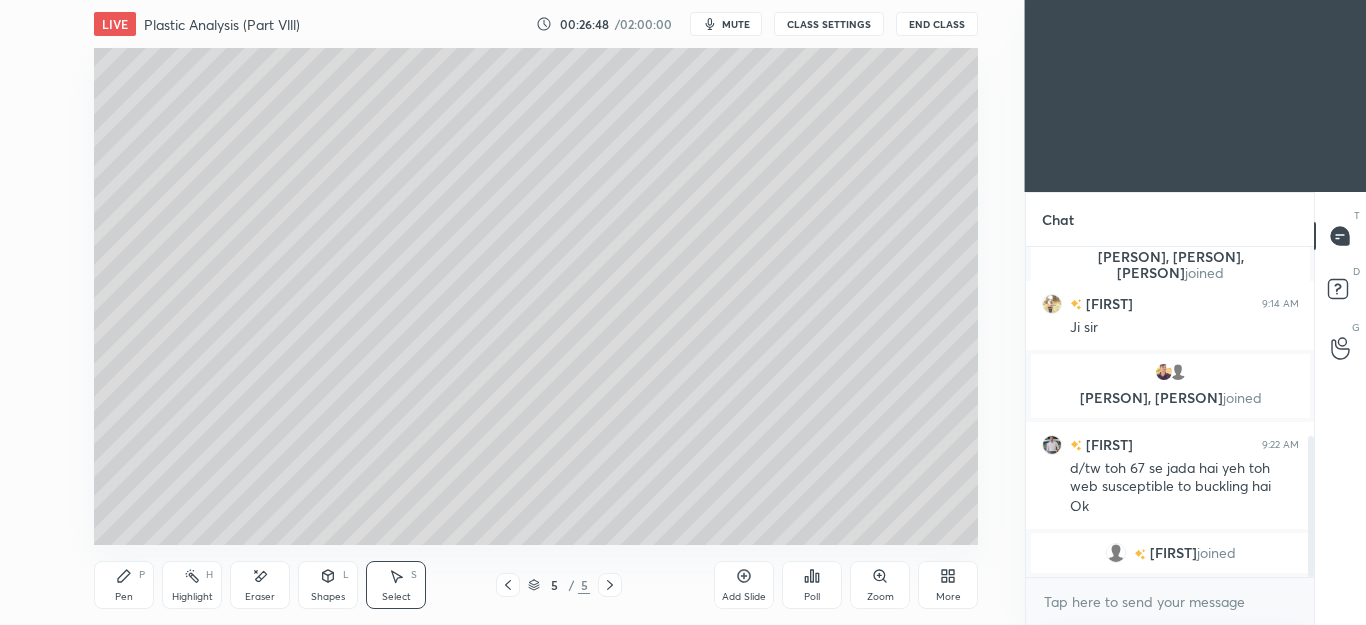 click on "5 / 5" at bounding box center (559, 585) 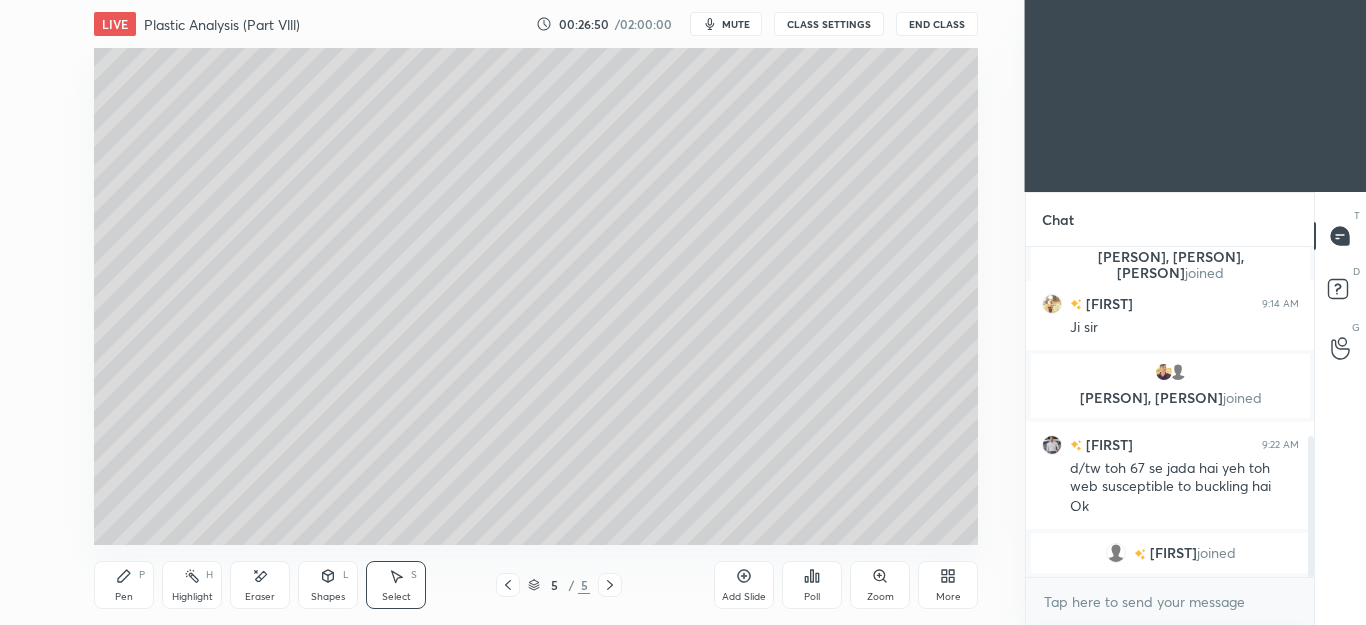 click 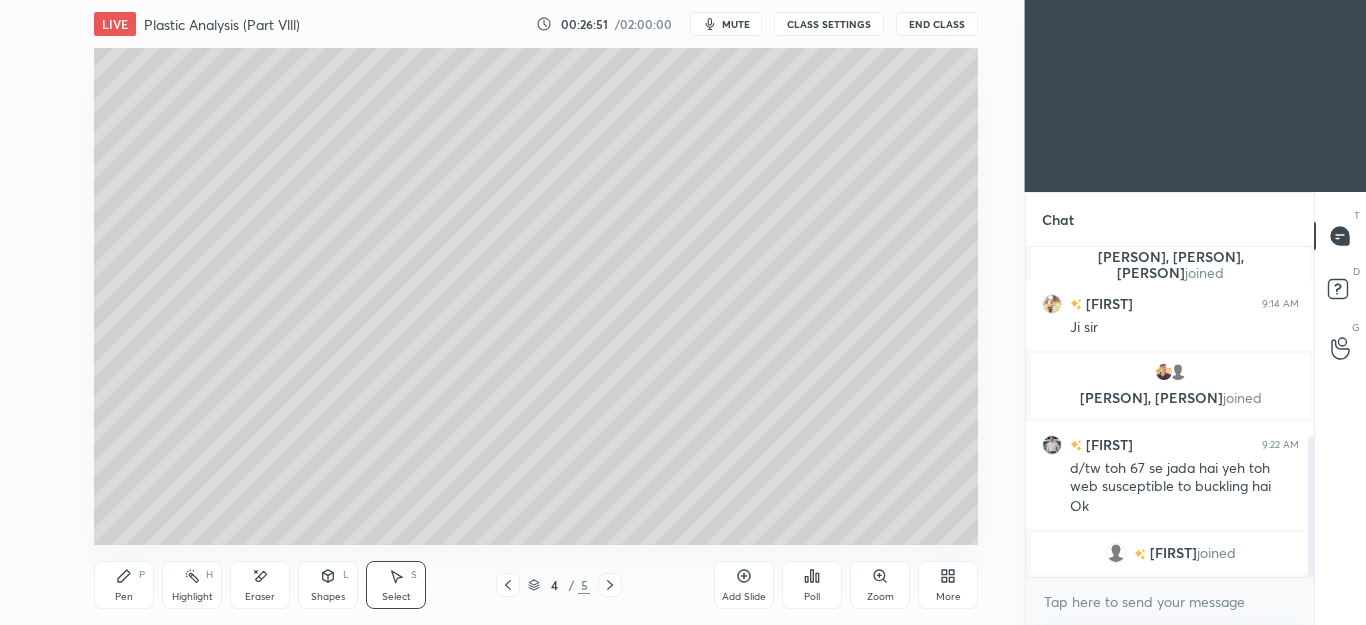 click 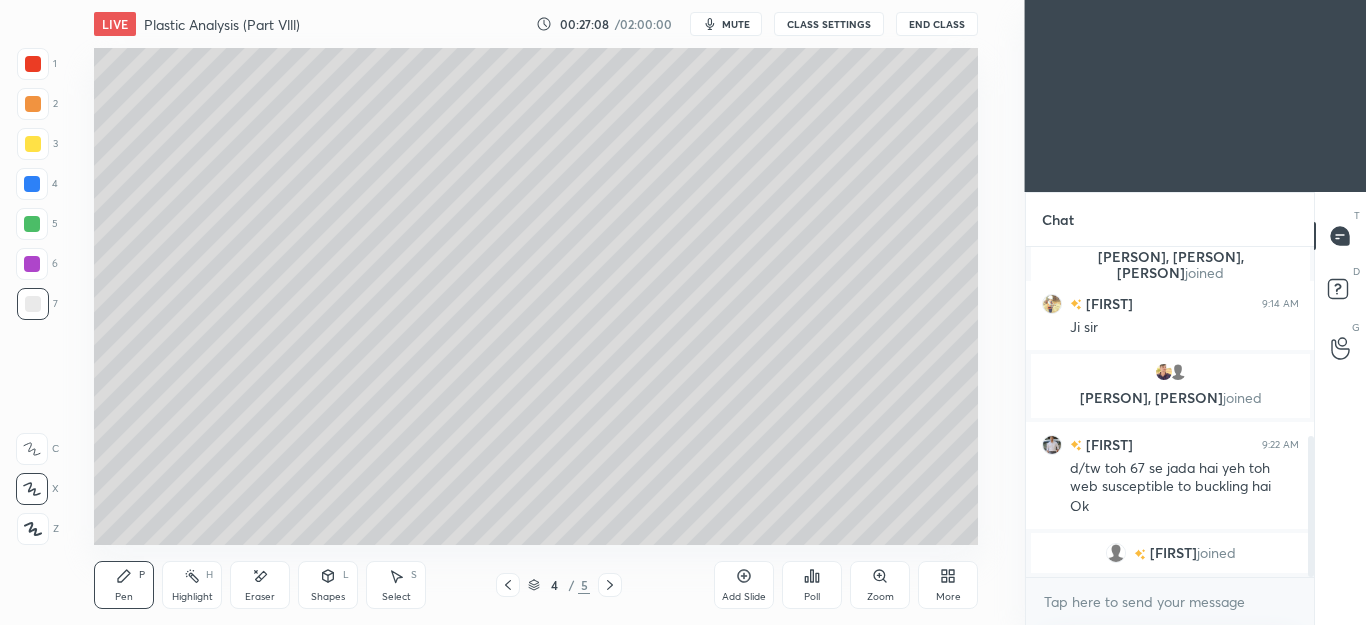 click on "Eraser" at bounding box center [260, 585] 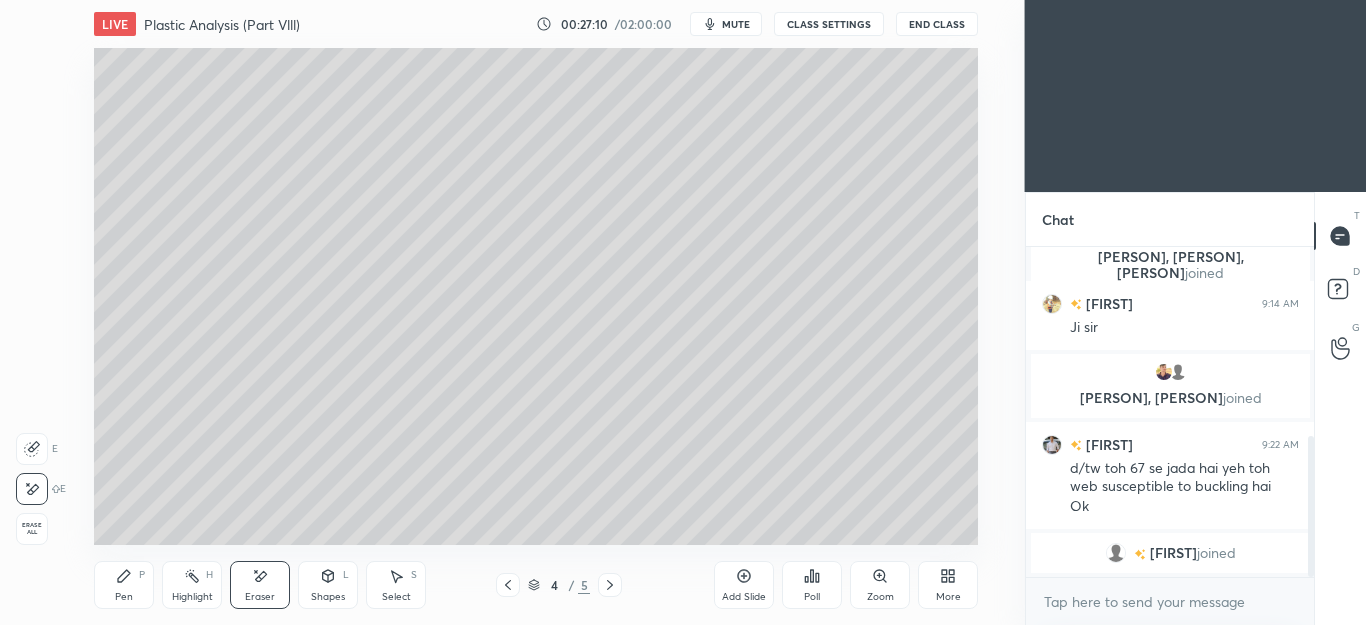 click on "Pen" at bounding box center [124, 597] 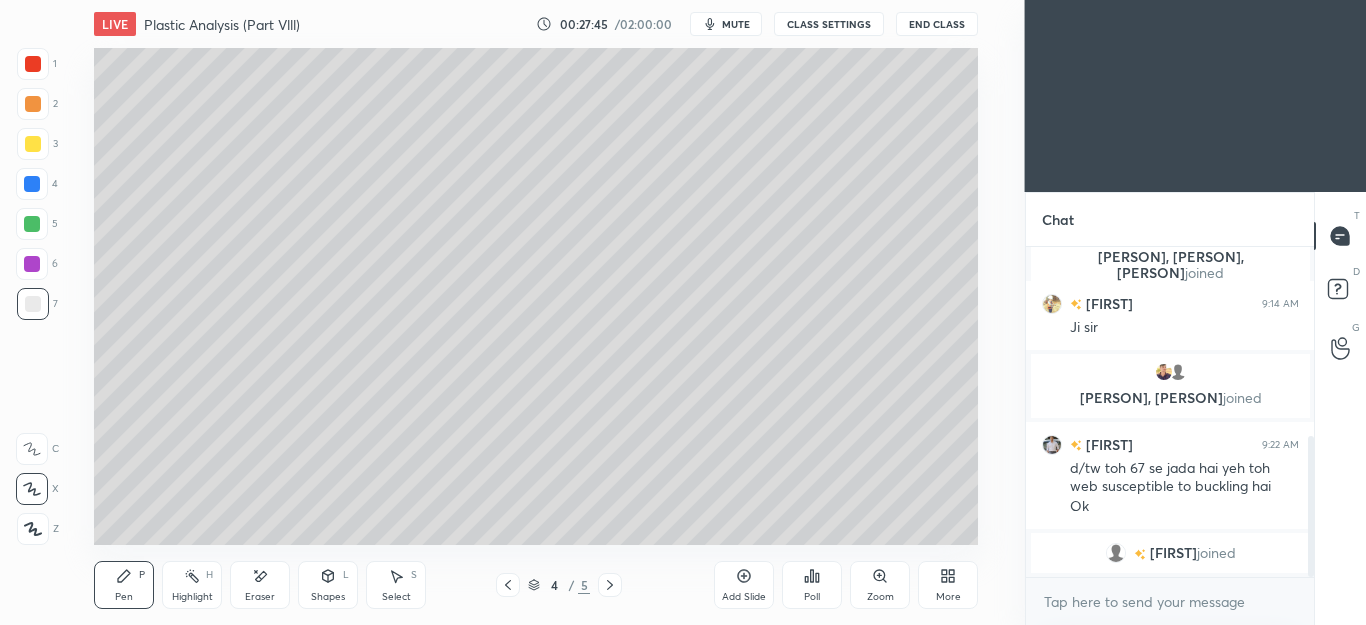 click 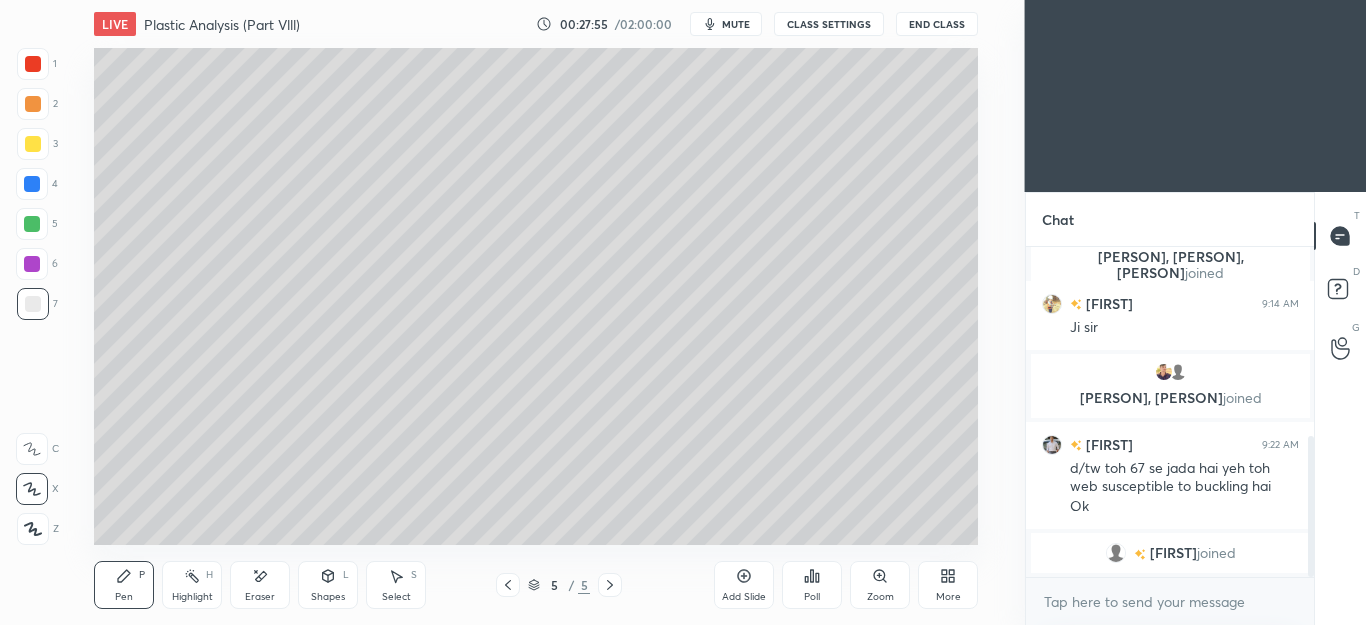 click at bounding box center (32, 184) 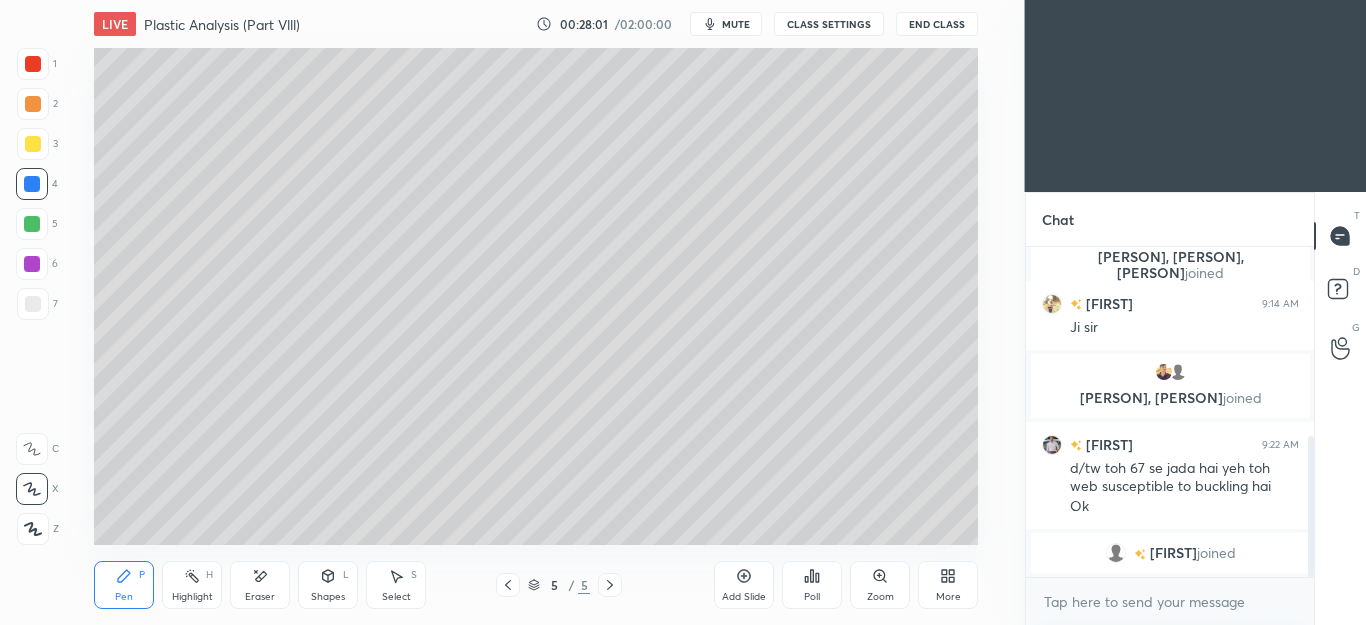 click at bounding box center (508, 585) 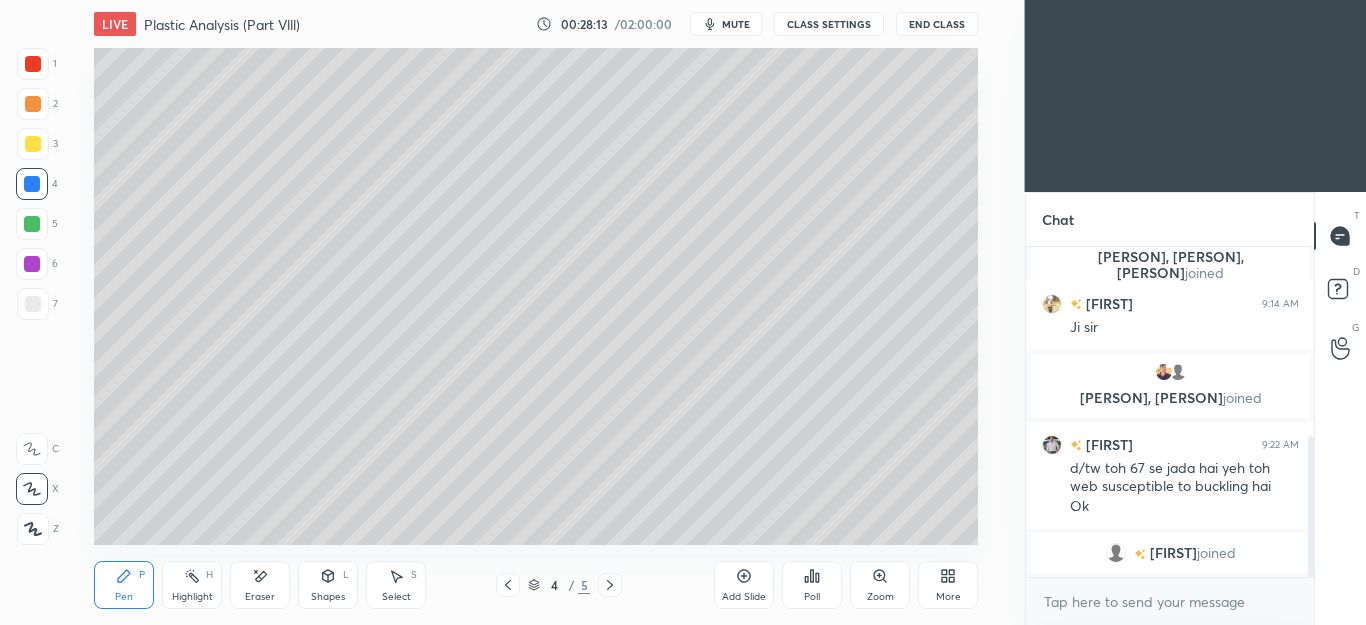 click 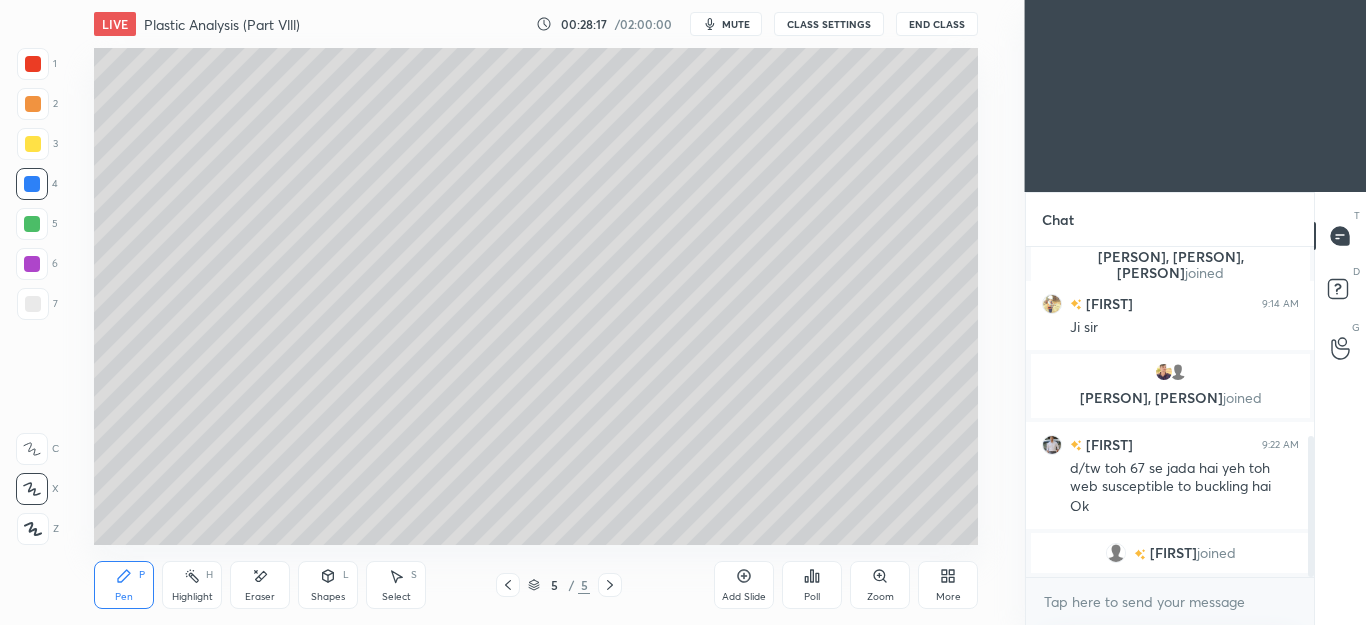 click on "Eraser" at bounding box center (260, 597) 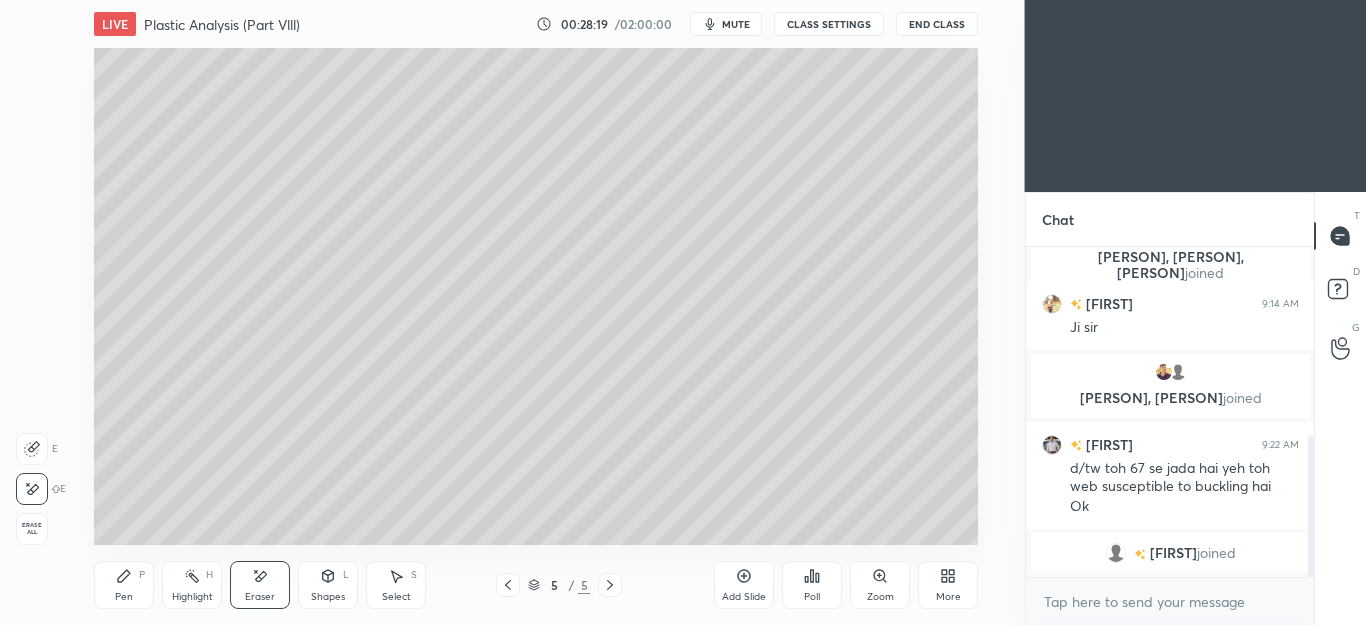 click on "P" at bounding box center (142, 575) 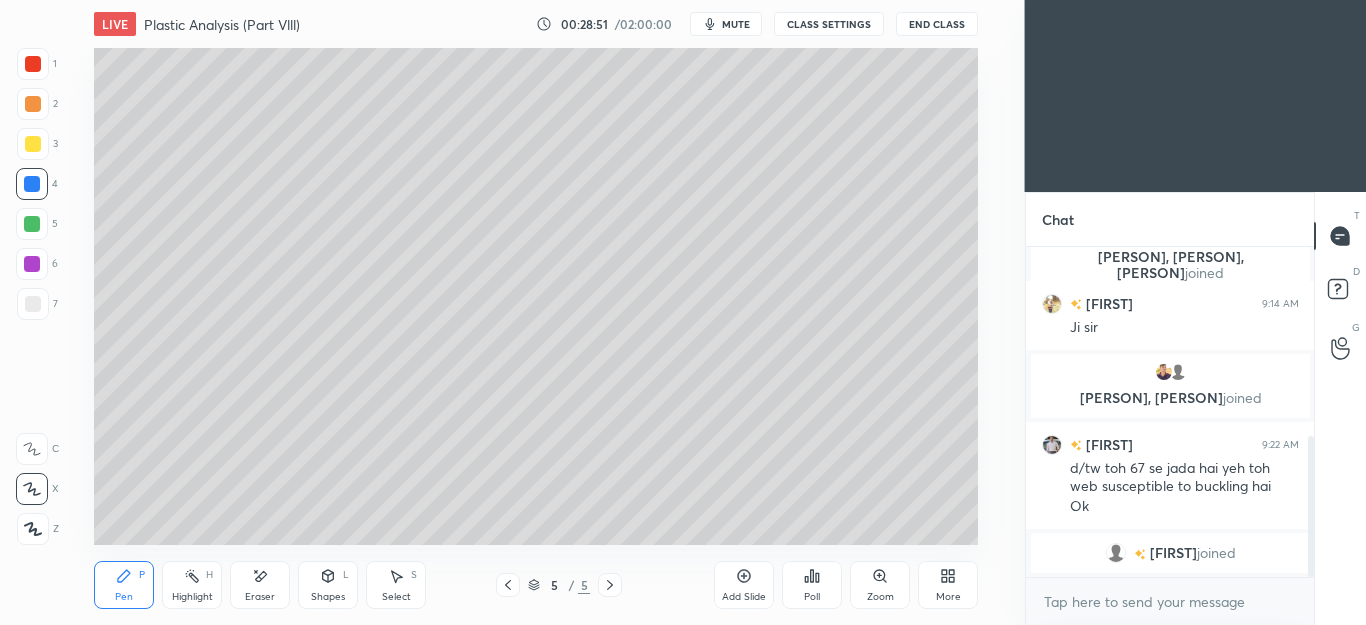 click on "Eraser" at bounding box center [260, 585] 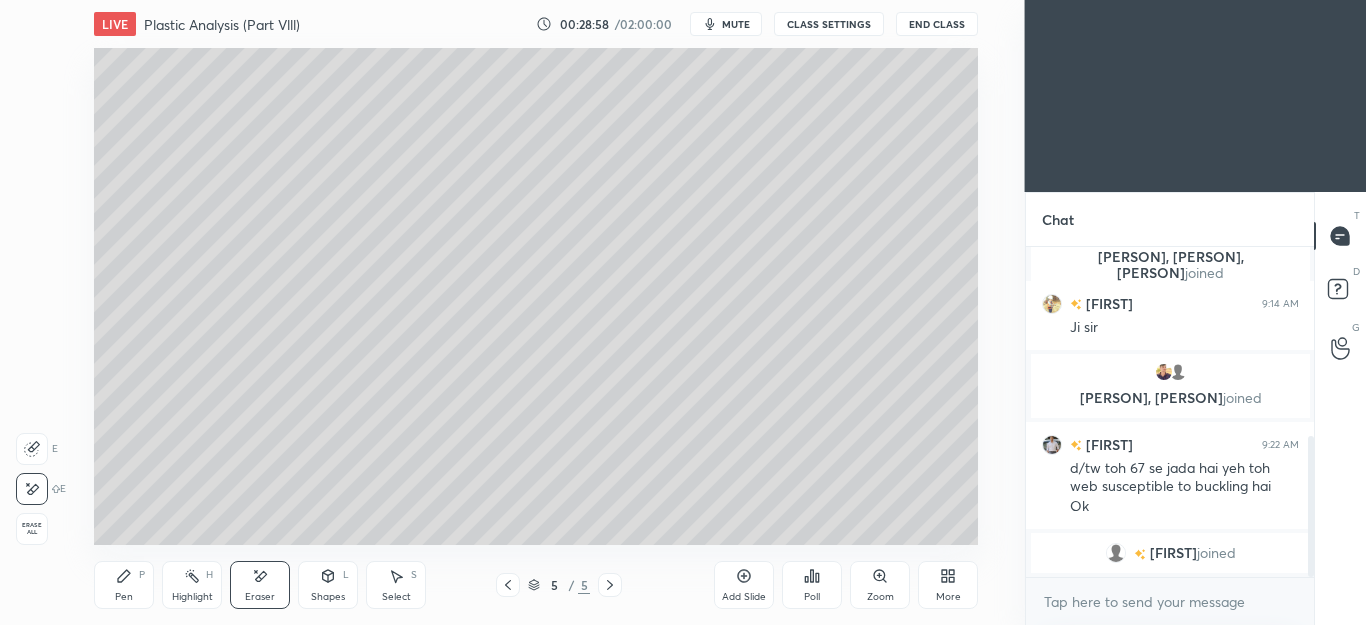 click on "Pen P" at bounding box center (124, 585) 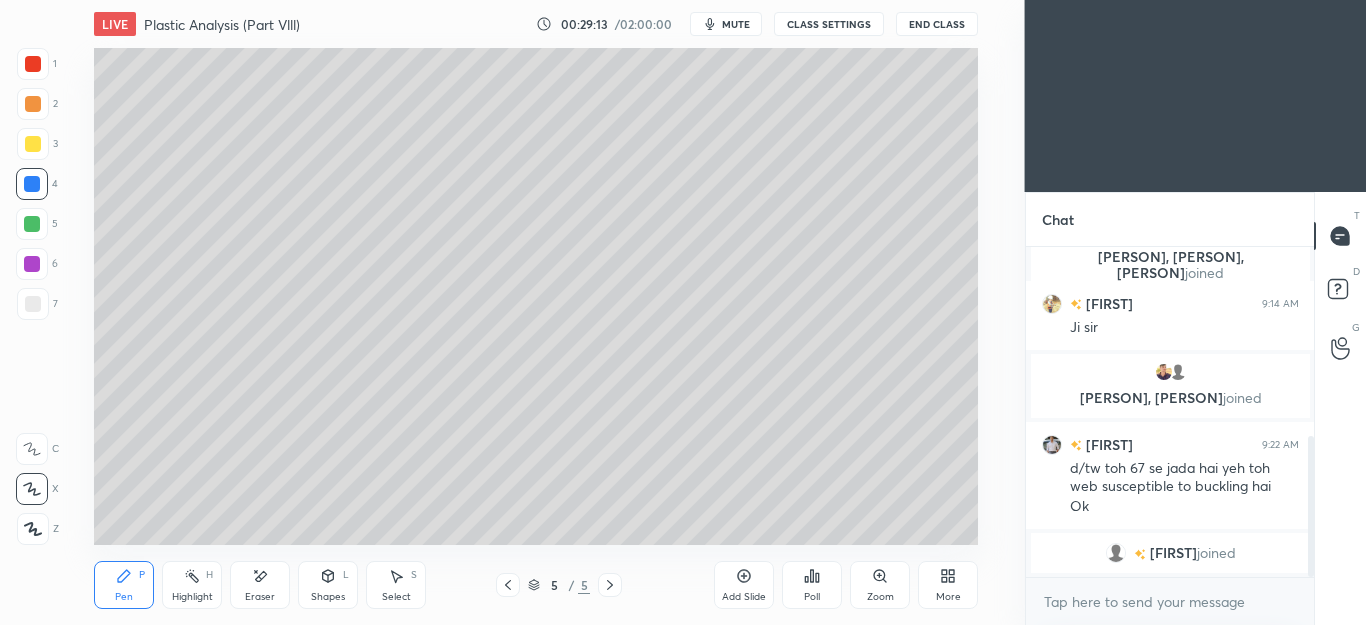 click on "Eraser" at bounding box center [260, 585] 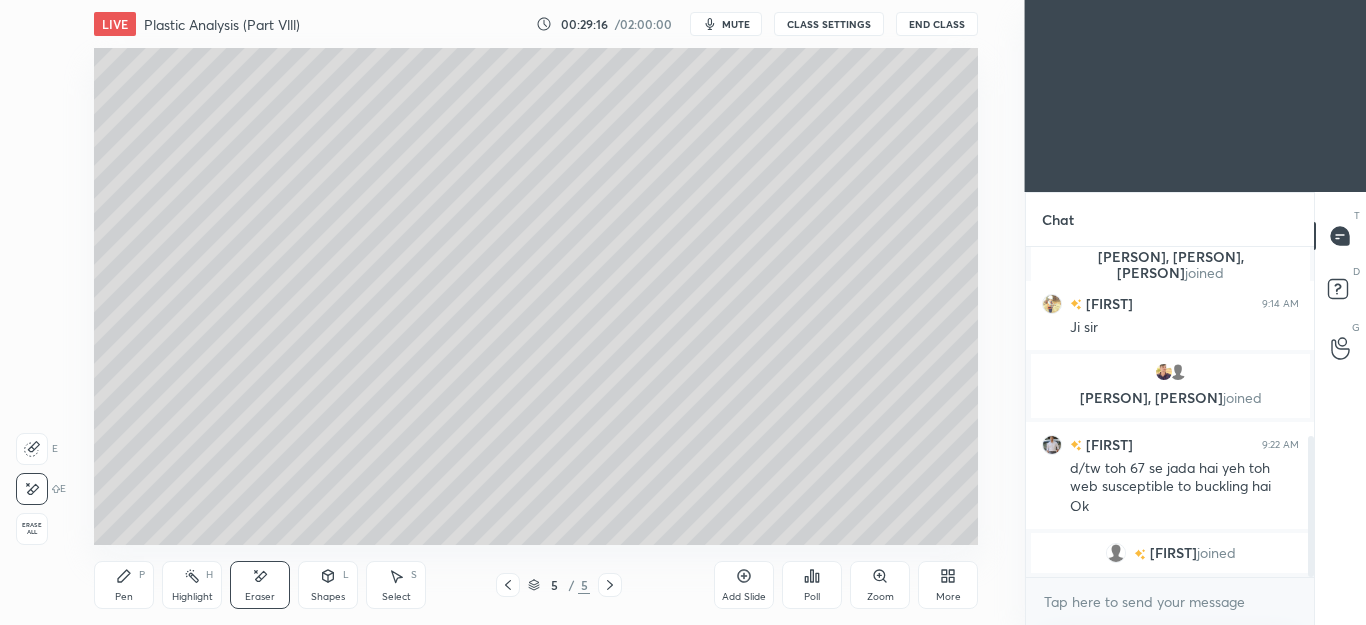 click on "Pen P" at bounding box center (124, 585) 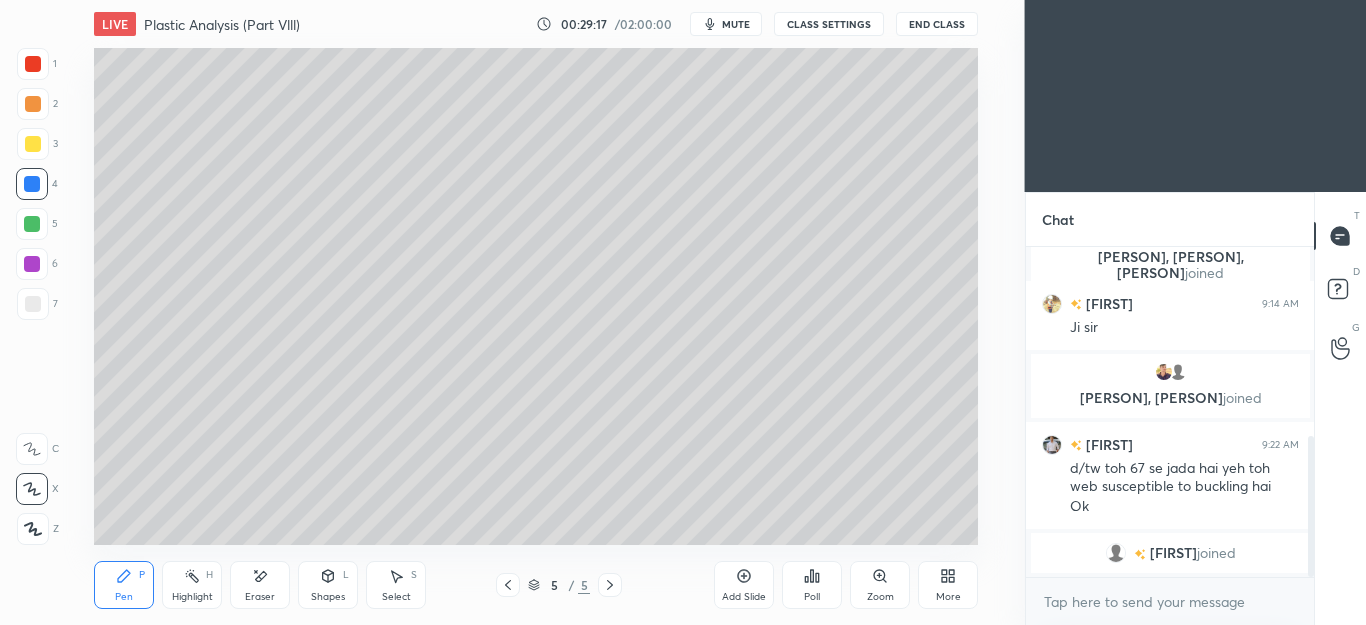 click at bounding box center [33, 304] 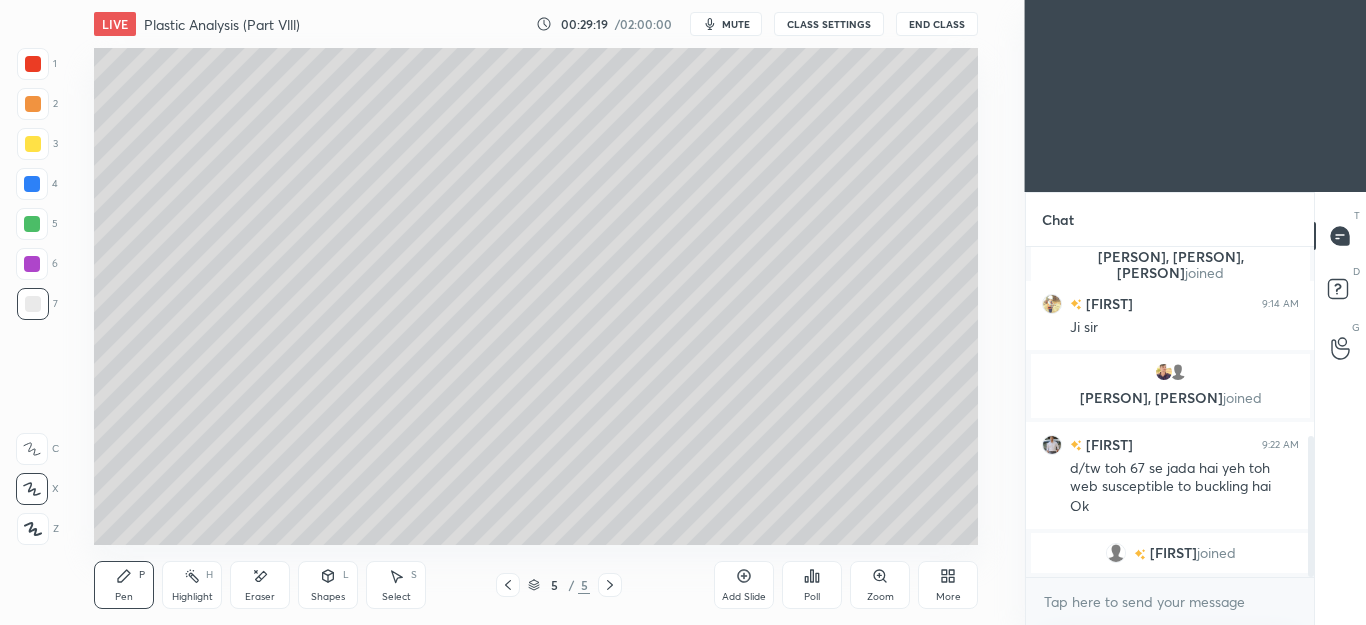 click on "1 2 3 4 5 6 7 C X Z E E Erase all   H H" at bounding box center (32, 296) 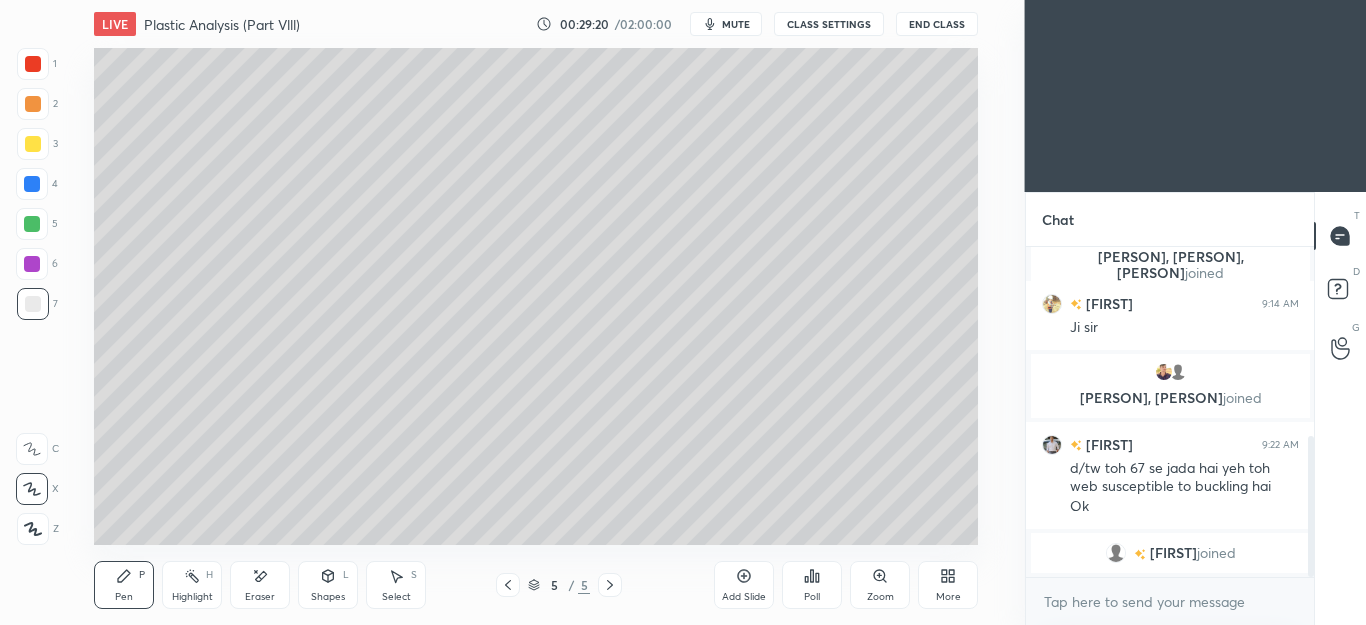 click 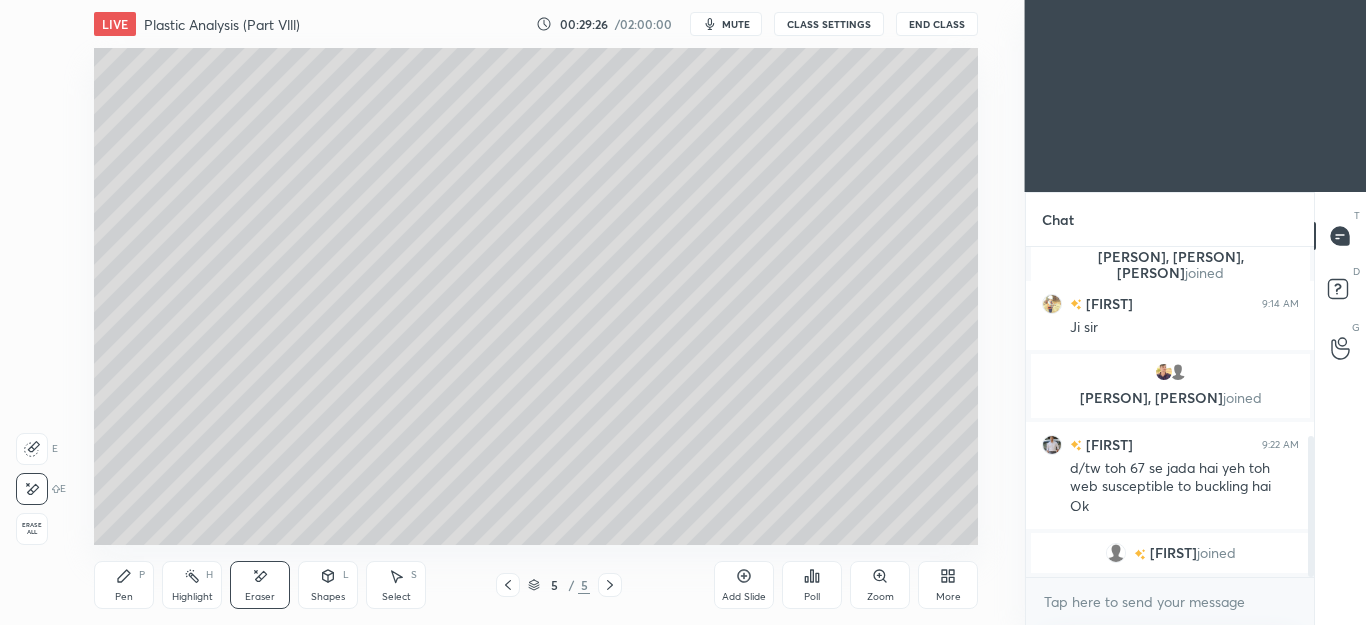 click on "Pen P" at bounding box center (124, 585) 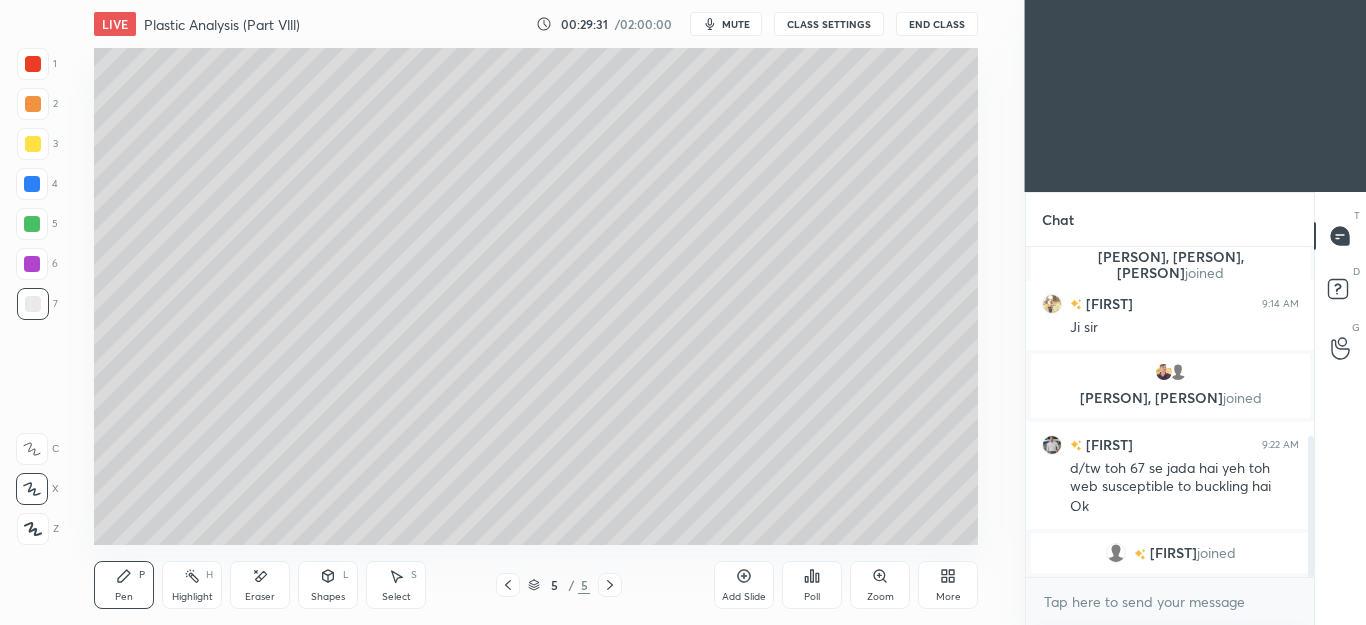 click at bounding box center [33, 144] 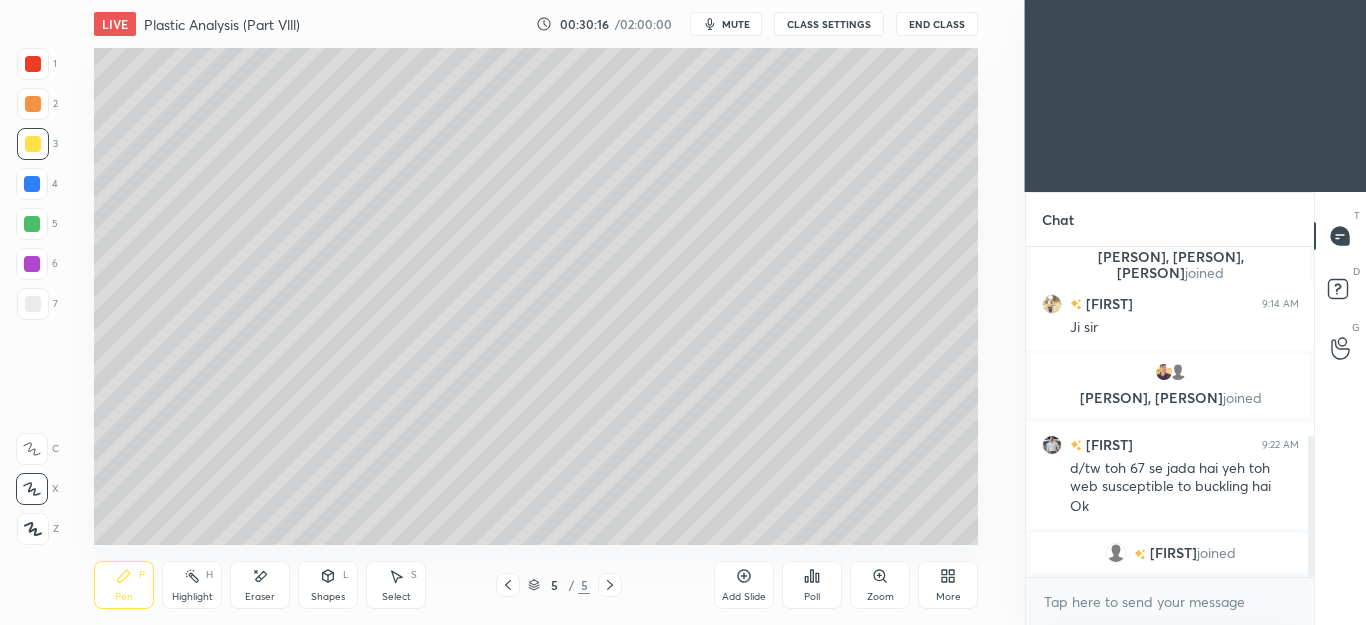 click at bounding box center (33, 104) 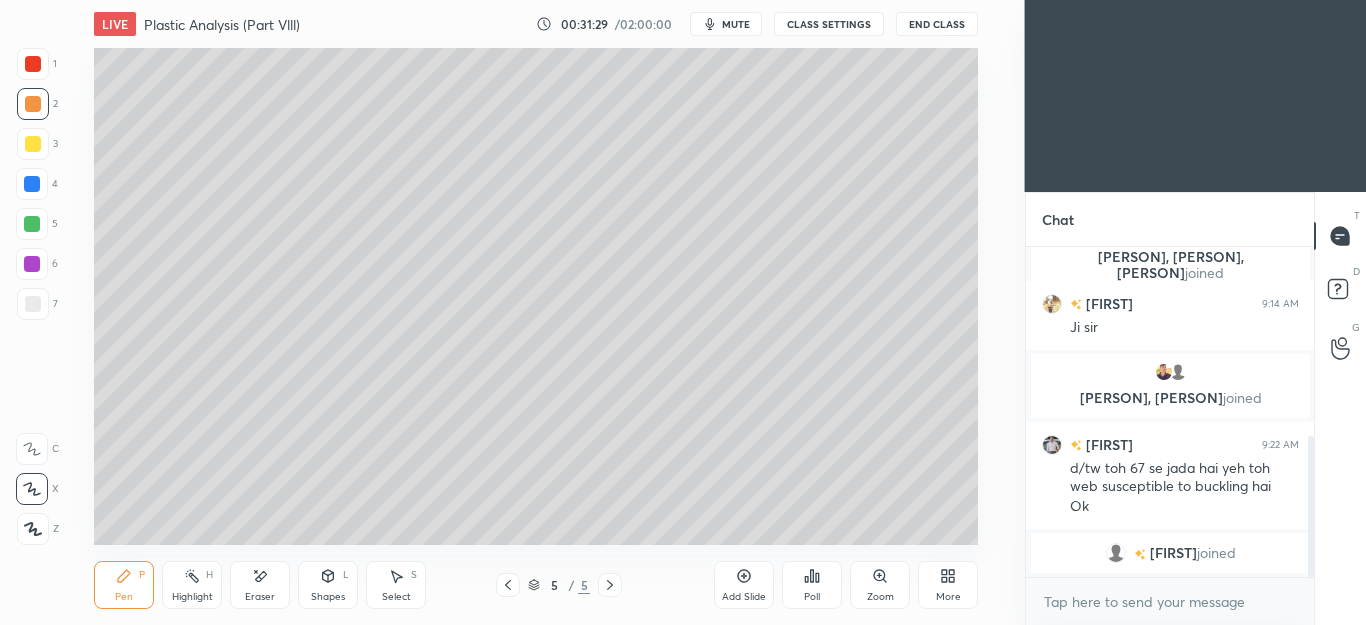 click at bounding box center (33, 304) 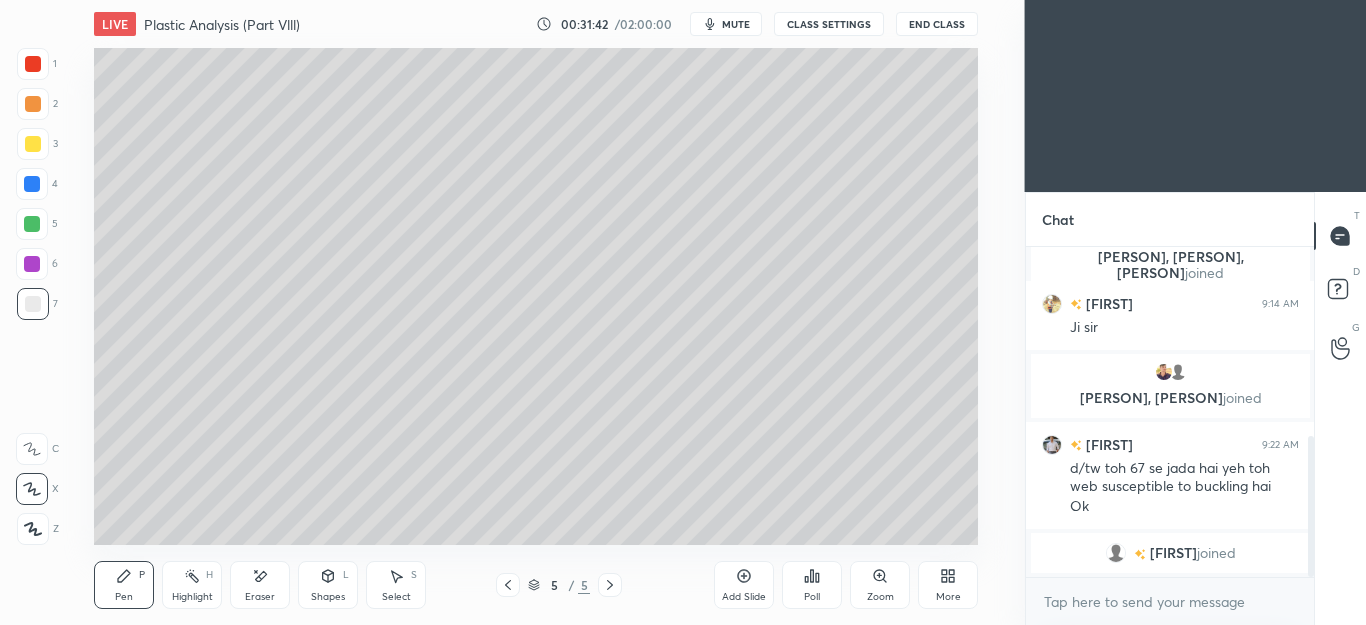 click at bounding box center (33, 144) 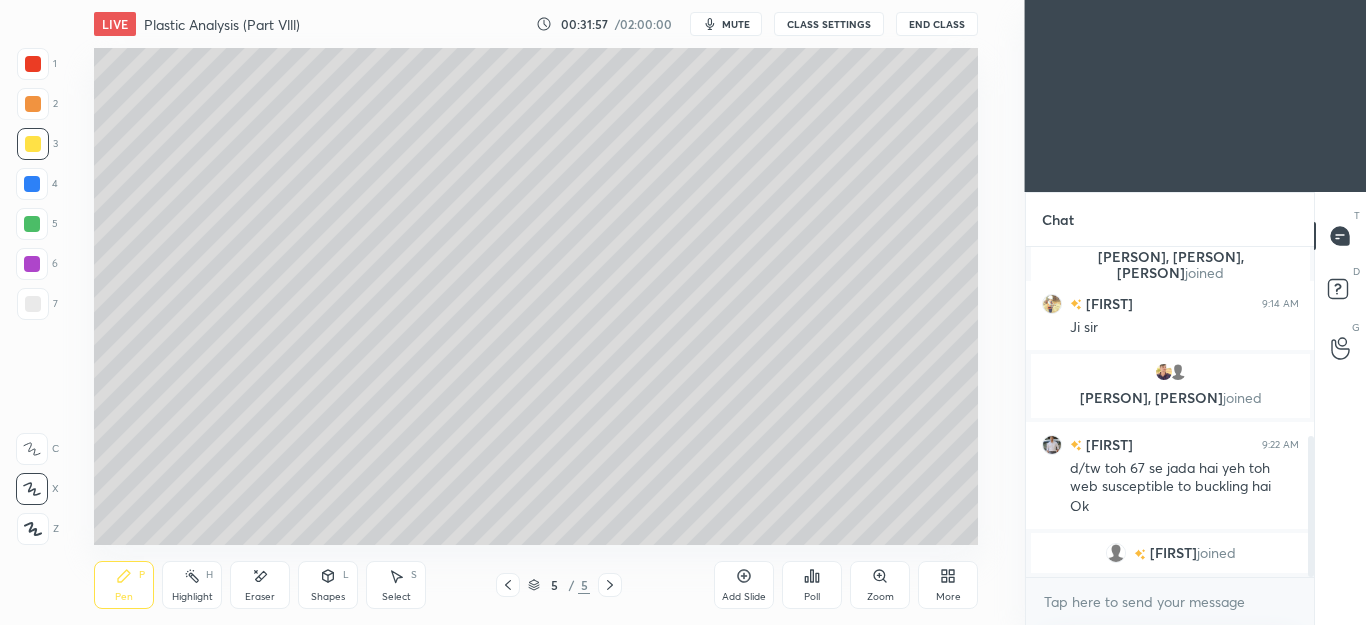 click on "Eraser" at bounding box center (260, 585) 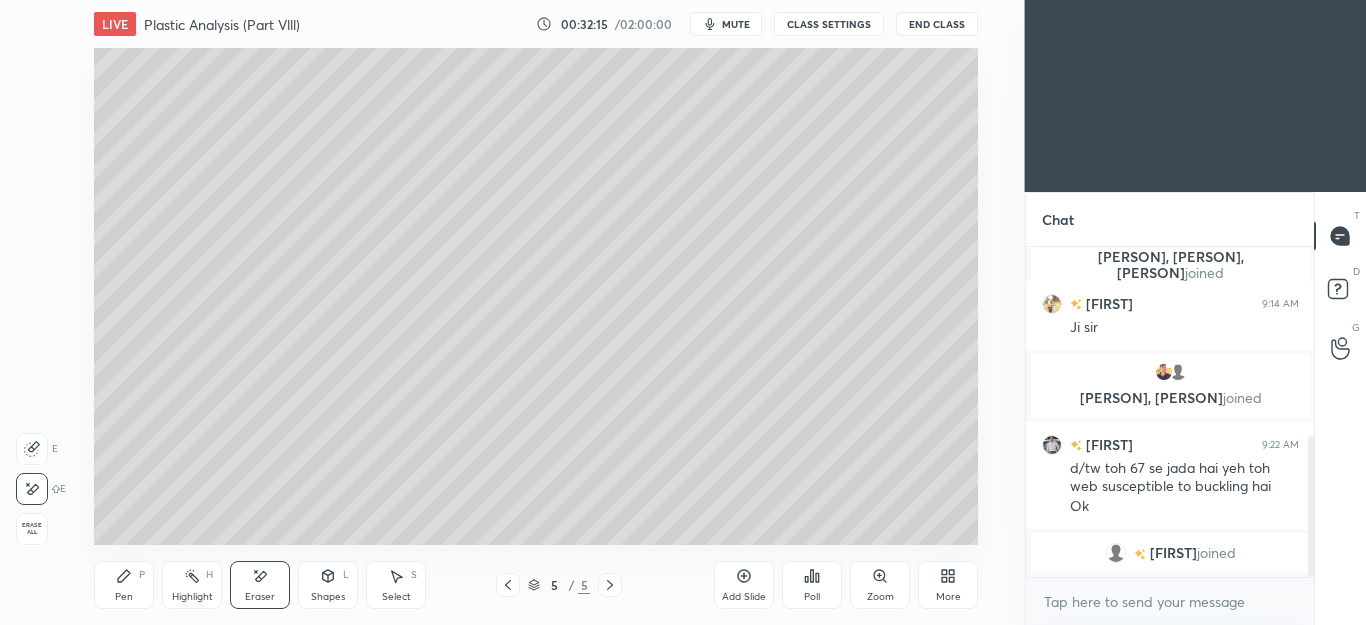 click on "Select S" at bounding box center (396, 585) 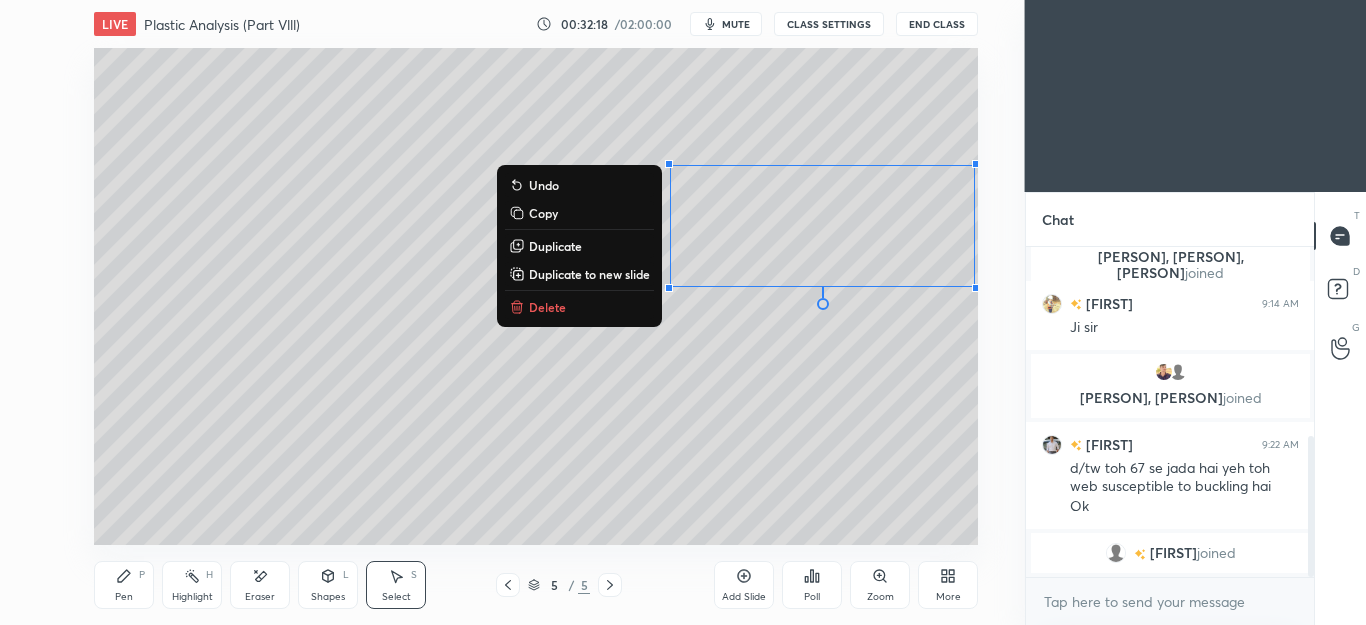click on "Delete" at bounding box center (547, 307) 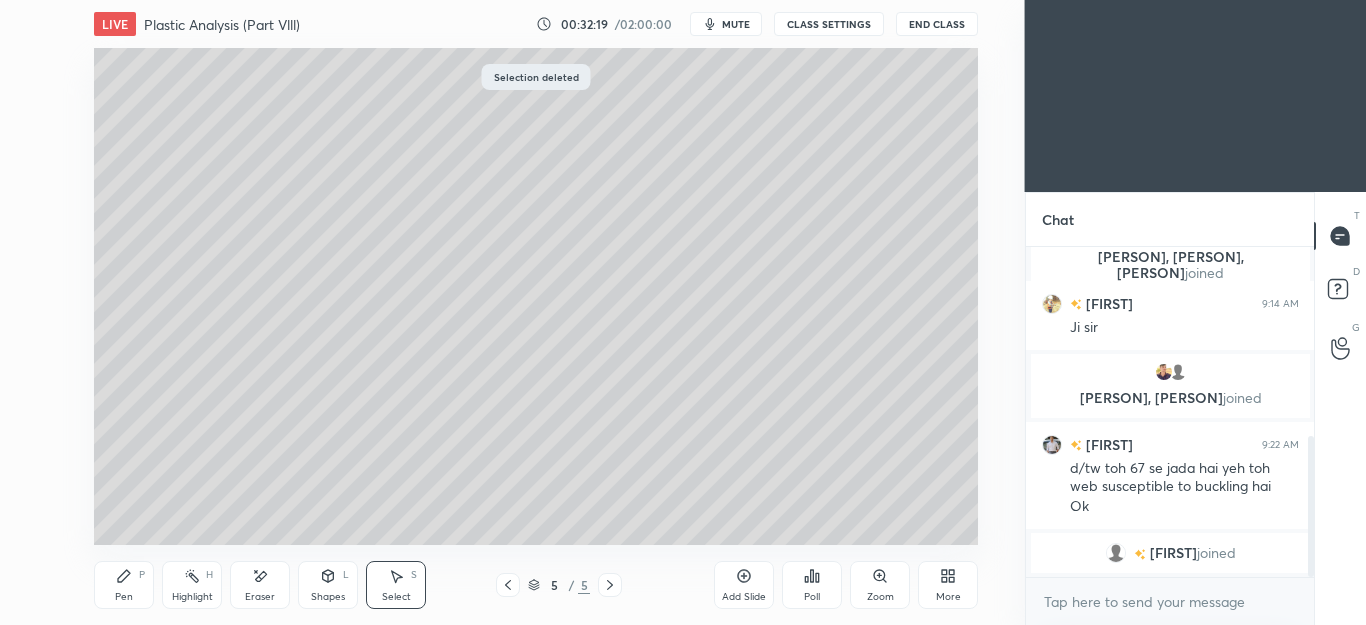 click on "Pen P" at bounding box center (124, 585) 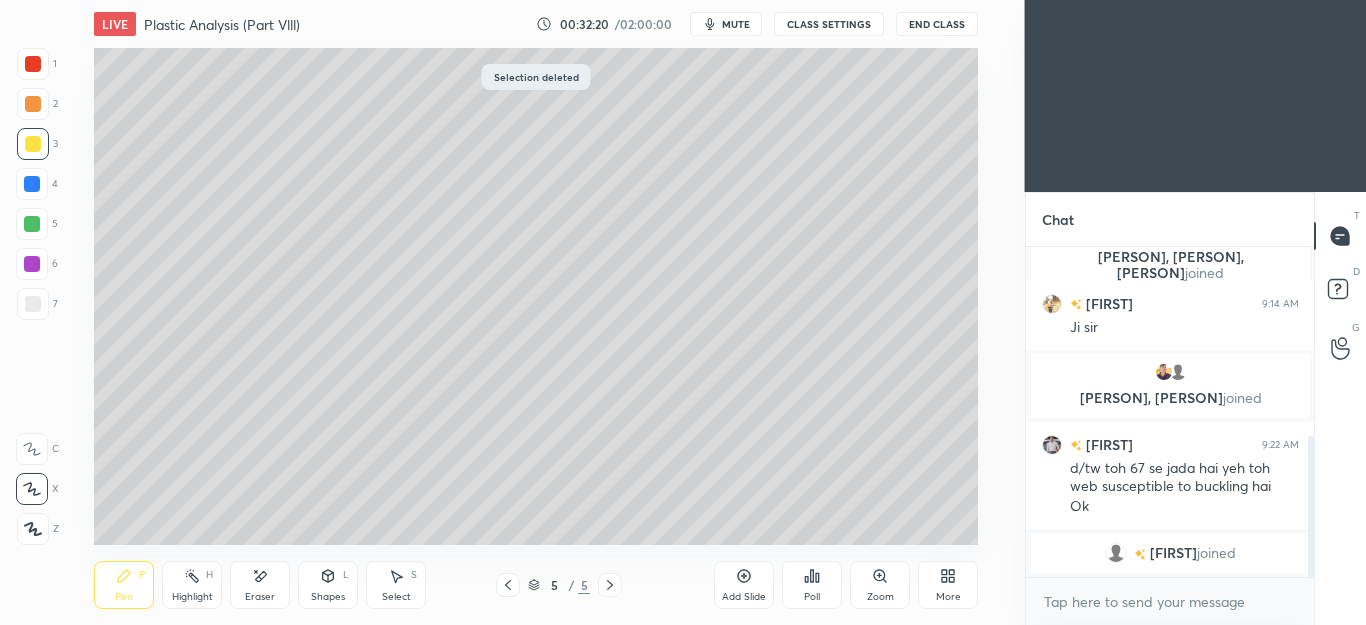 click at bounding box center [32, 184] 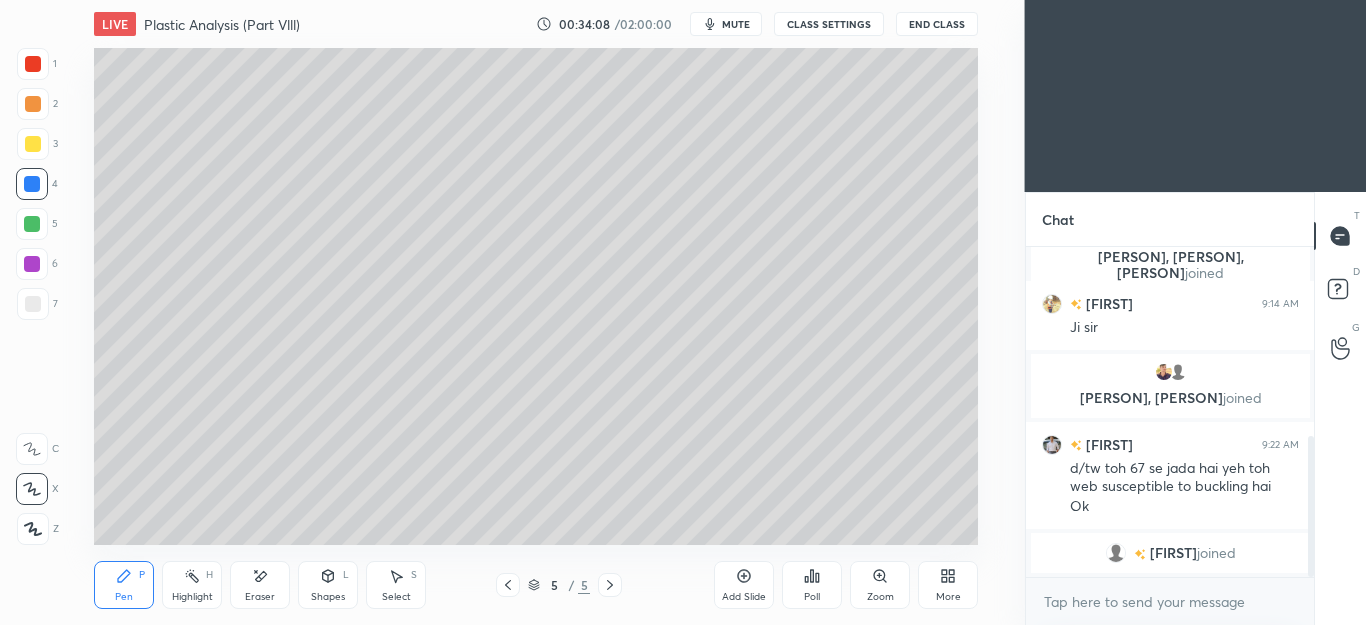click 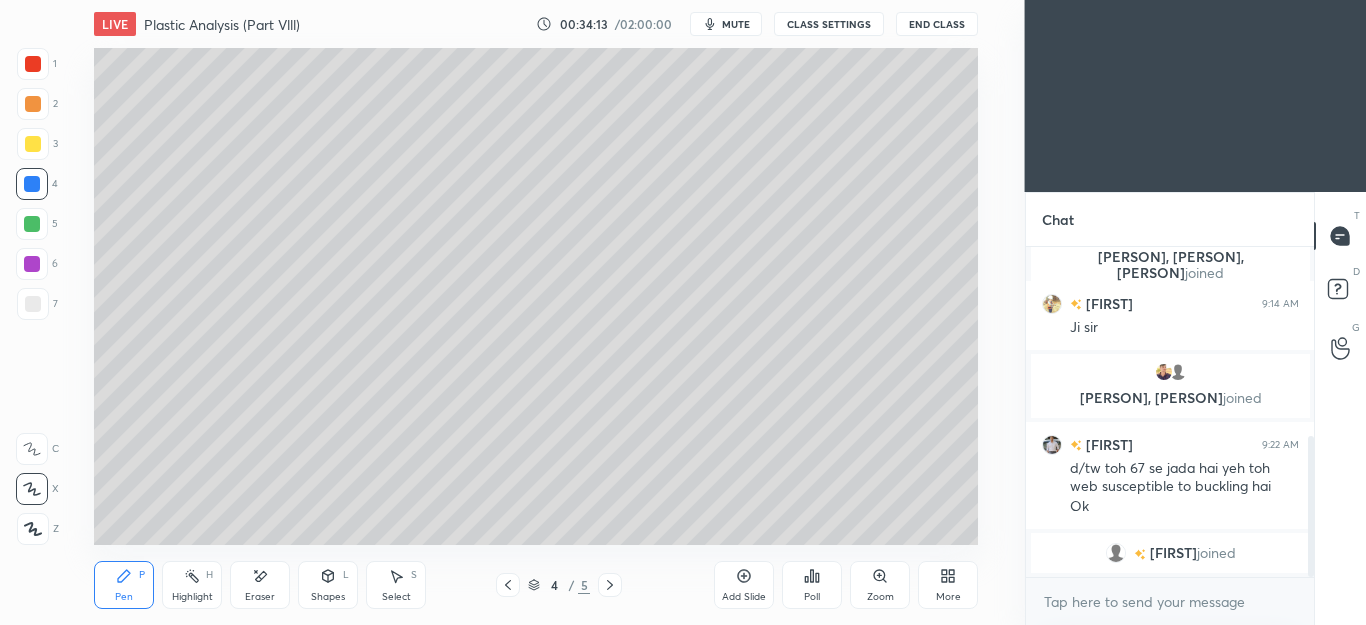 click 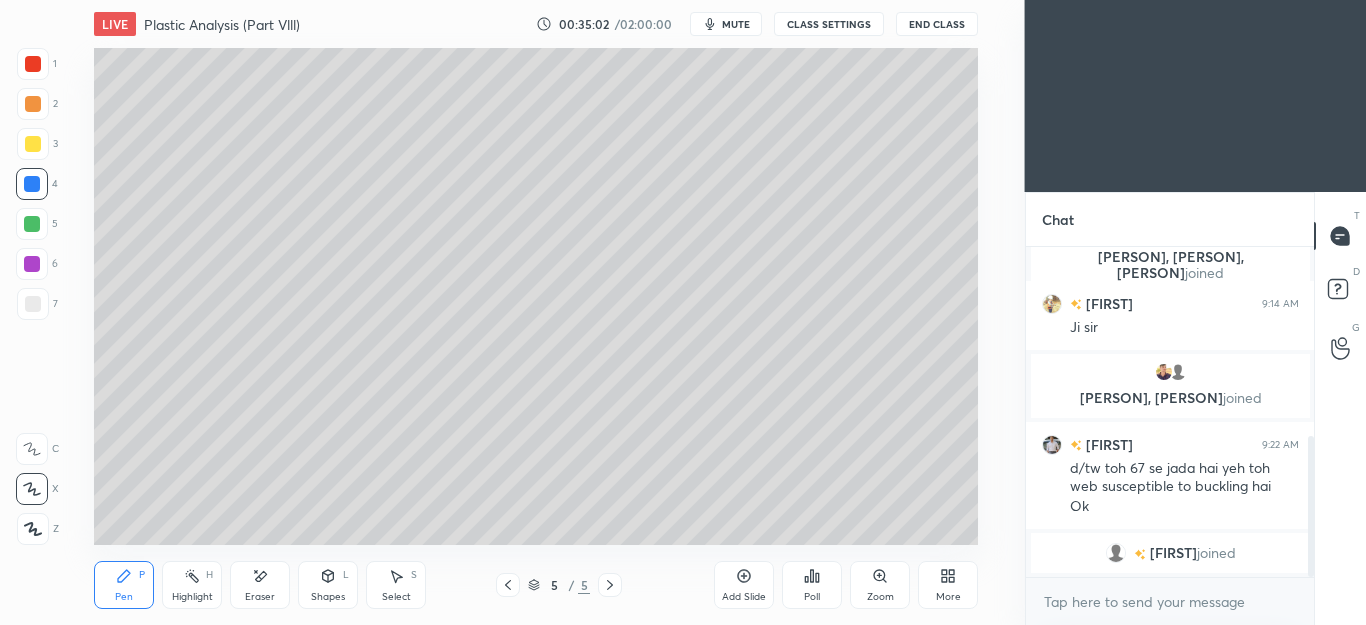 click 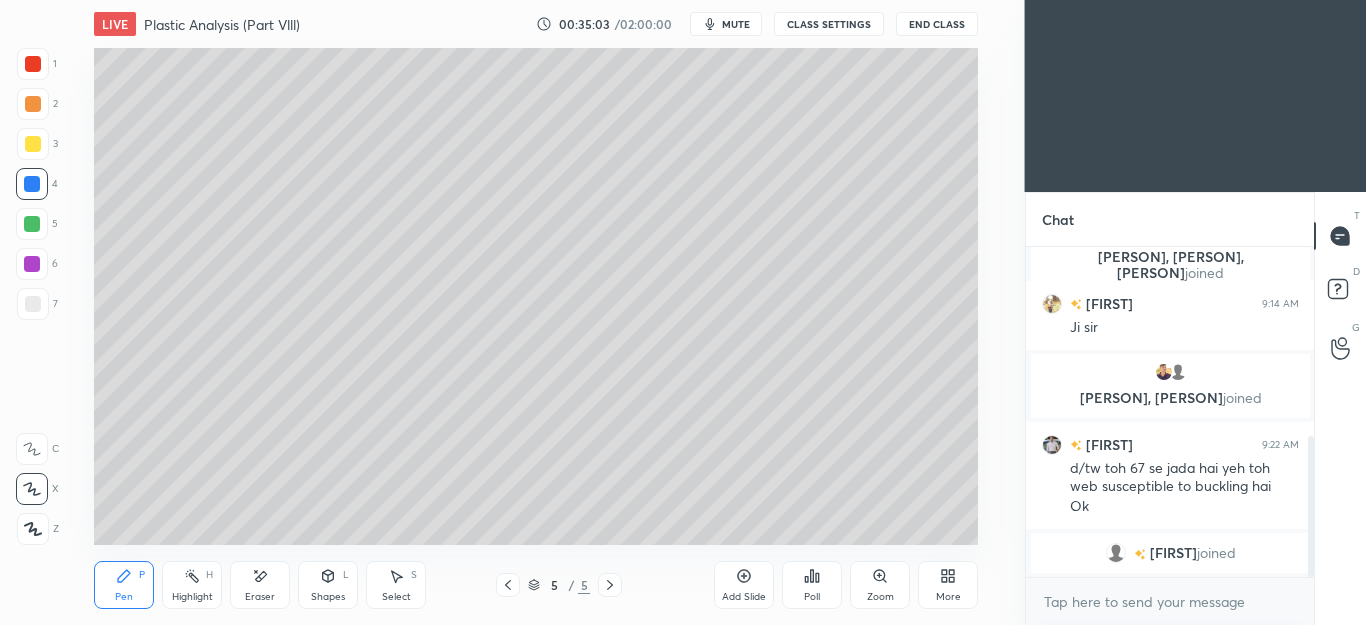 click 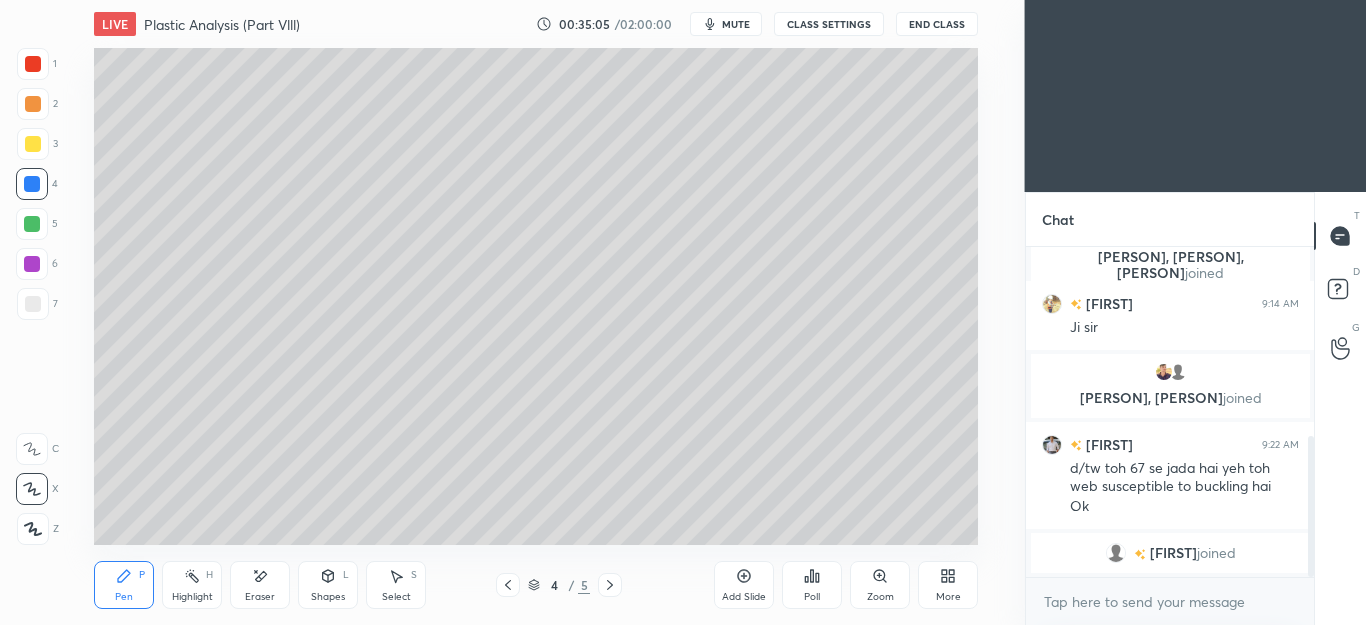 click 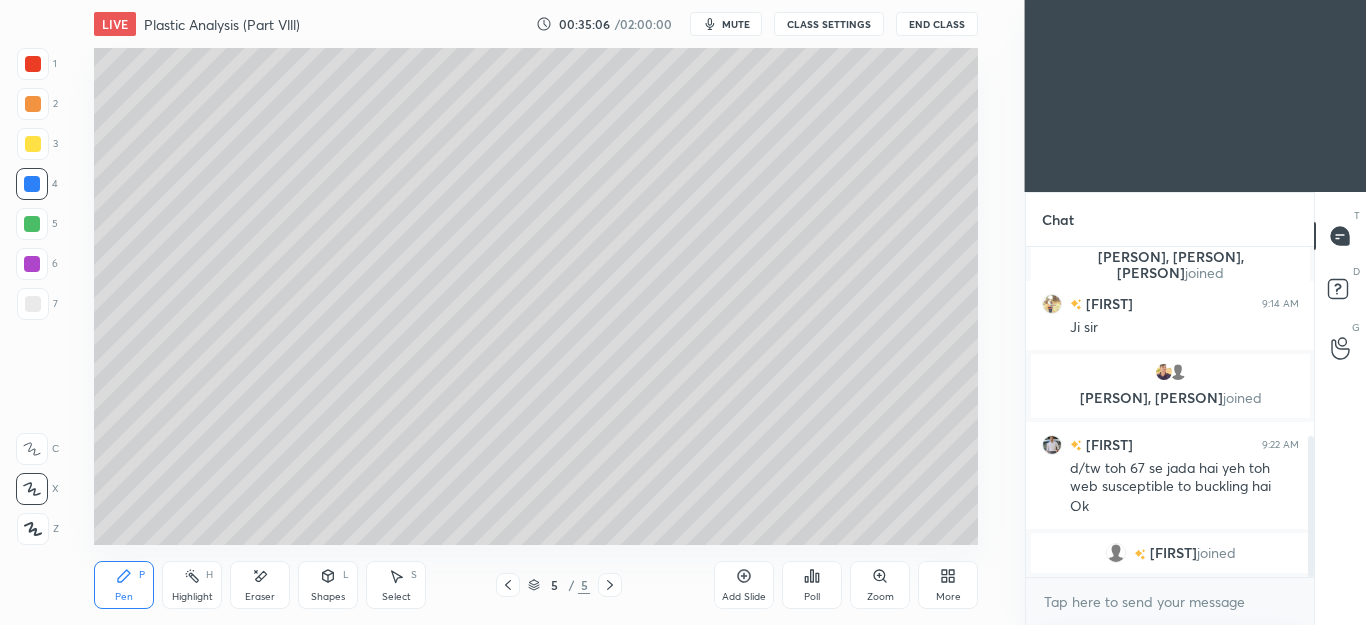 click 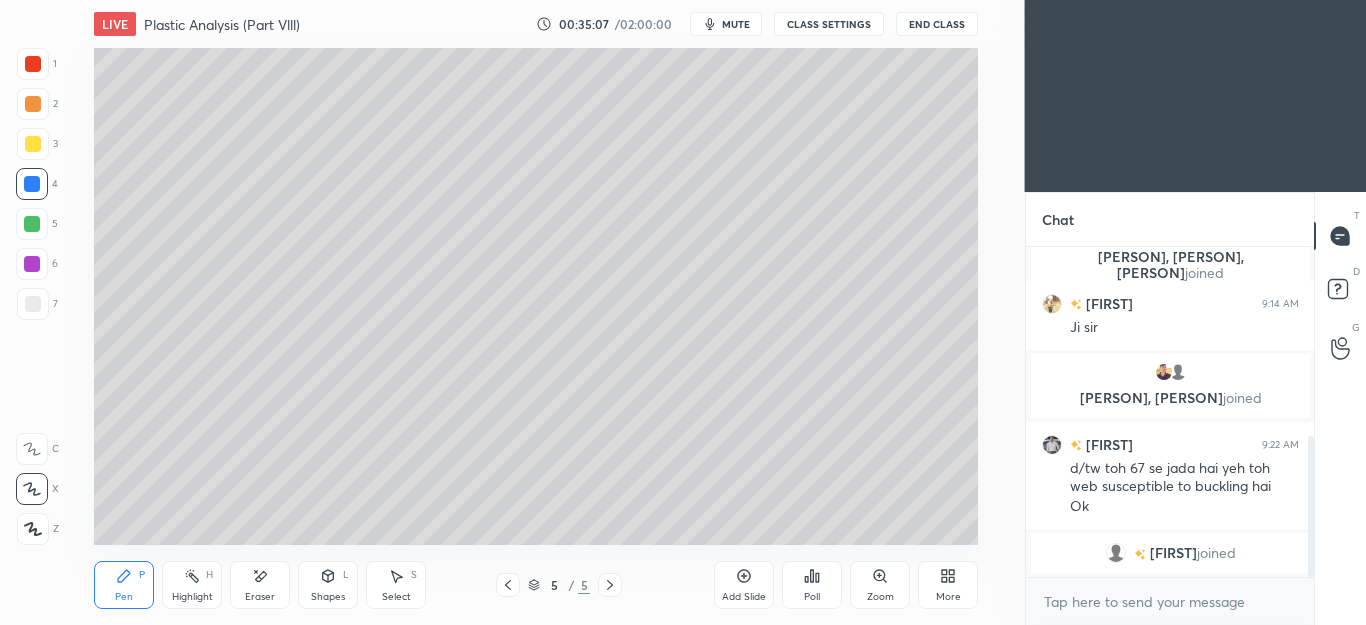 click on "Add Slide" at bounding box center [744, 585] 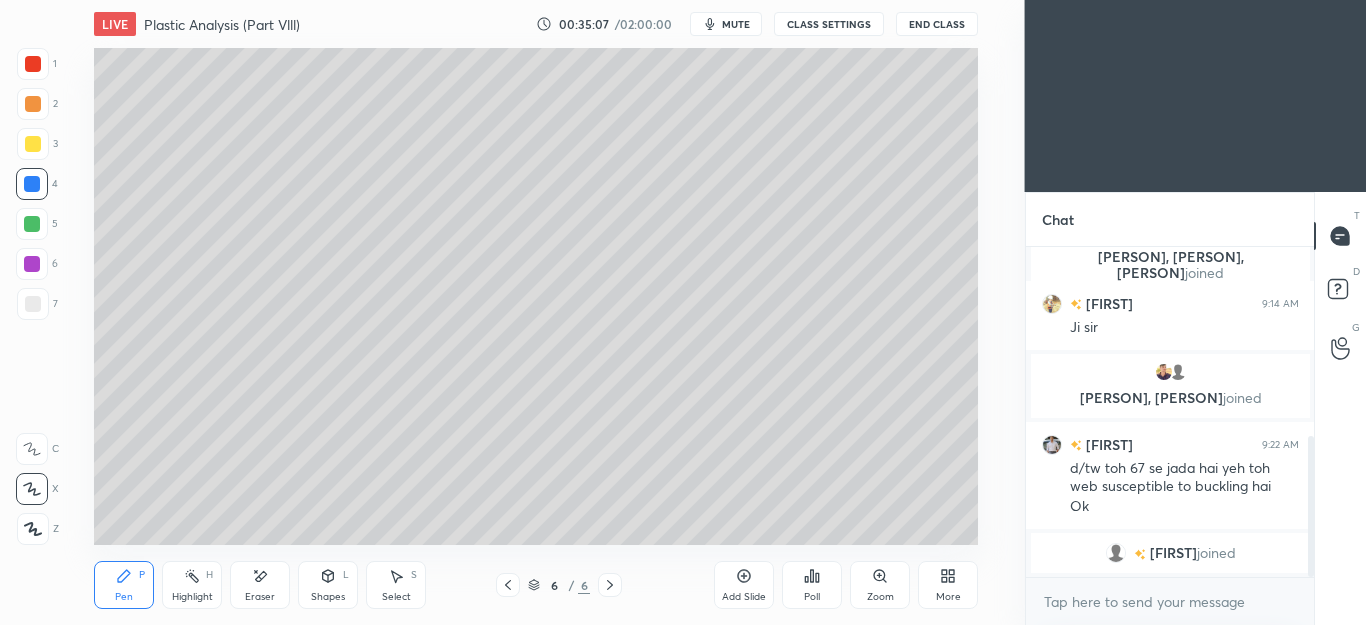 click at bounding box center (33, 104) 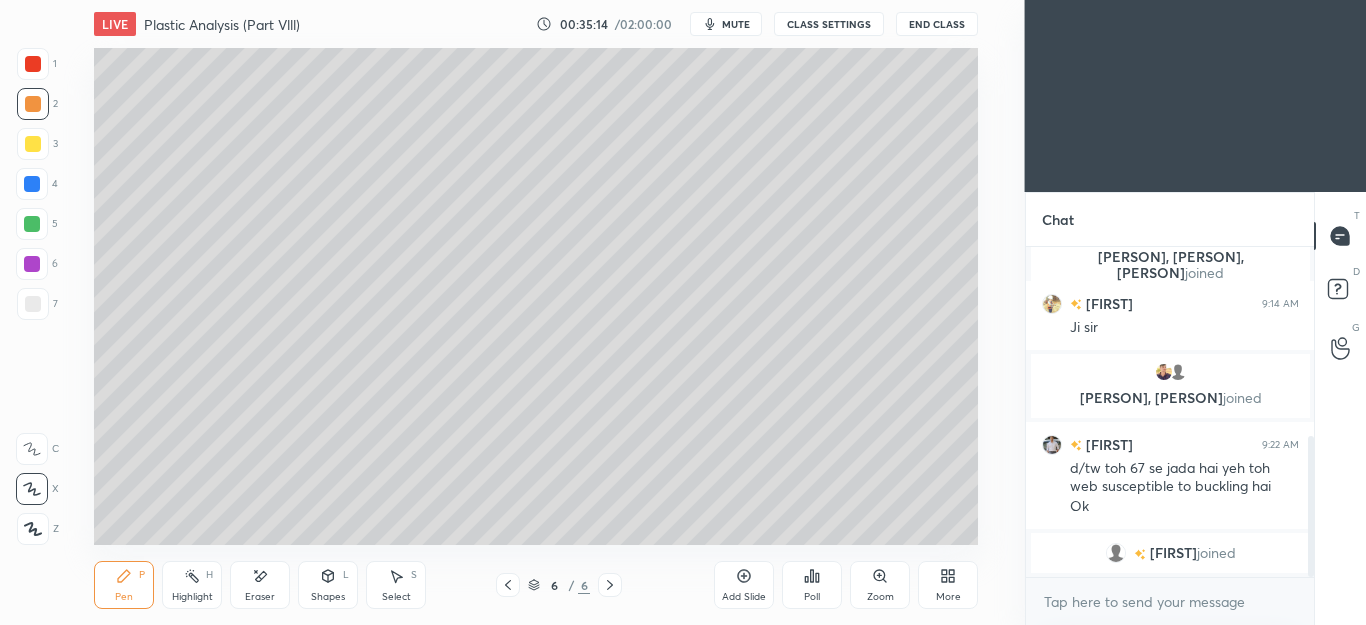 click on "Shapes" at bounding box center [328, 597] 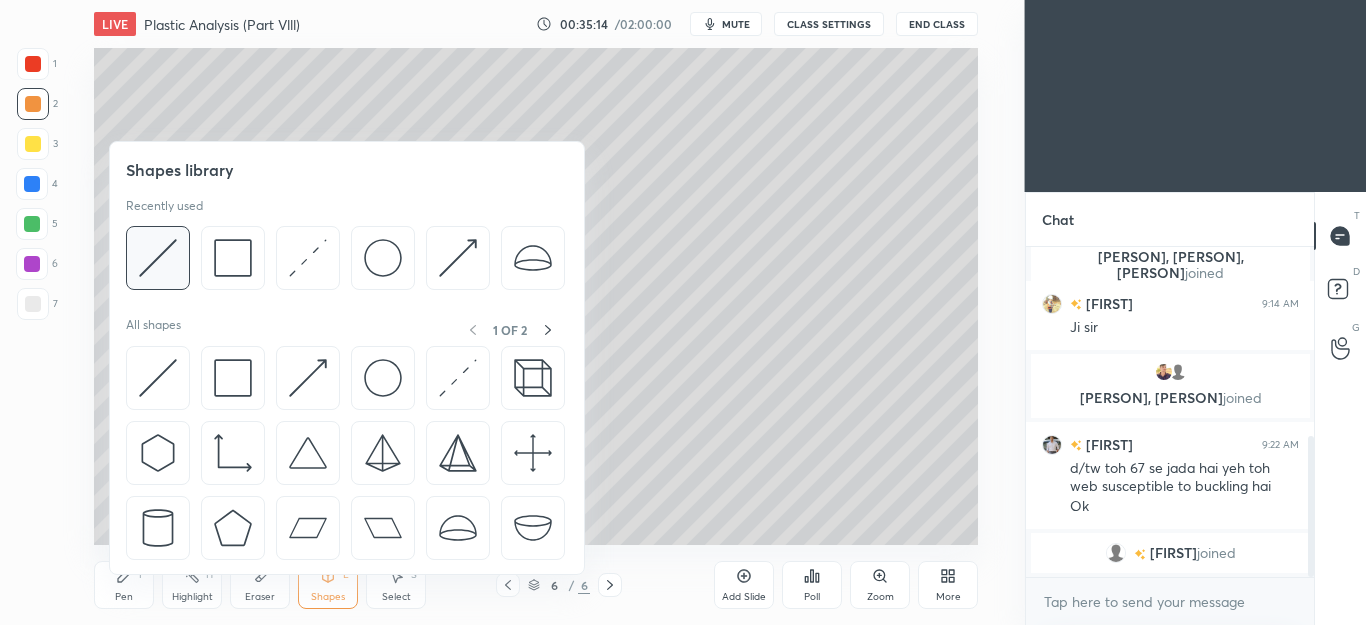 click at bounding box center (158, 258) 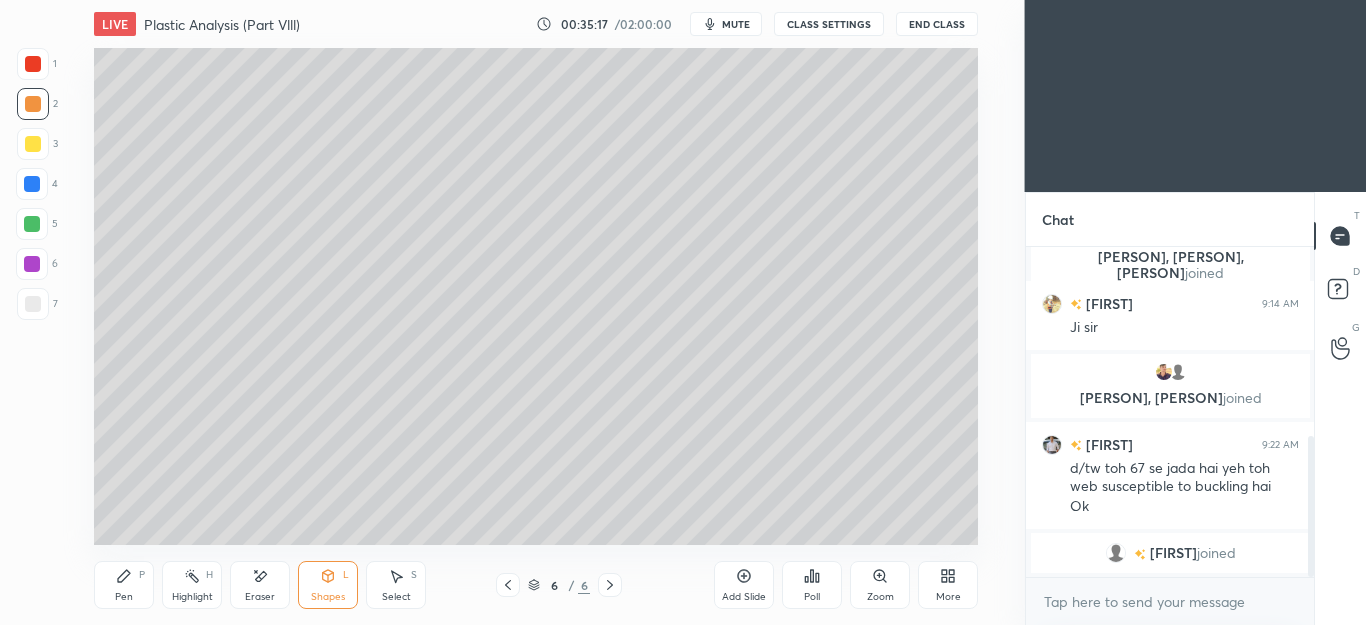 click on "Pen P" at bounding box center [124, 585] 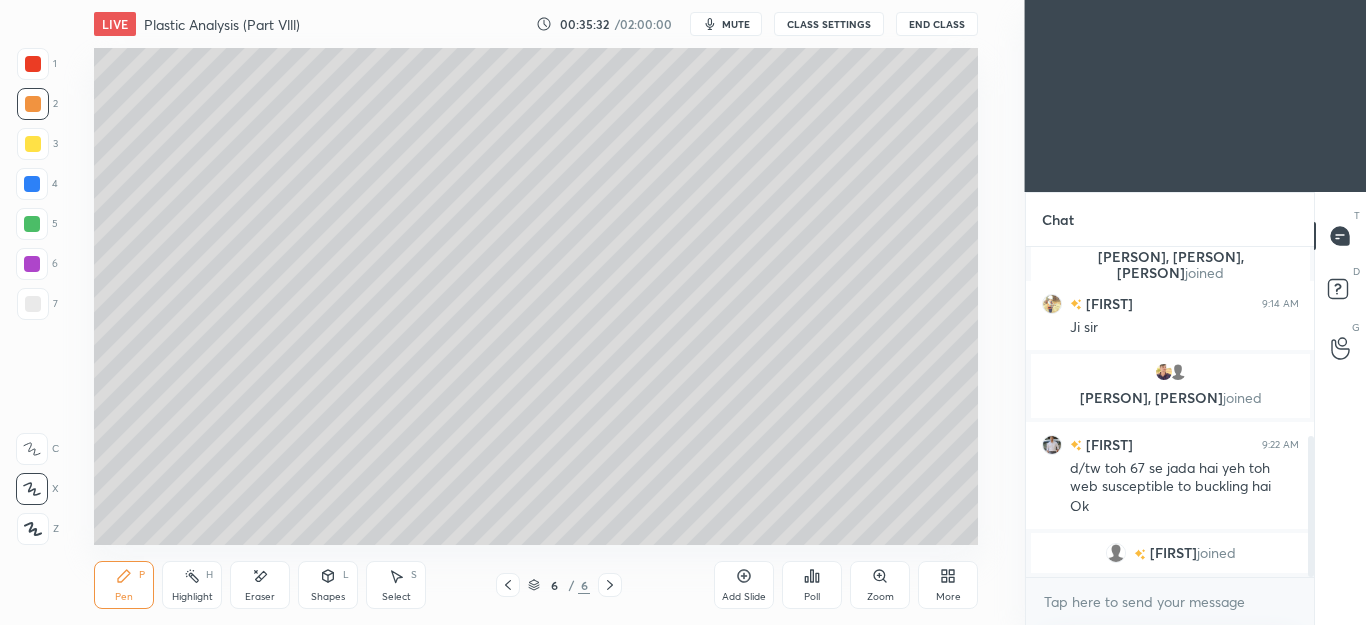 click 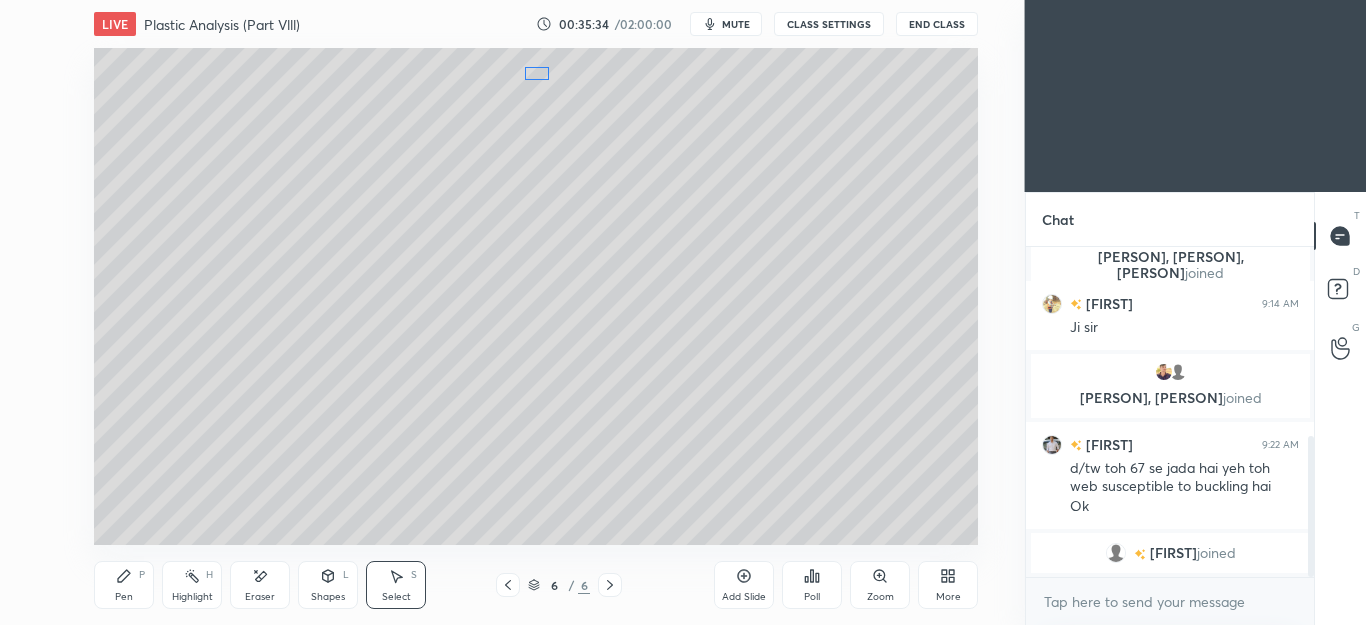 click on "0 ° Undo Copy Duplicate Duplicate to new slide Delete" at bounding box center [536, 296] 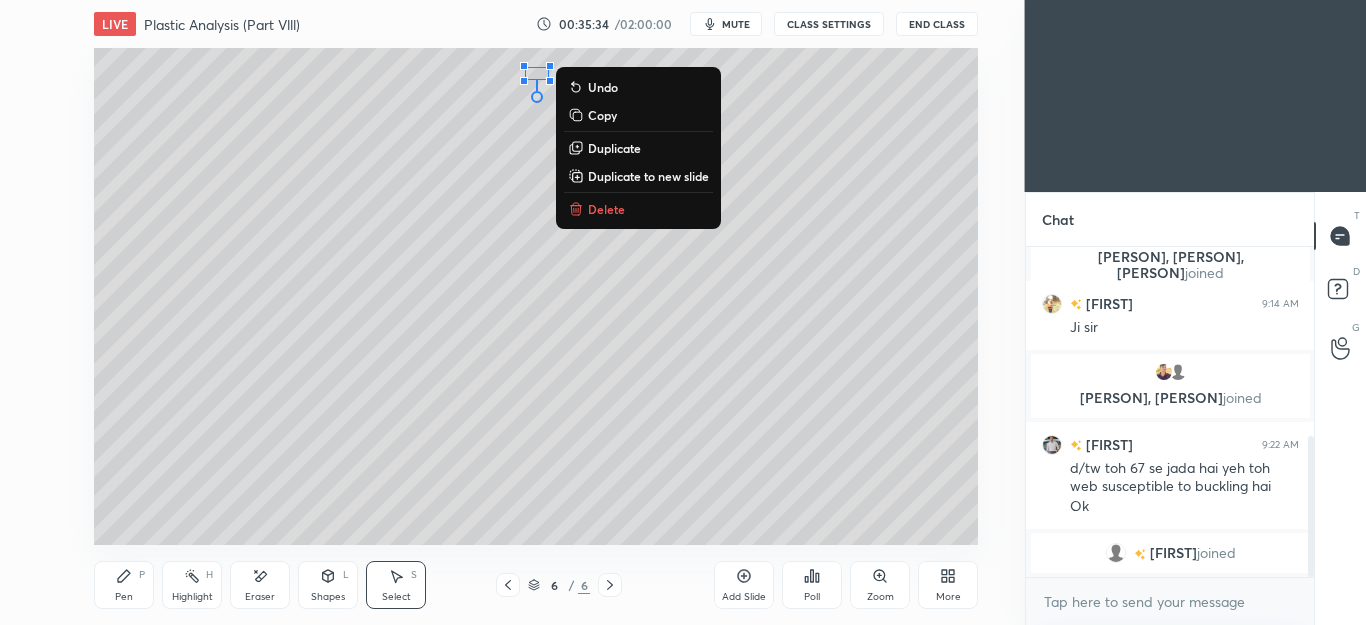 click on "Pen P" at bounding box center [124, 585] 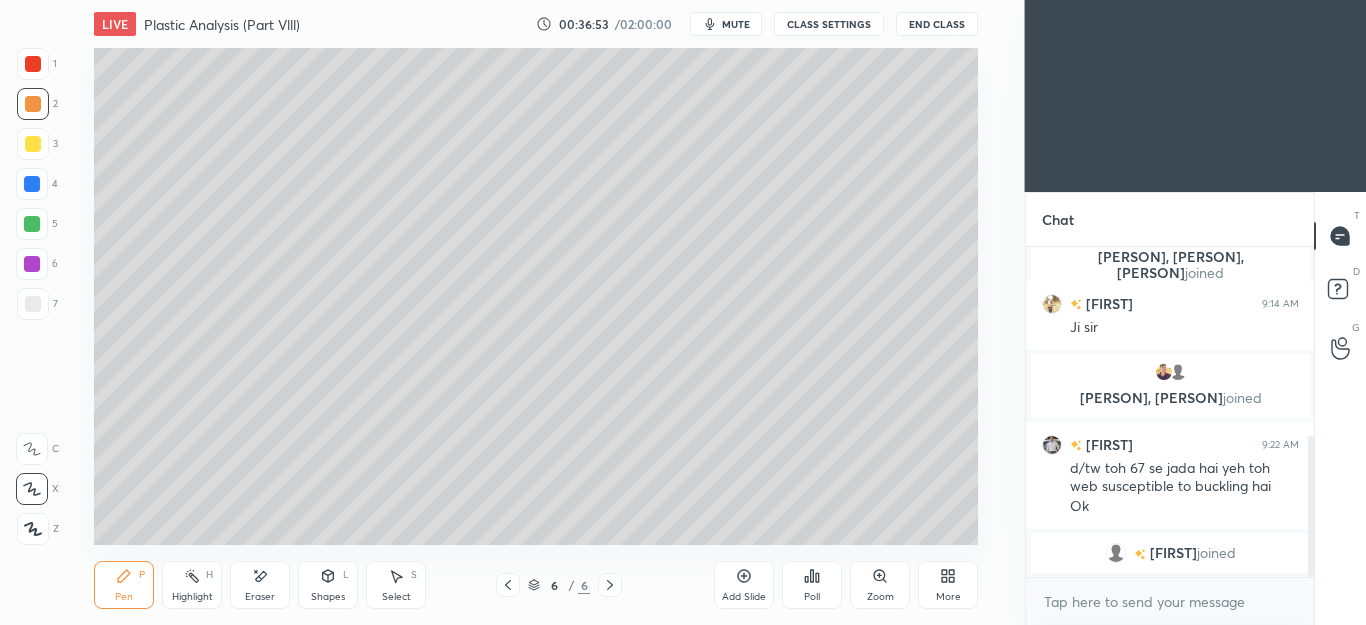 click on "3" at bounding box center (37, 148) 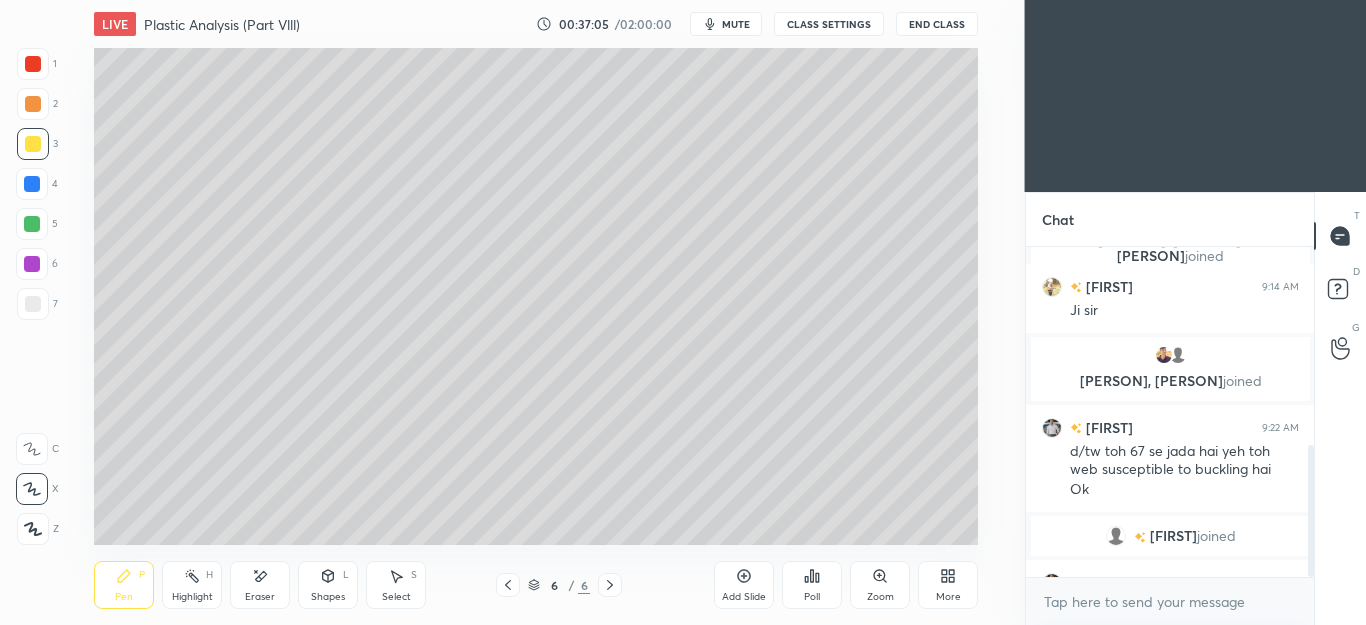 scroll, scrollTop: 495, scrollLeft: 0, axis: vertical 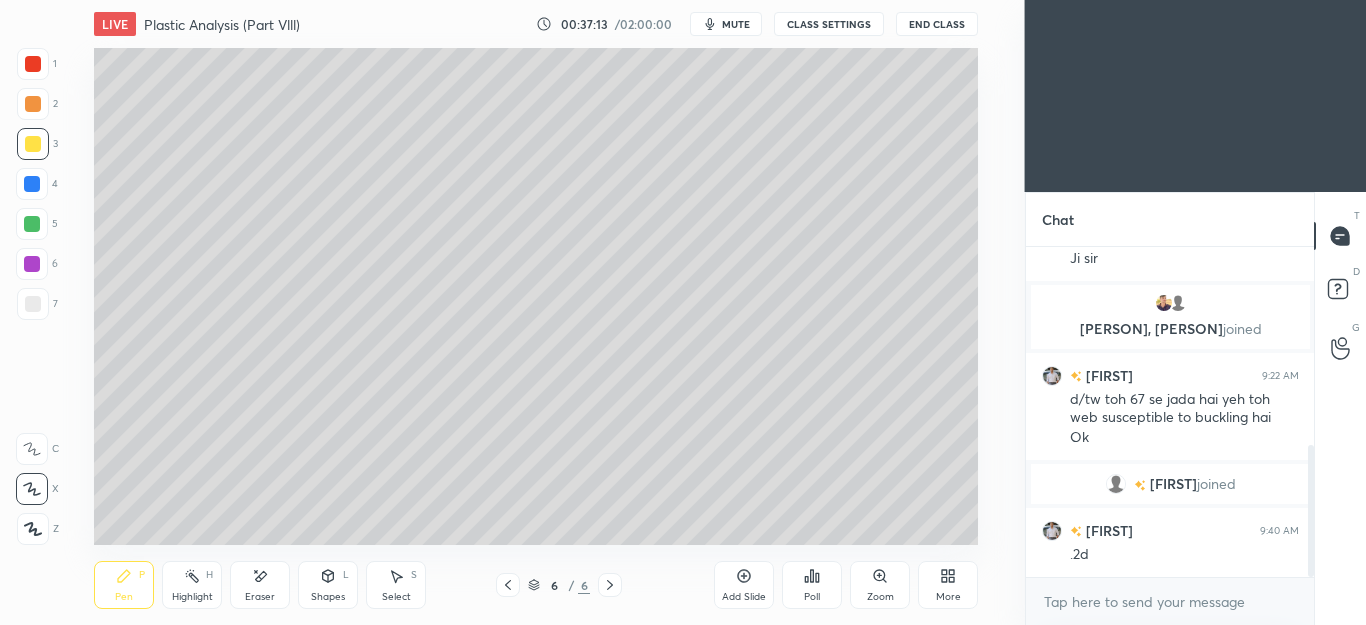 click 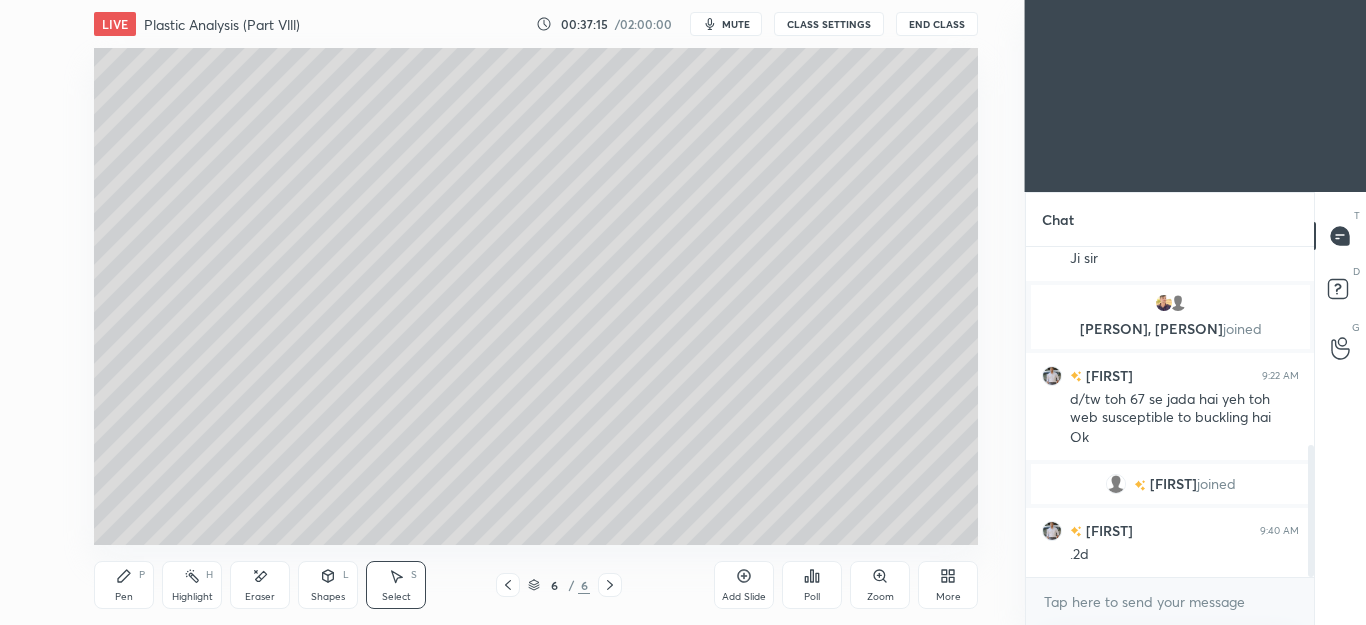 click on "Pen P" at bounding box center [124, 585] 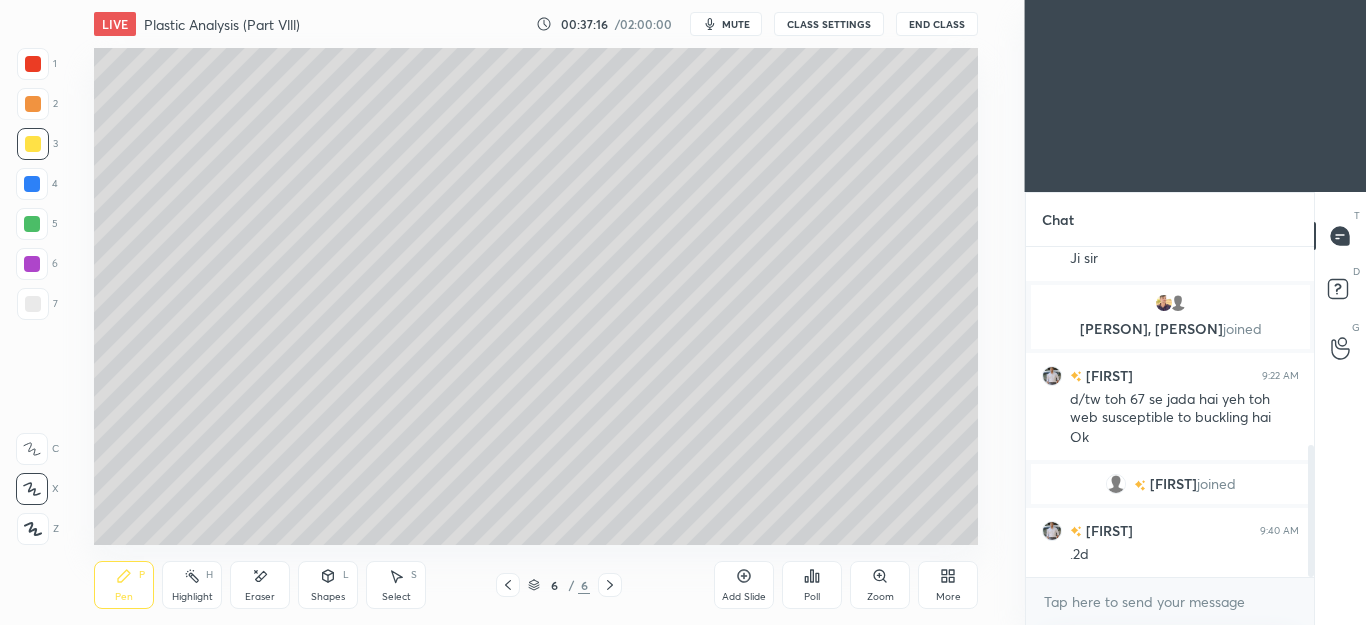 click at bounding box center [32, 184] 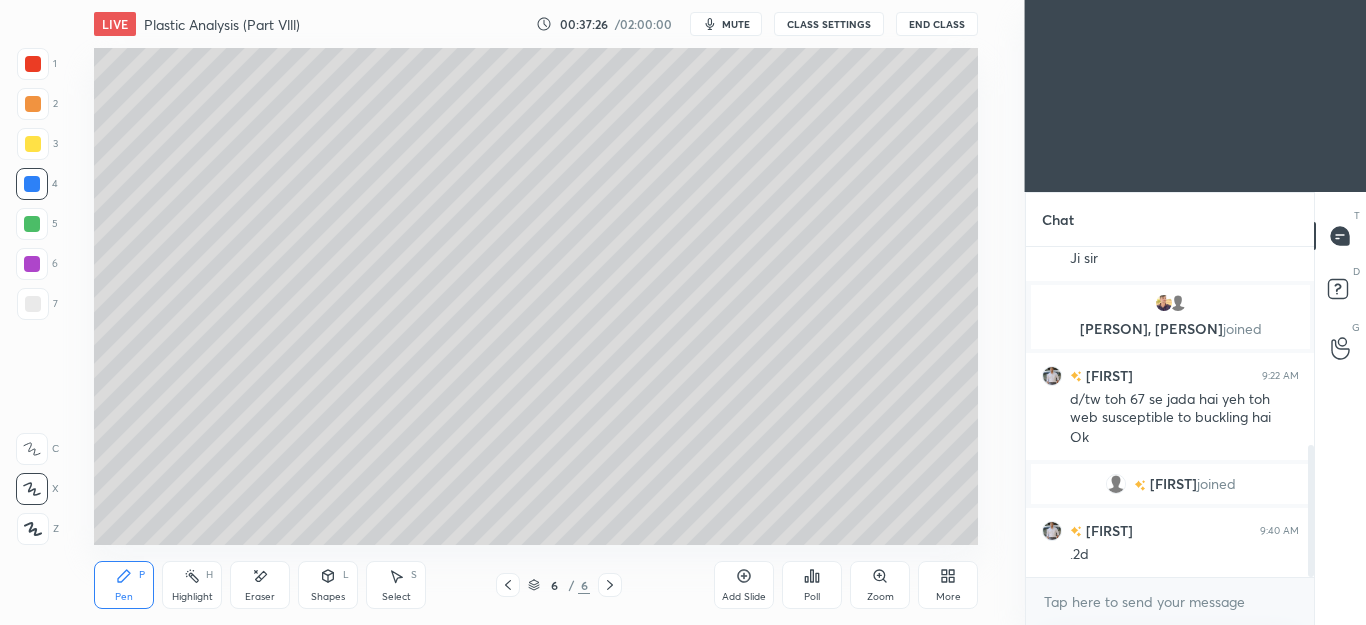 click on "Select" at bounding box center [396, 597] 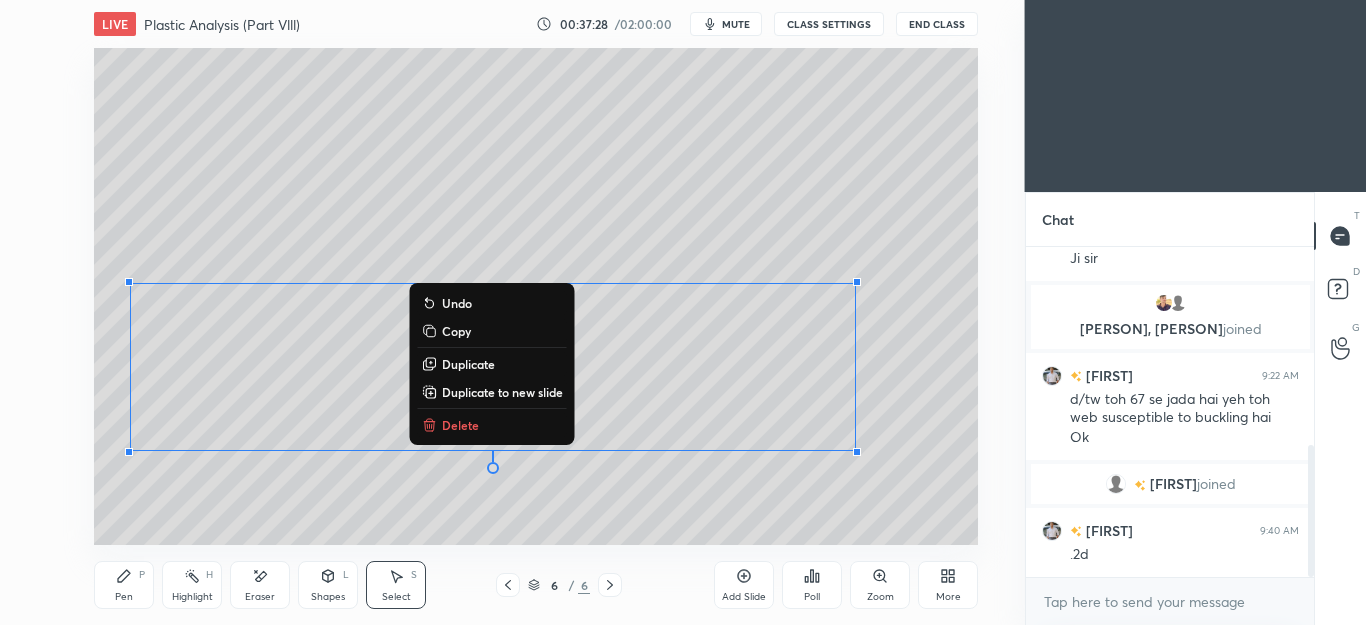 click on "Delete" at bounding box center (460, 425) 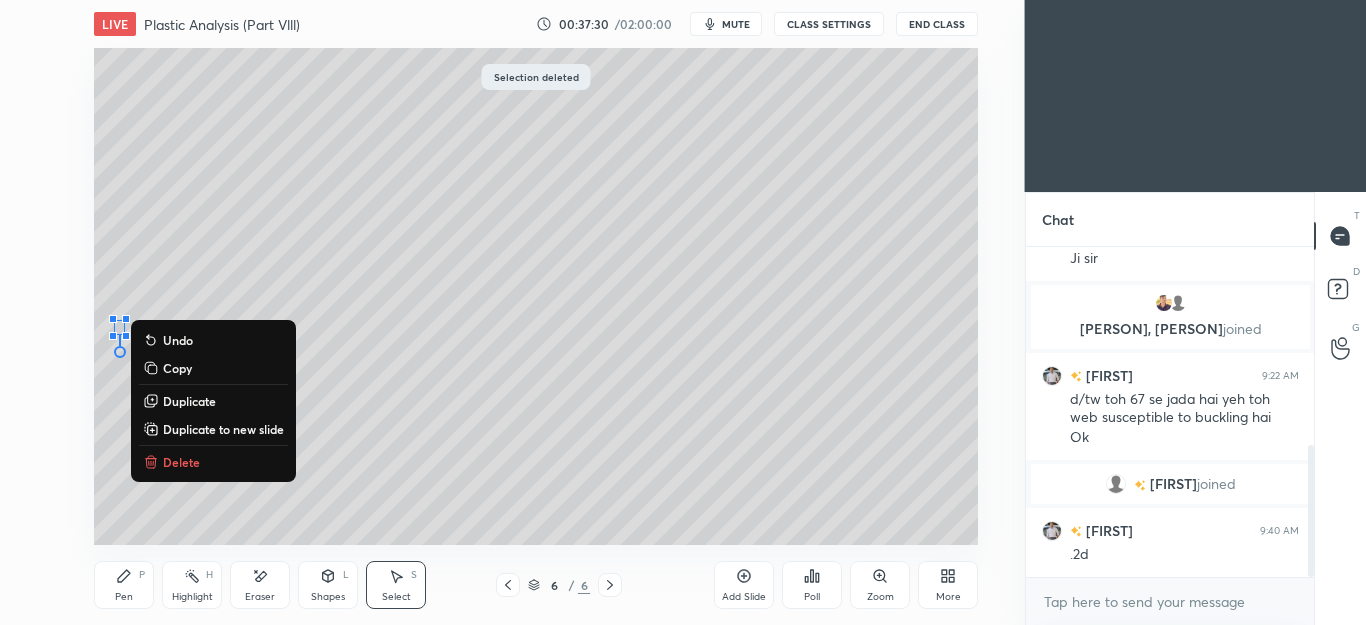 click on "Delete" at bounding box center (181, 462) 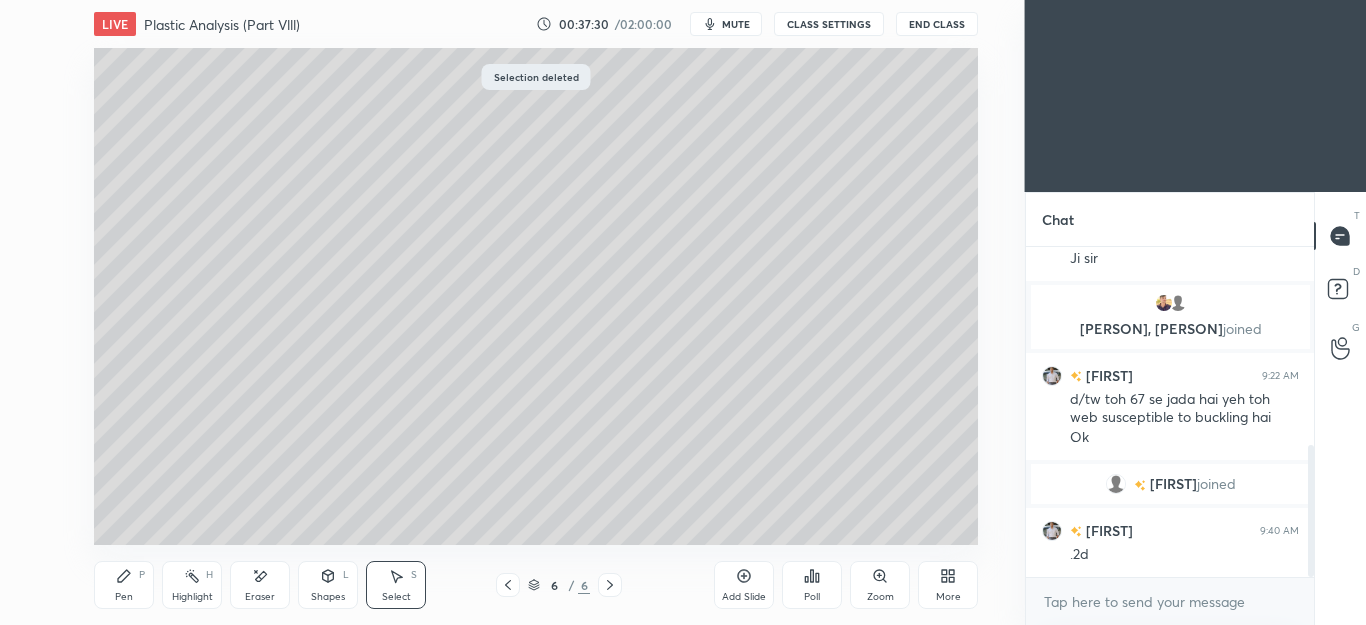 click on "Pen P" at bounding box center (124, 585) 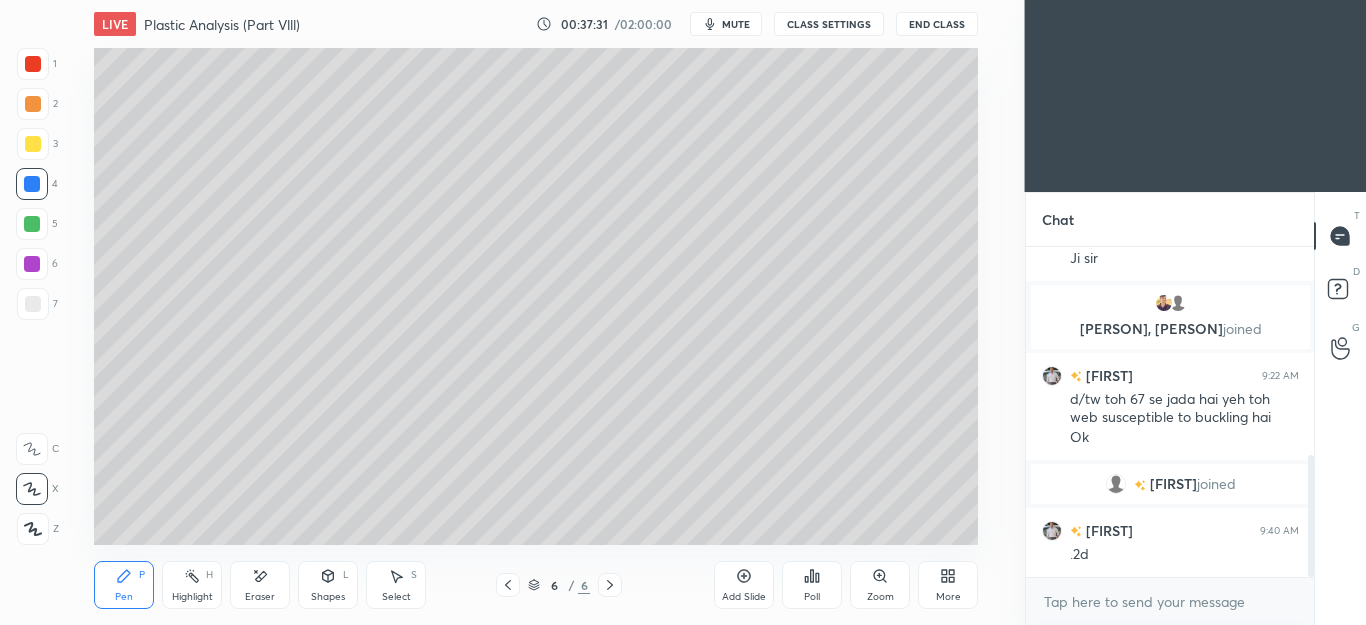 scroll, scrollTop: 564, scrollLeft: 0, axis: vertical 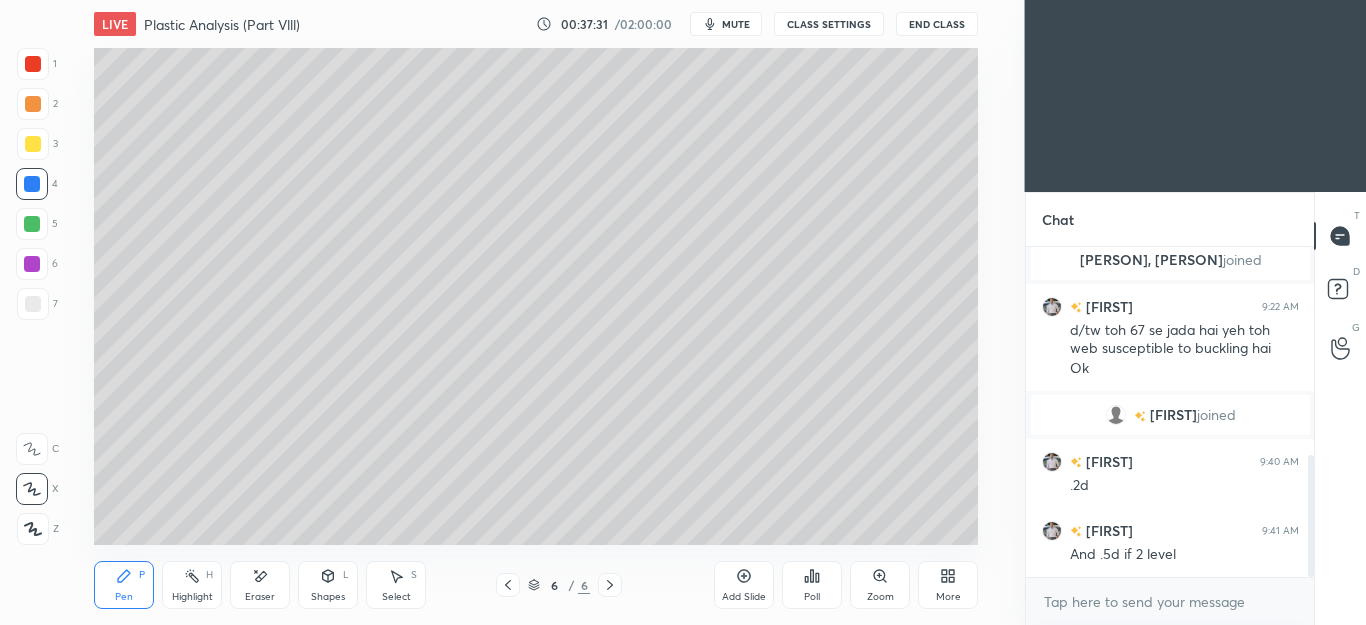 click at bounding box center [32, 224] 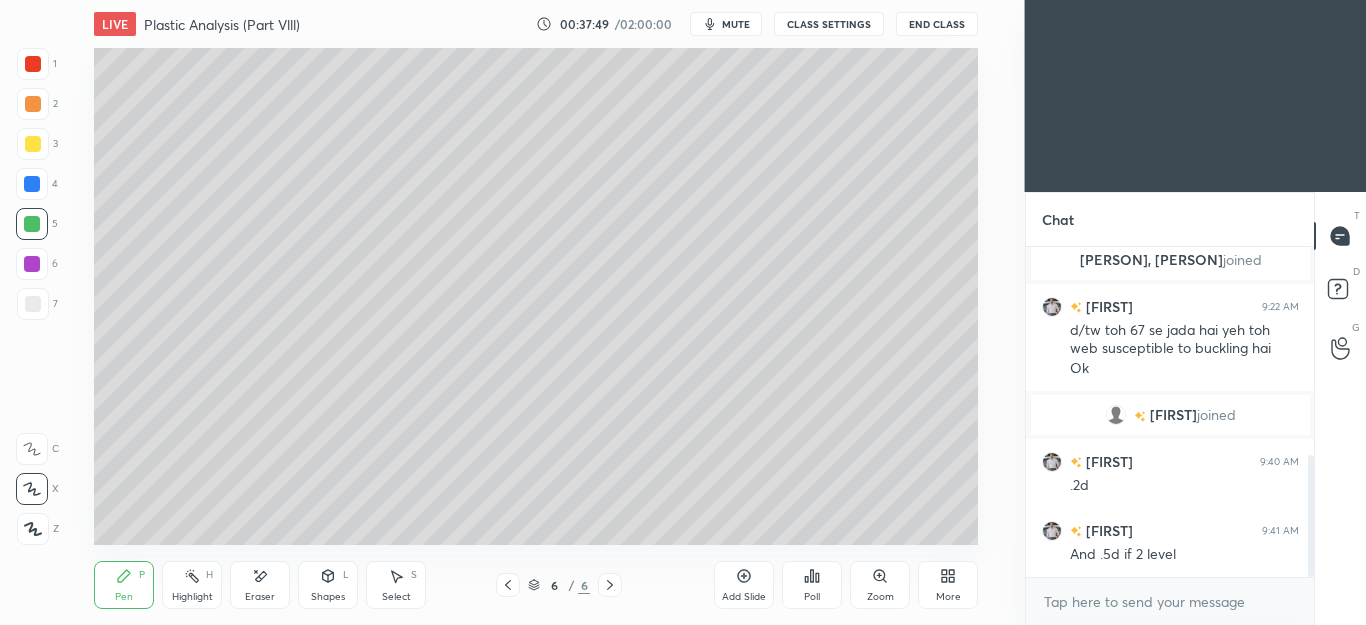 click at bounding box center (33, 304) 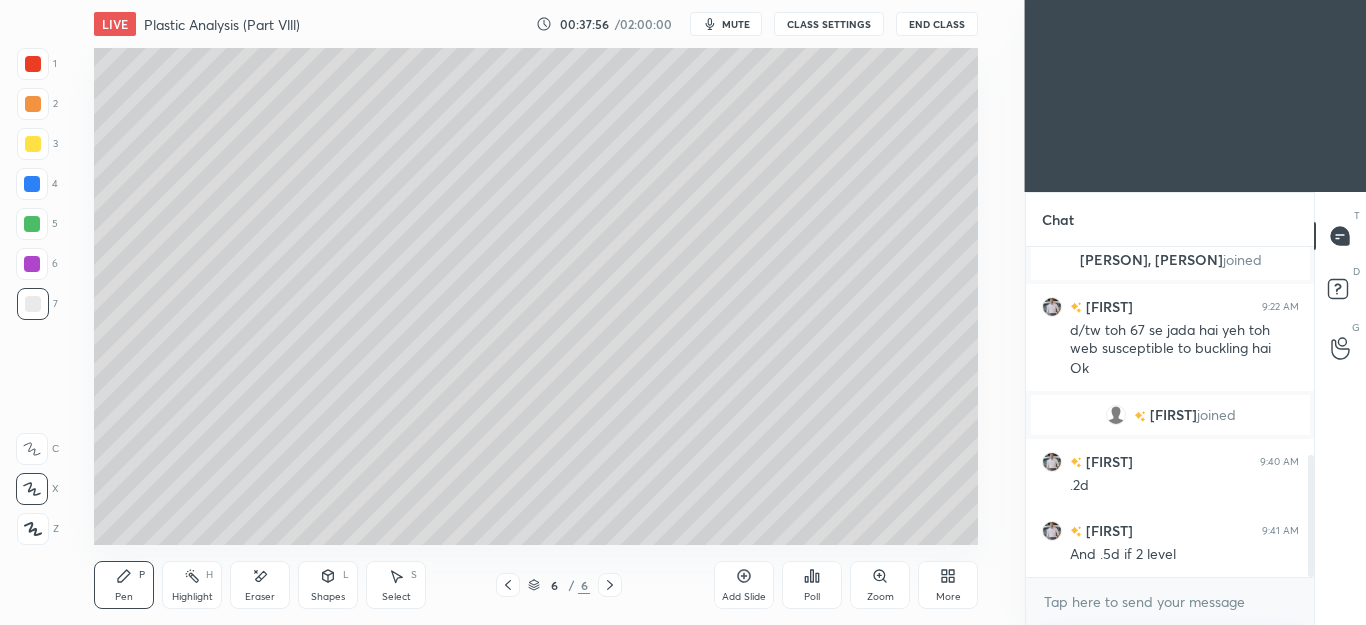 click at bounding box center (32, 224) 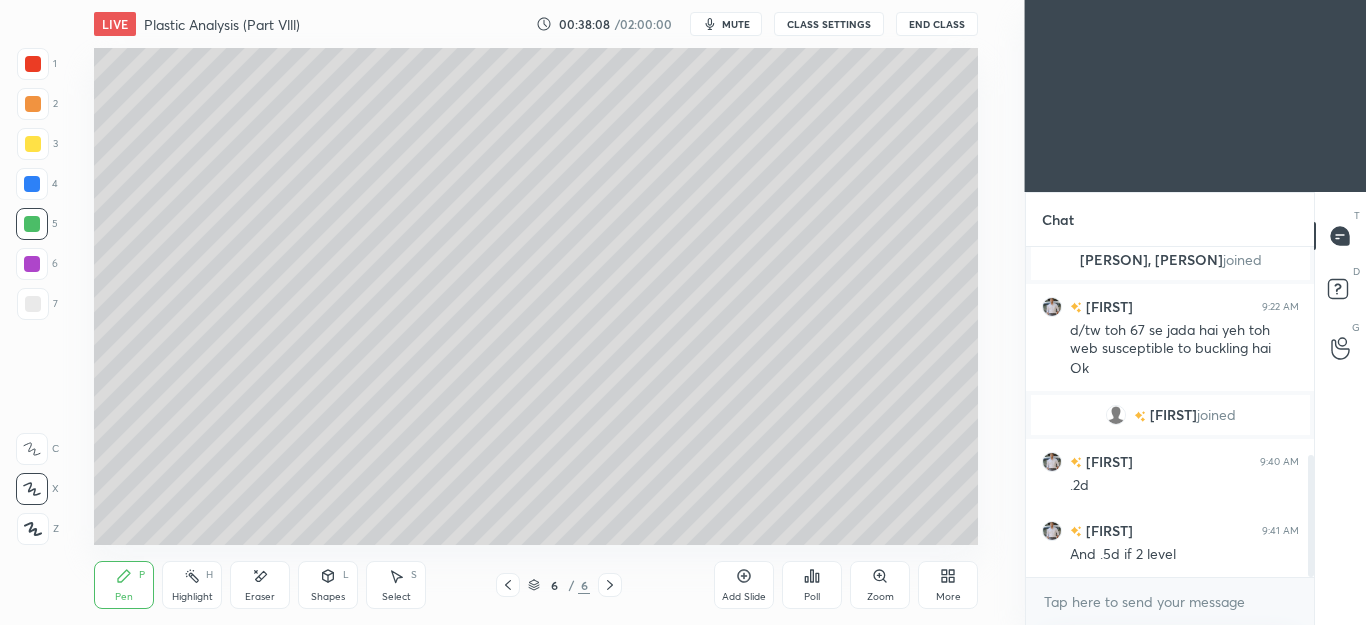 click at bounding box center (33, 304) 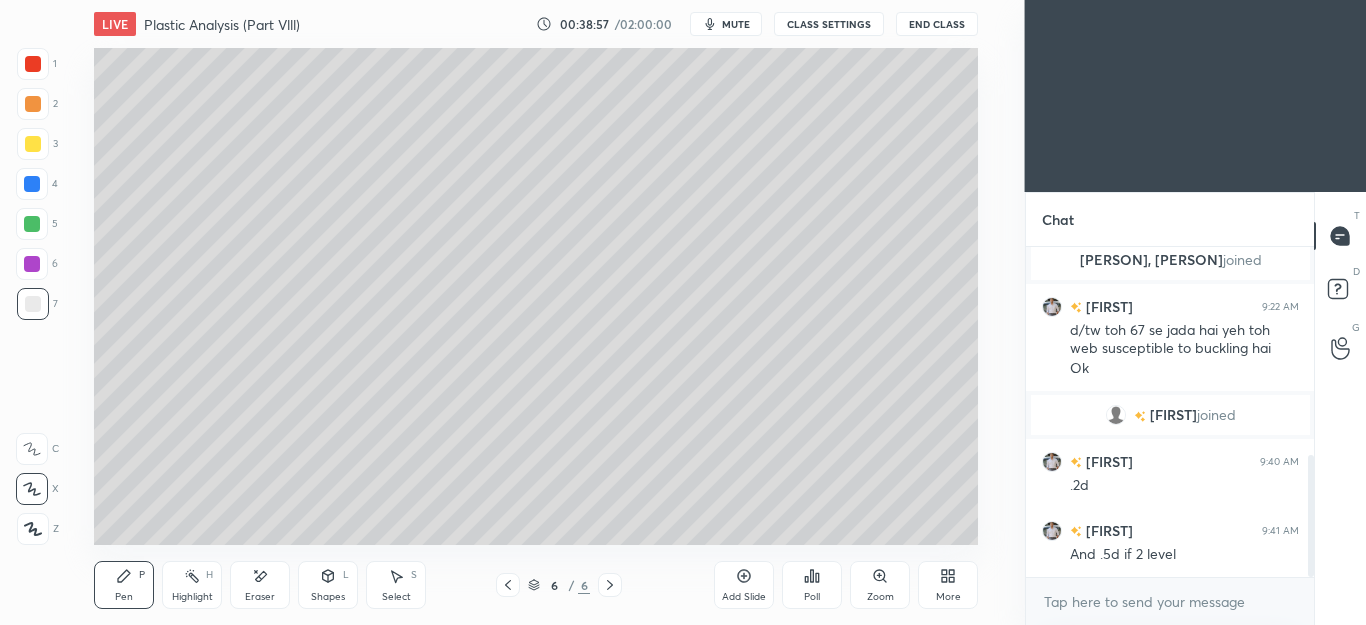 click 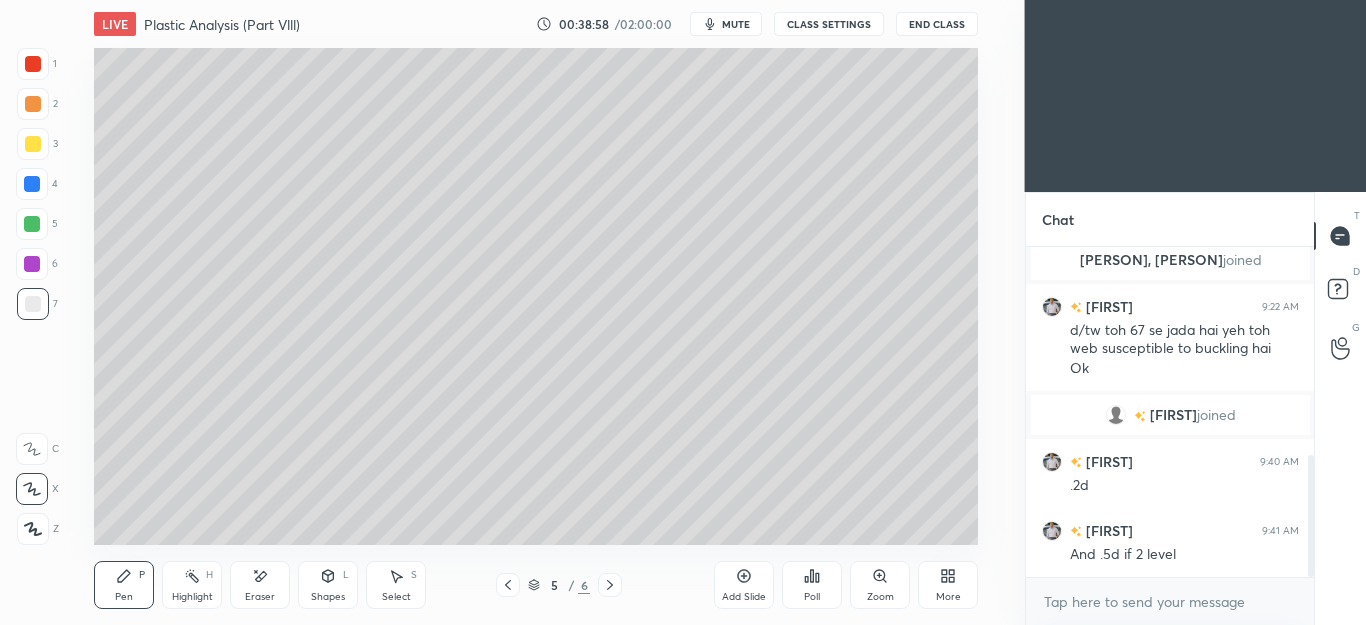 click 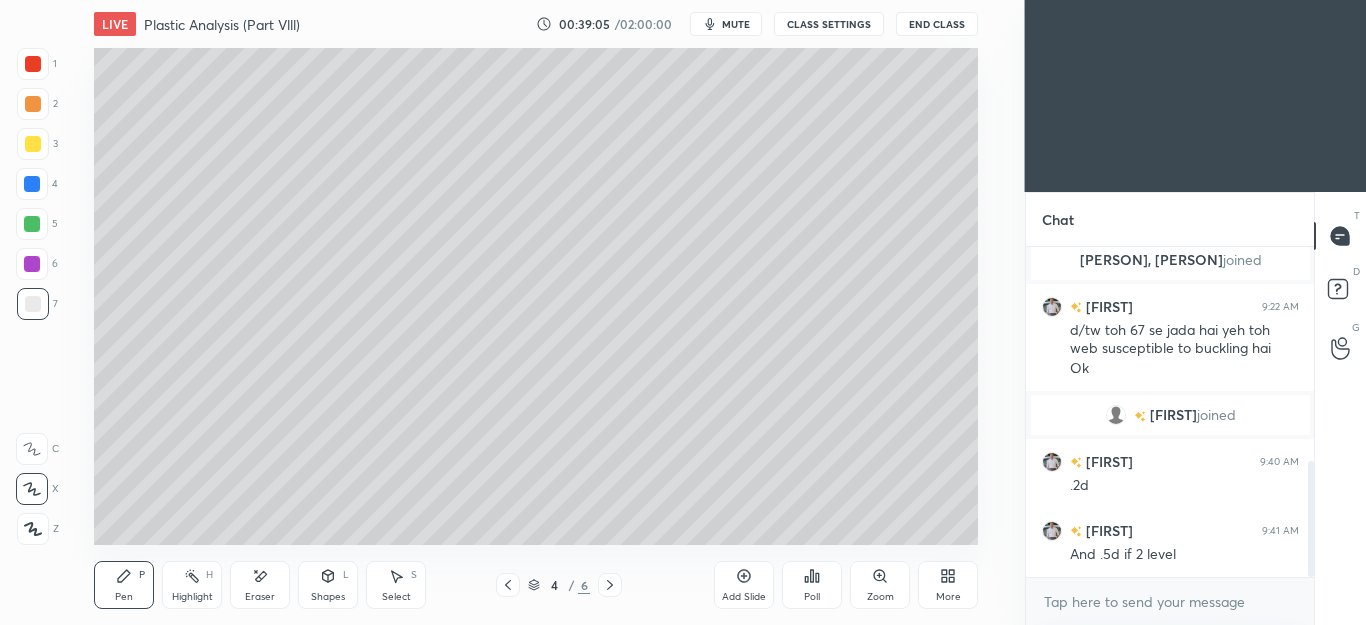 scroll, scrollTop: 612, scrollLeft: 0, axis: vertical 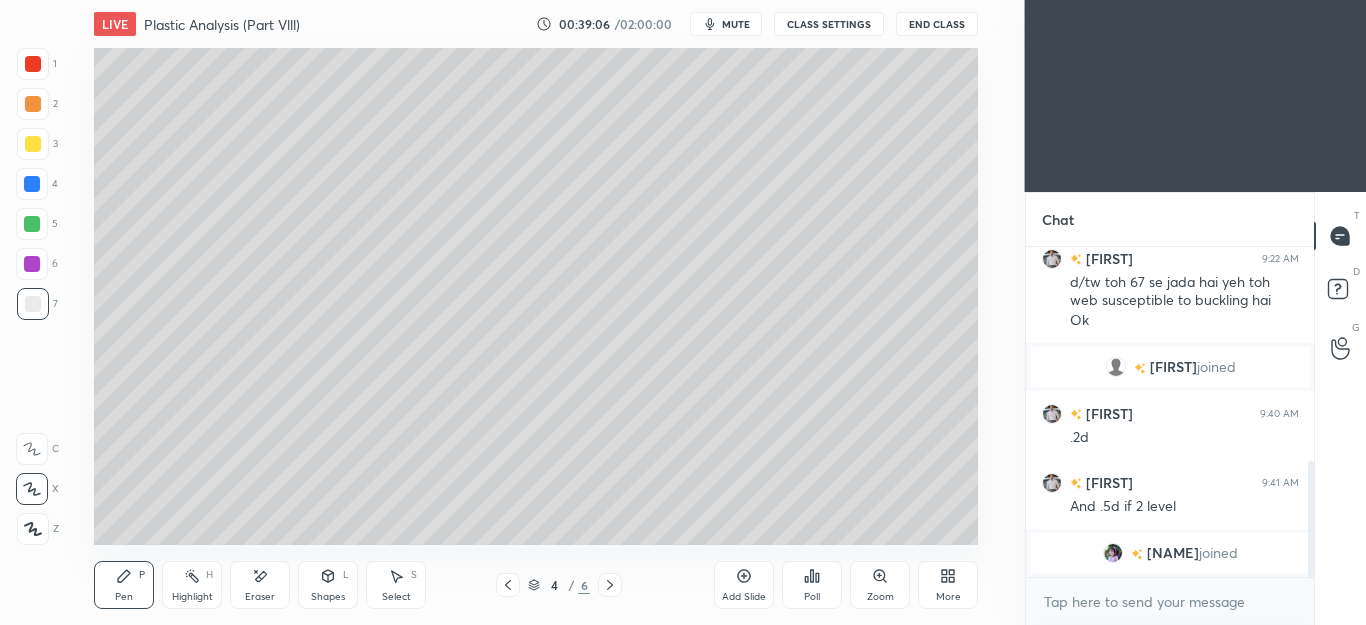 click at bounding box center (33, 104) 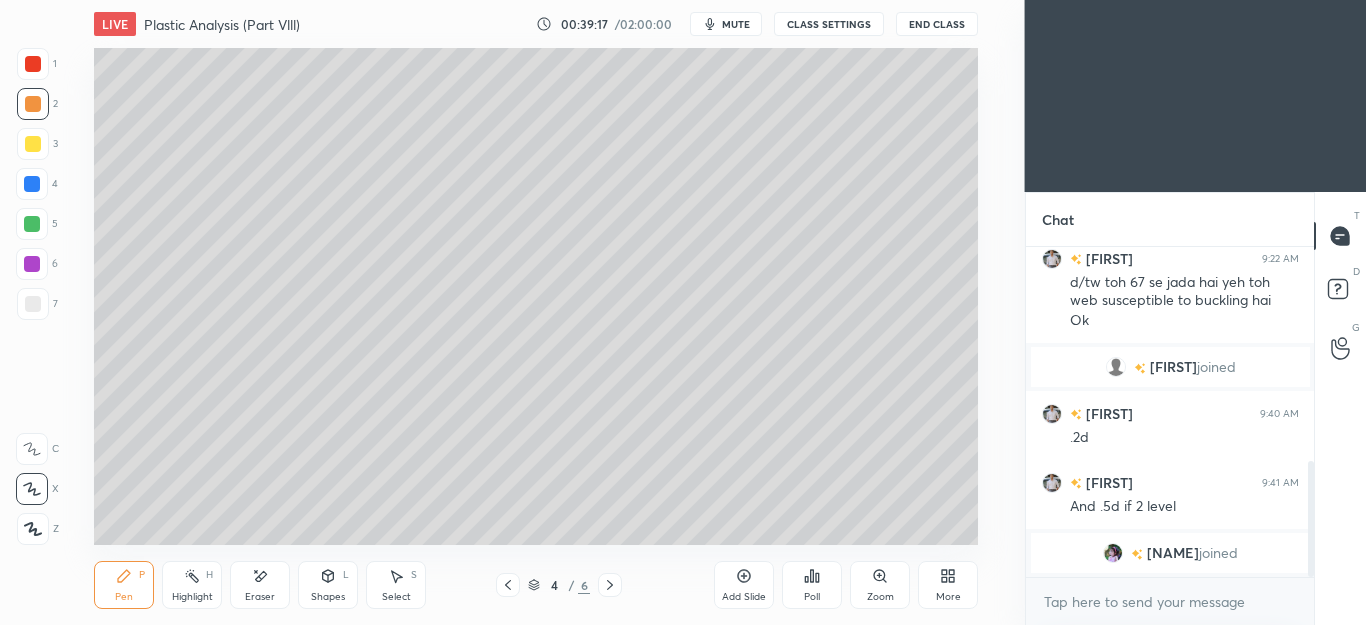 click 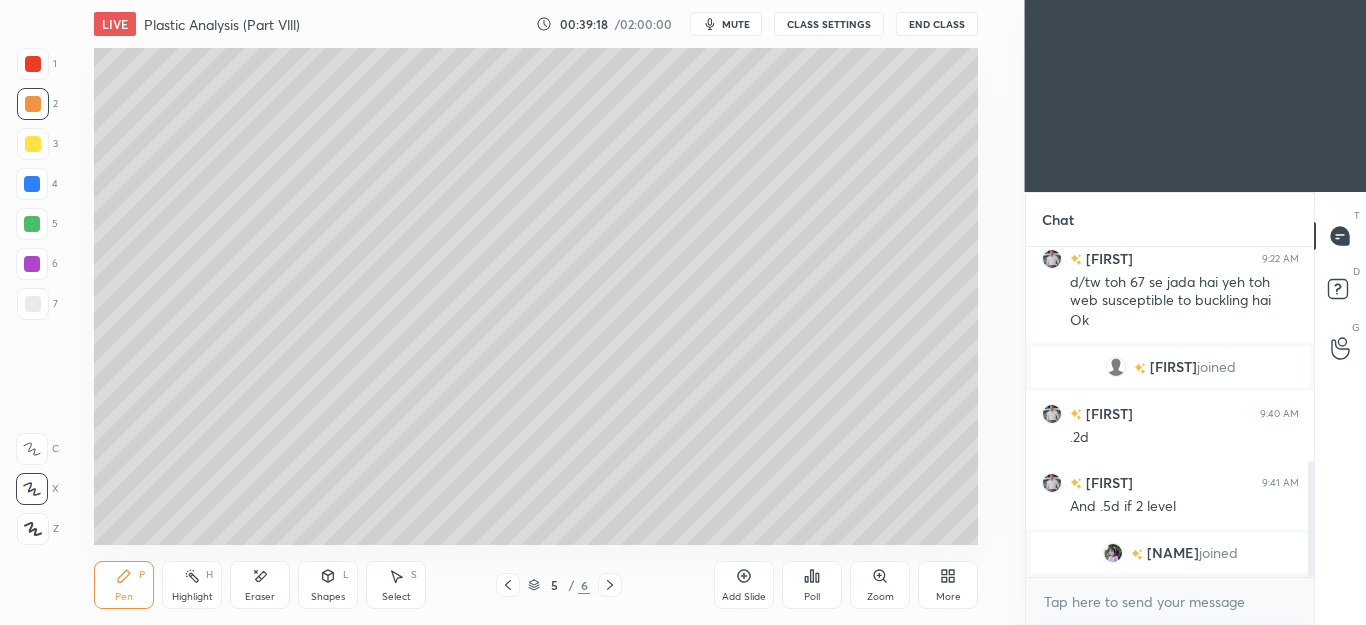 click at bounding box center [610, 585] 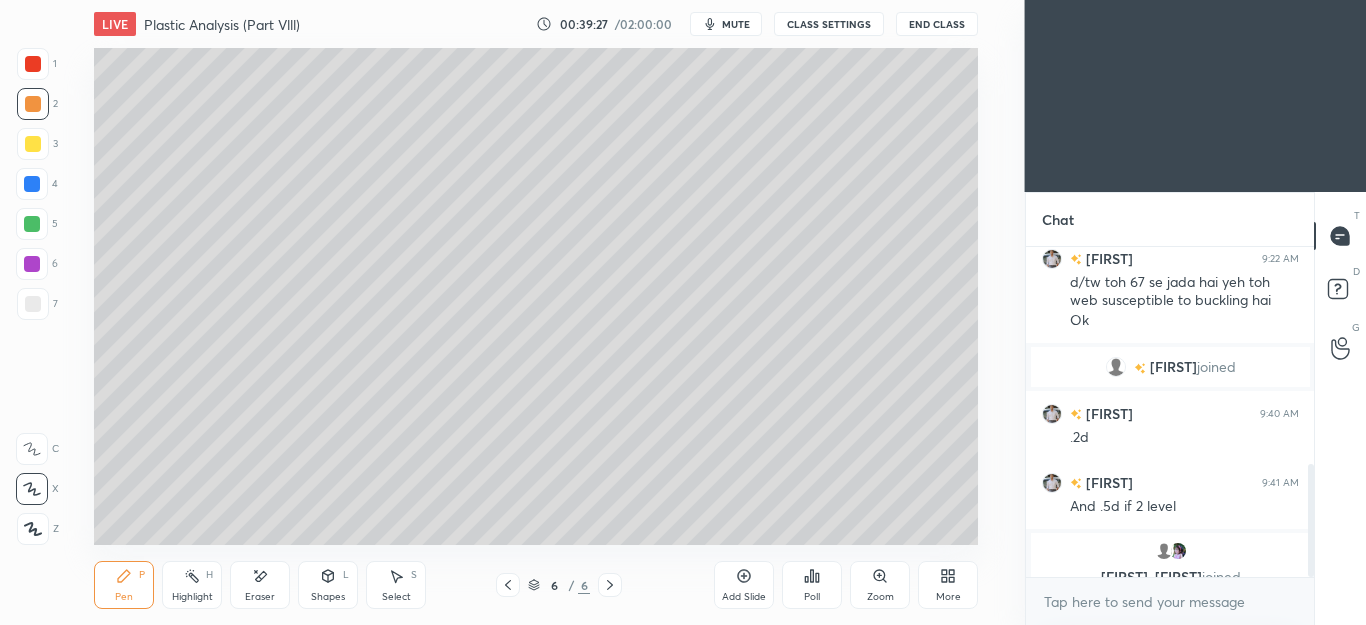 scroll, scrollTop: 636, scrollLeft: 0, axis: vertical 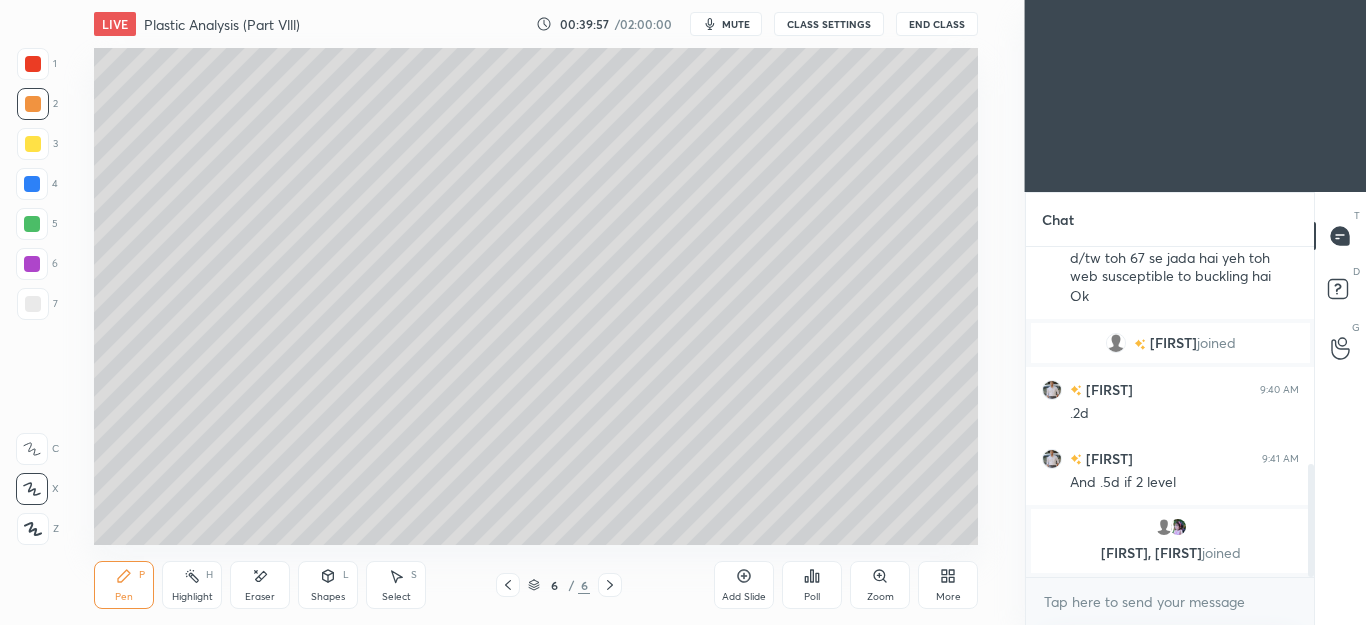 click at bounding box center [33, 304] 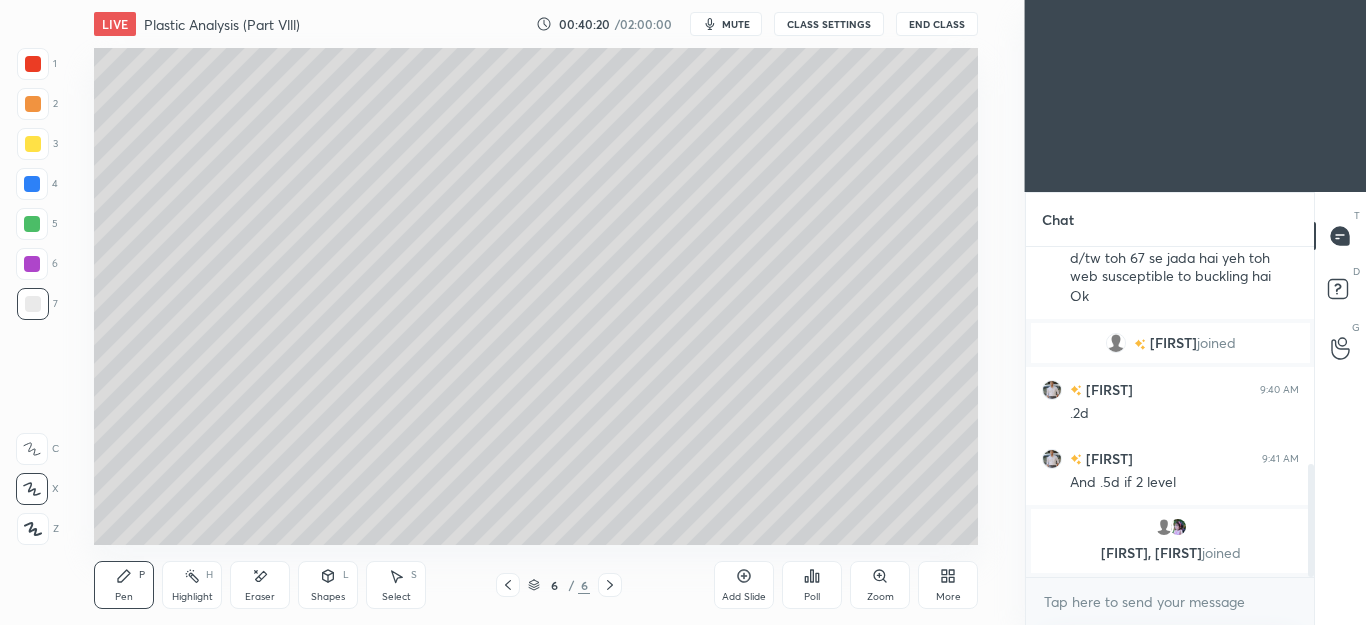 click on "Eraser" at bounding box center (260, 585) 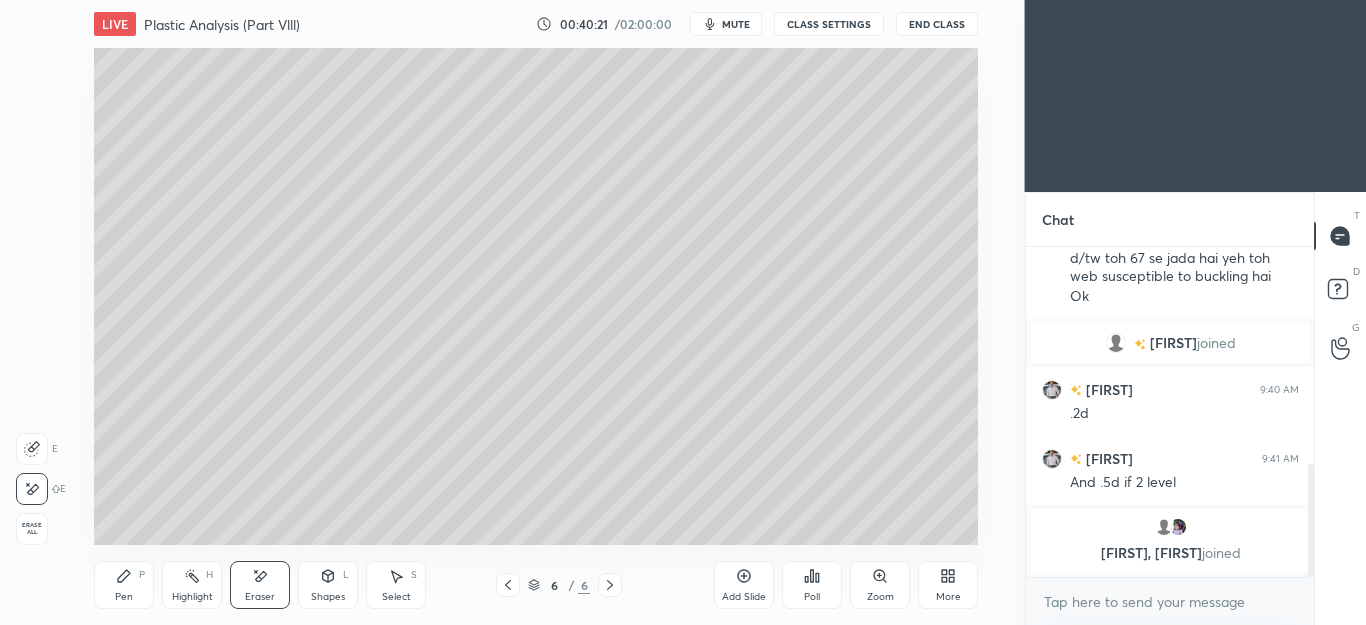 click on "Pen P" at bounding box center (124, 585) 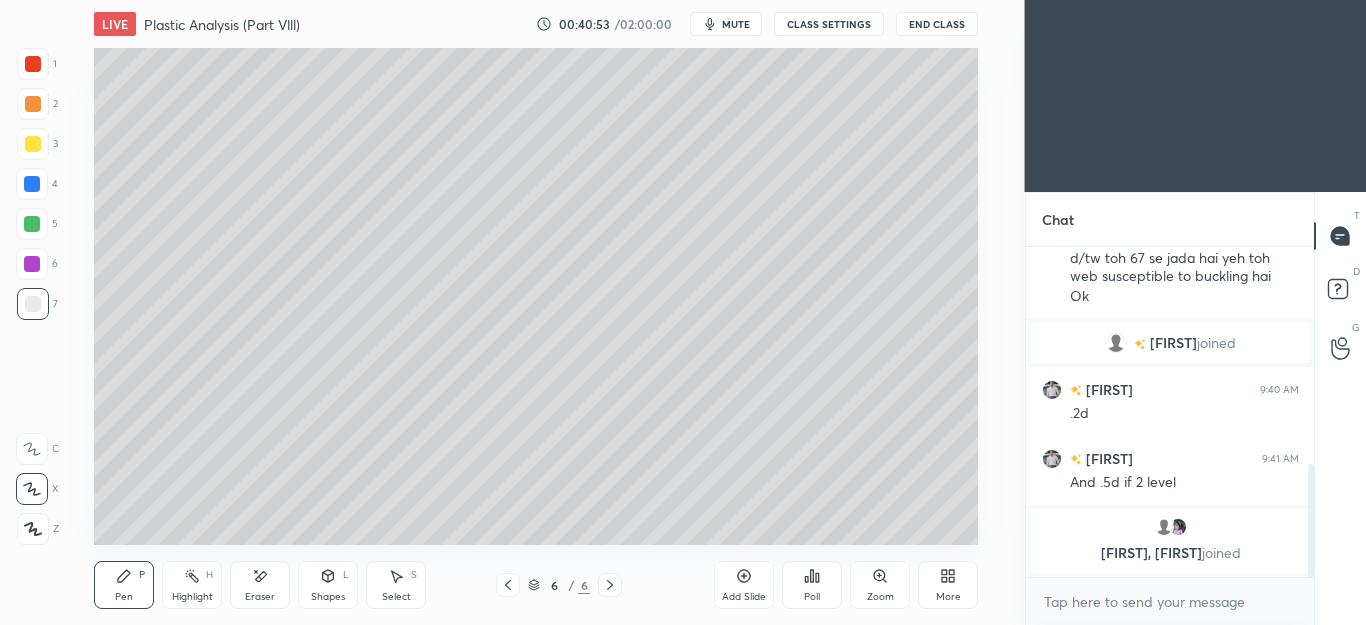 click on "Eraser" at bounding box center (260, 597) 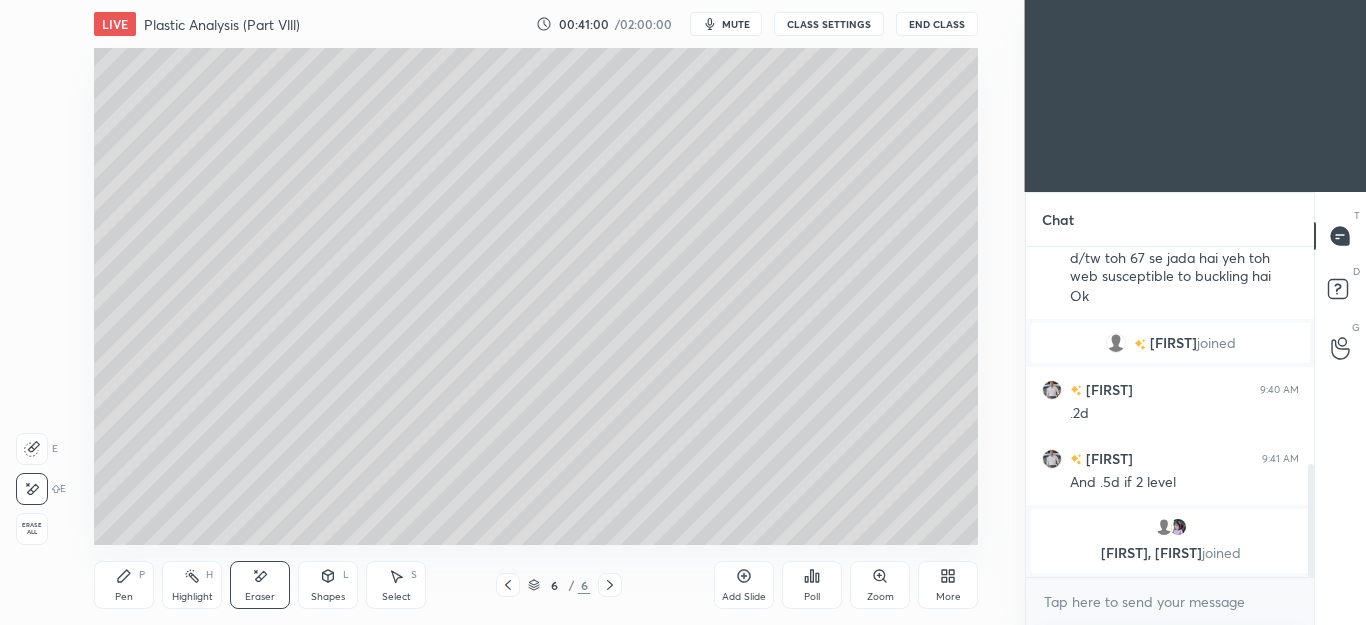 click on "Pen P" at bounding box center (124, 585) 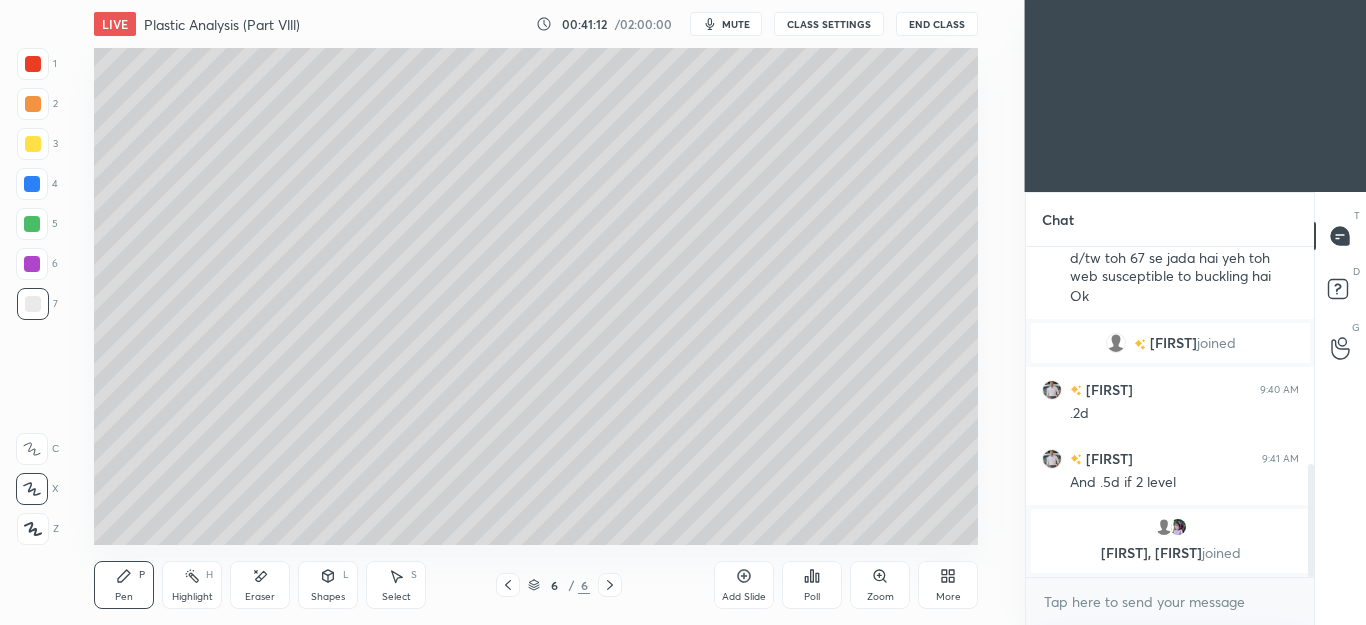 click 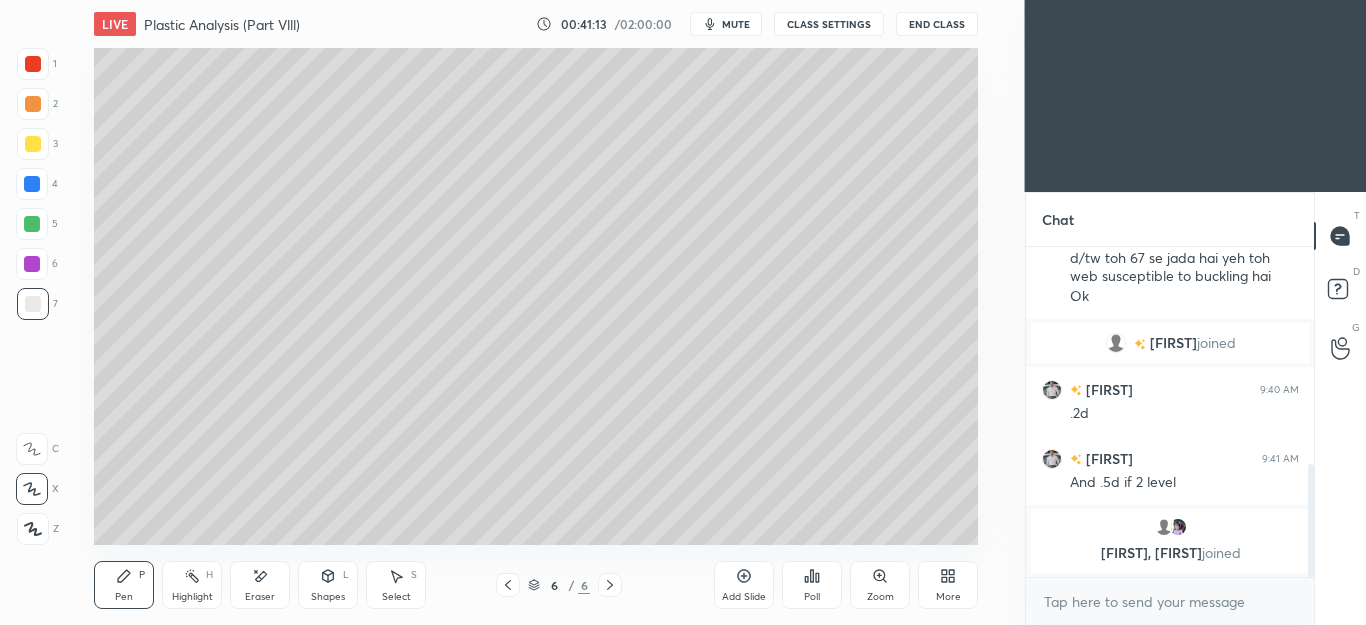 click on "Add Slide" at bounding box center [744, 585] 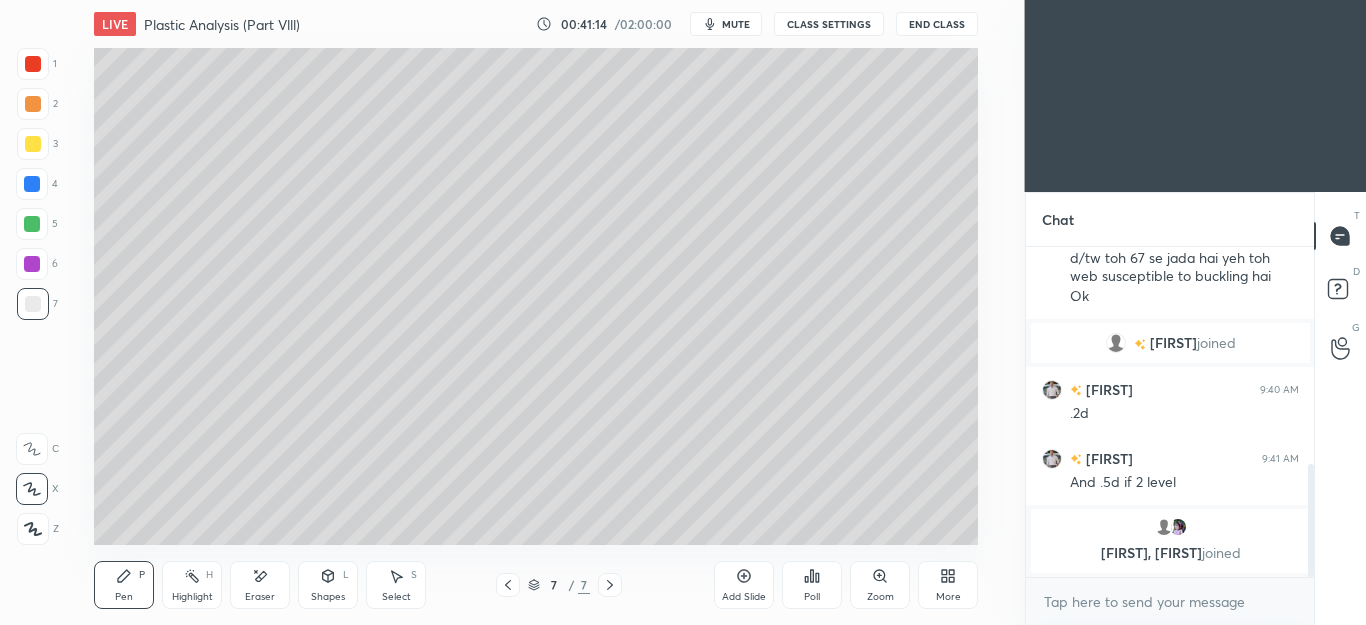 click at bounding box center (32, 224) 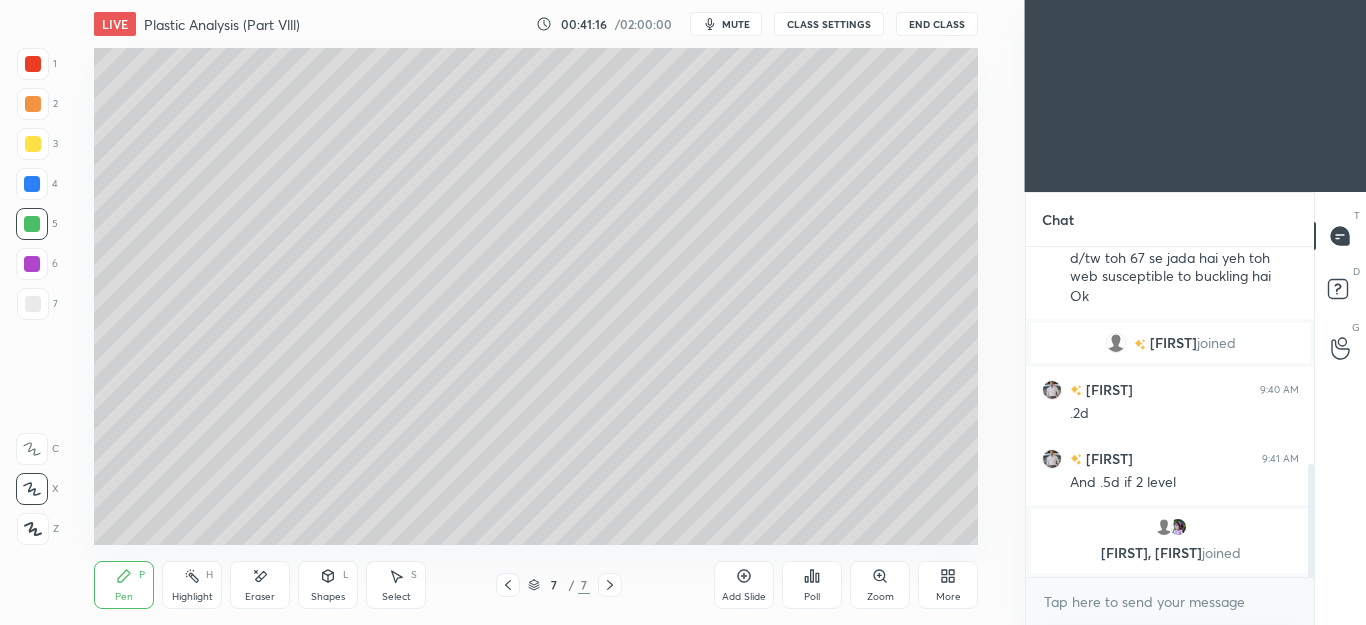 click on "Eraser" at bounding box center (260, 585) 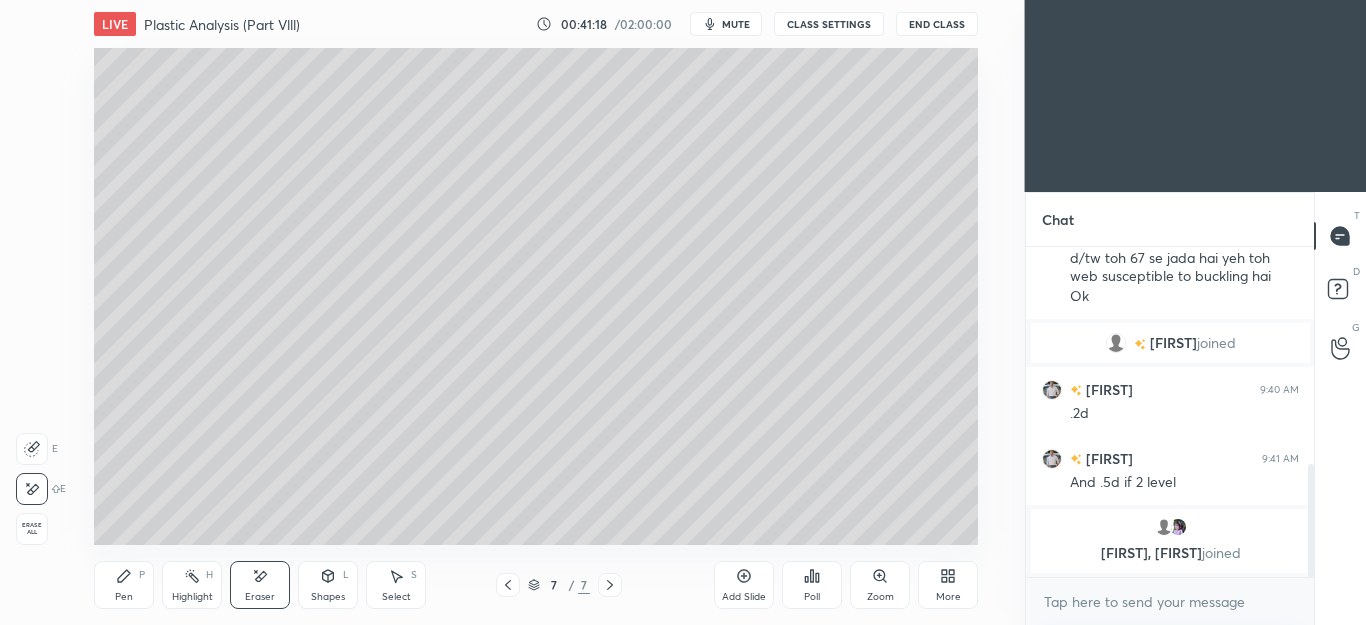 click on "Pen P" at bounding box center [124, 585] 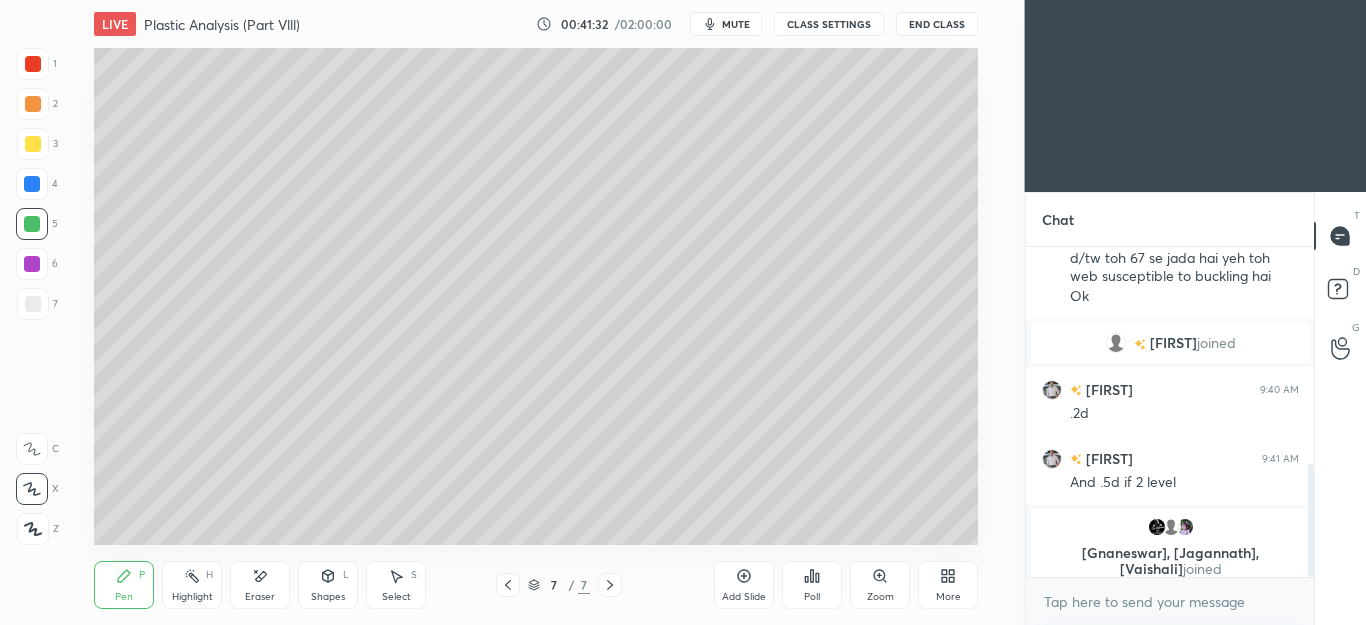 click at bounding box center (33, 304) 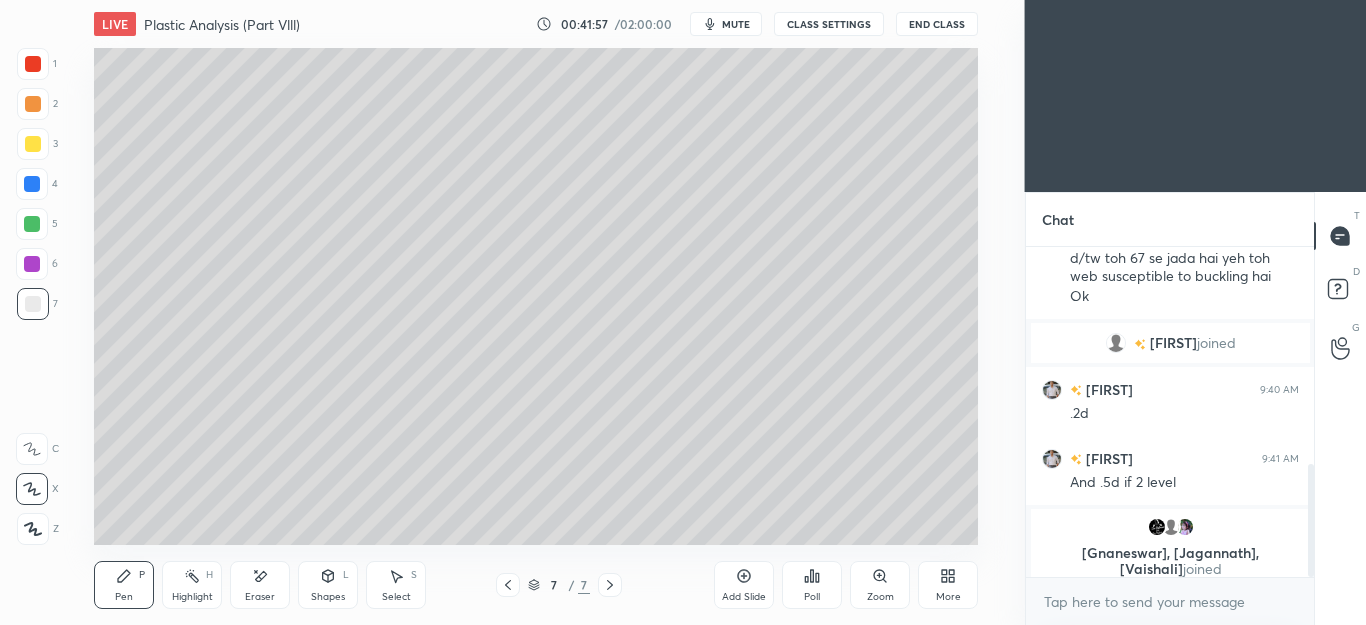 click 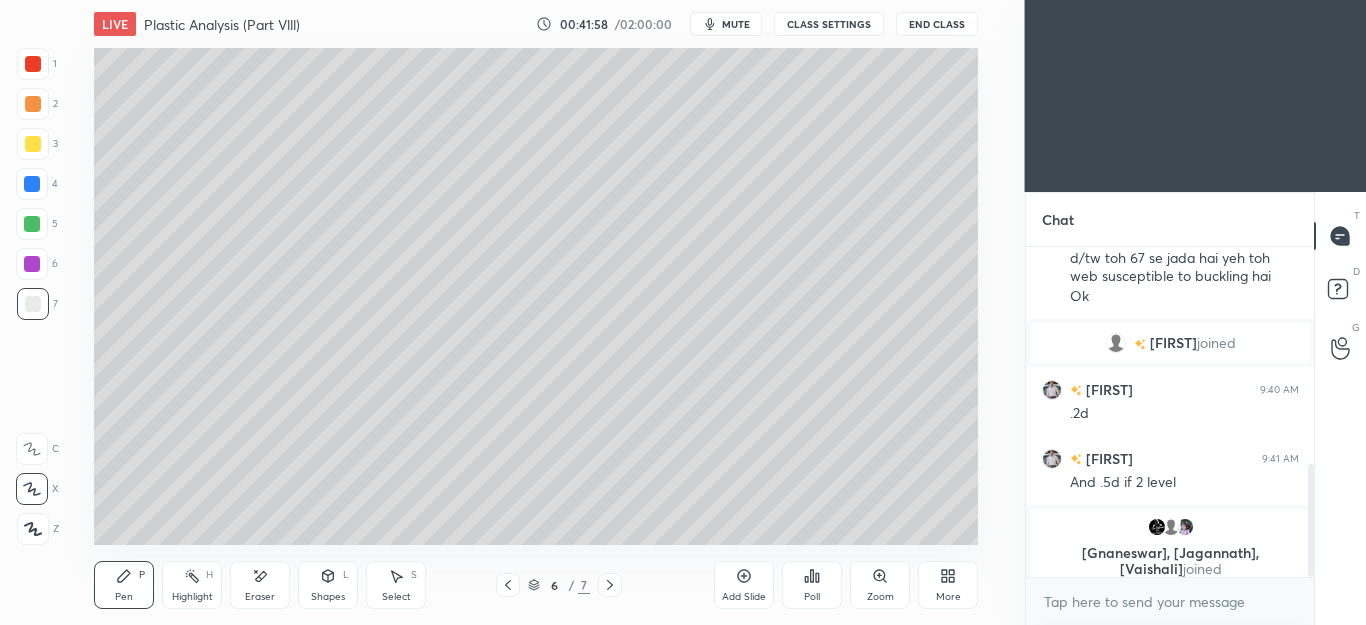 click 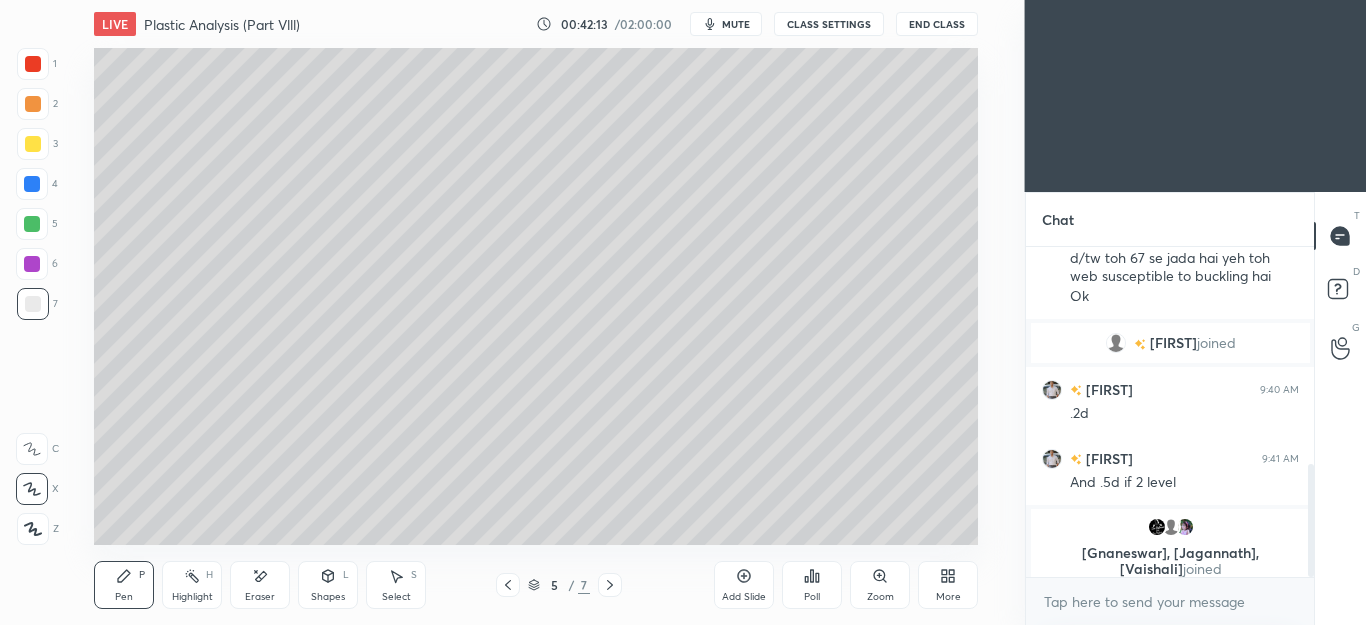 click 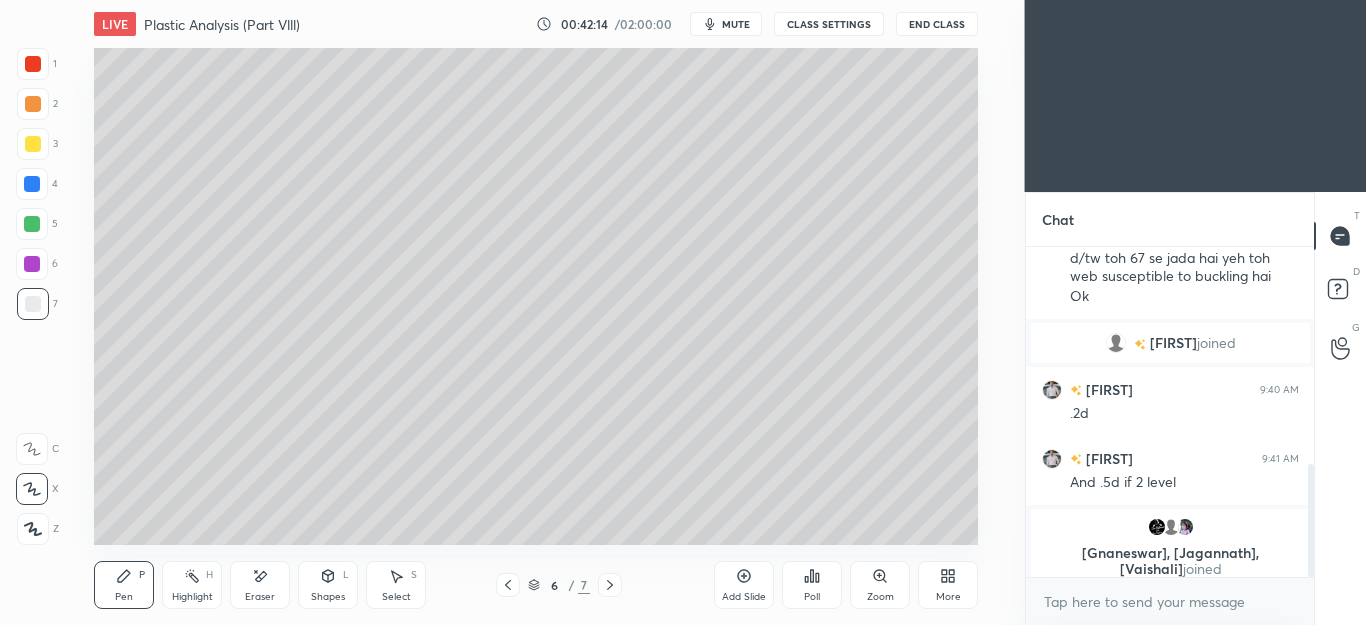 click 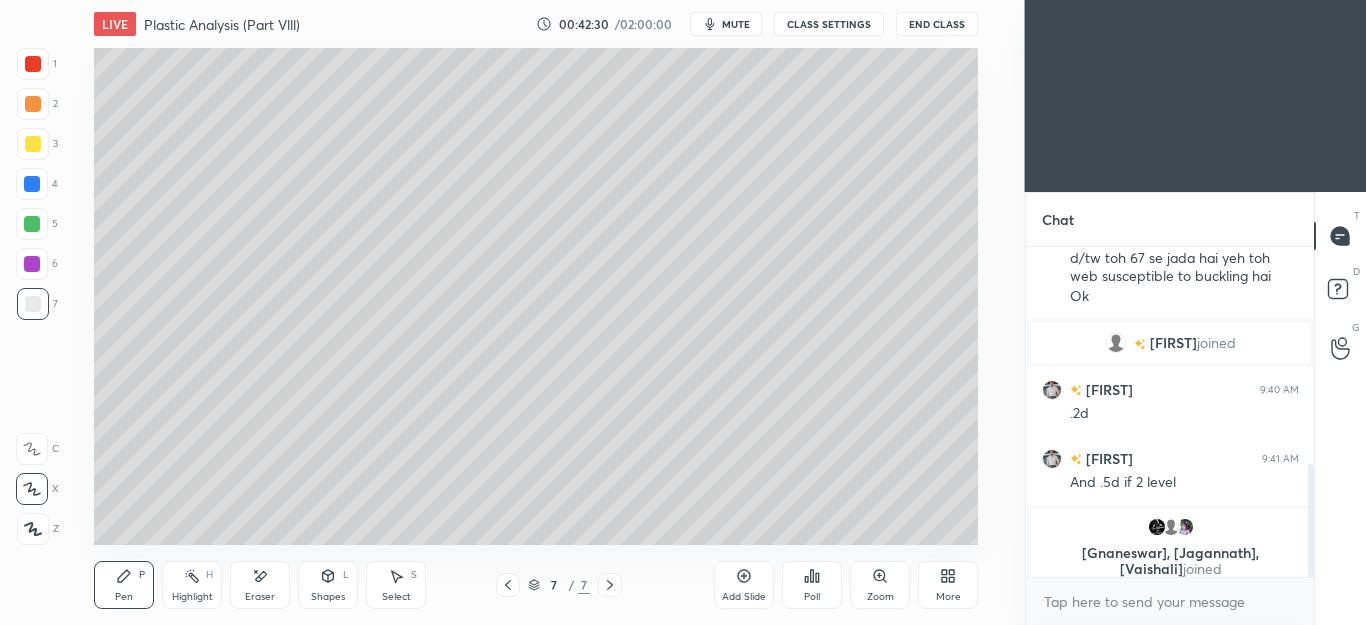 click on "3" at bounding box center (37, 144) 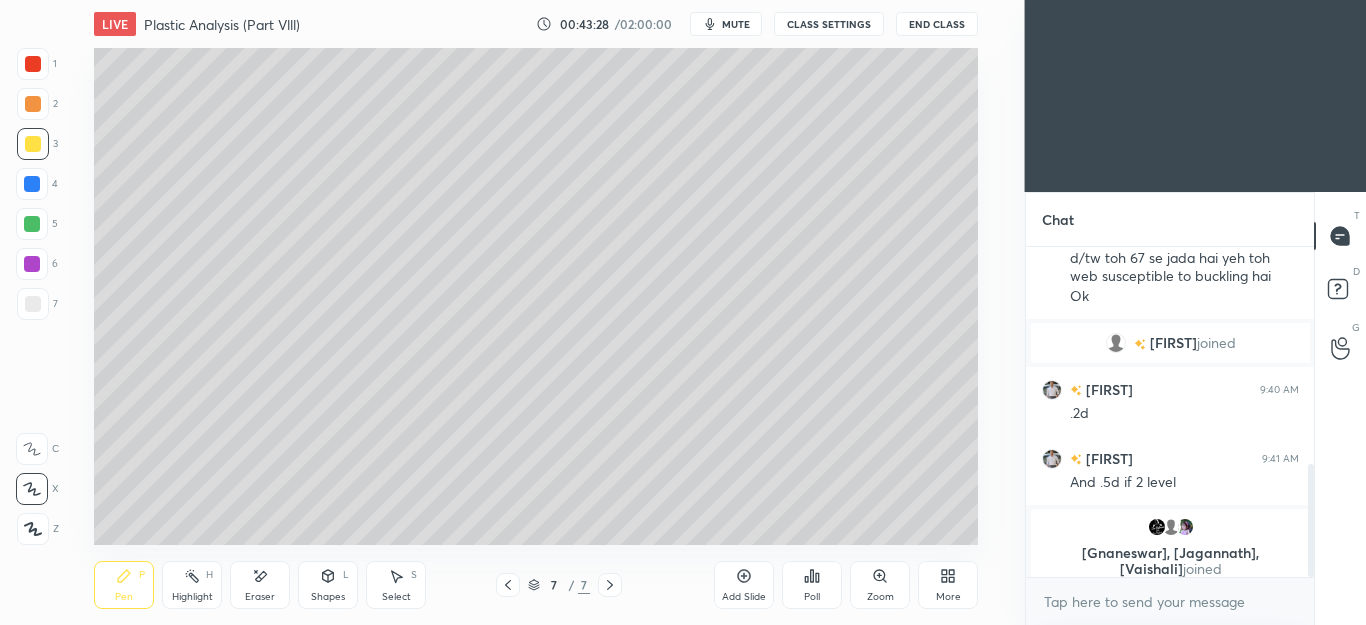 click at bounding box center [32, 224] 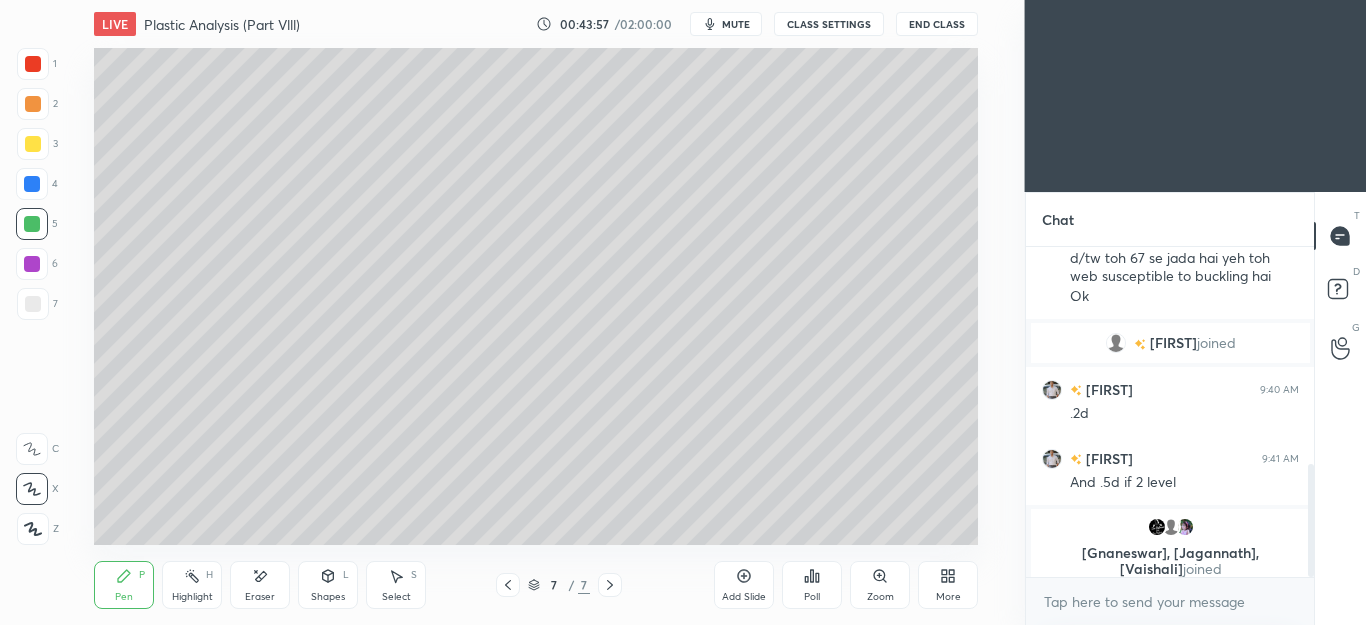 click on "Select S" at bounding box center [396, 585] 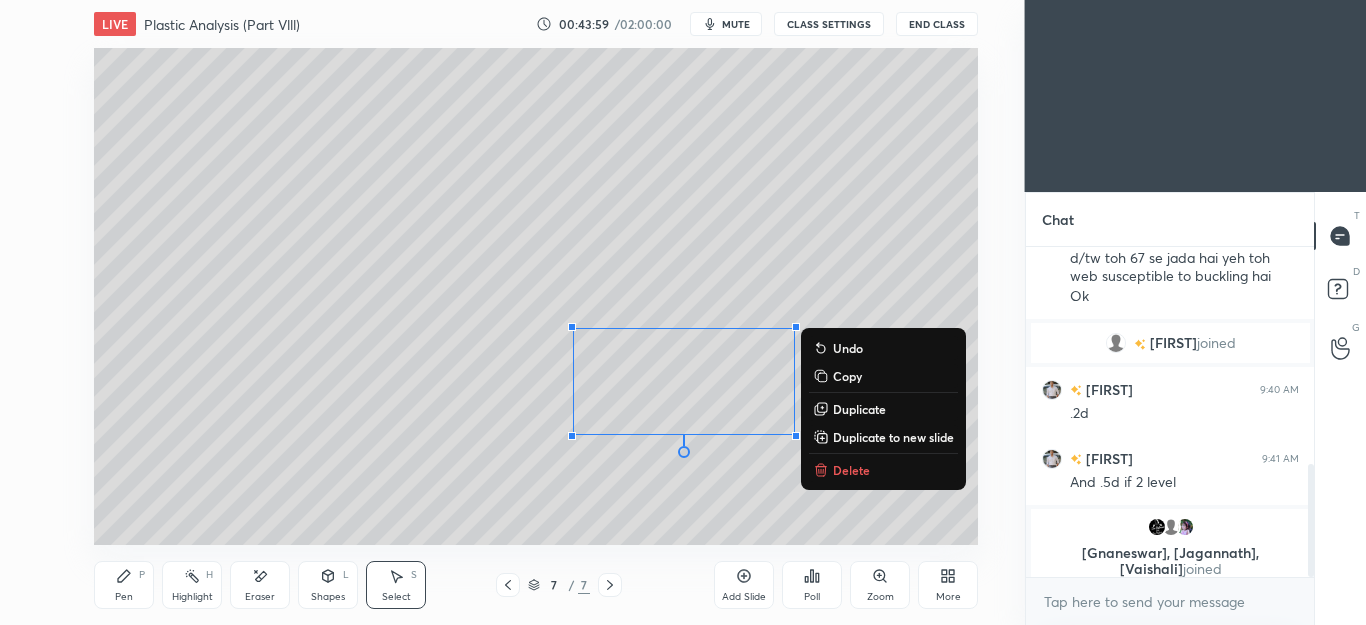 click on "Delete" at bounding box center (851, 470) 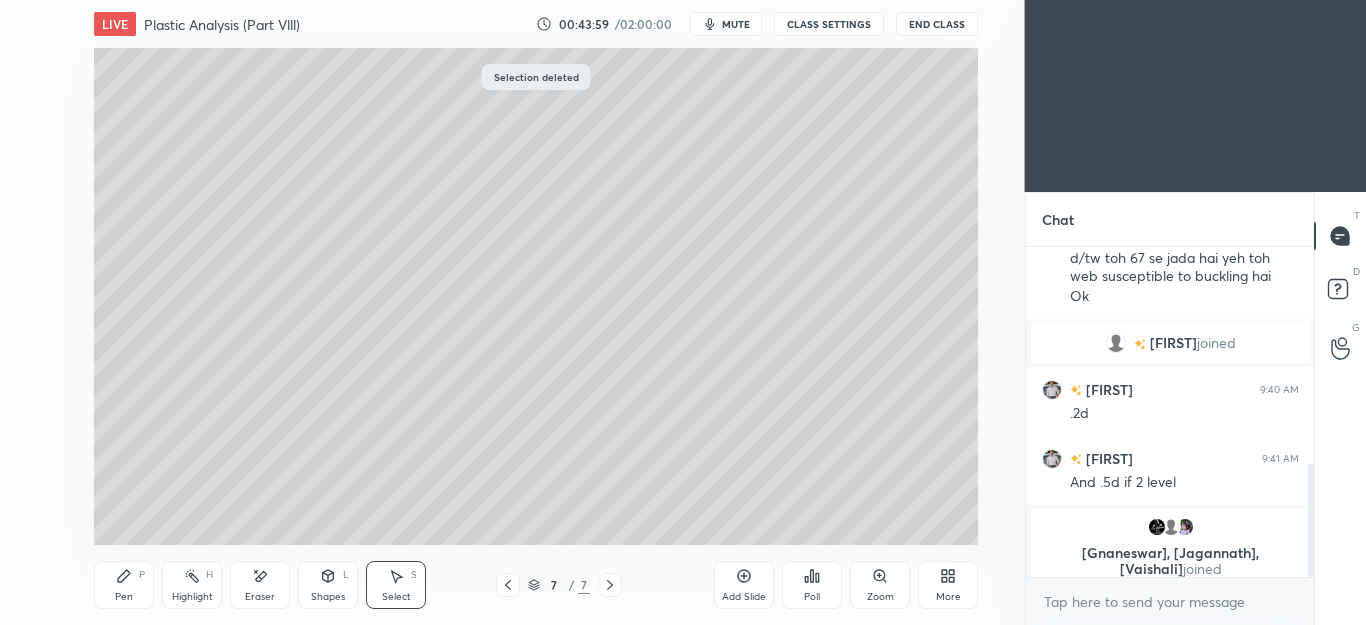 click 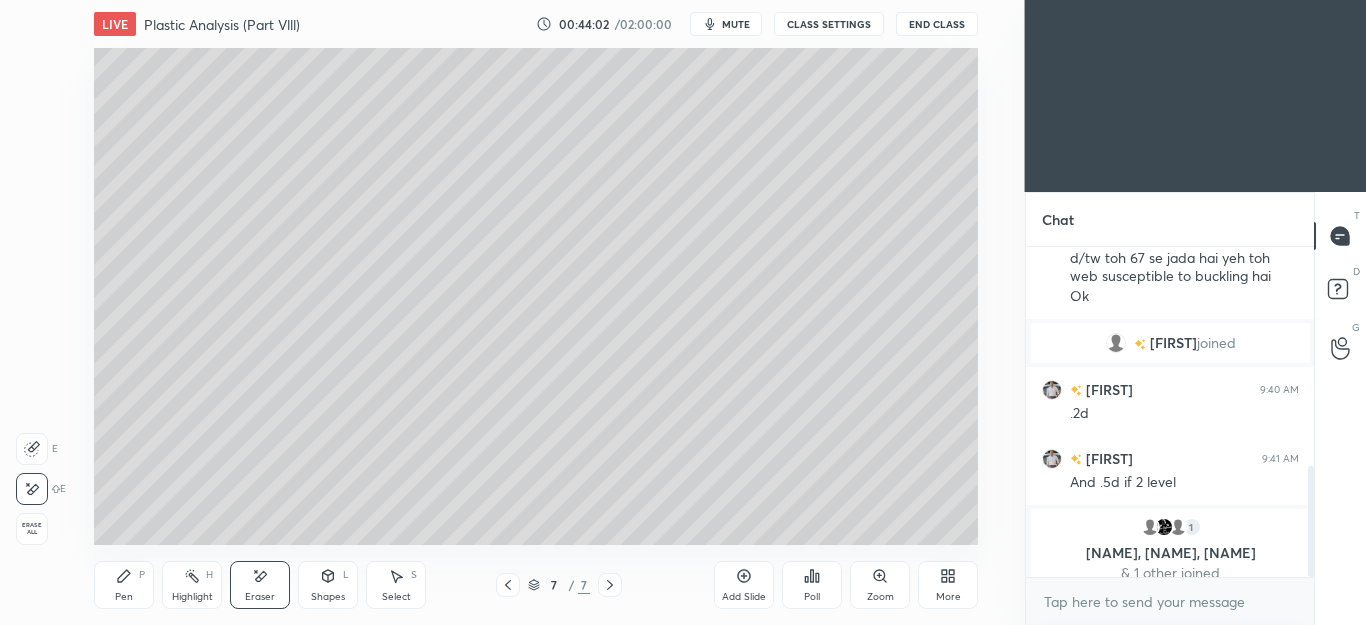 scroll, scrollTop: 652, scrollLeft: 0, axis: vertical 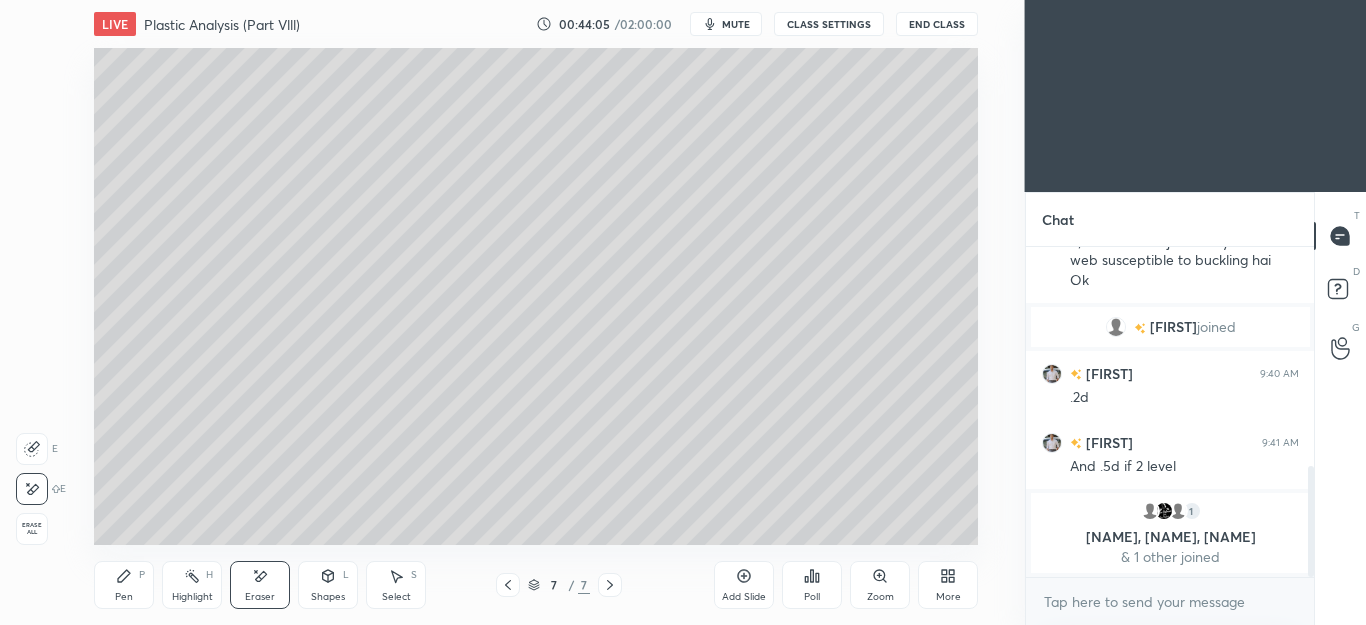 click on "Pen P" at bounding box center (124, 585) 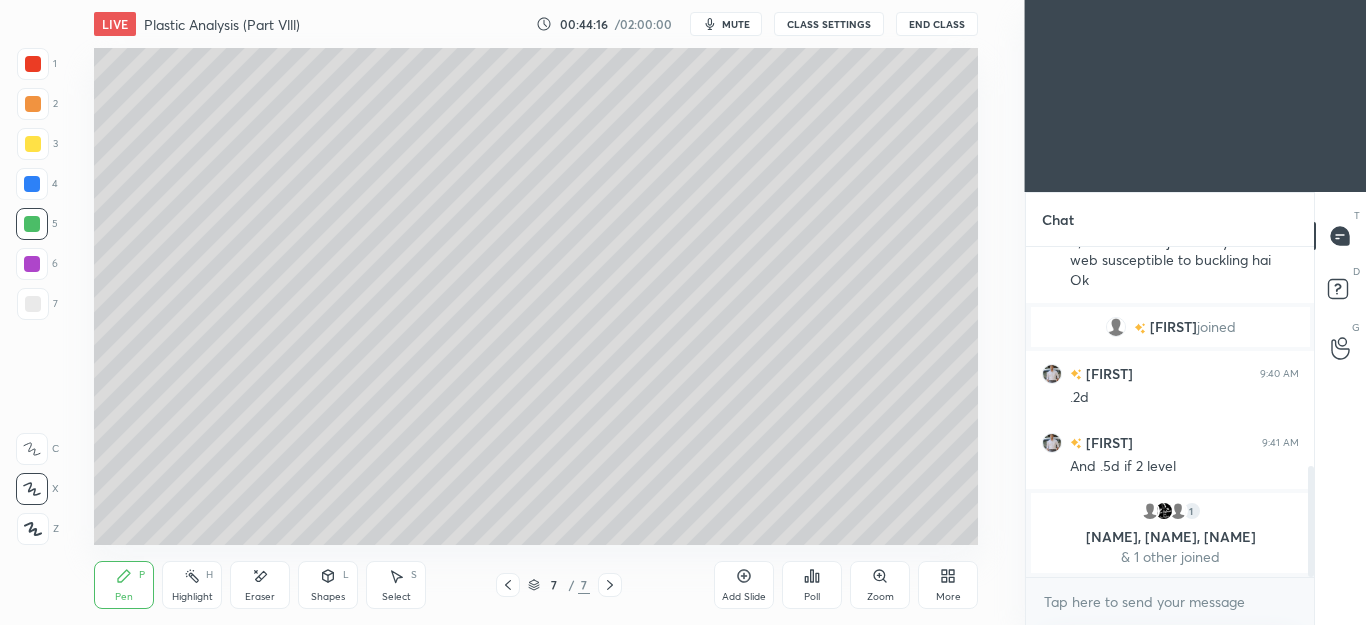 click on "Eraser" at bounding box center (260, 585) 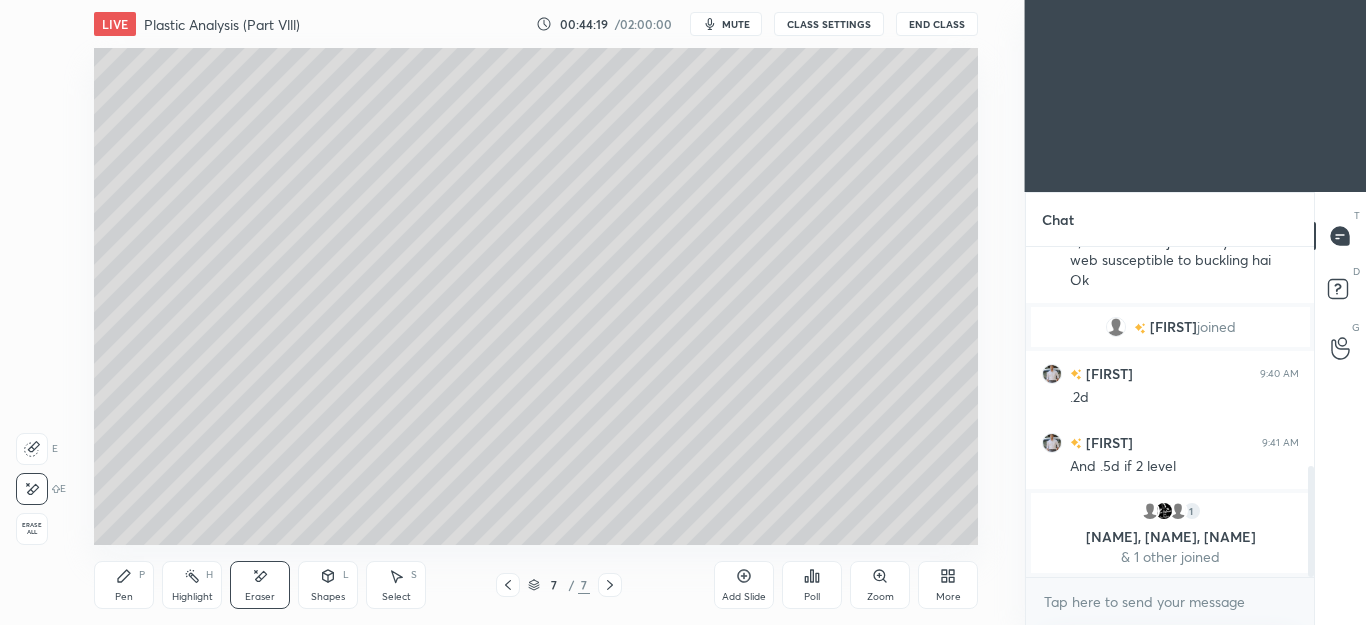 click on "Pen P" at bounding box center [124, 585] 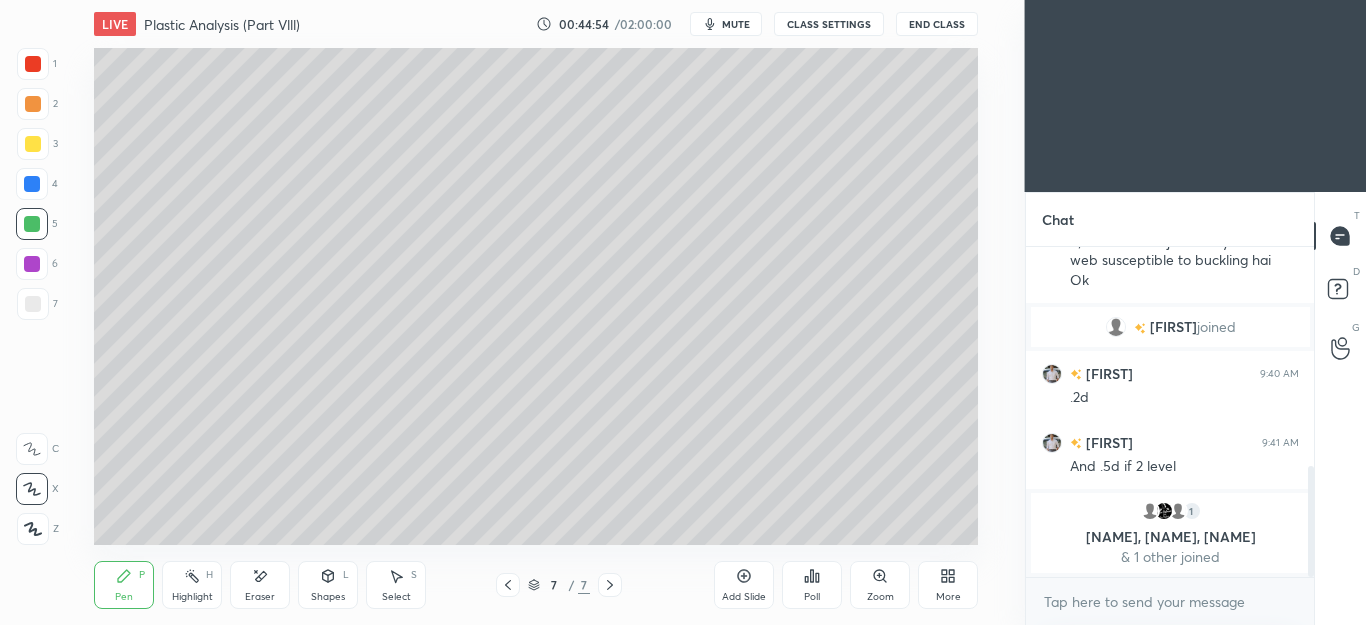 click on "Eraser" at bounding box center [260, 585] 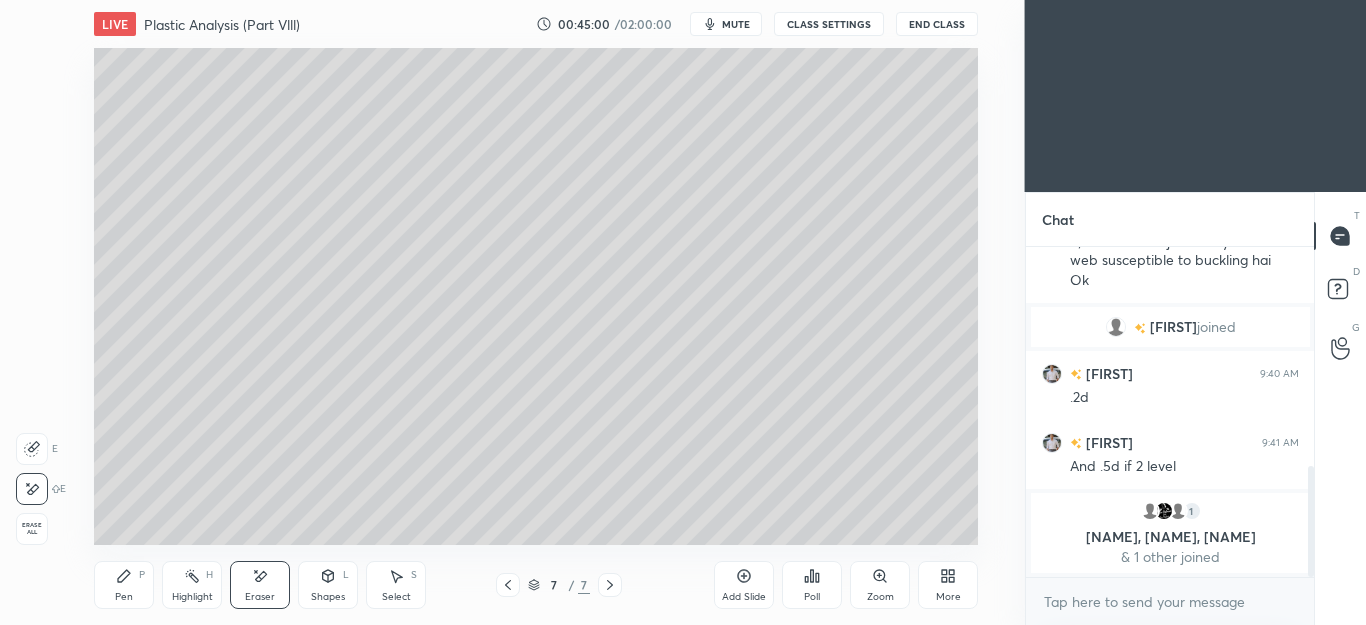 click on "Select S" at bounding box center [396, 585] 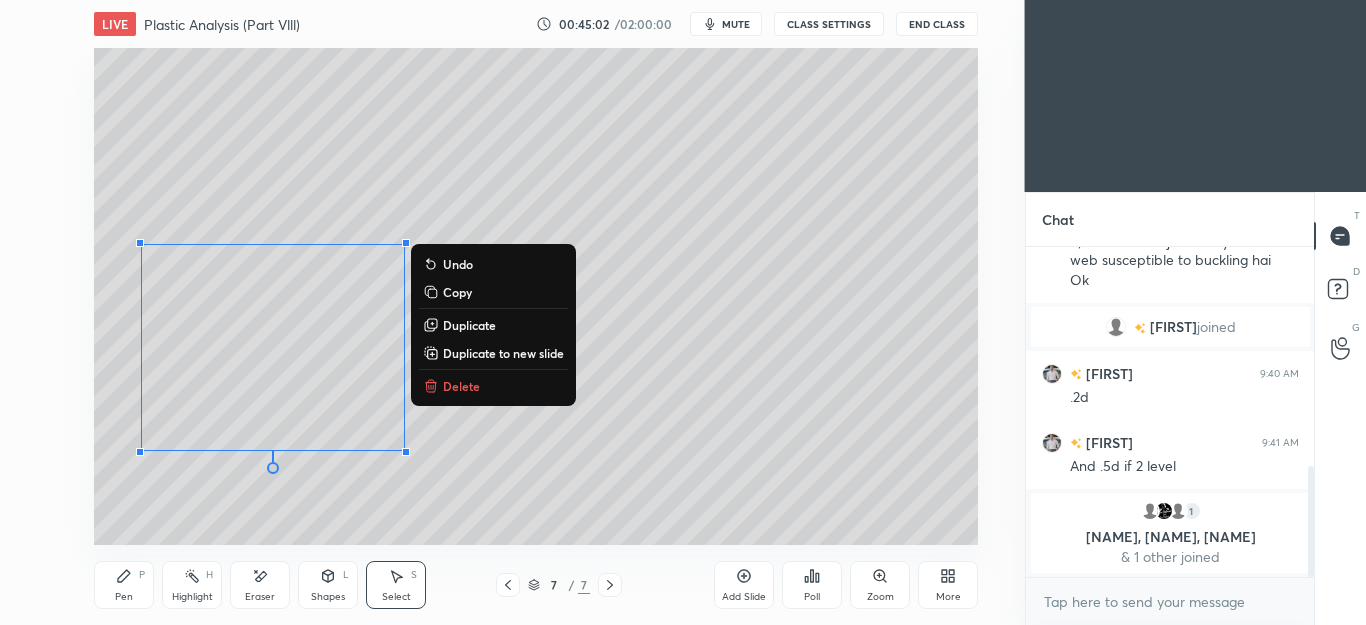 click on "Delete" at bounding box center [461, 386] 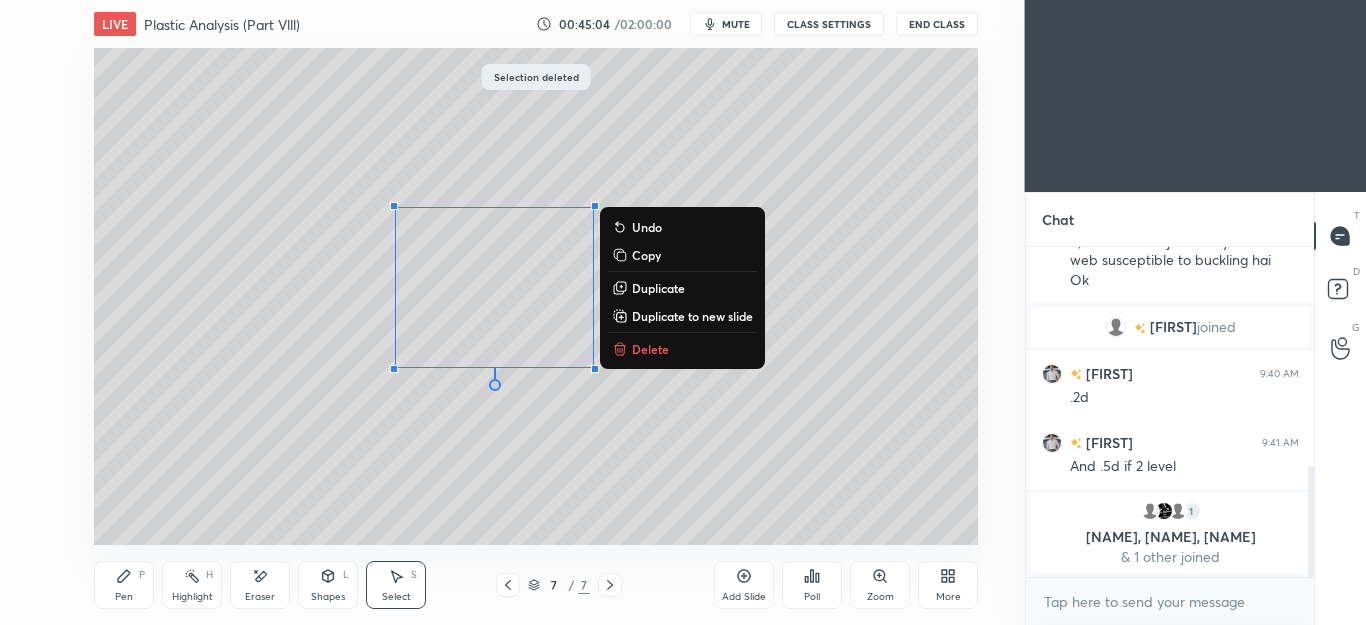 click on "Delete" at bounding box center (650, 349) 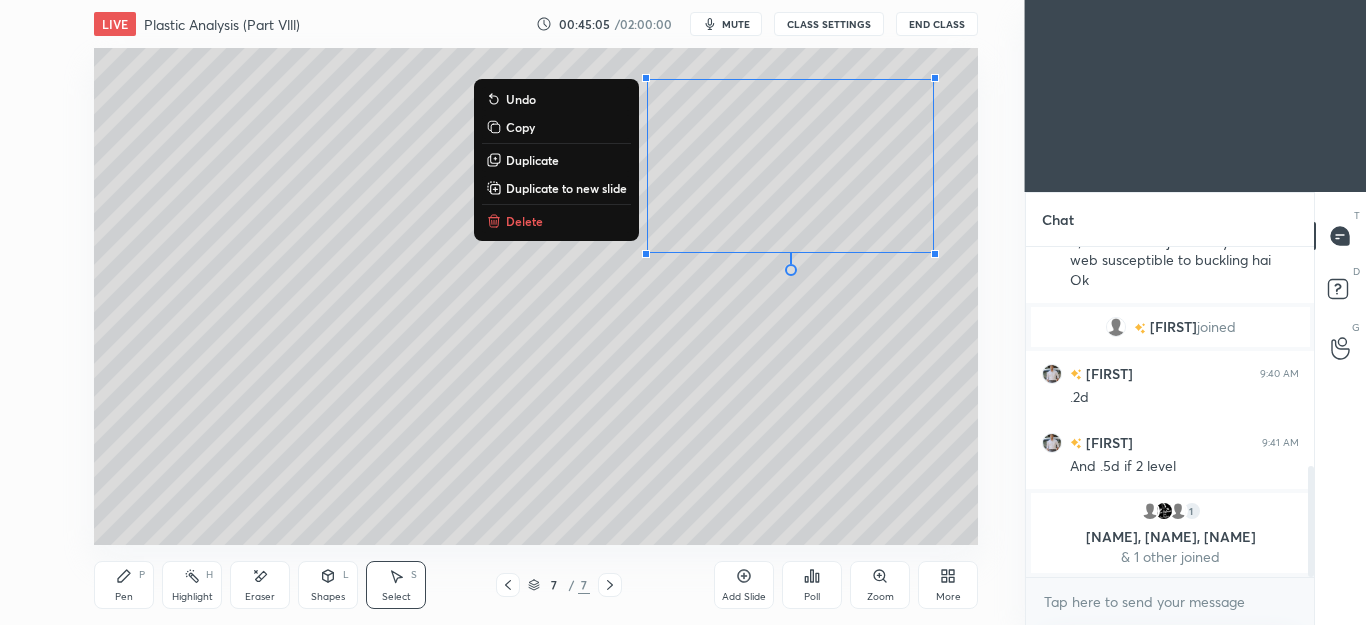 click on "Delete" at bounding box center [524, 221] 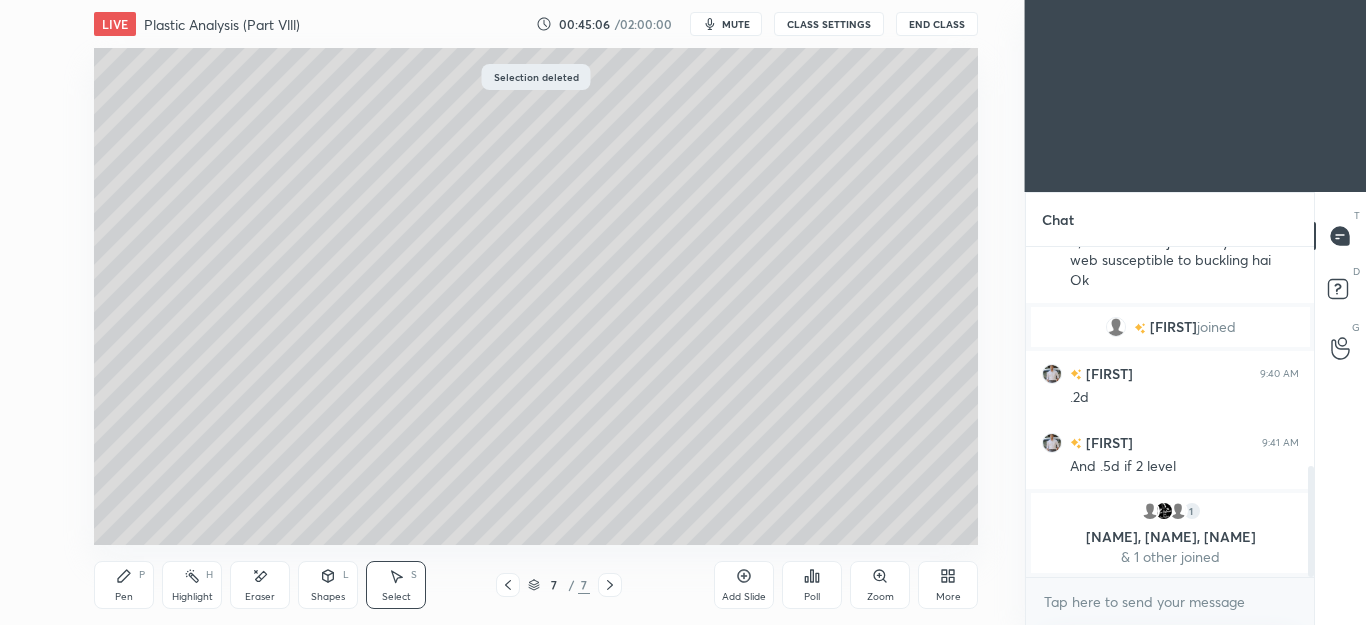 click on "Pen P" at bounding box center [124, 585] 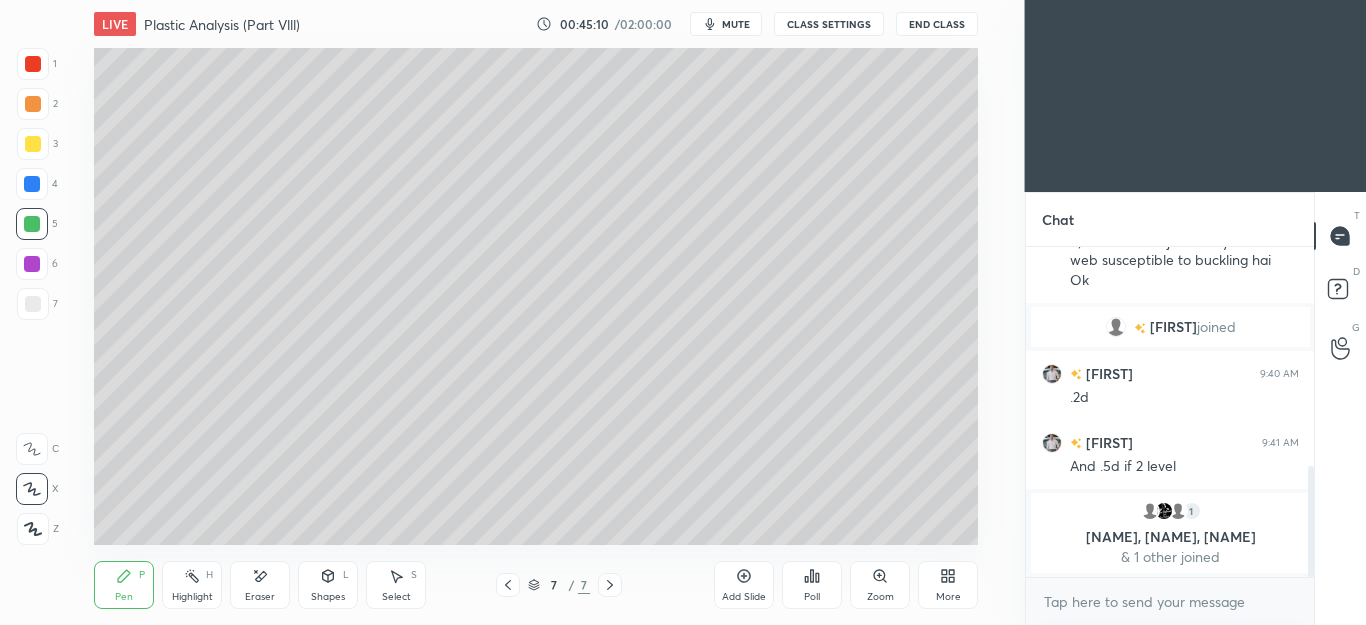 click on "7 / 7" at bounding box center [559, 585] 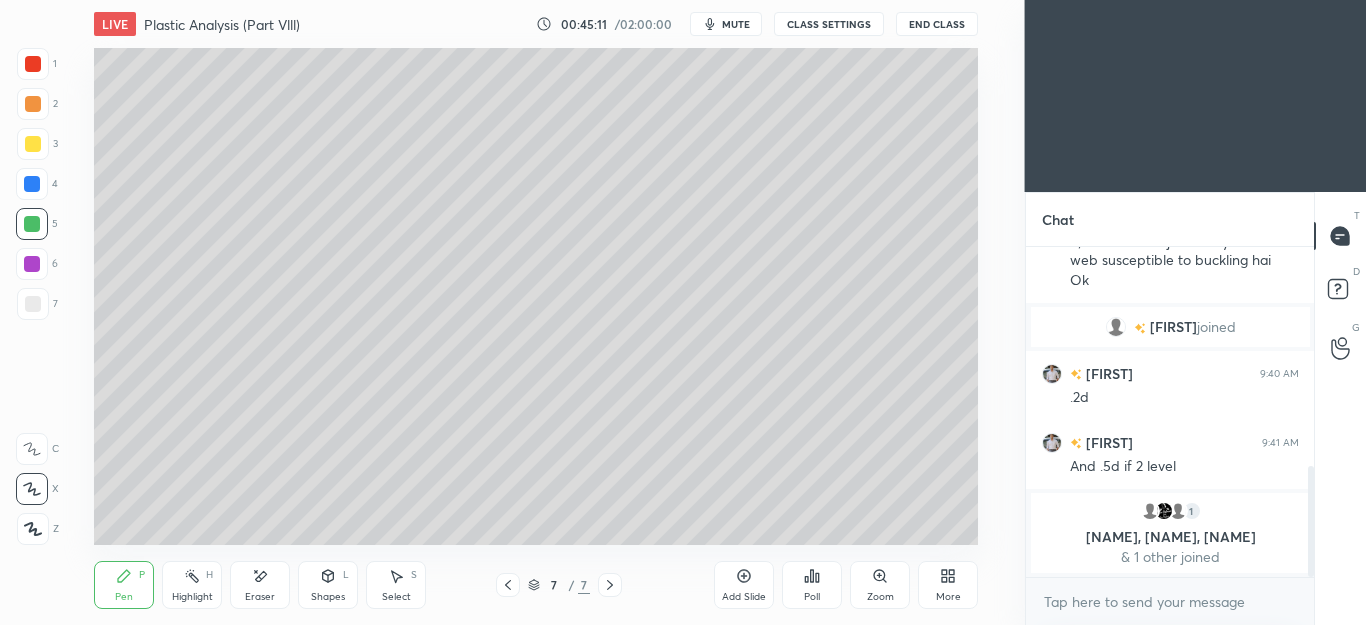 click 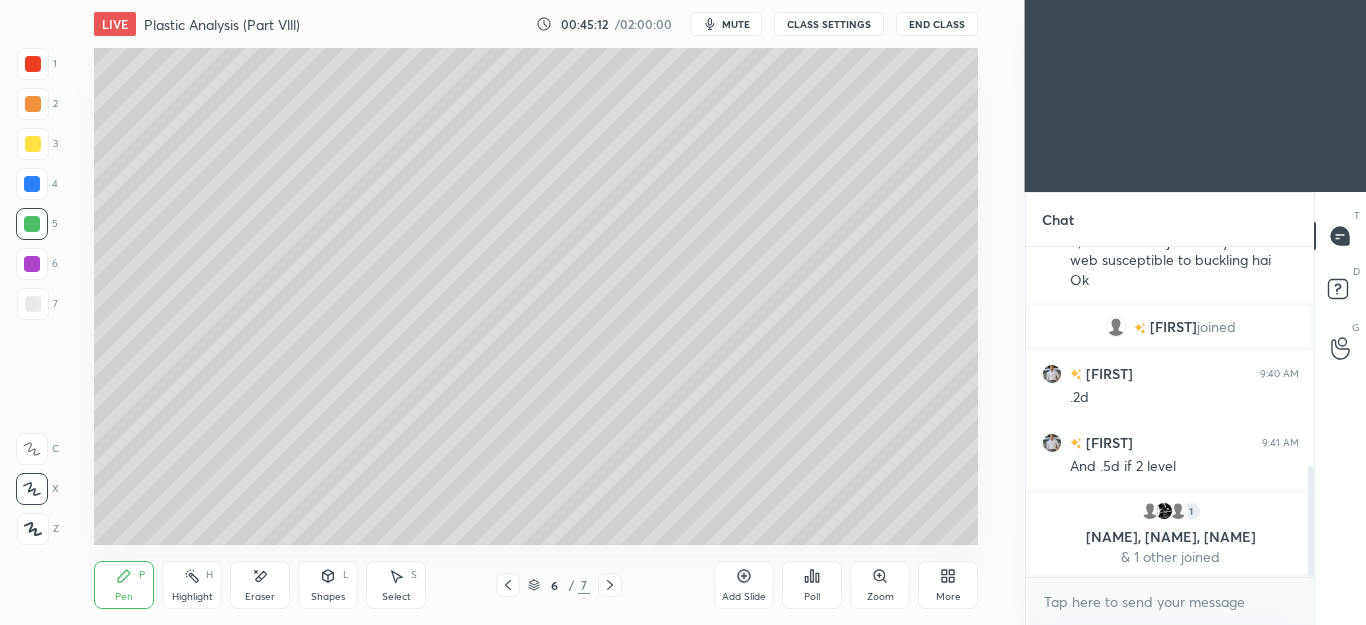 click 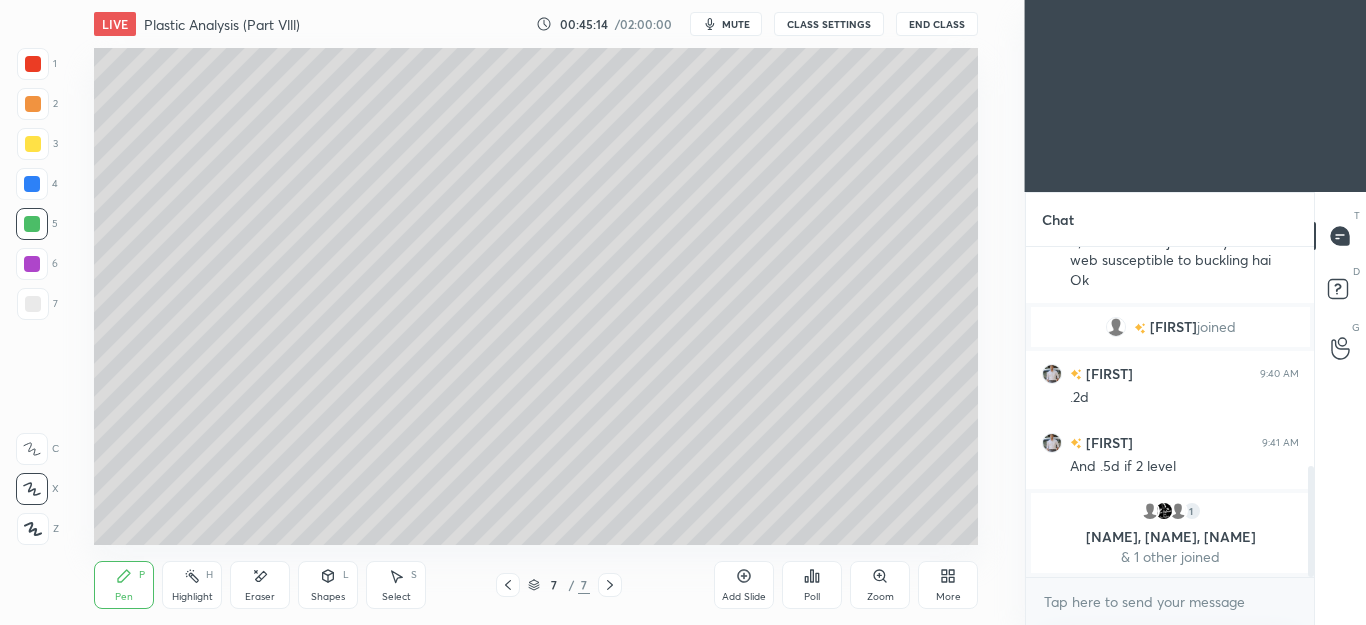 click 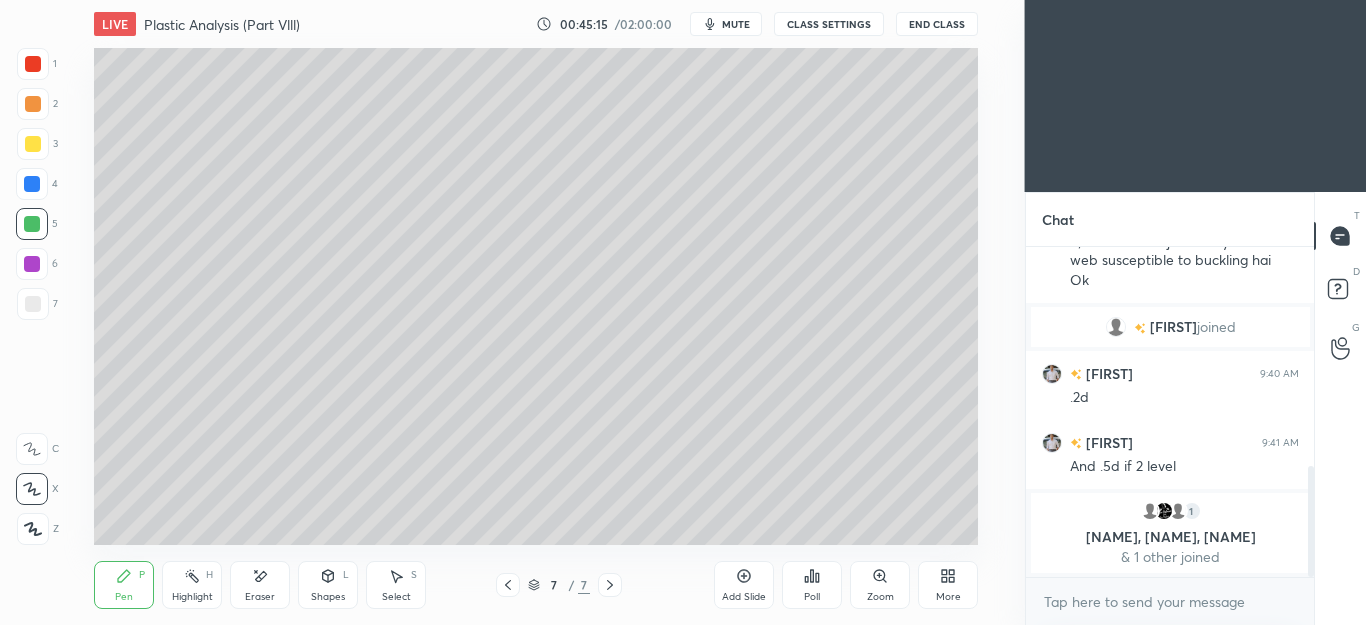 click on "2" at bounding box center [37, 108] 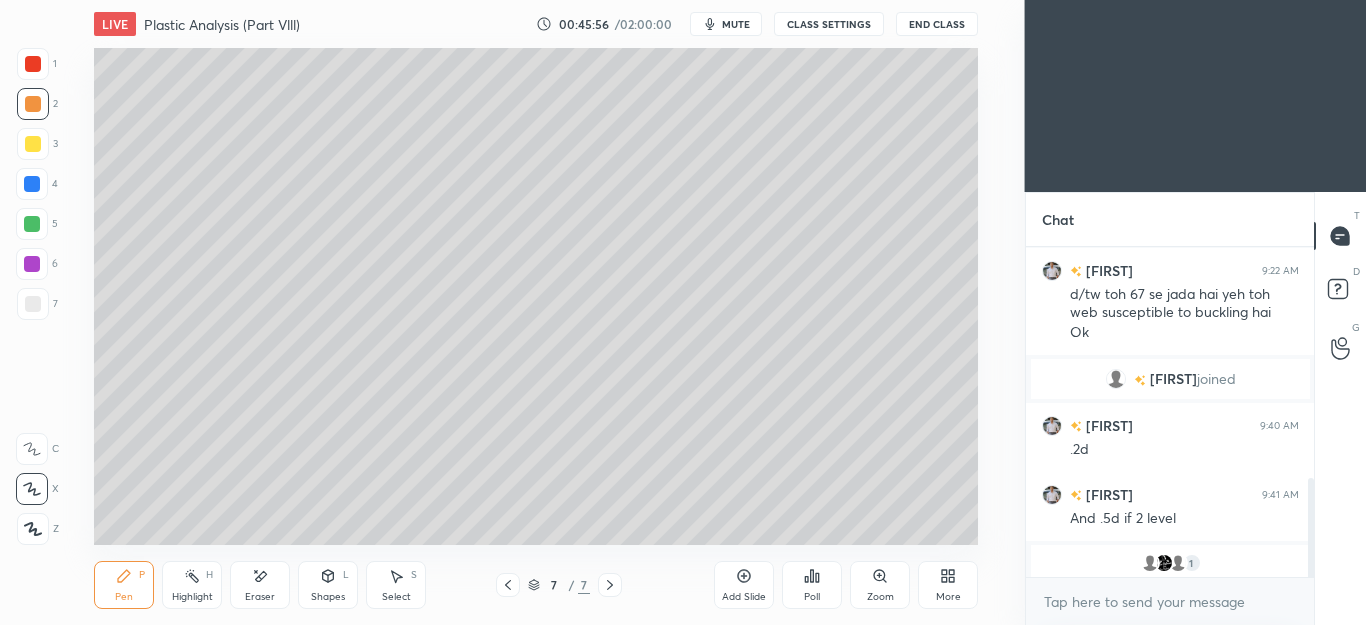 scroll, scrollTop: 773, scrollLeft: 0, axis: vertical 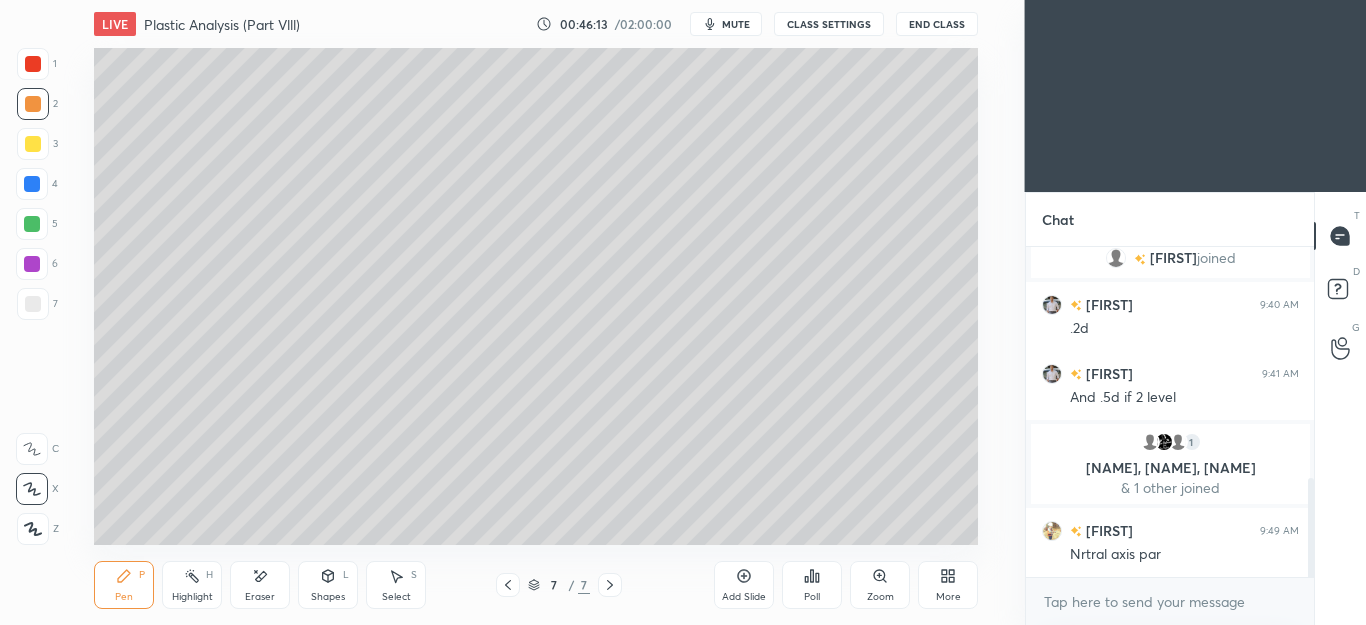 click on "Select S" at bounding box center [396, 585] 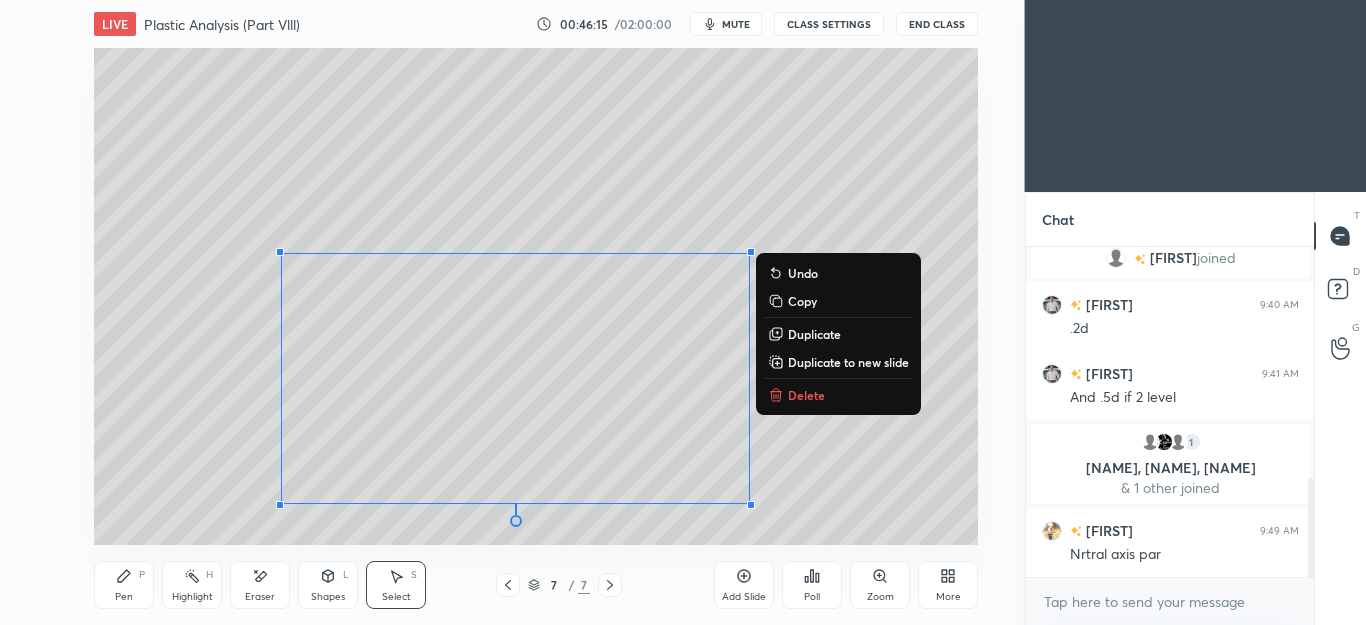 click on "Delete" at bounding box center [806, 395] 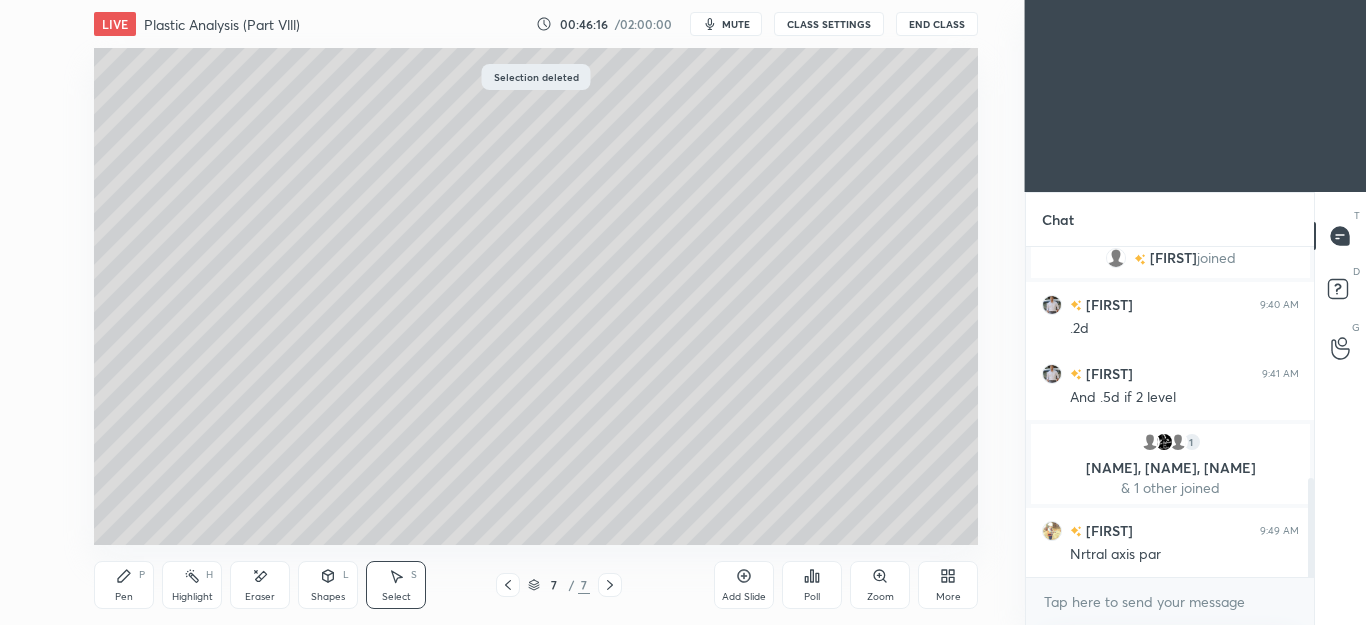 click on "Pen P" at bounding box center [124, 585] 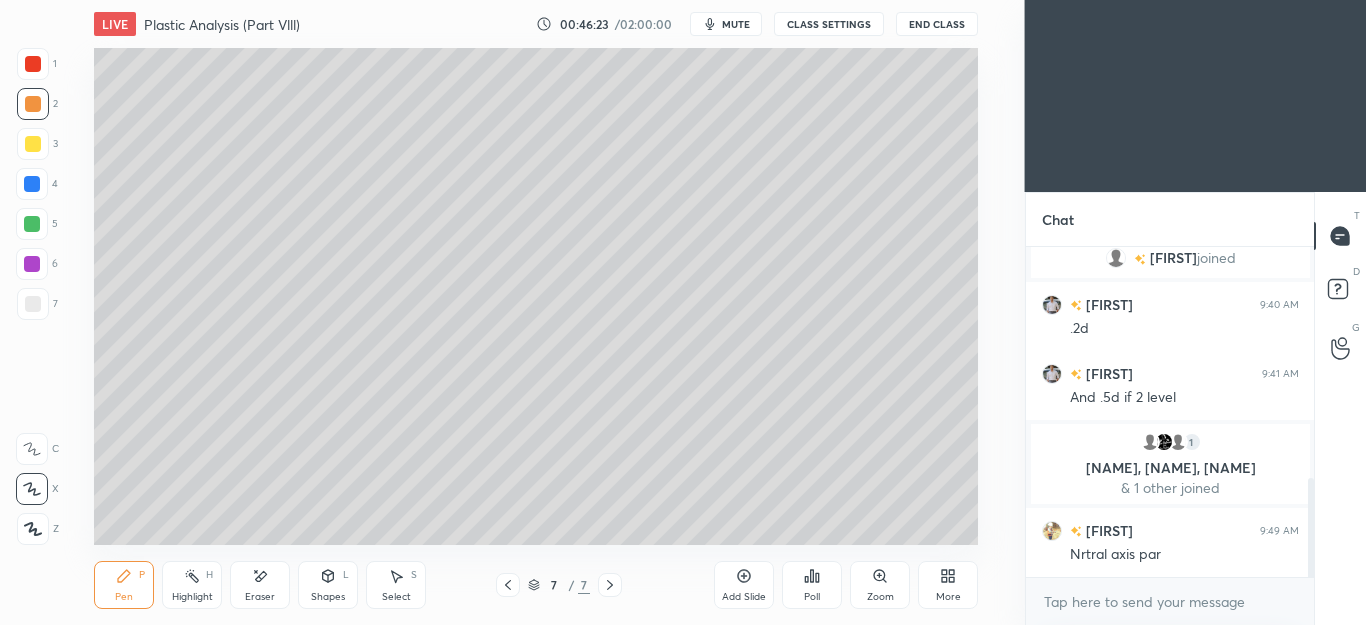 click on "Shapes L" at bounding box center [328, 585] 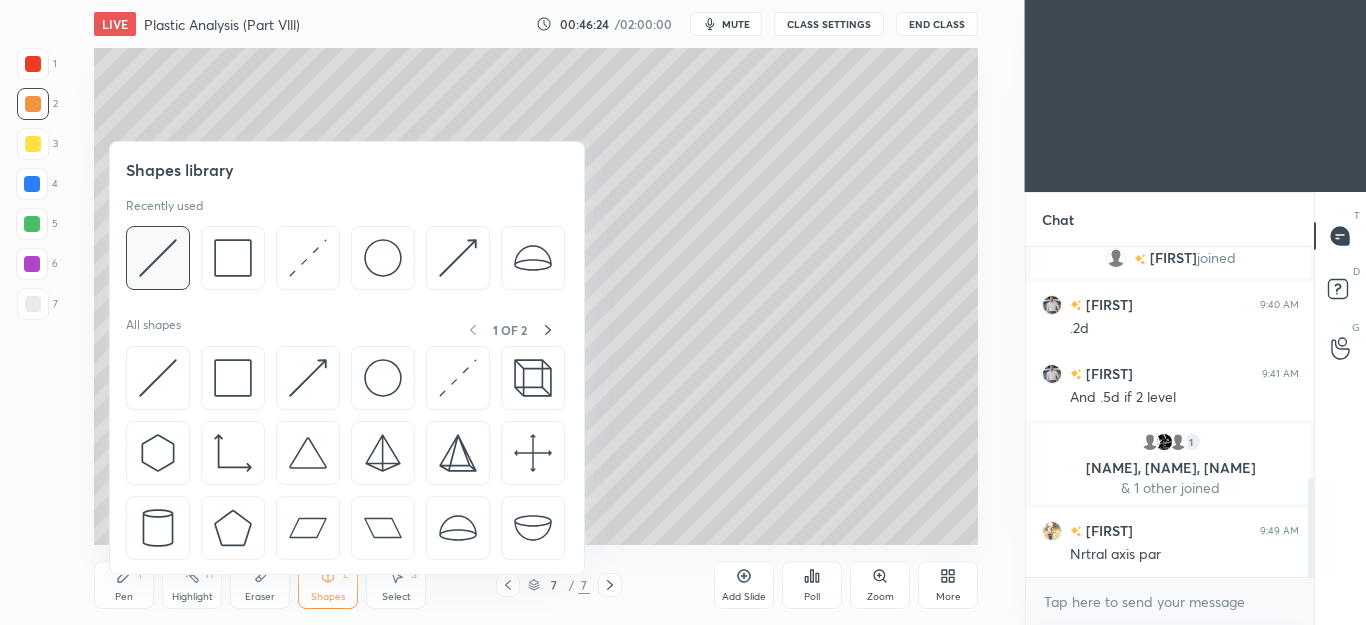 click at bounding box center (158, 258) 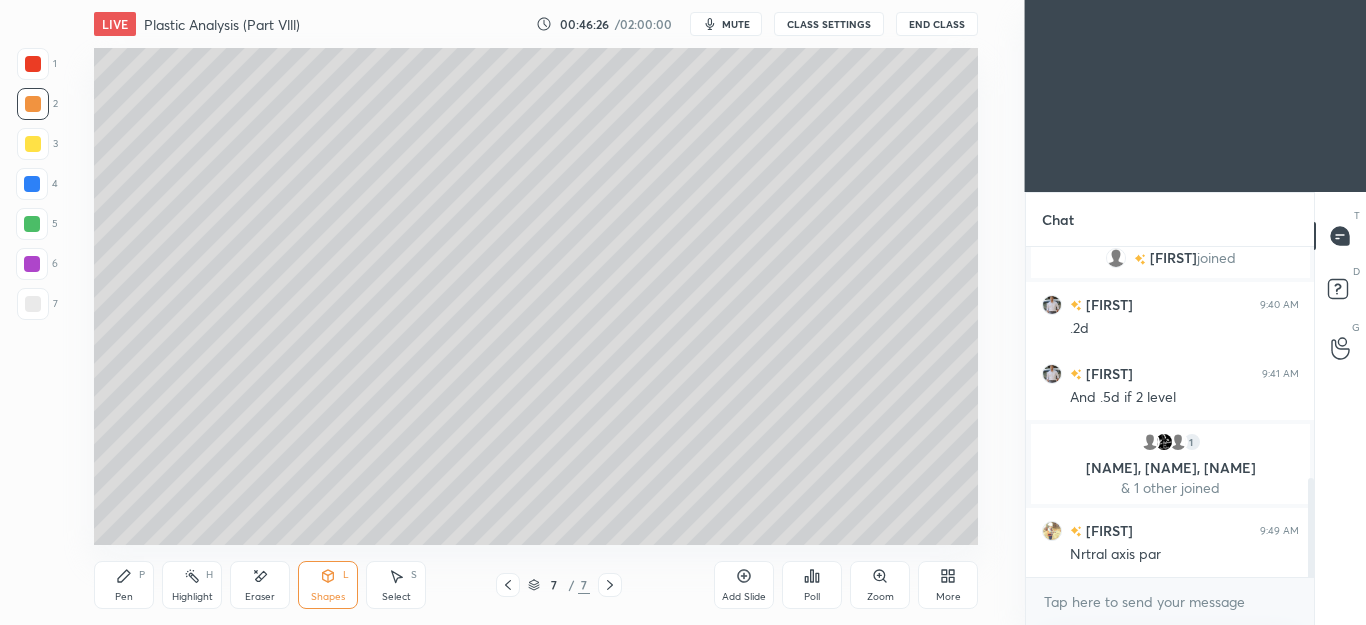 click 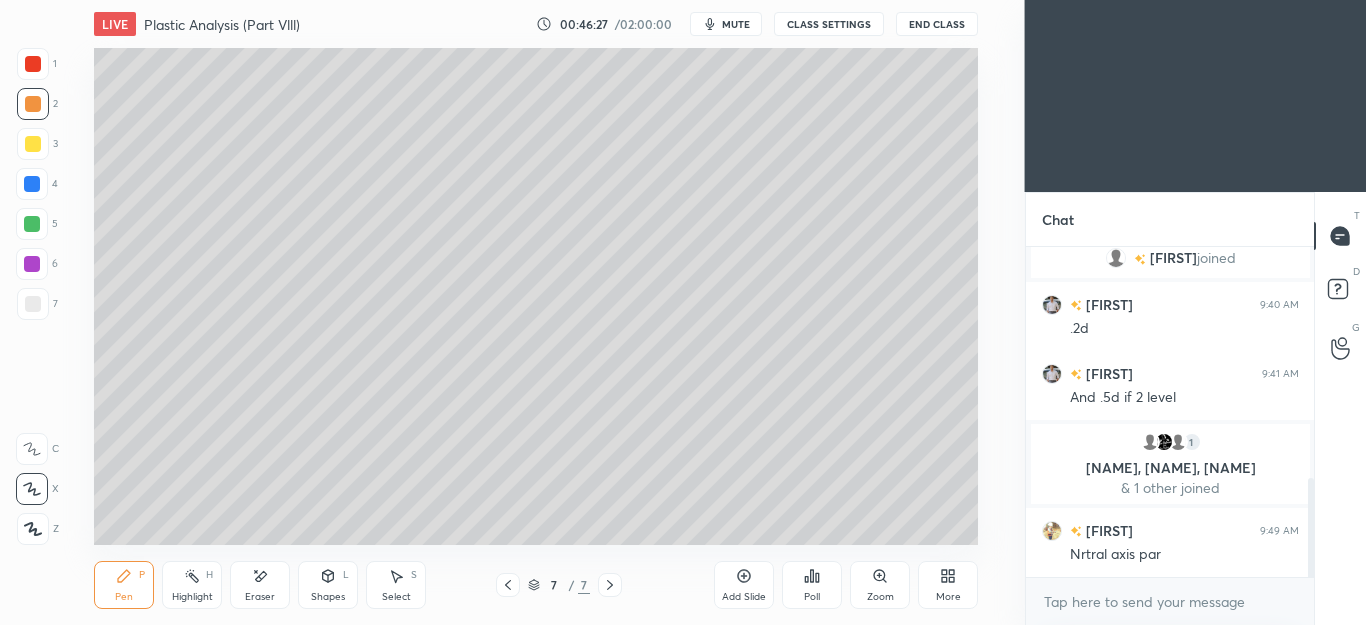 click at bounding box center (33, 144) 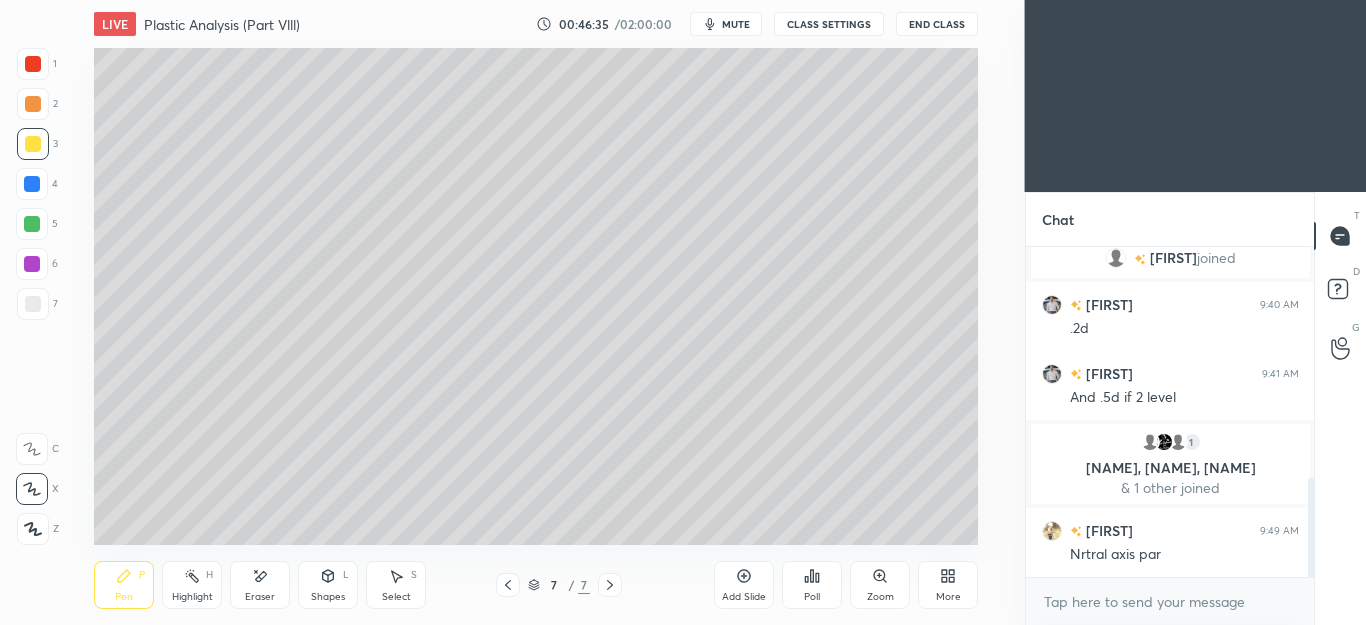 click on "Eraser" at bounding box center [260, 585] 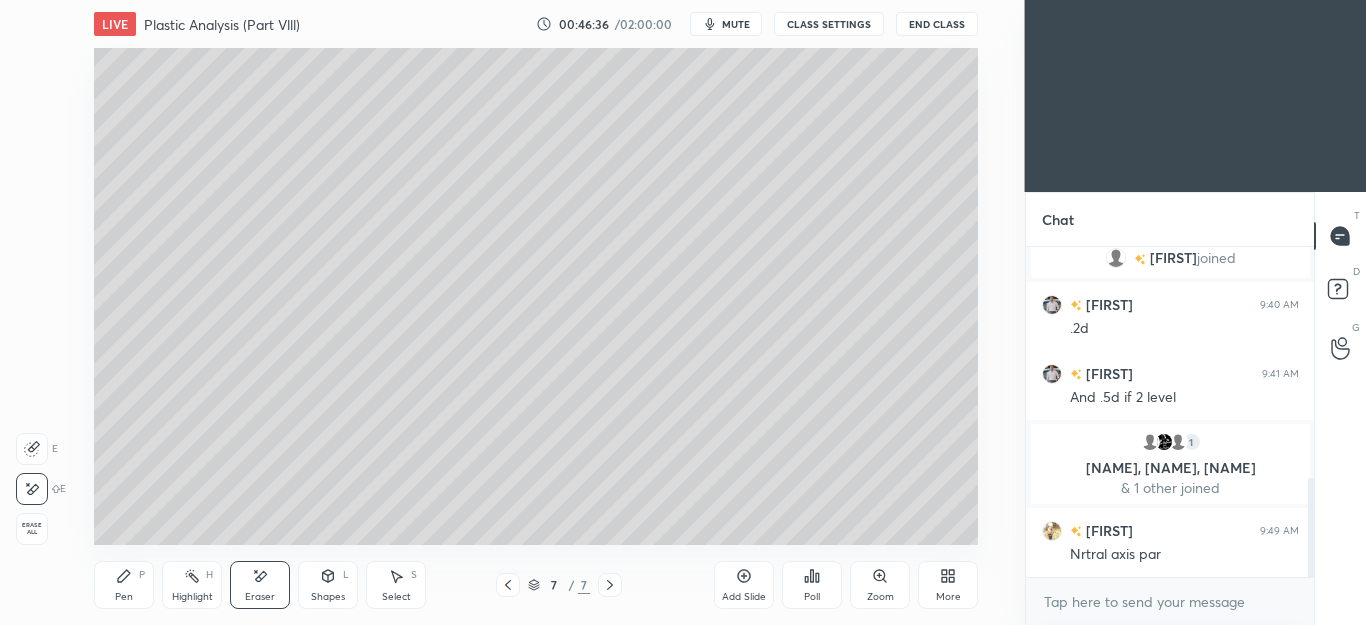 click on "Pen P" at bounding box center [124, 585] 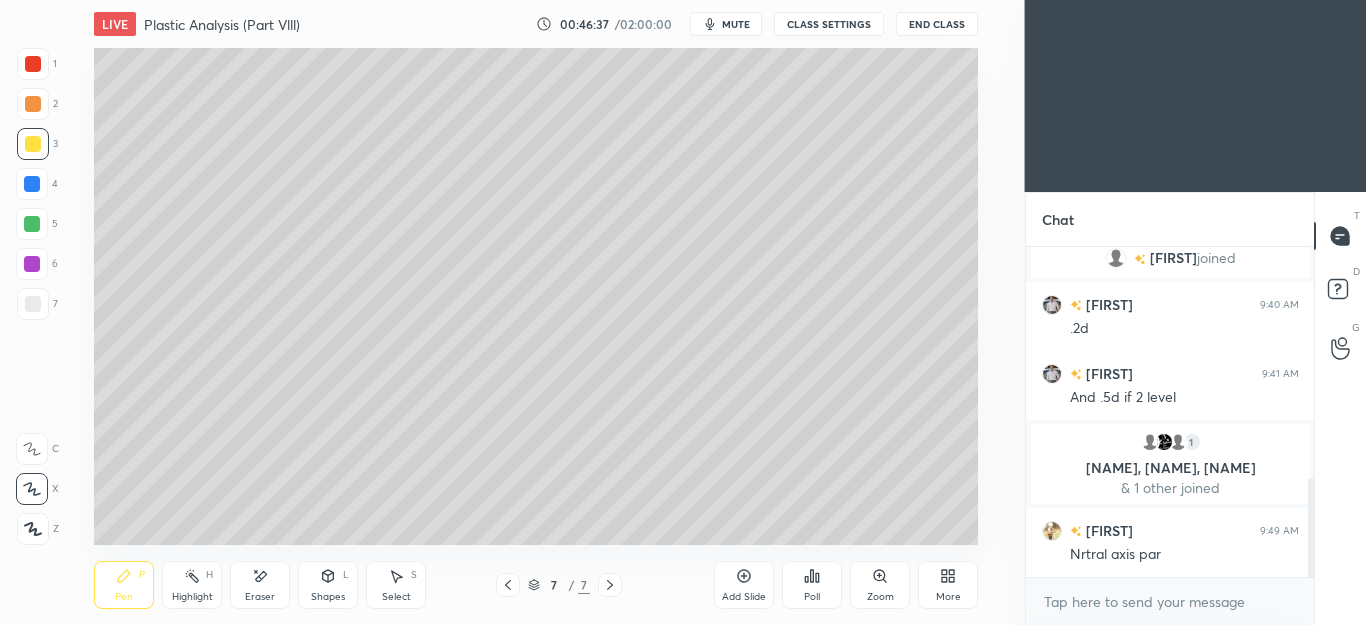 click on "2" at bounding box center (37, 104) 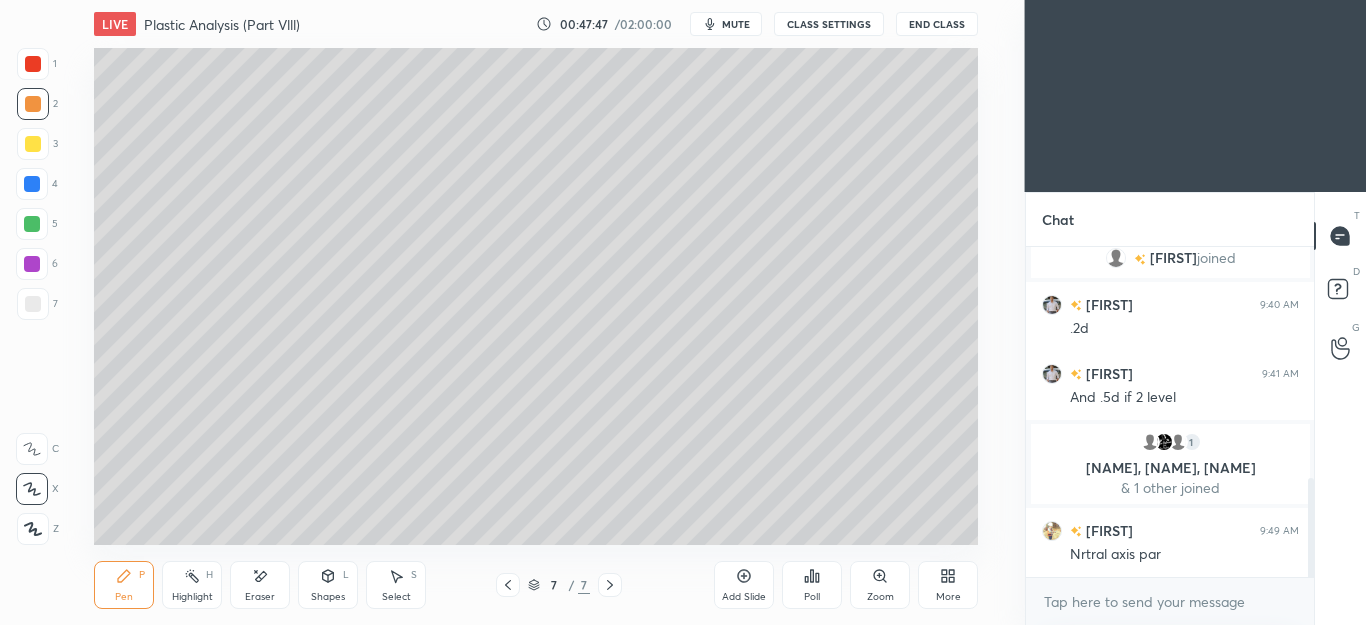 click on "Select" at bounding box center (396, 597) 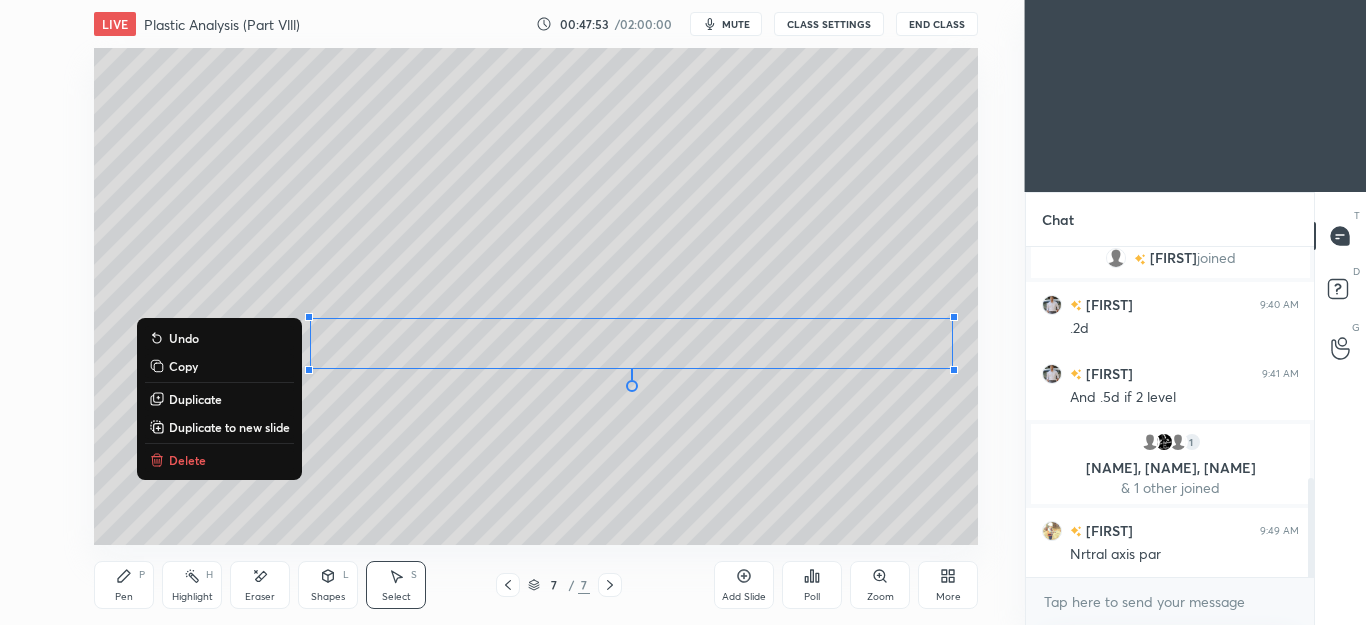 click on "End Class" at bounding box center (937, 24) 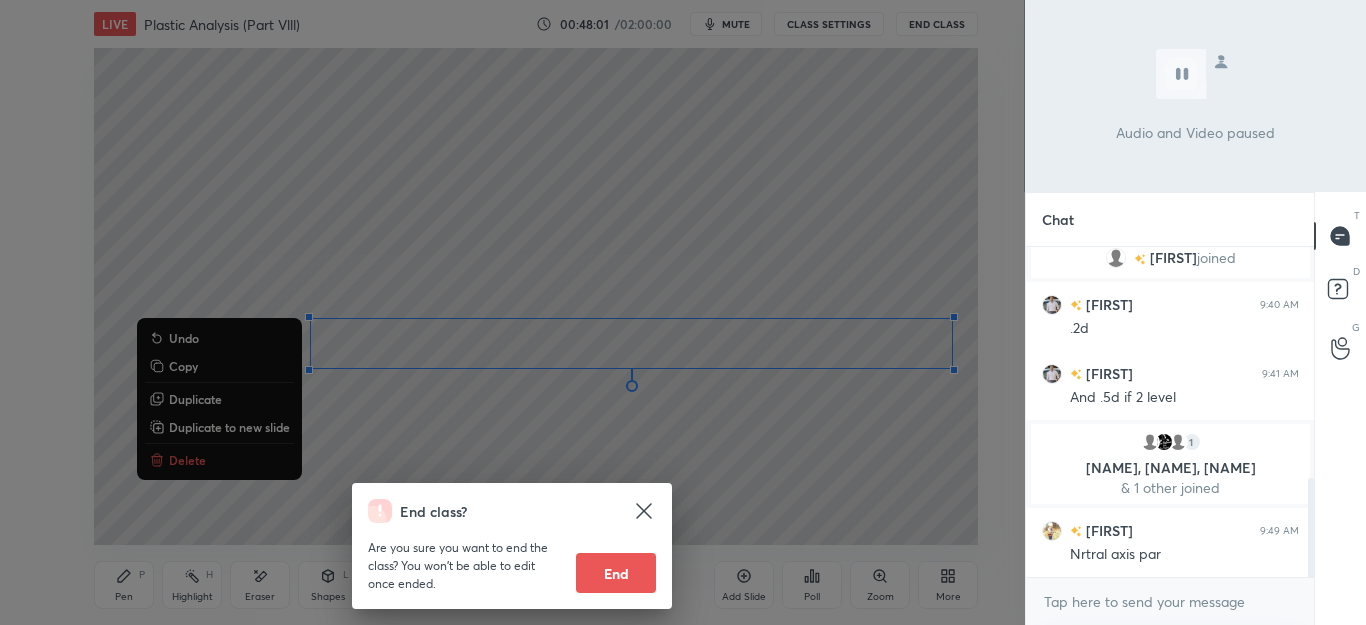 click on "End class? Are you sure you want to end the class? You won’t be able to edit once ended. End" at bounding box center (512, 312) 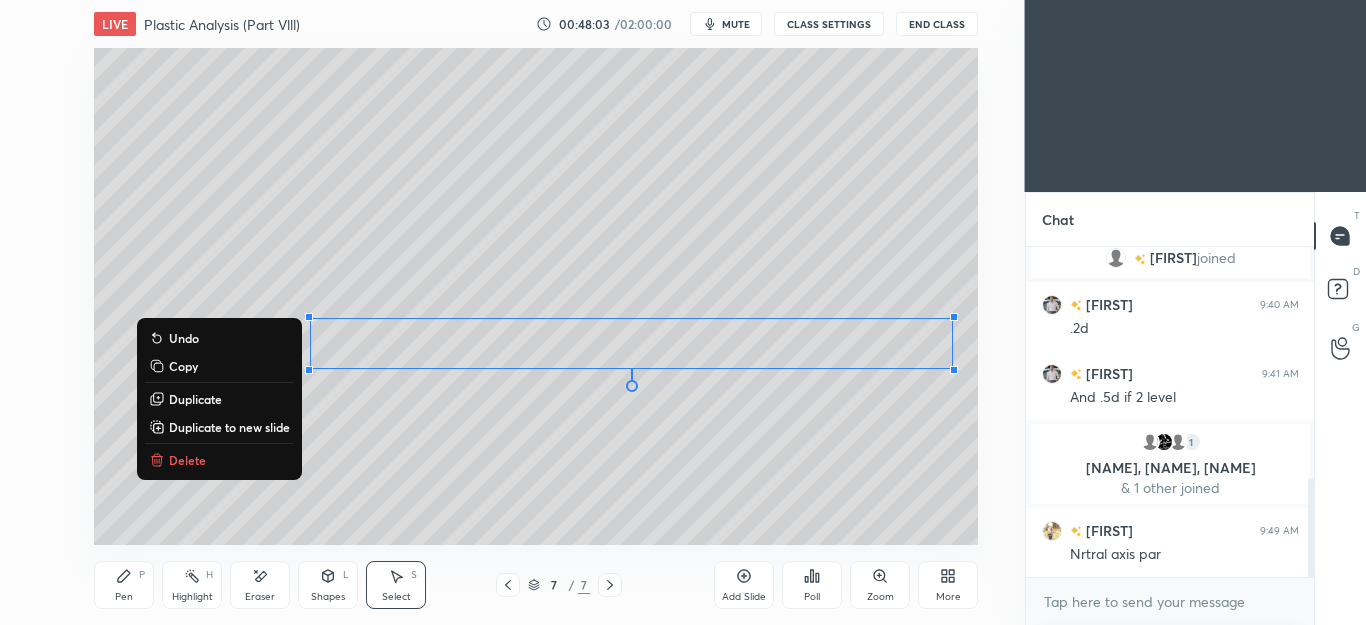 click on "0 ° Undo Copy Duplicate Duplicate to new slide Delete" at bounding box center [536, 296] 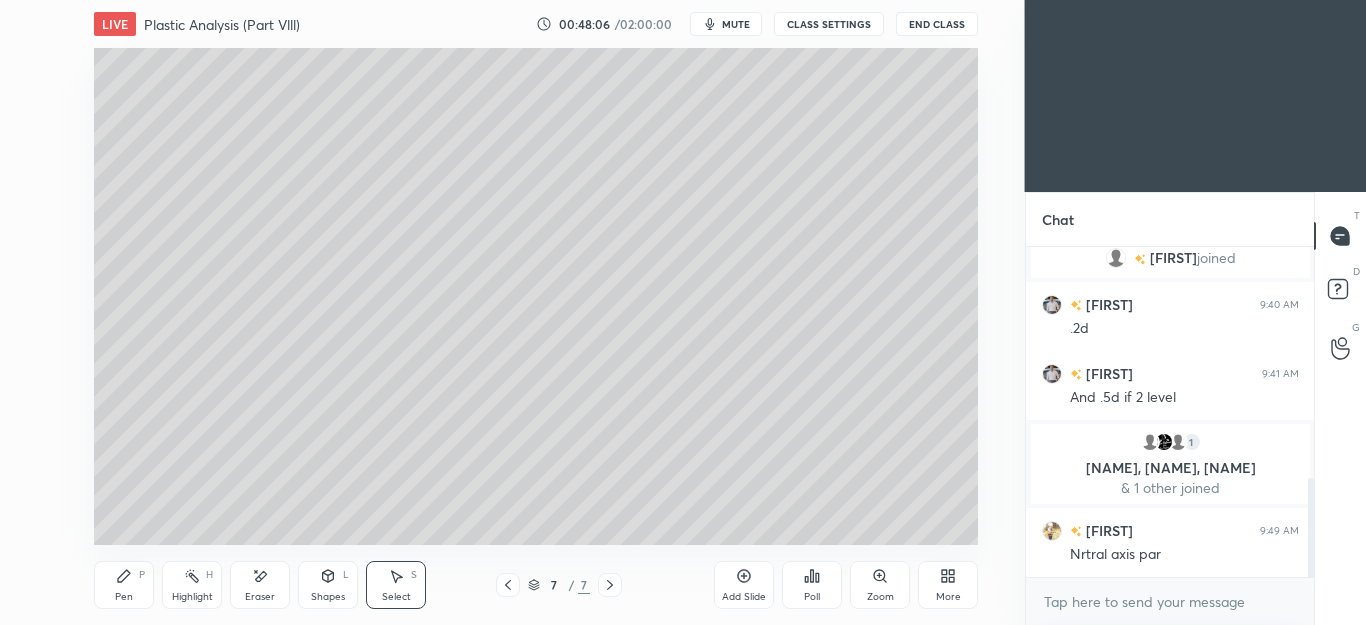 click 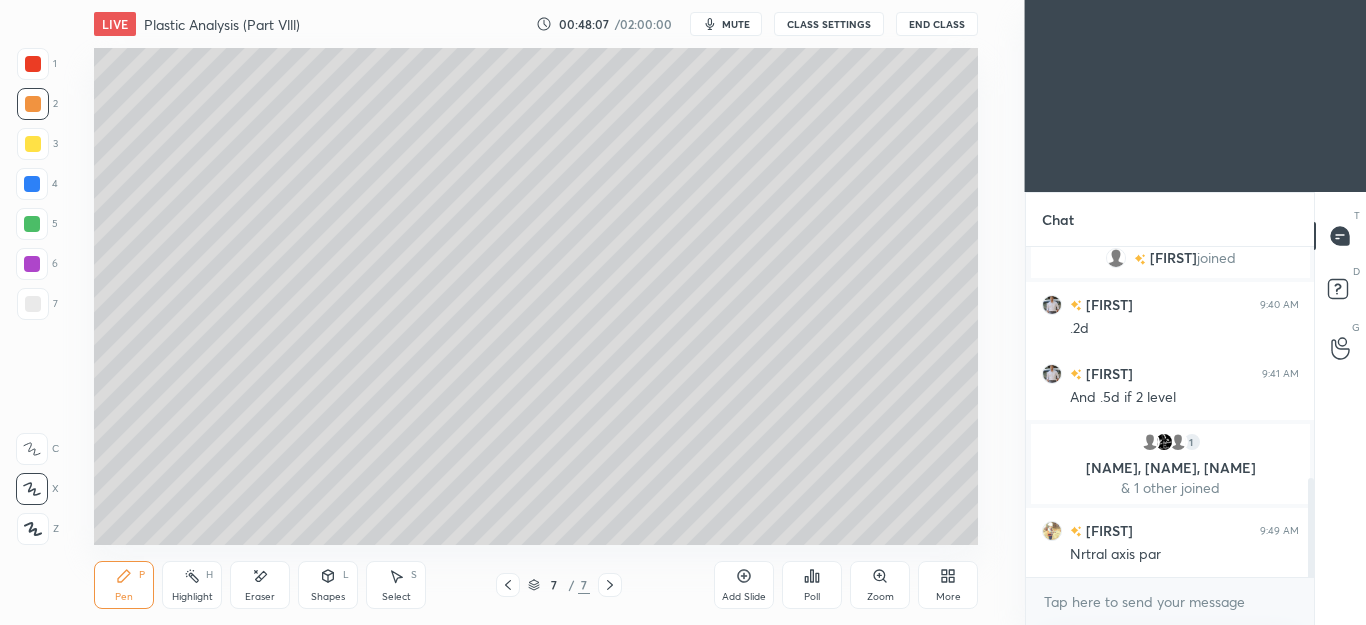 click at bounding box center (32, 224) 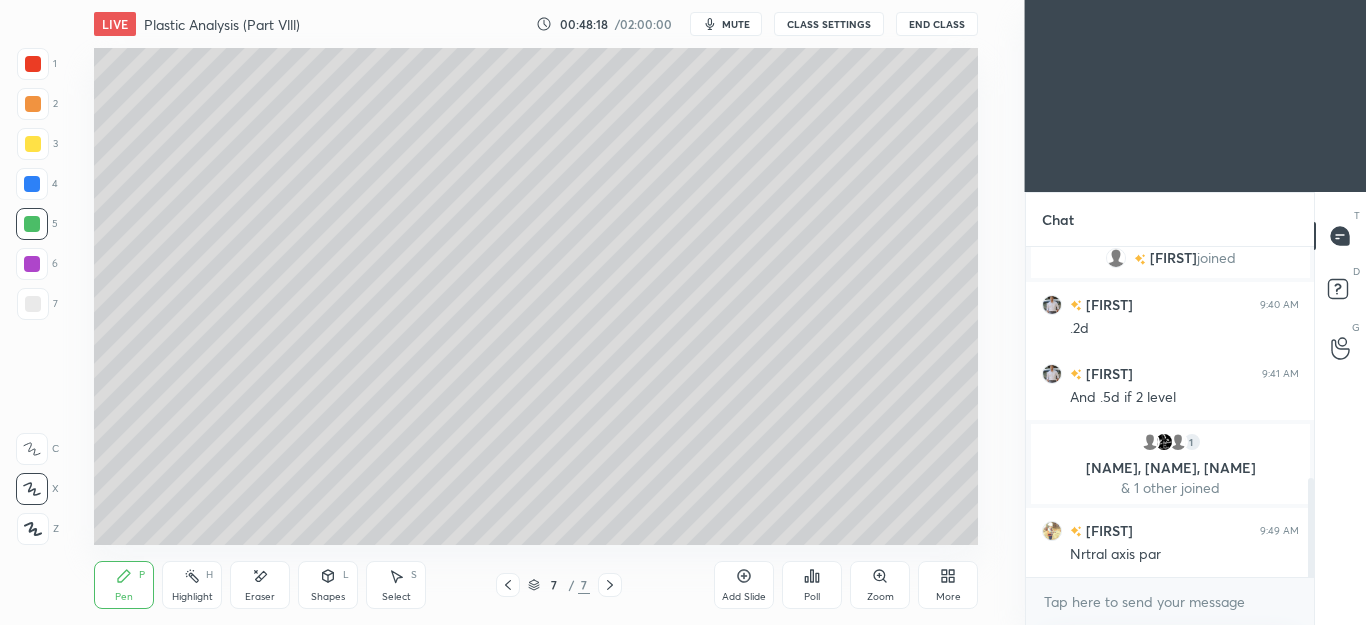click at bounding box center [33, 304] 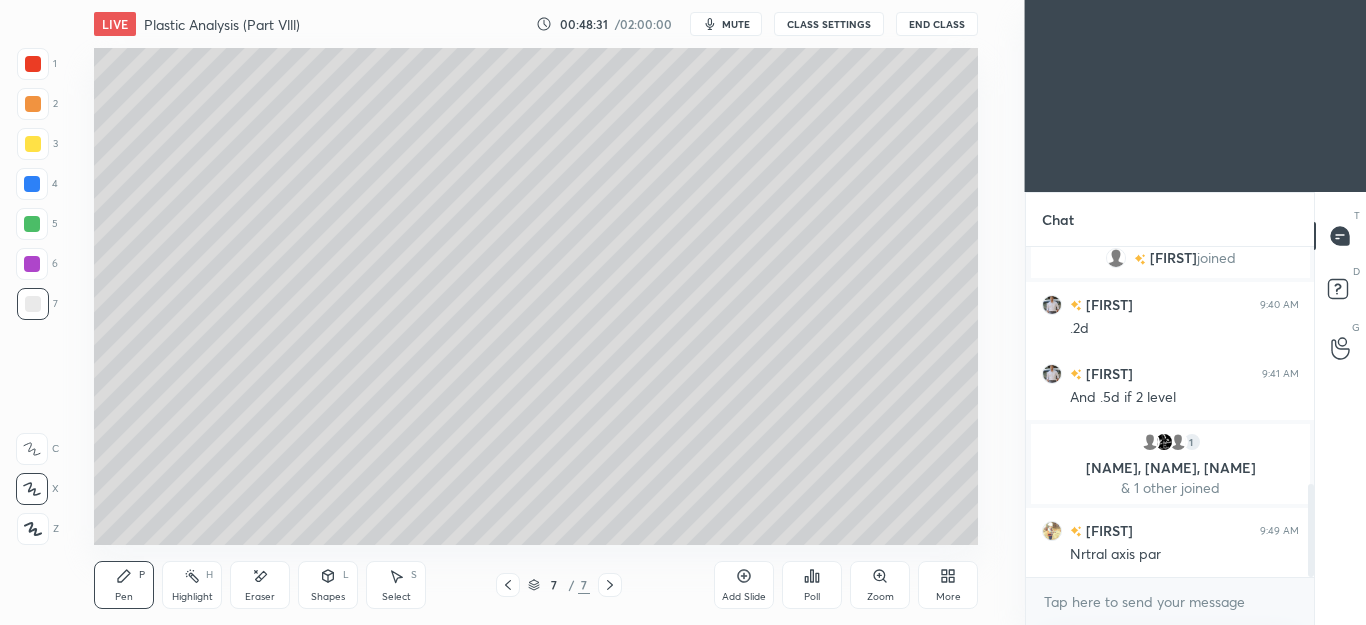 scroll, scrollTop: 842, scrollLeft: 0, axis: vertical 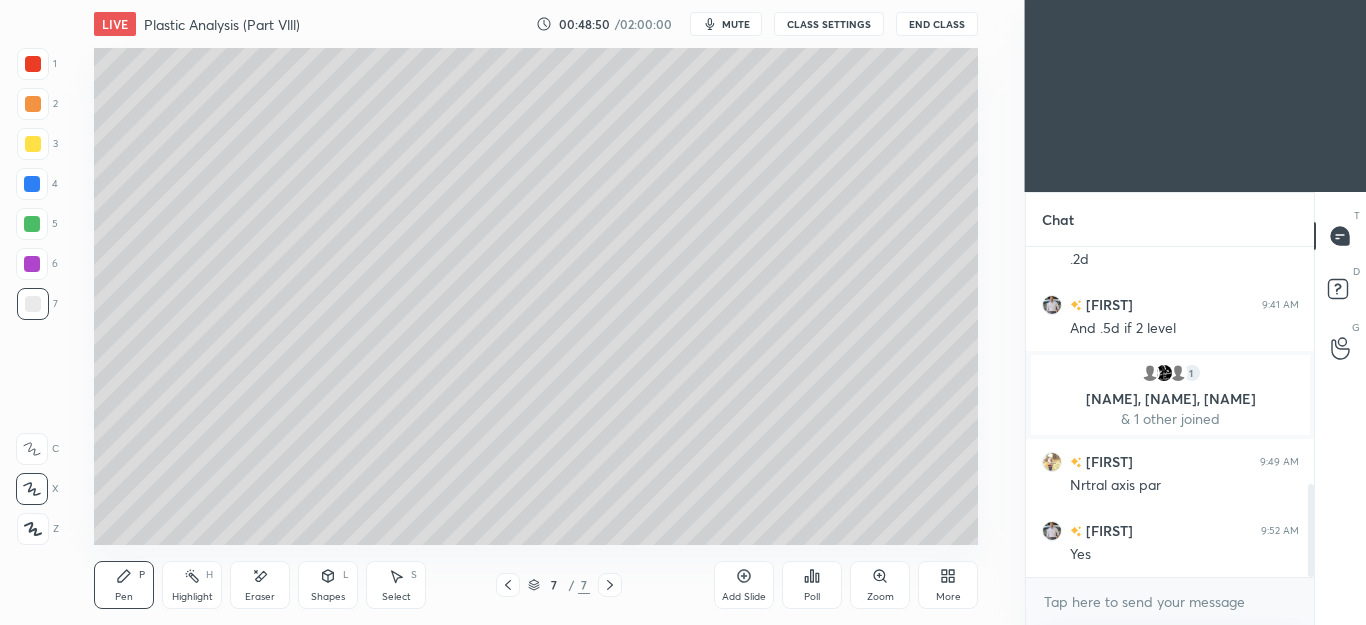 click at bounding box center [32, 184] 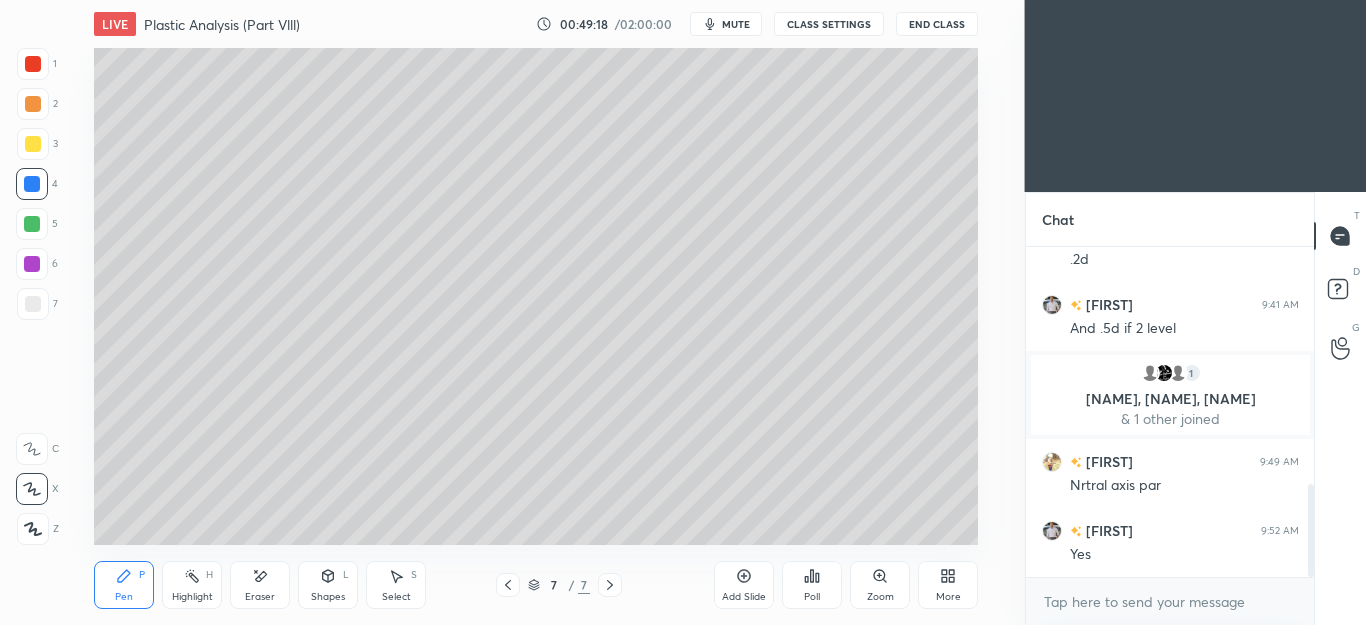 click at bounding box center [610, 585] 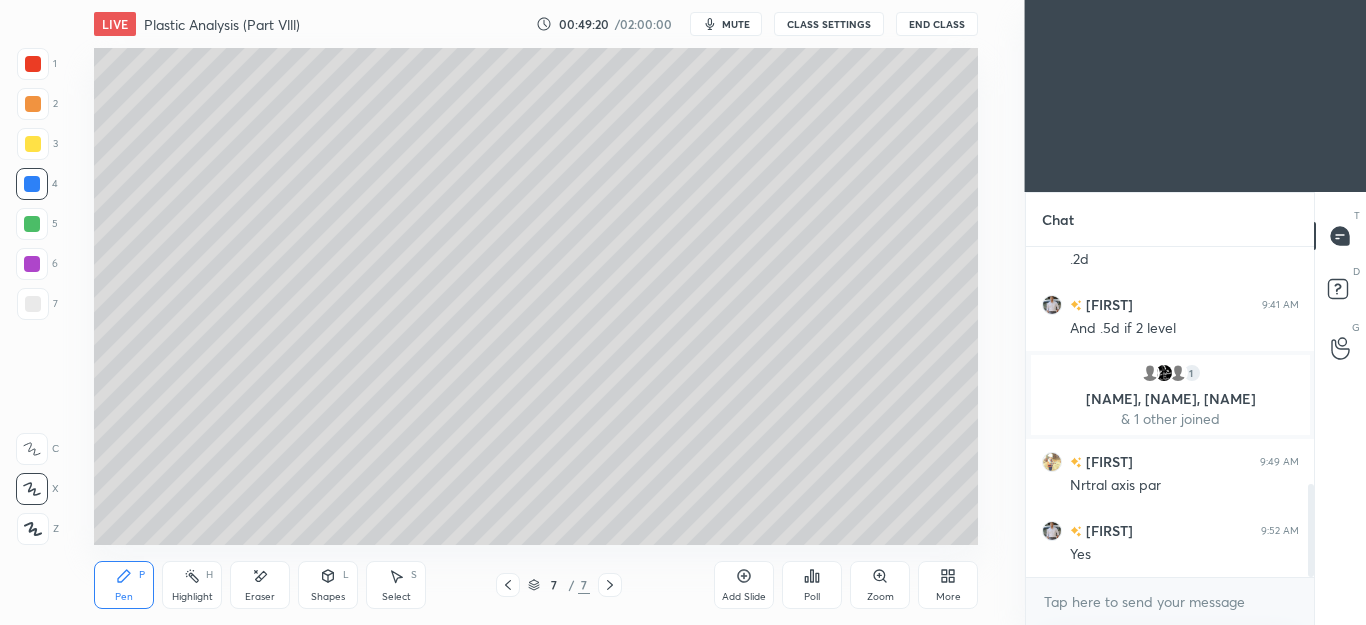 click on "Add Slide" at bounding box center [744, 585] 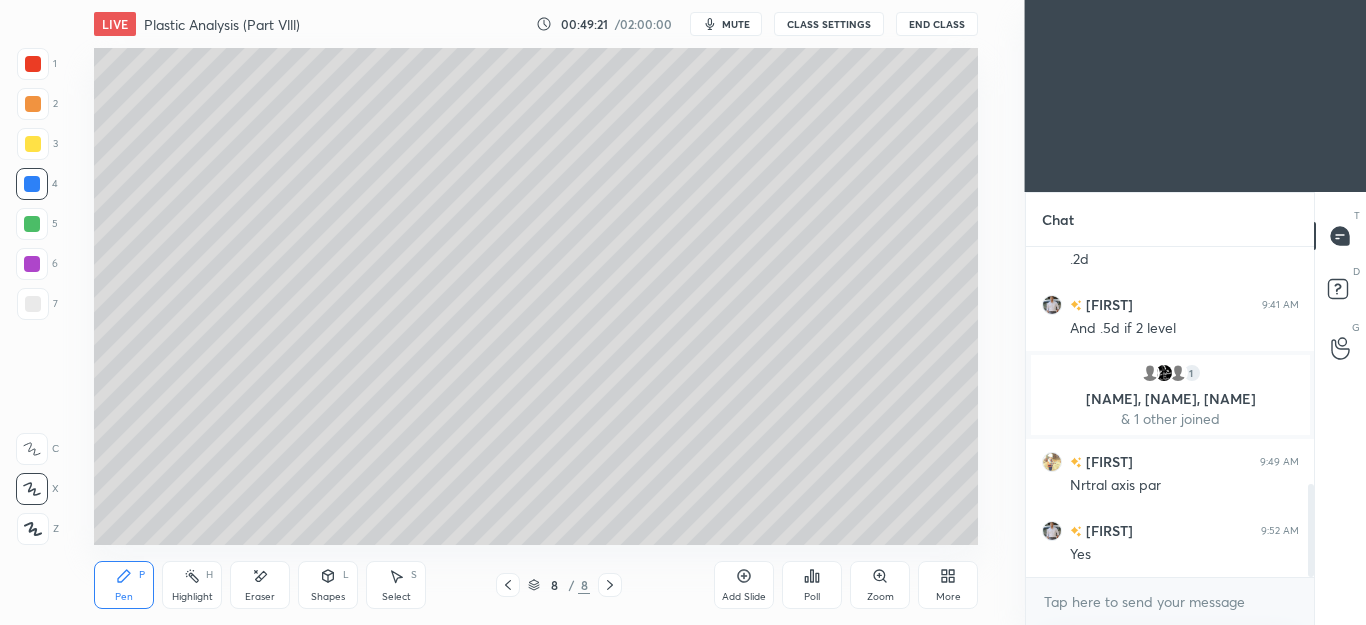 click at bounding box center [33, 144] 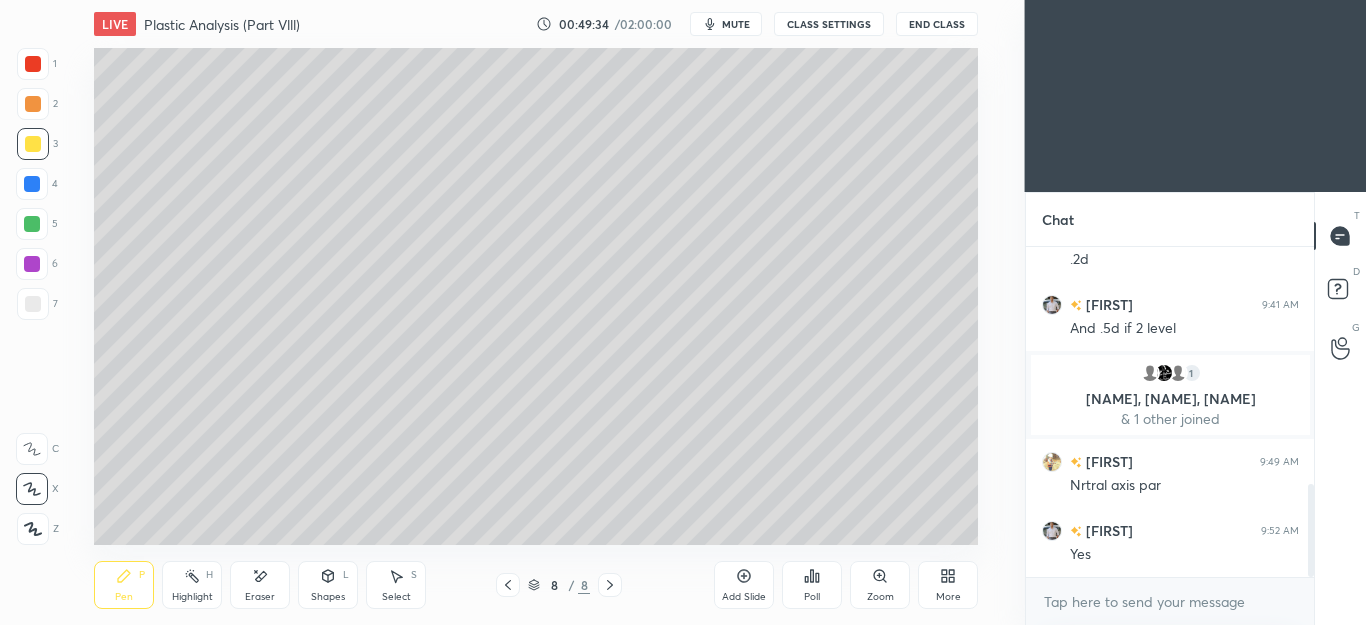 click at bounding box center [33, 304] 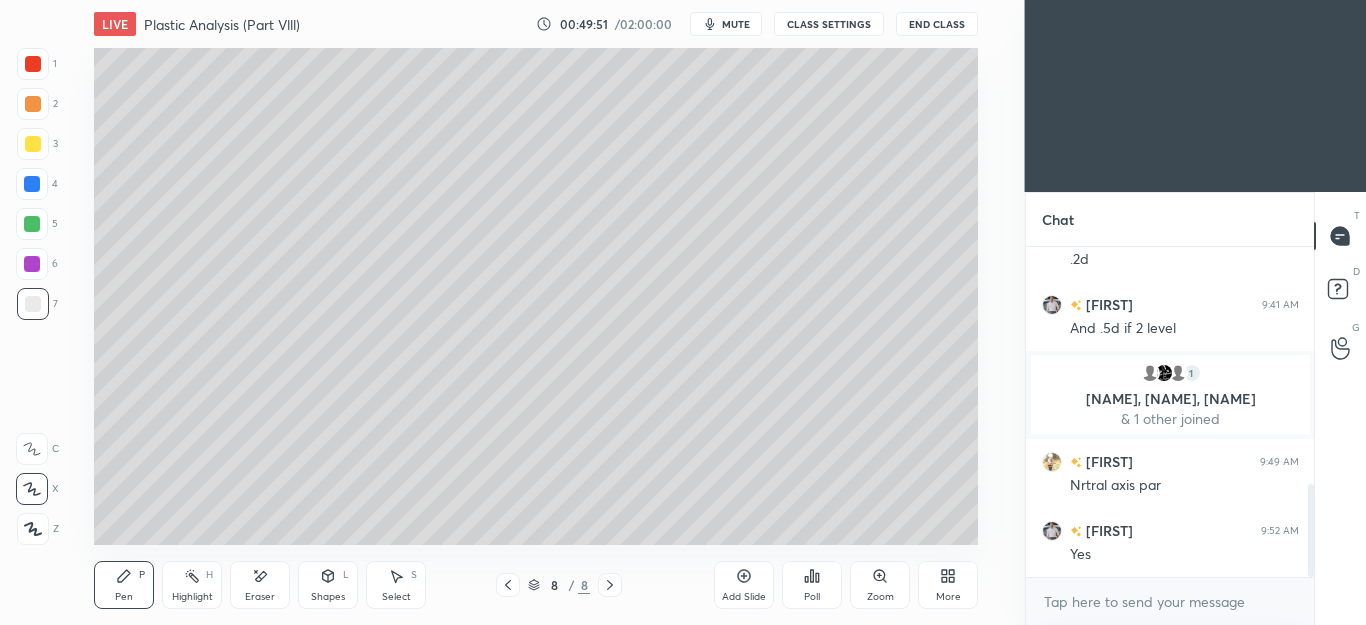 click at bounding box center [33, 104] 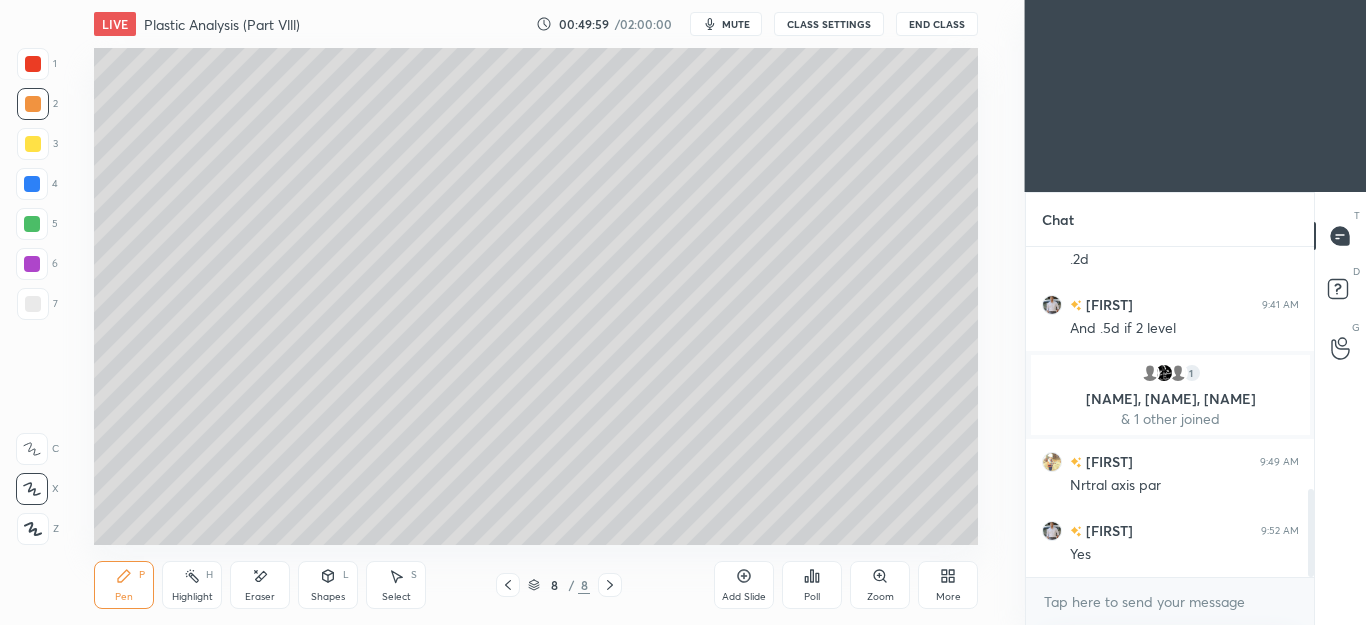 scroll, scrollTop: 911, scrollLeft: 0, axis: vertical 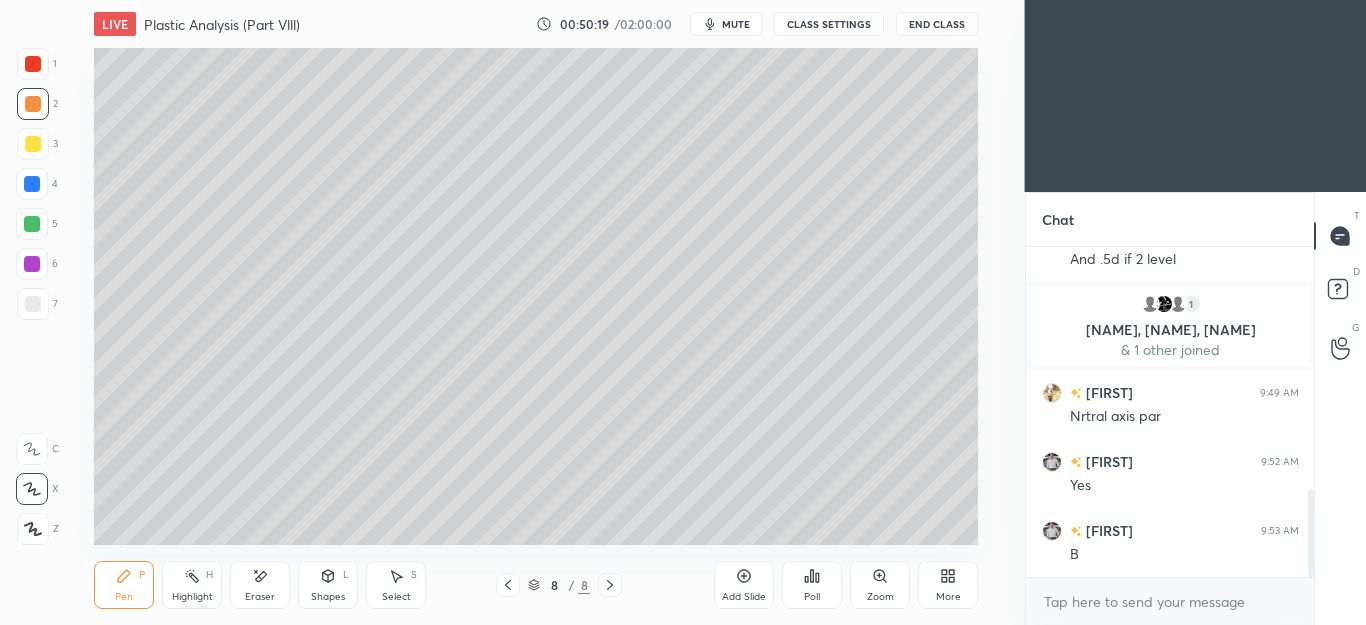 click at bounding box center [33, 144] 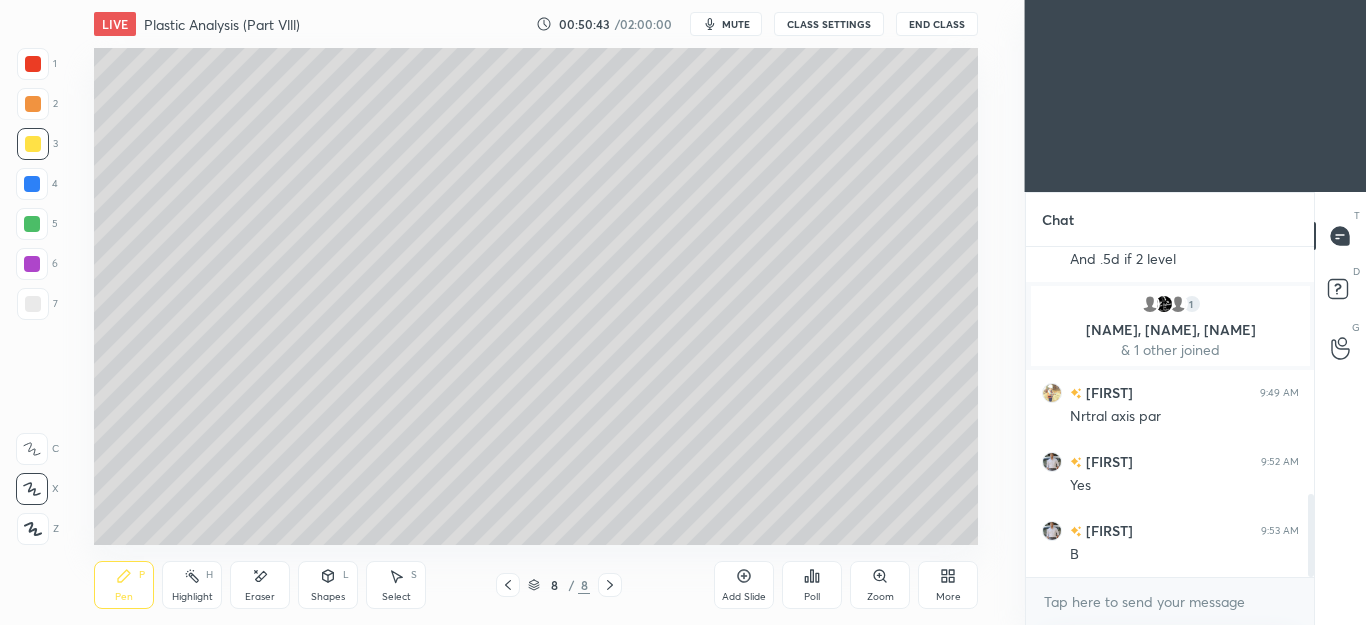 scroll, scrollTop: 980, scrollLeft: 0, axis: vertical 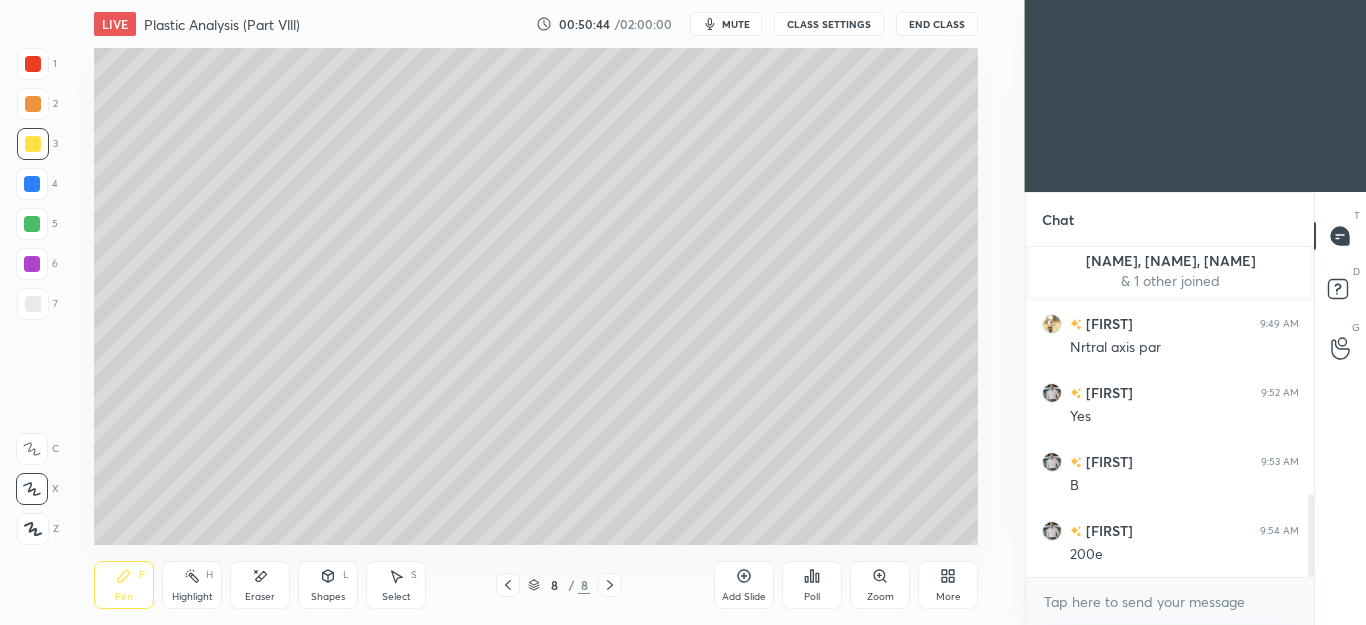 click at bounding box center (33, 304) 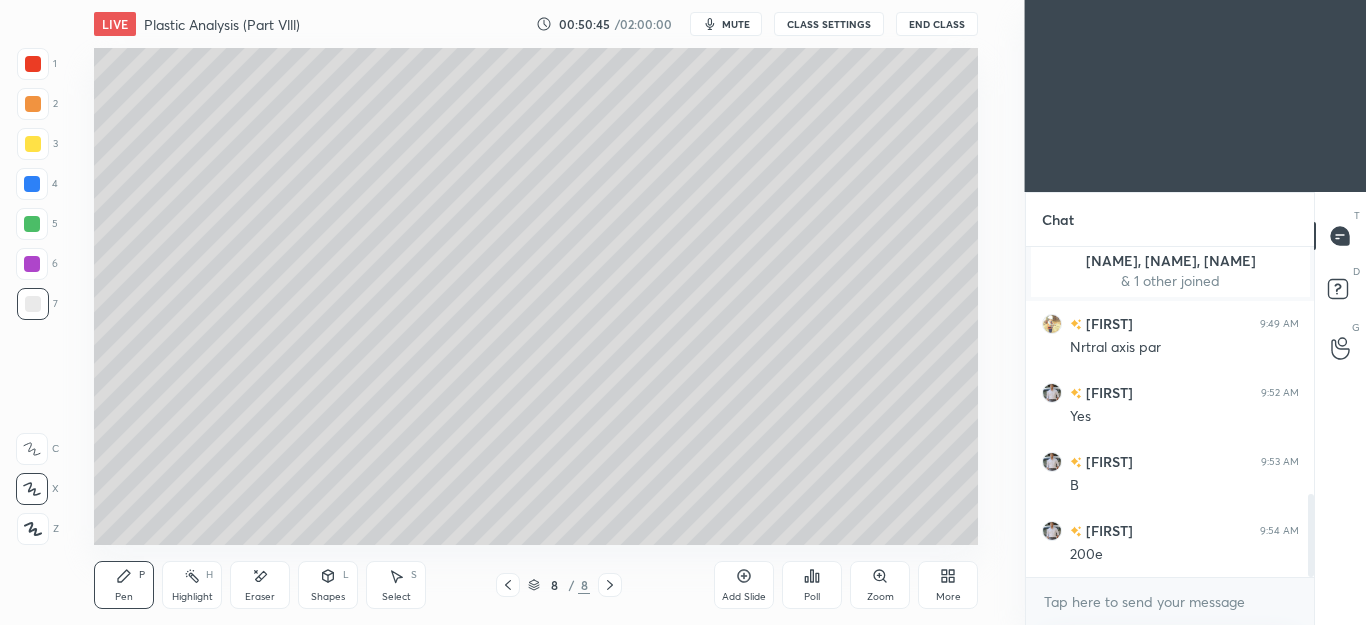 click at bounding box center (32, 224) 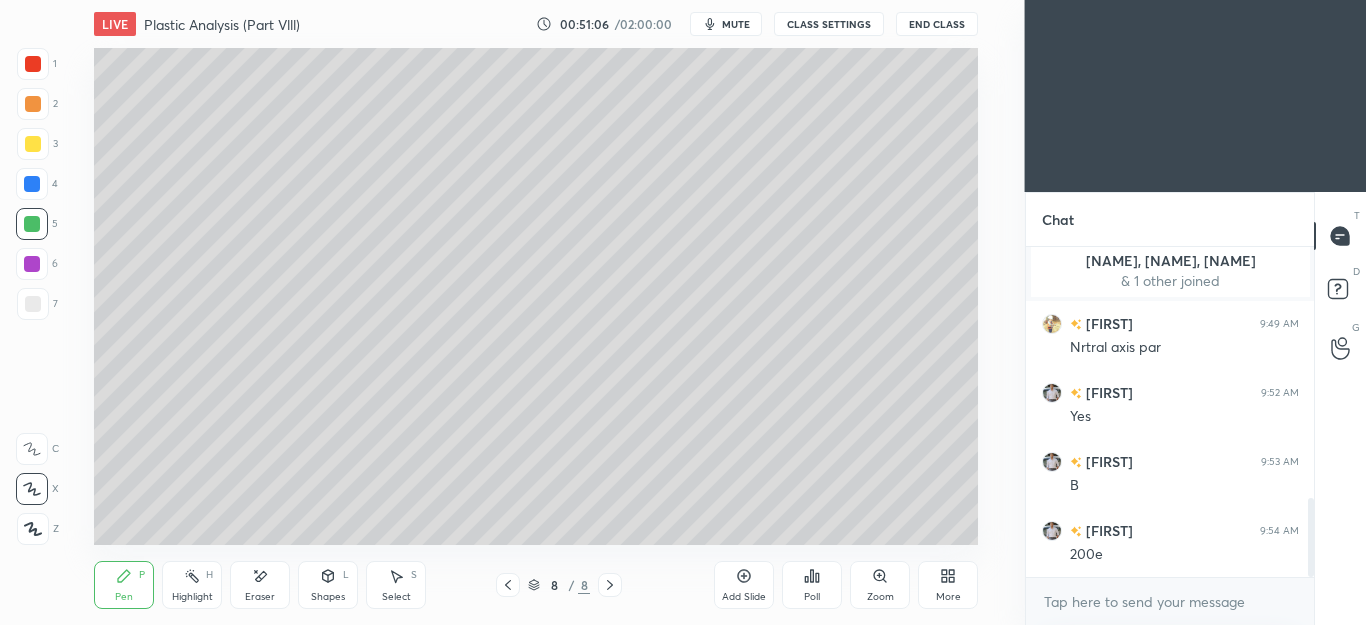 scroll, scrollTop: 1049, scrollLeft: 0, axis: vertical 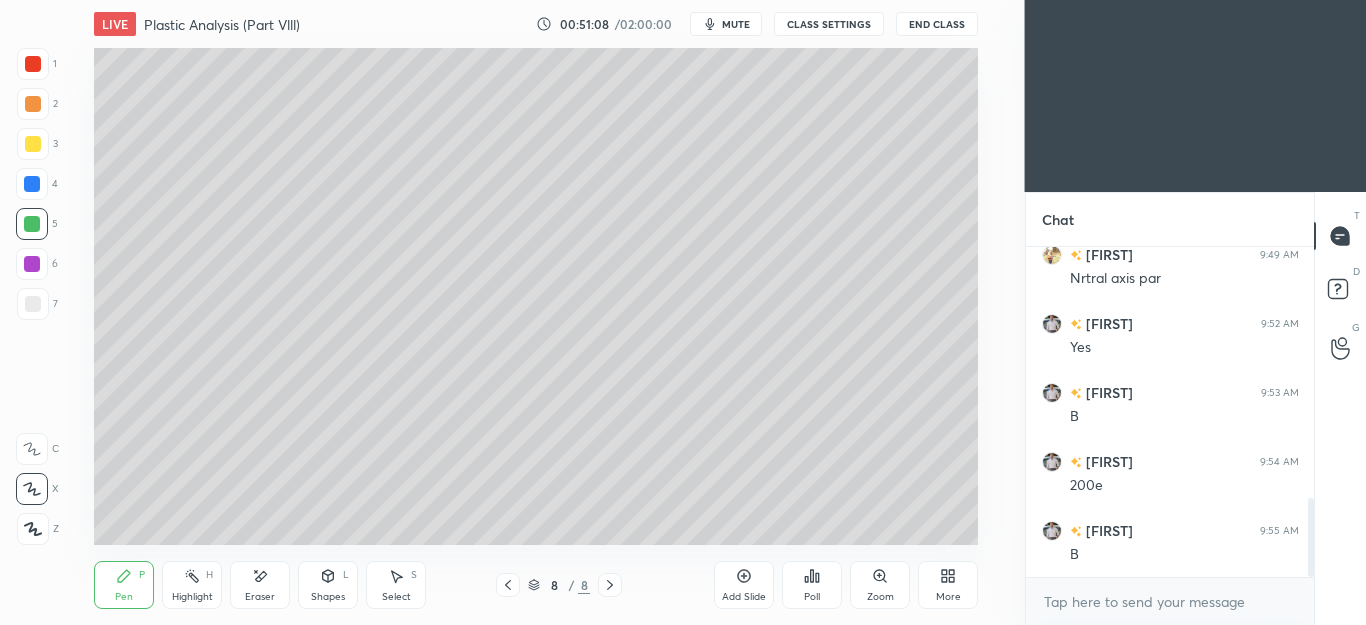 click at bounding box center [32, 184] 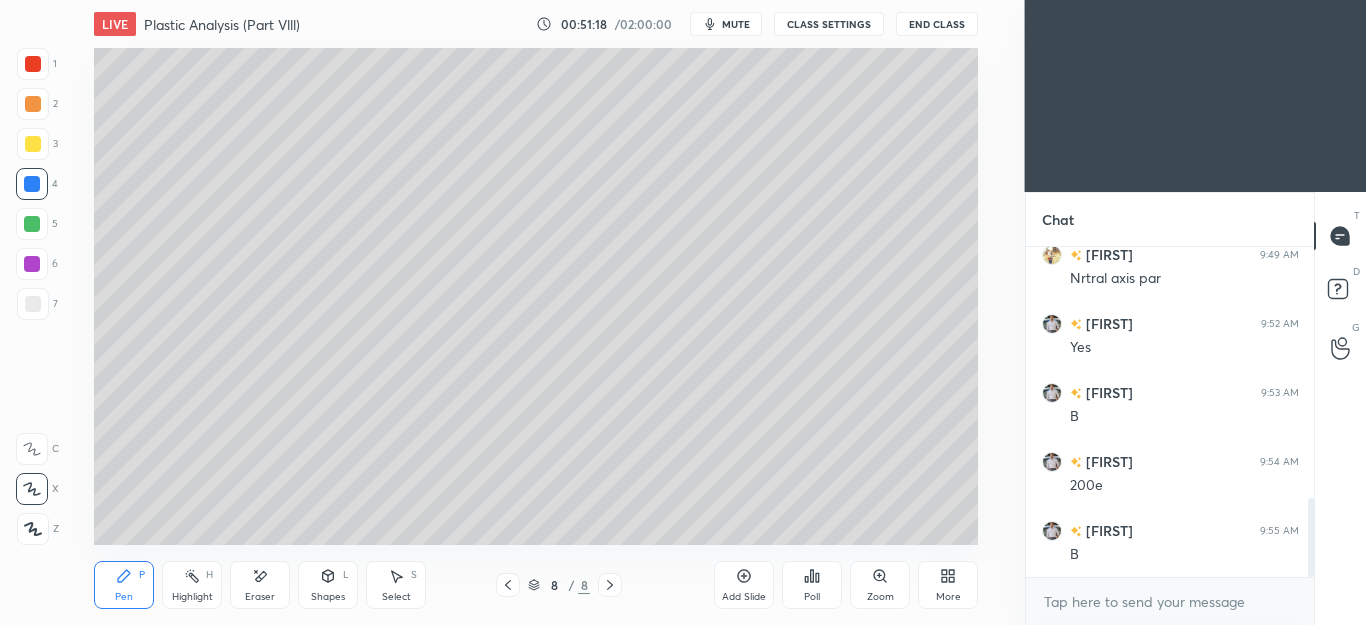 click 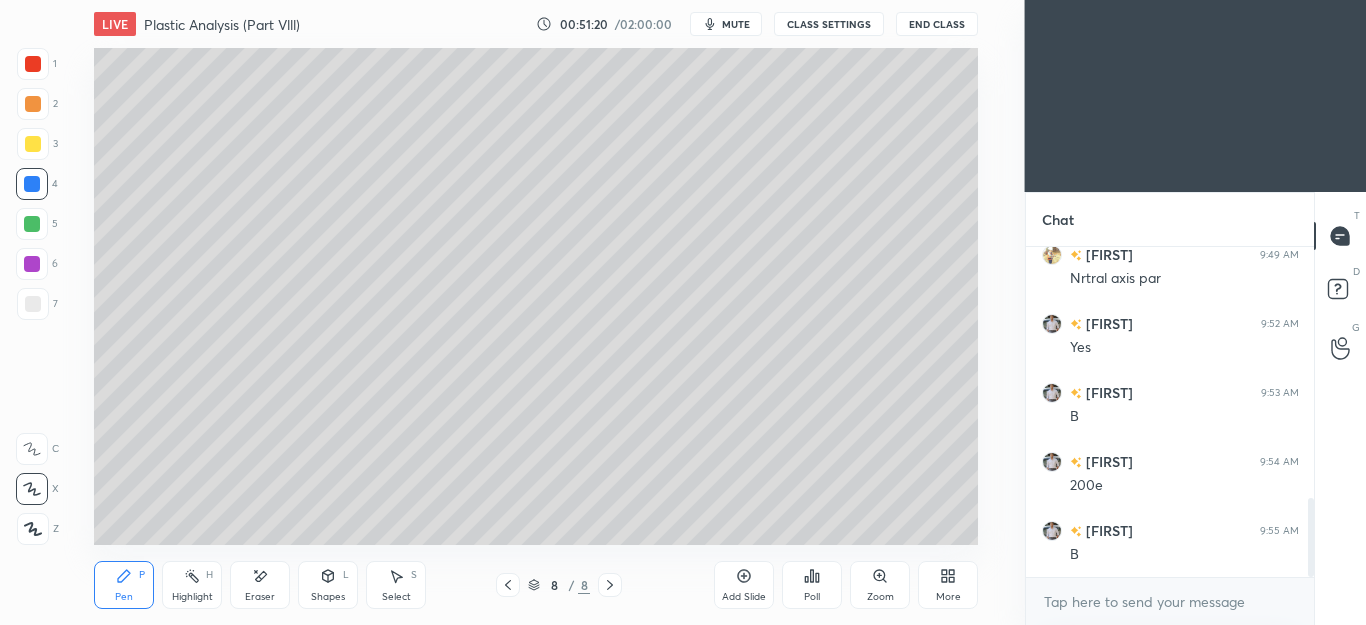 click 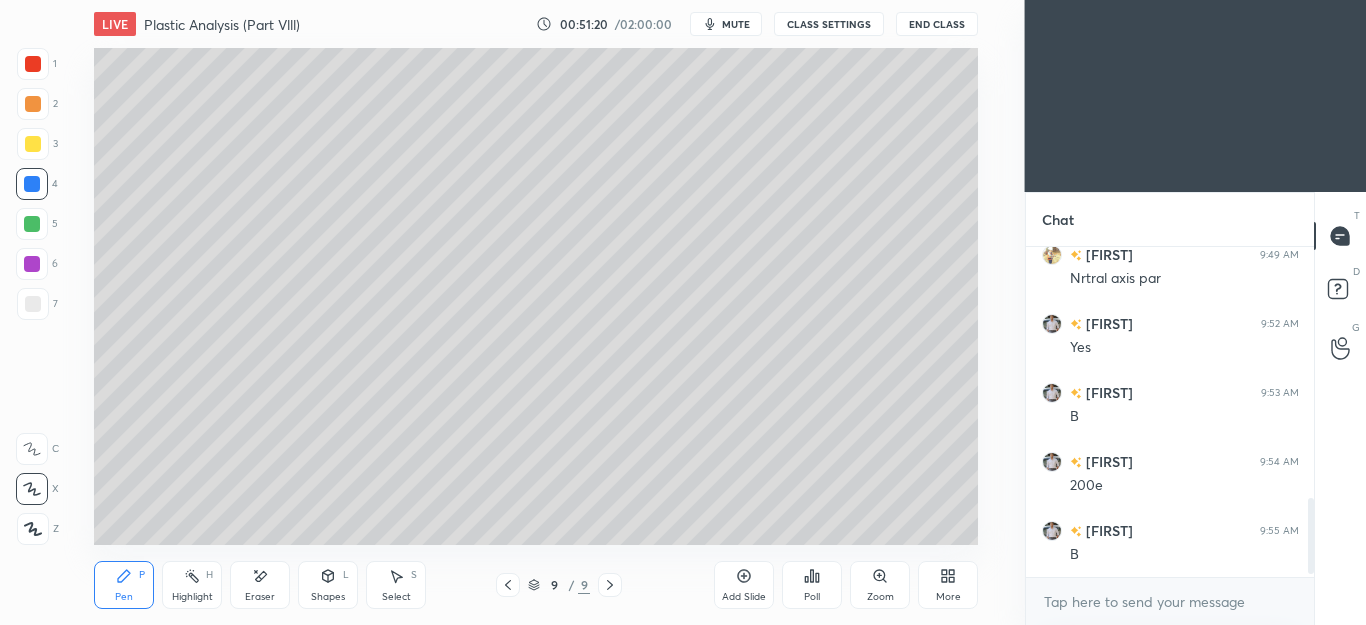 scroll, scrollTop: 1097, scrollLeft: 0, axis: vertical 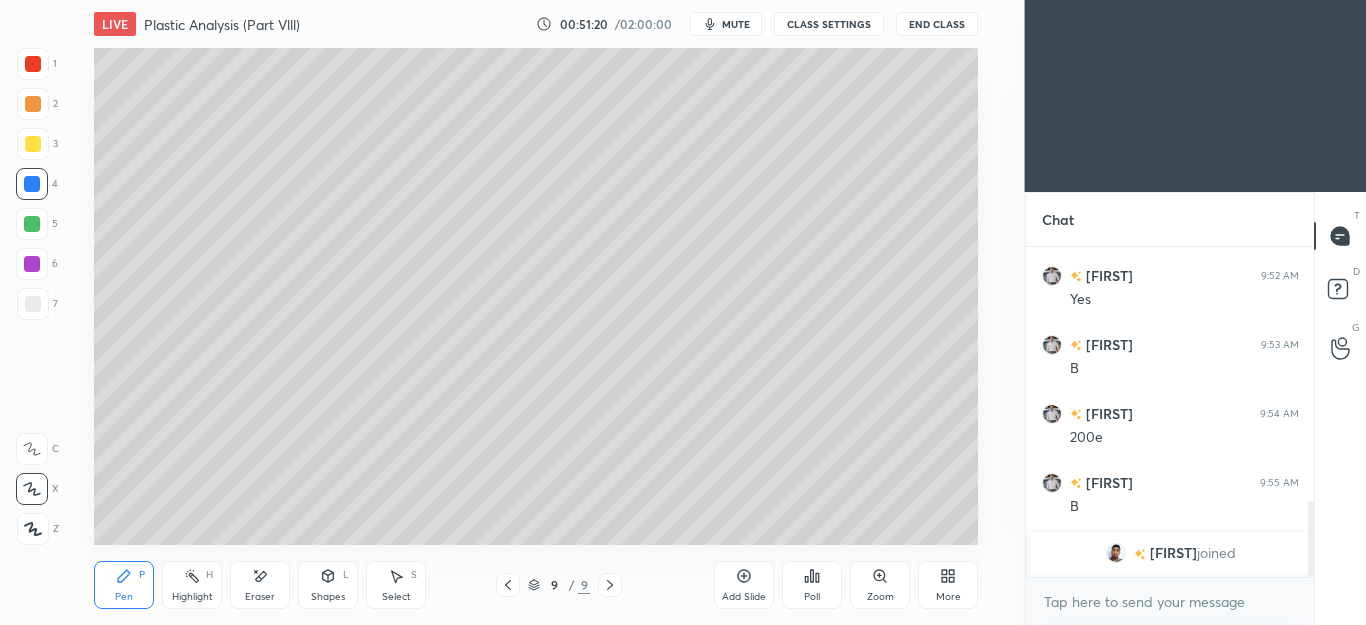 click at bounding box center (33, 144) 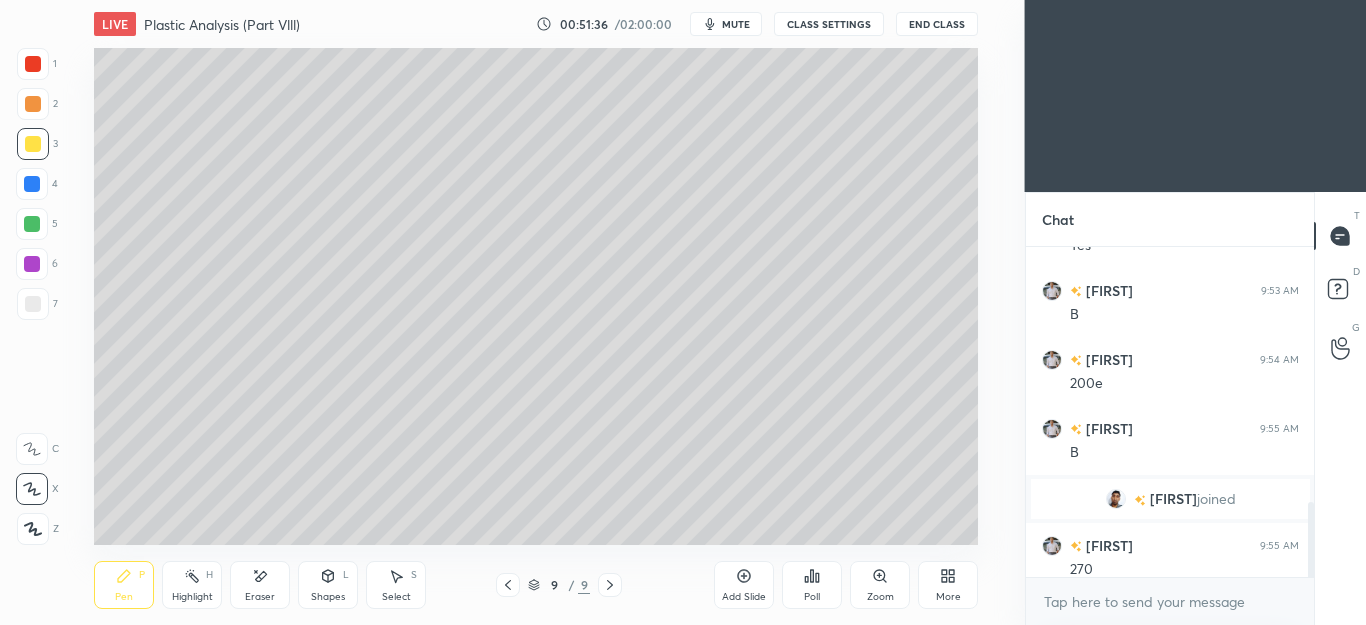 scroll, scrollTop: 1112, scrollLeft: 0, axis: vertical 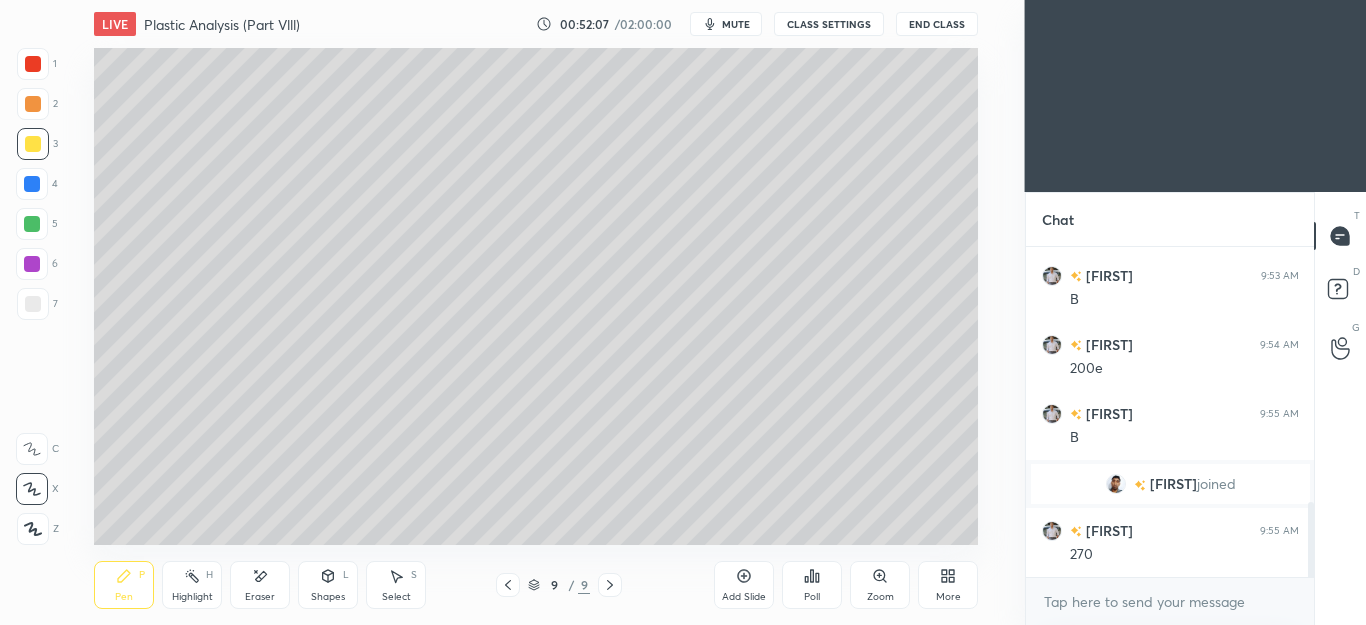click at bounding box center (32, 224) 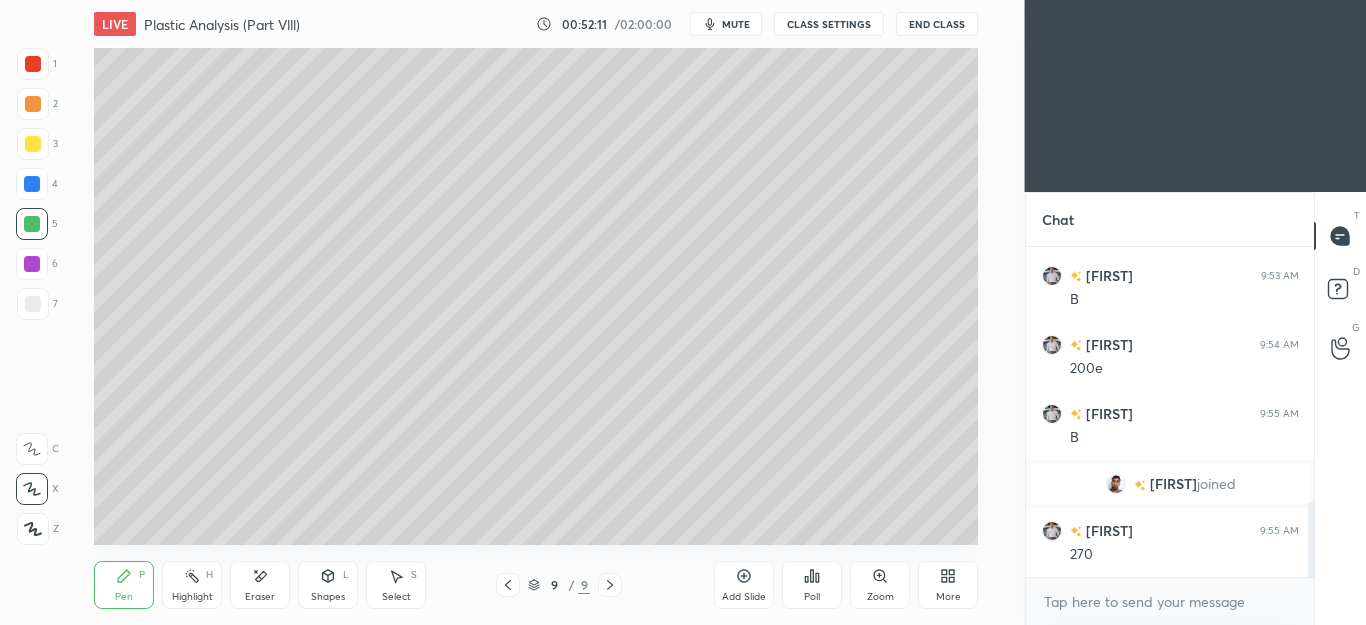 click at bounding box center [33, 144] 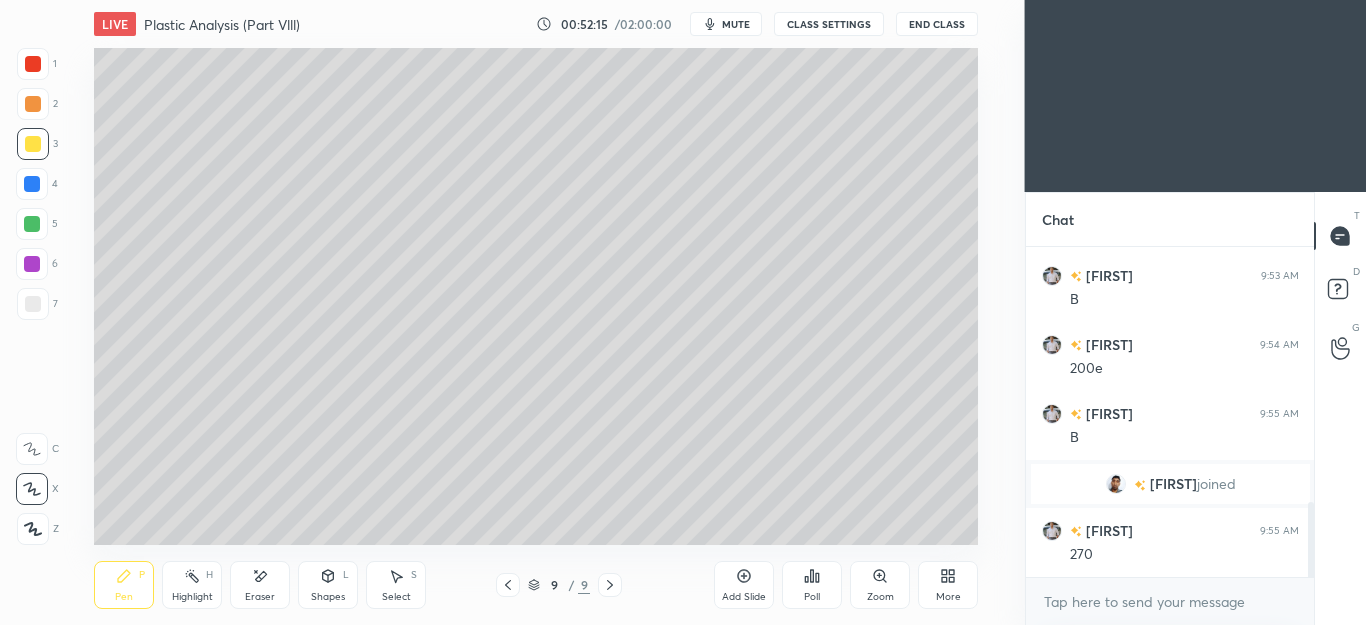 click 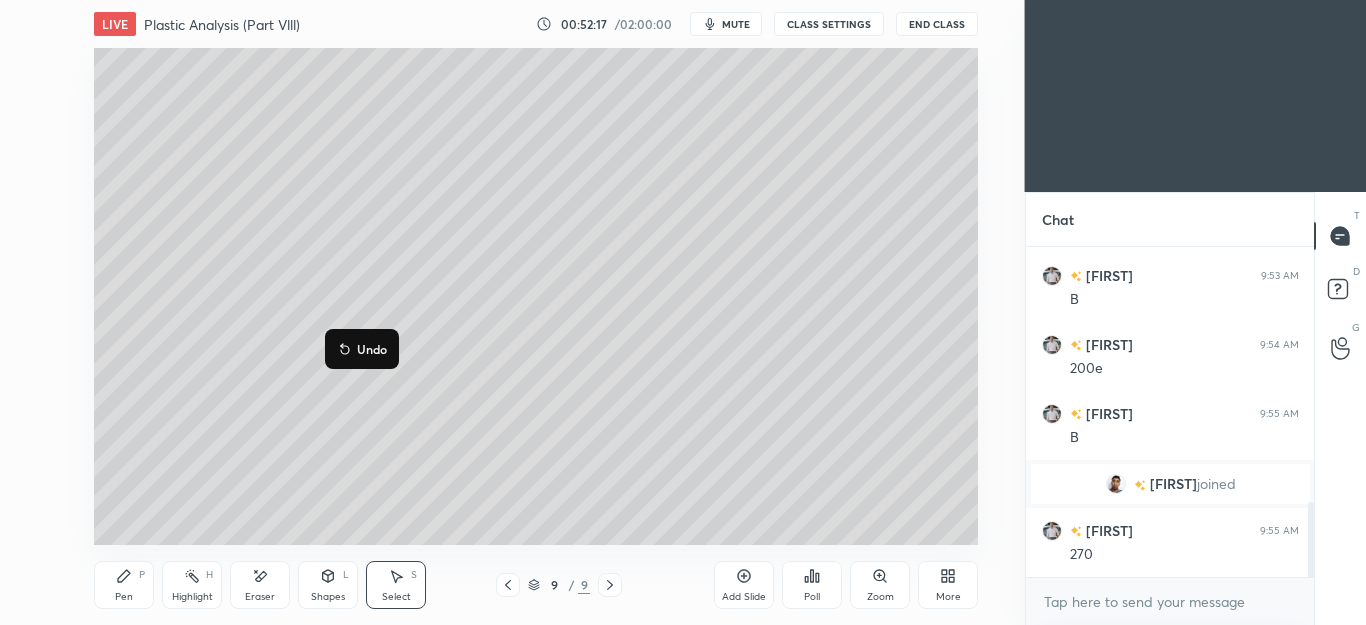 click on "Pen P" at bounding box center [124, 585] 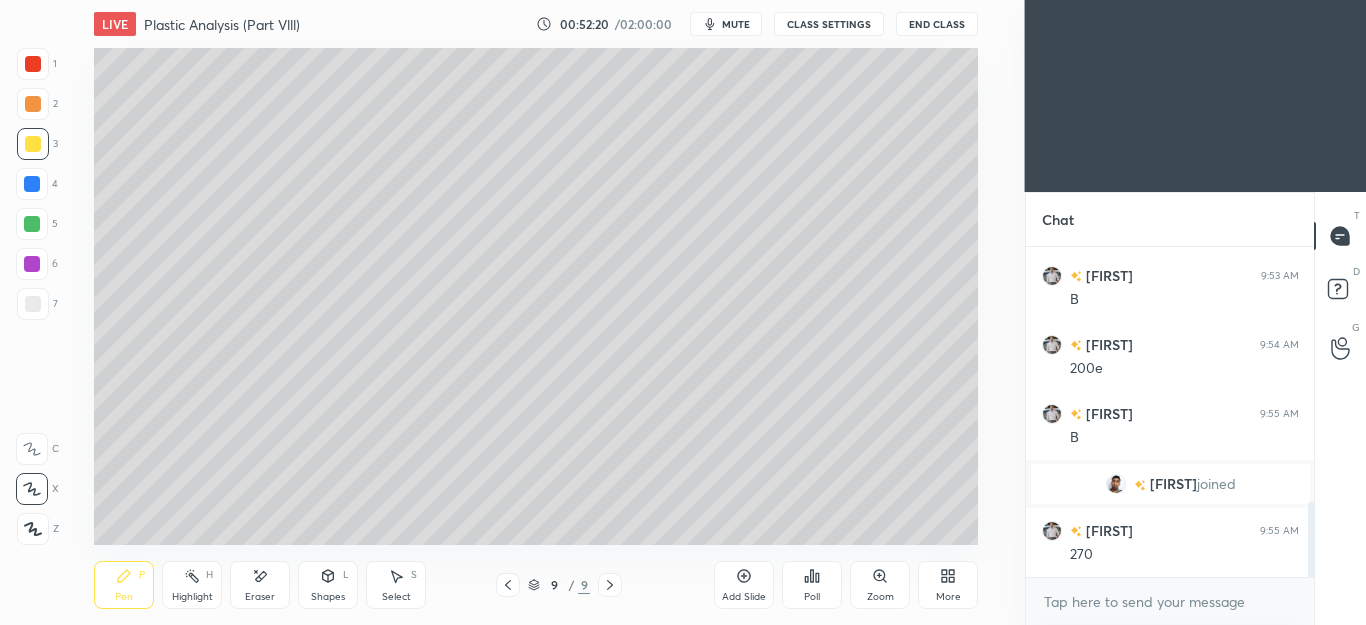 click at bounding box center [33, 304] 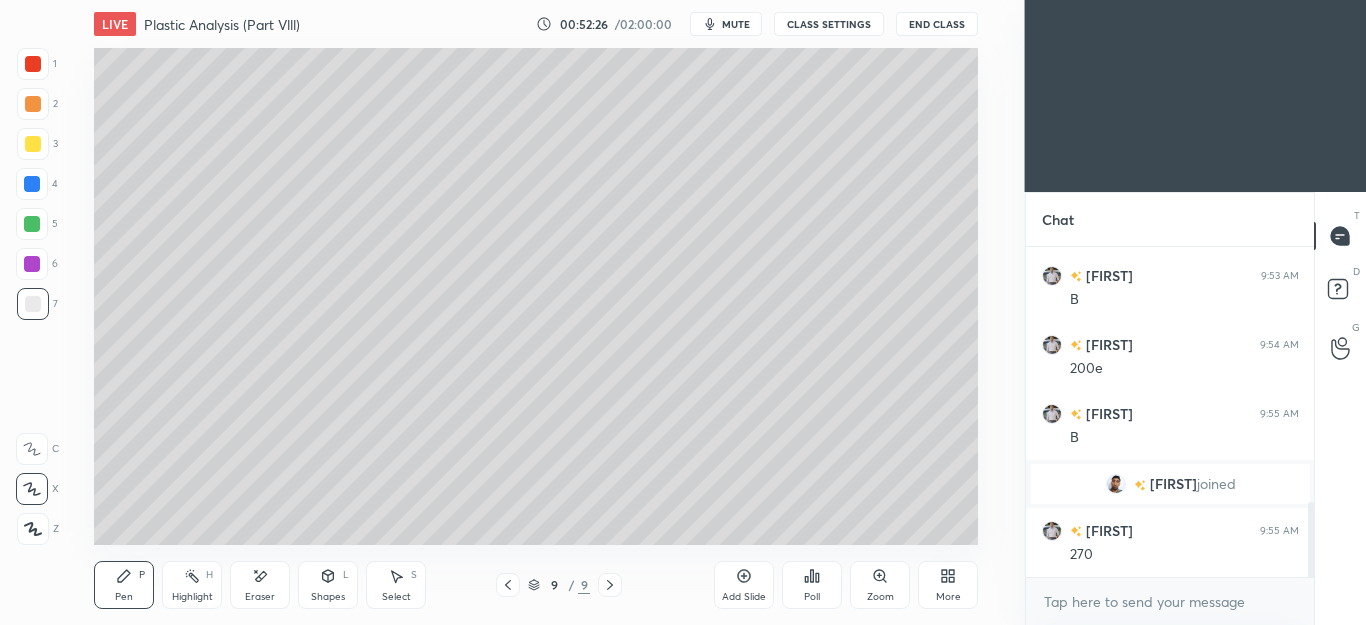 click on "Eraser" at bounding box center (260, 597) 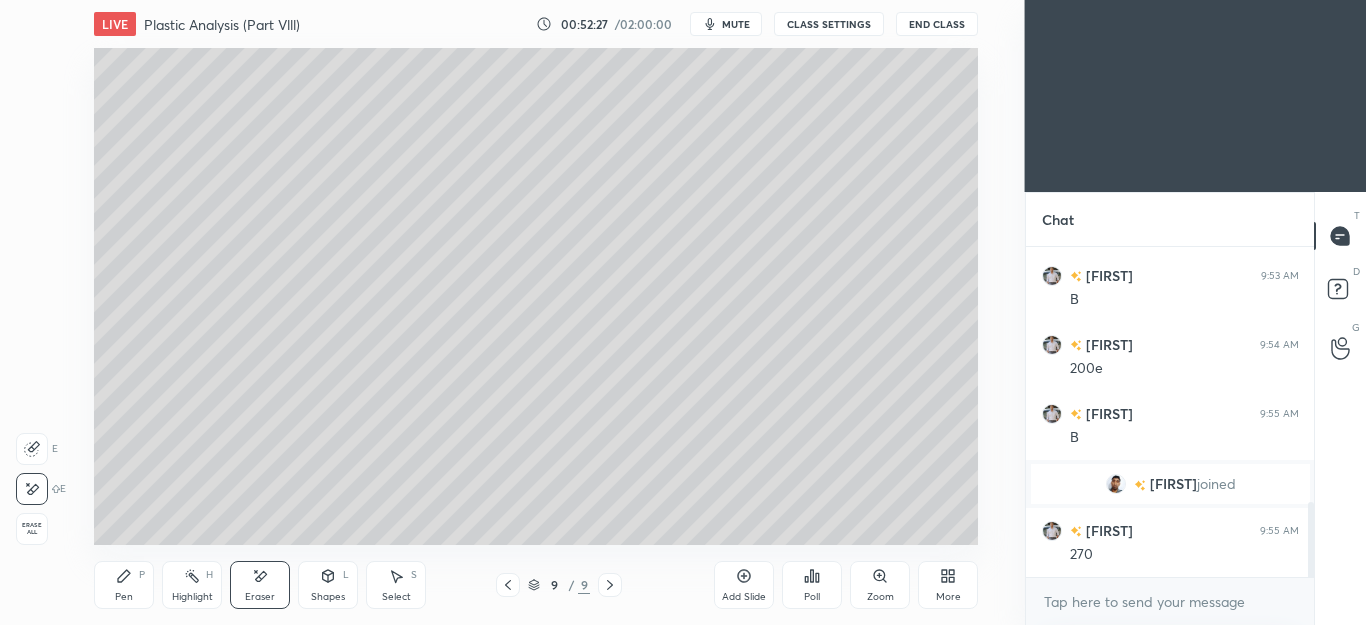 click on "Pen P" at bounding box center (124, 585) 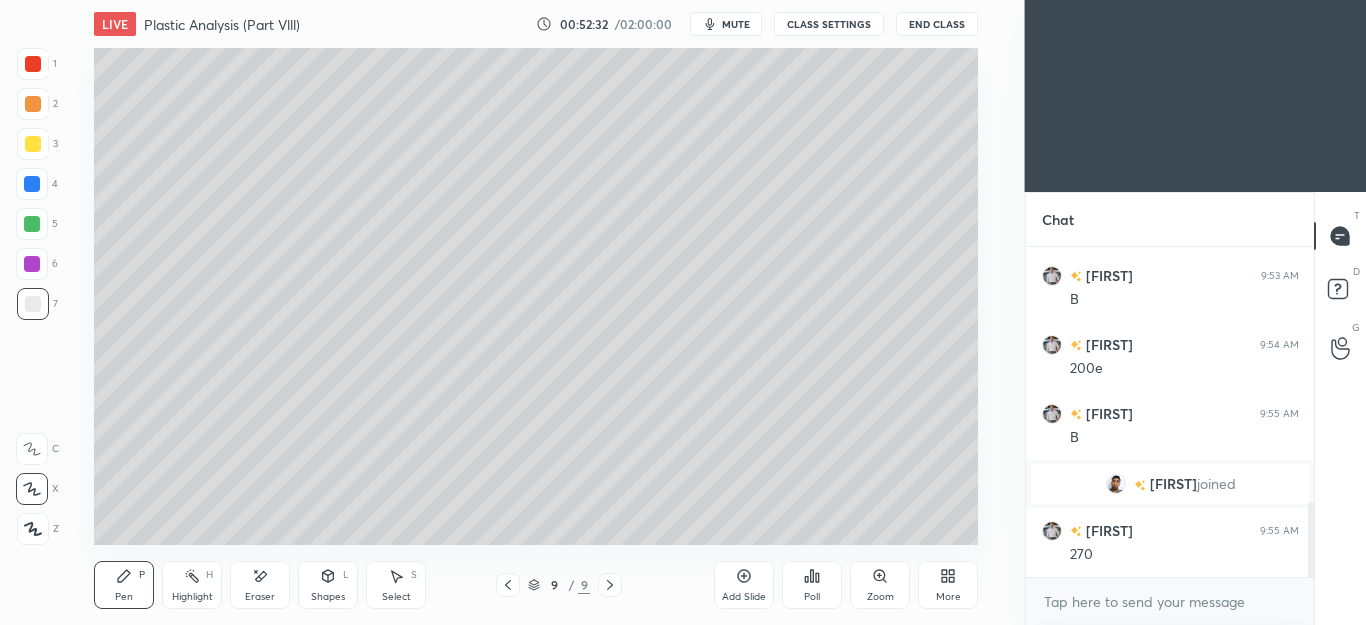 click 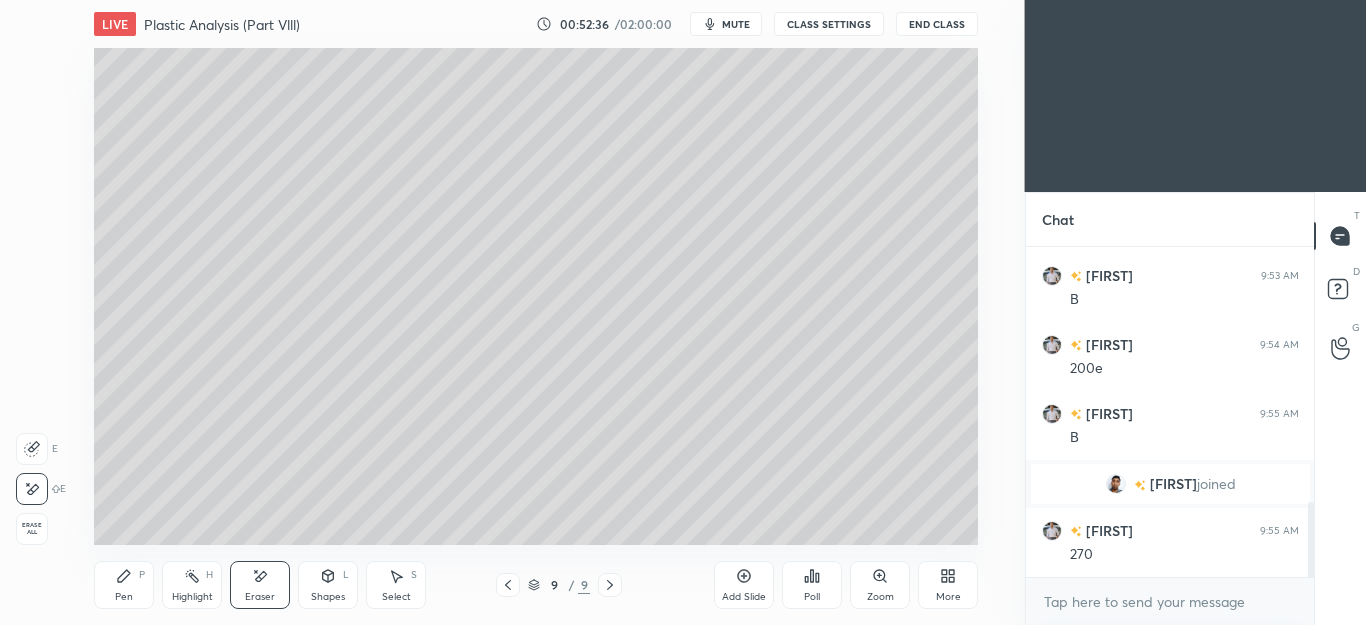 click on "Pen" at bounding box center [124, 597] 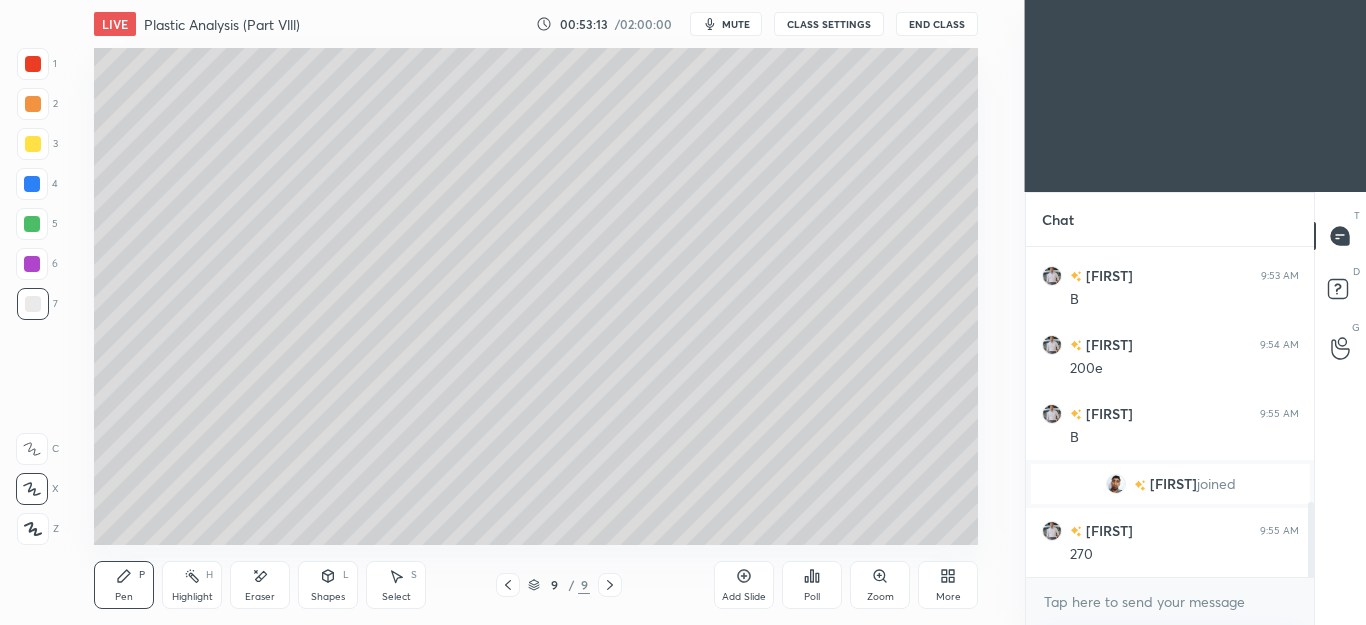 click at bounding box center [32, 224] 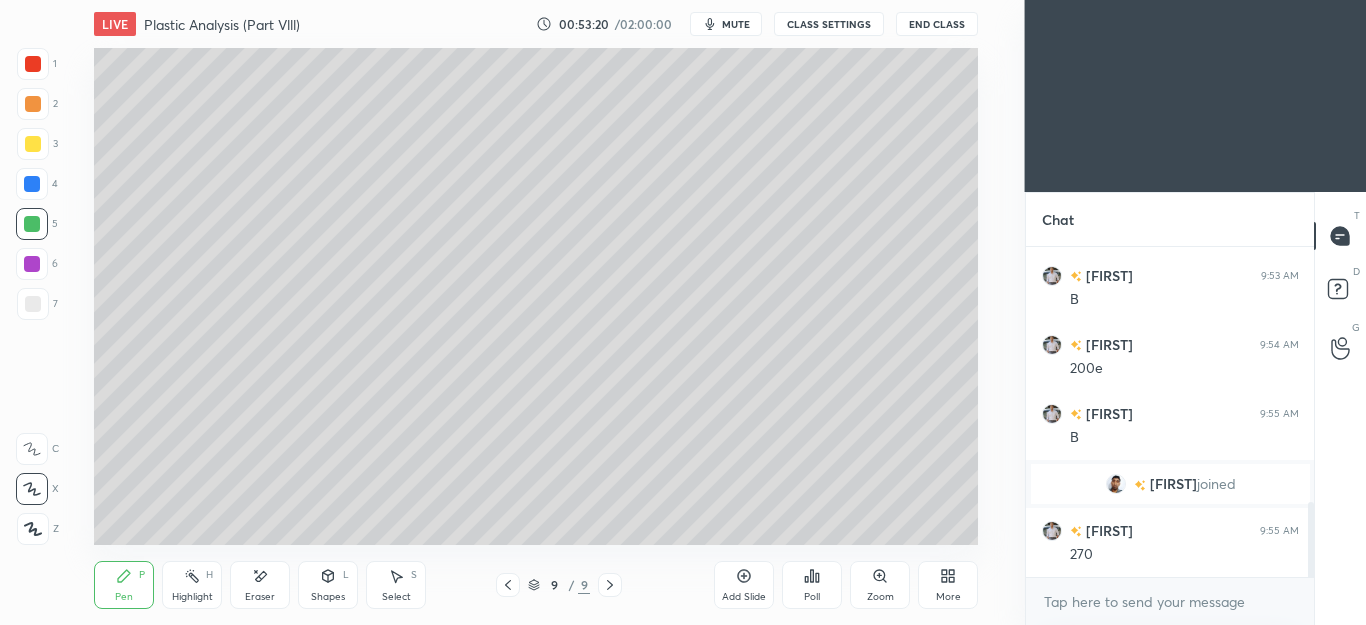 click on "Eraser" at bounding box center [260, 597] 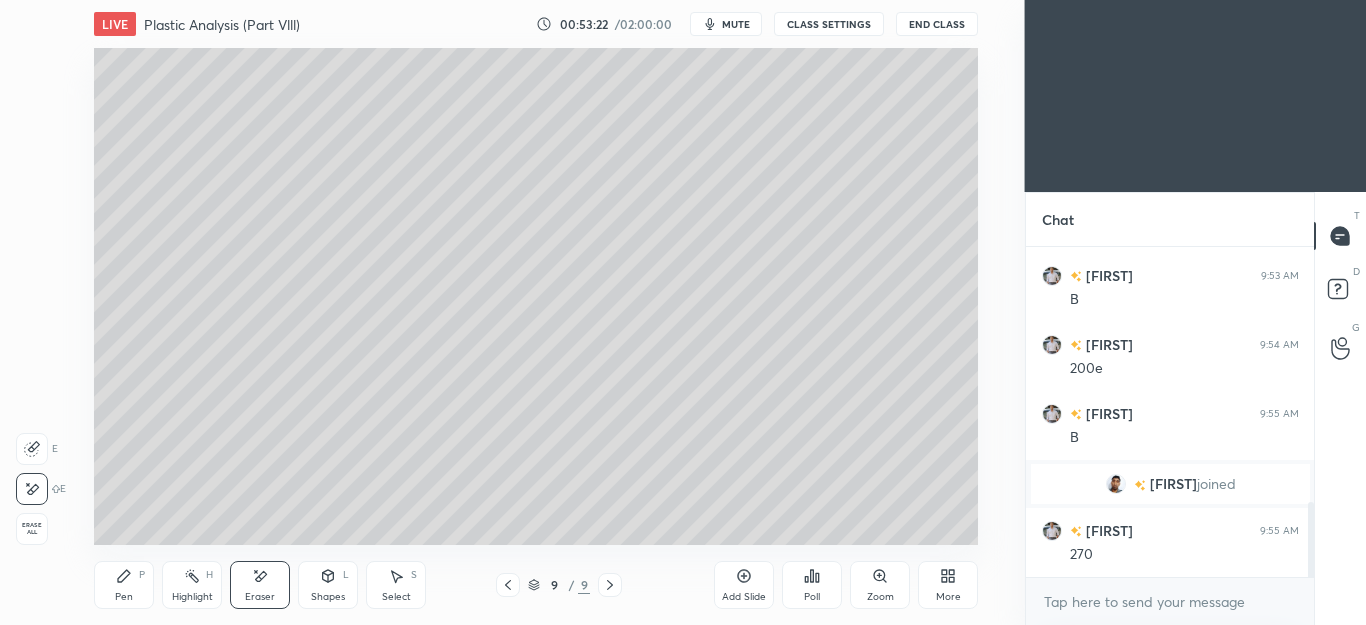 click on "Pen P" at bounding box center [124, 585] 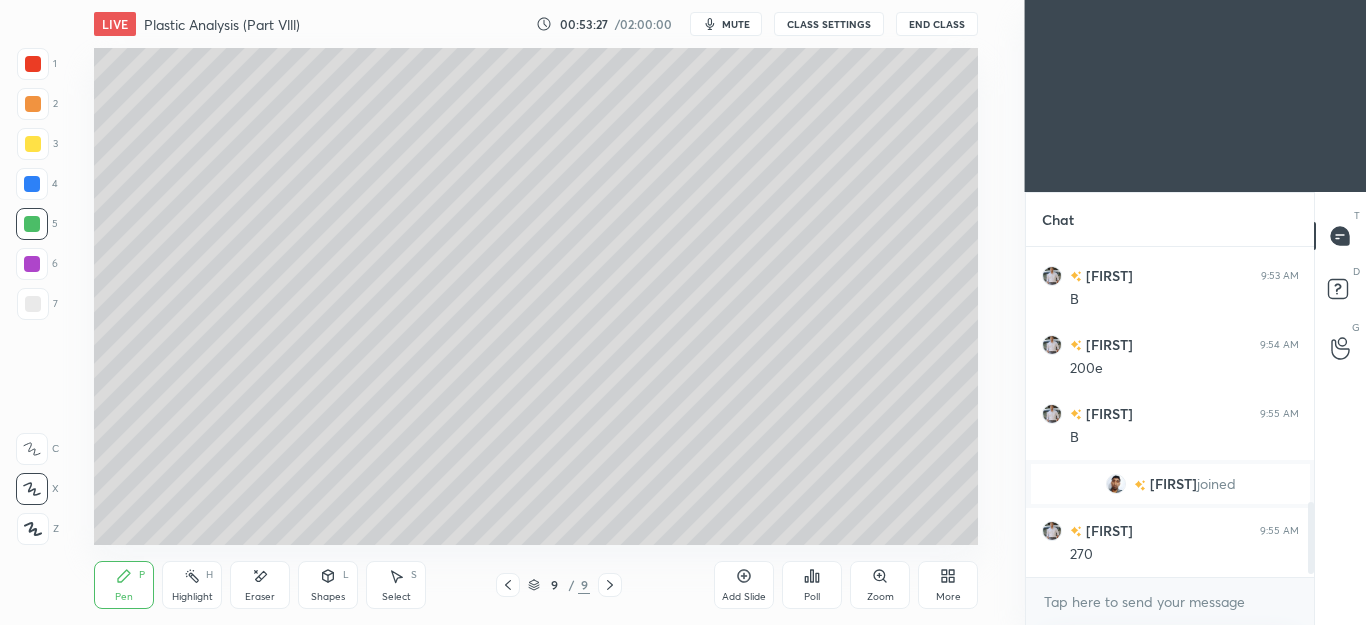 scroll, scrollTop: 1181, scrollLeft: 0, axis: vertical 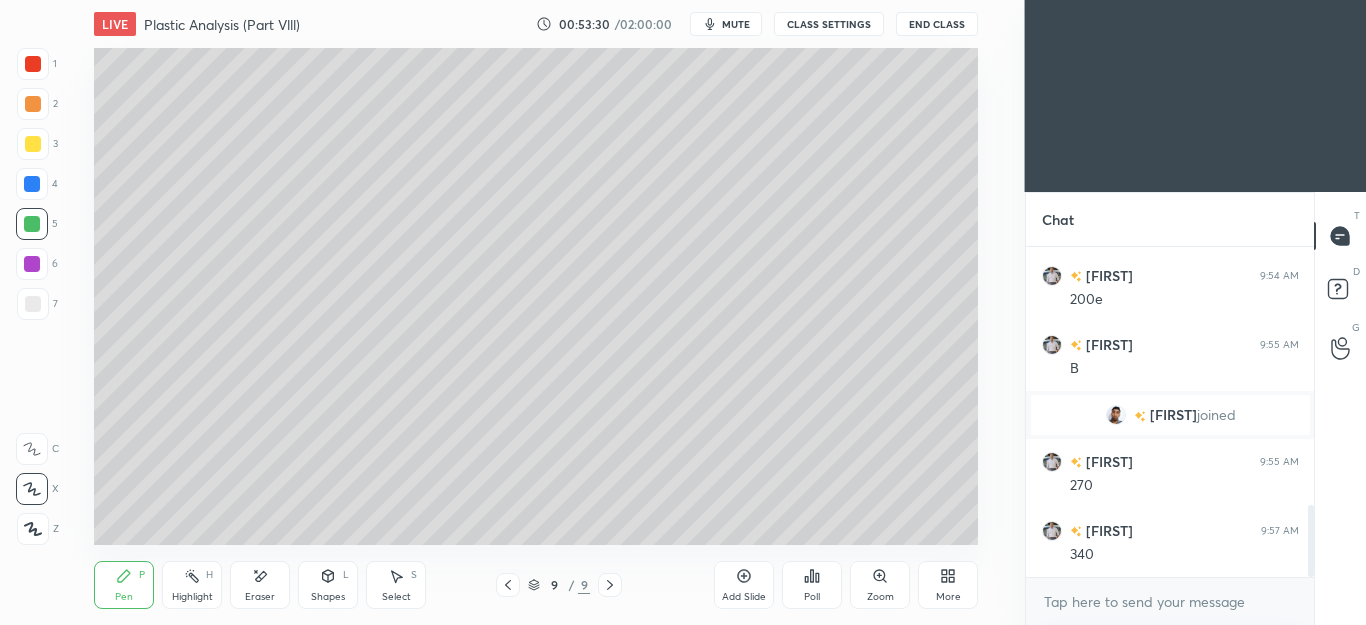 click at bounding box center [33, 304] 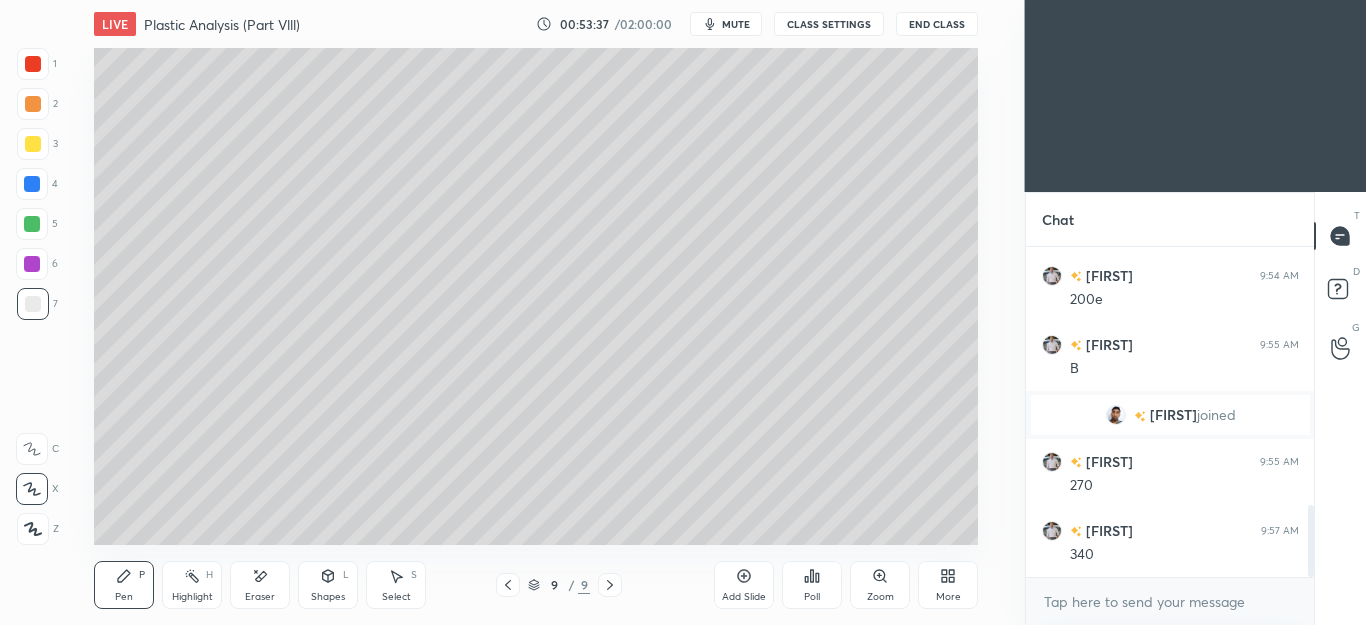 click on "Eraser" at bounding box center [260, 597] 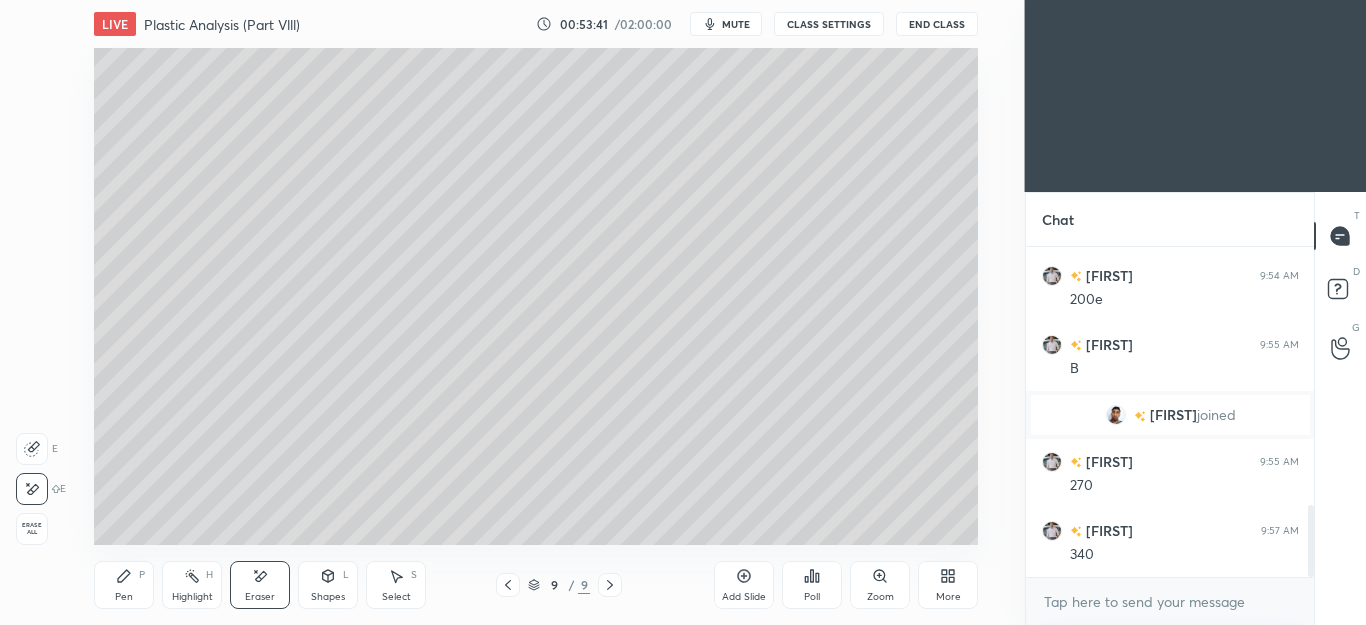 click on "Pen" at bounding box center (124, 597) 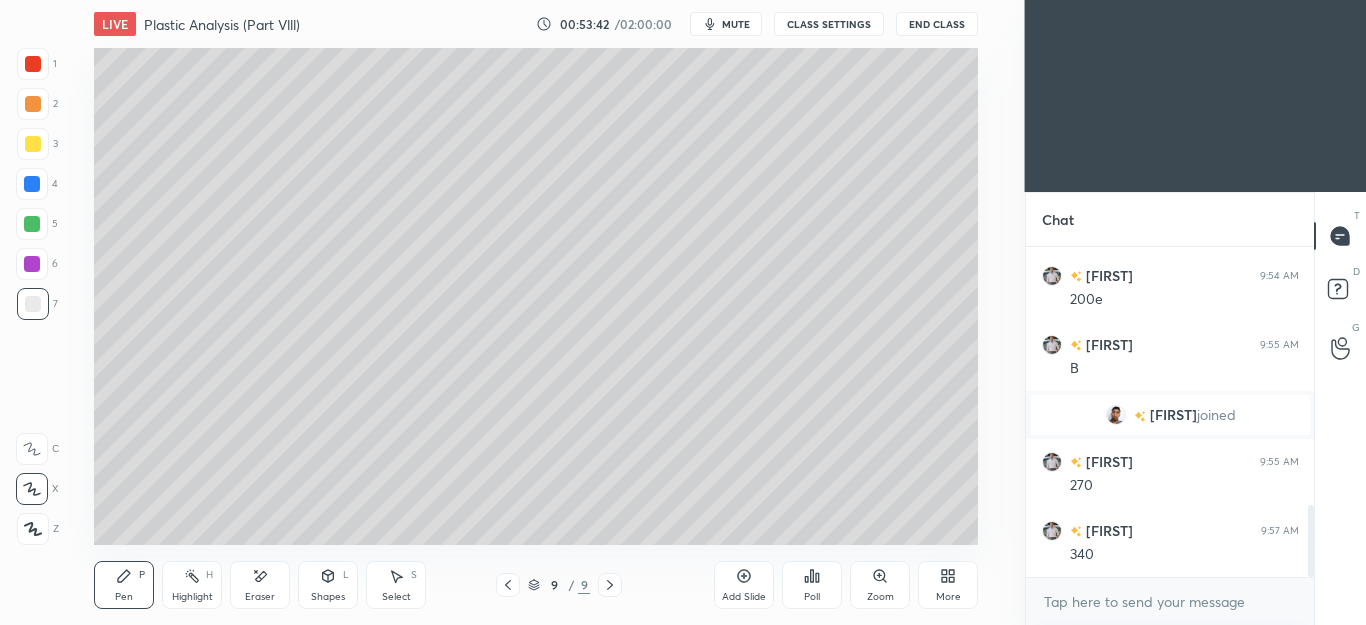 click on "Eraser" at bounding box center (260, 597) 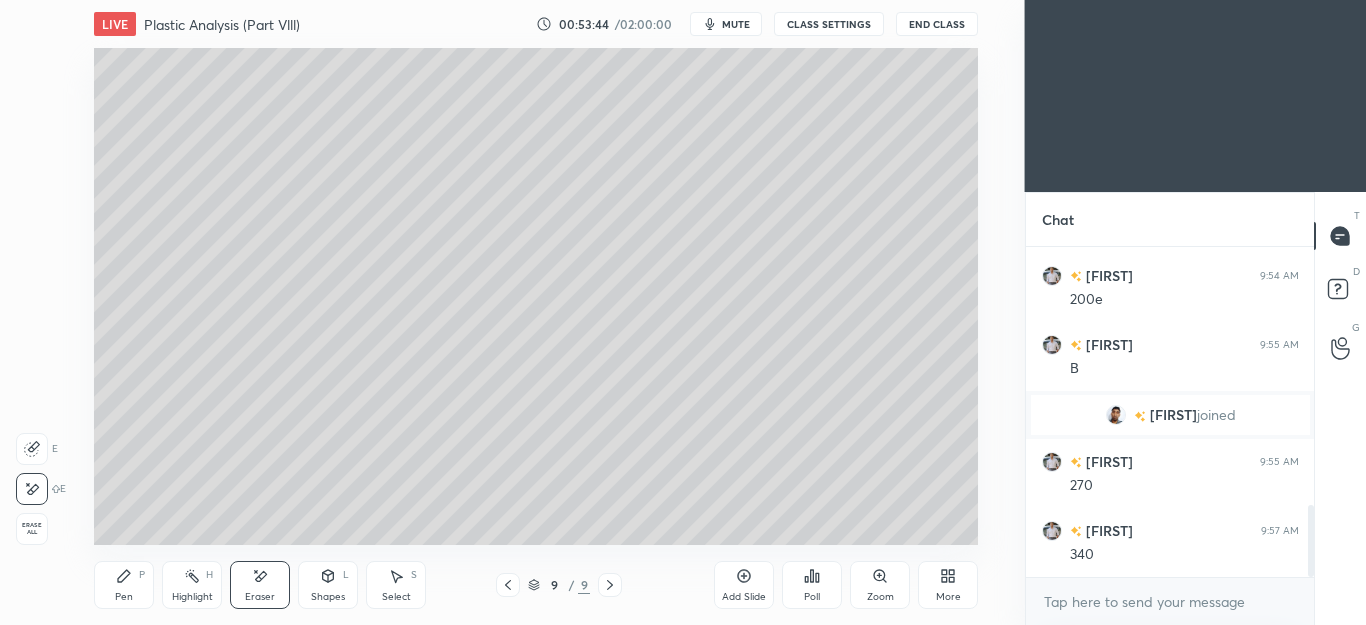 click 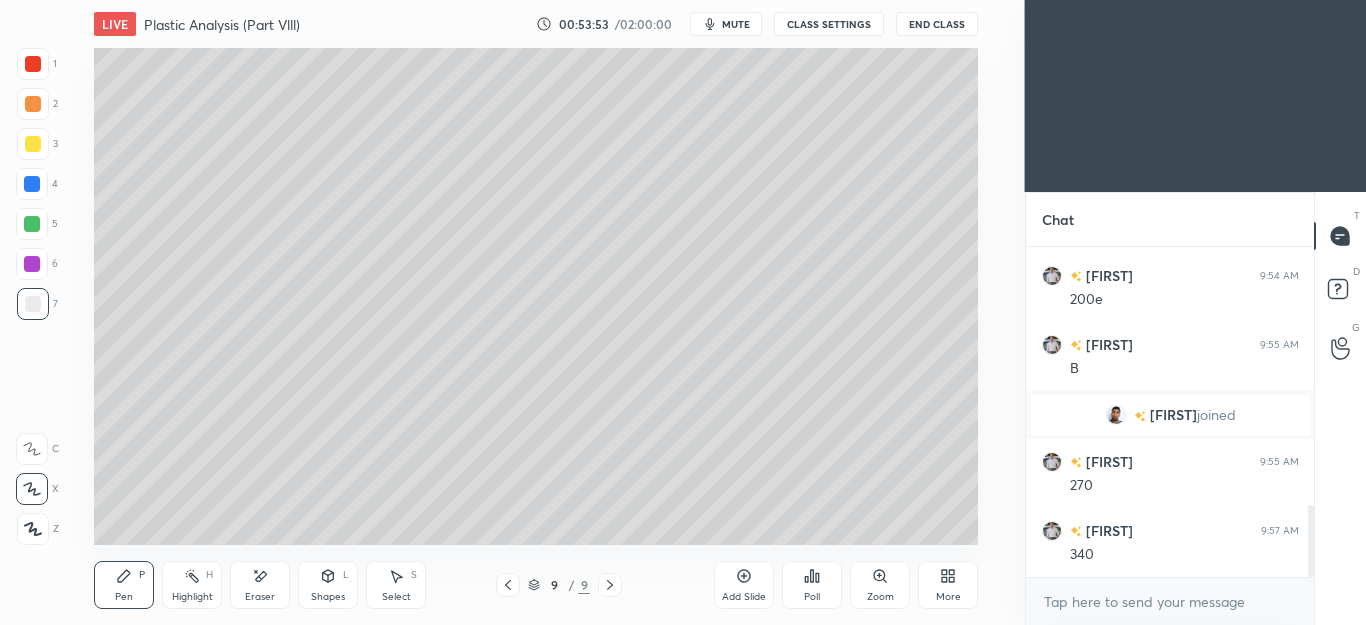 click on "5" at bounding box center (37, 224) 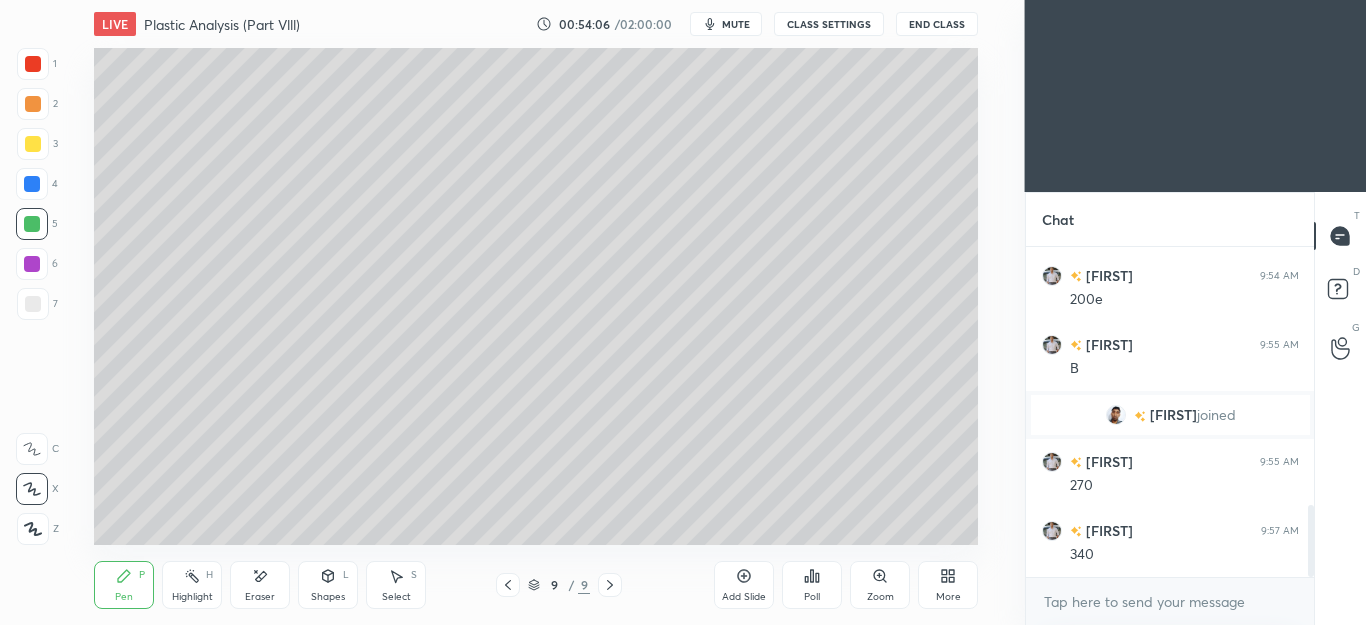 click at bounding box center (32, 184) 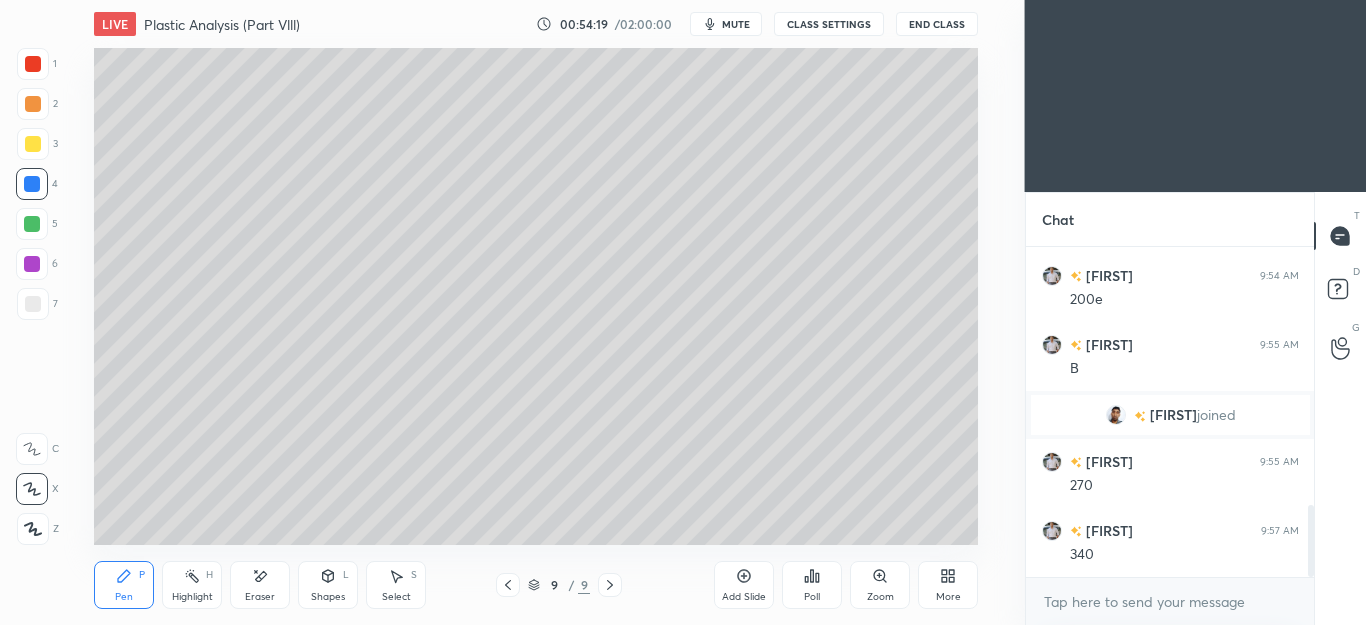 click at bounding box center [33, 104] 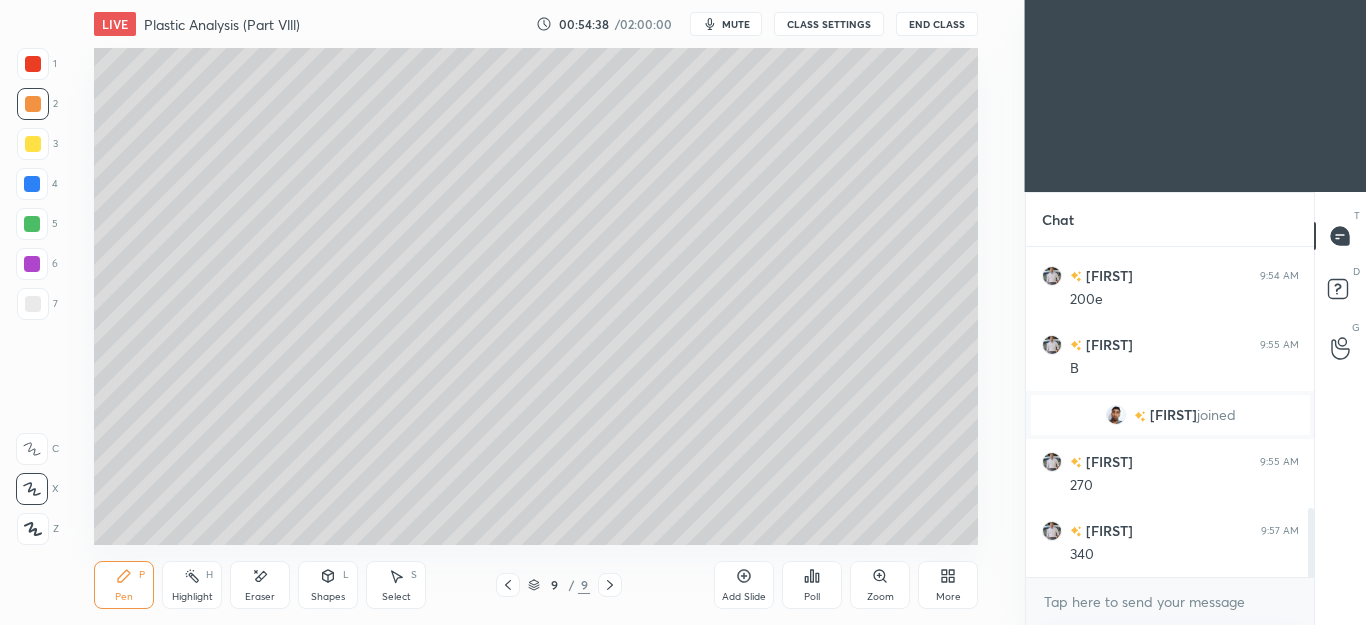 scroll, scrollTop: 1250, scrollLeft: 0, axis: vertical 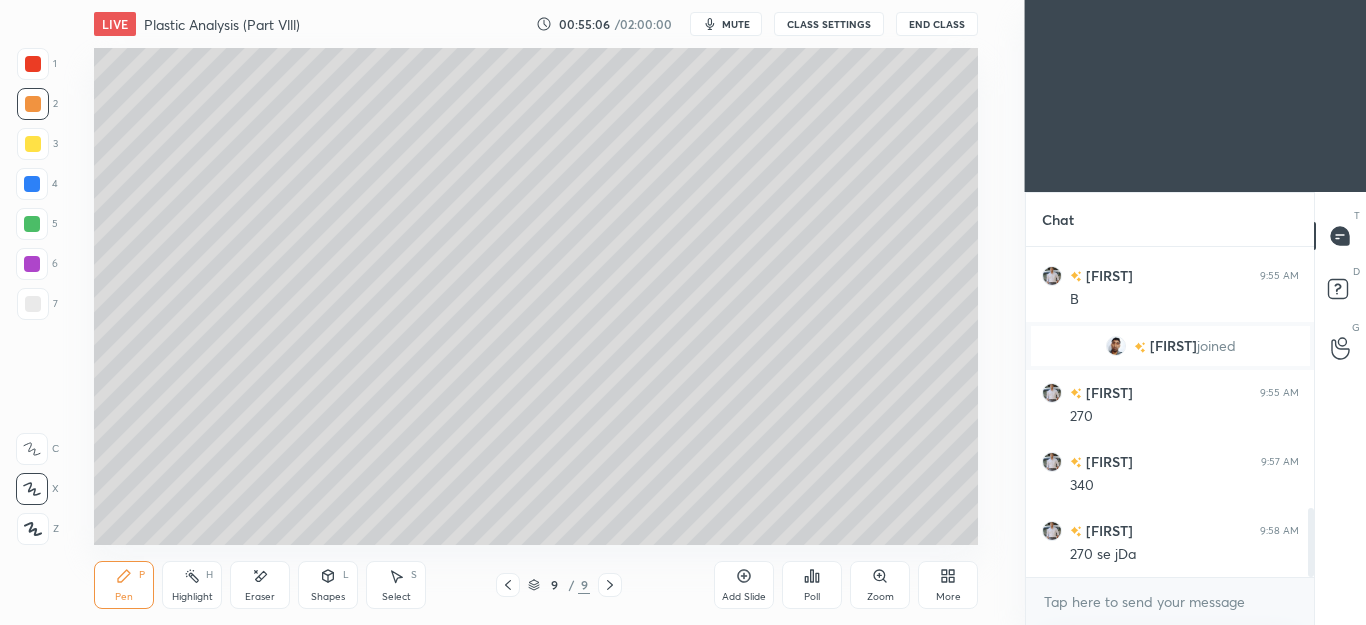 click on "Eraser" at bounding box center [260, 585] 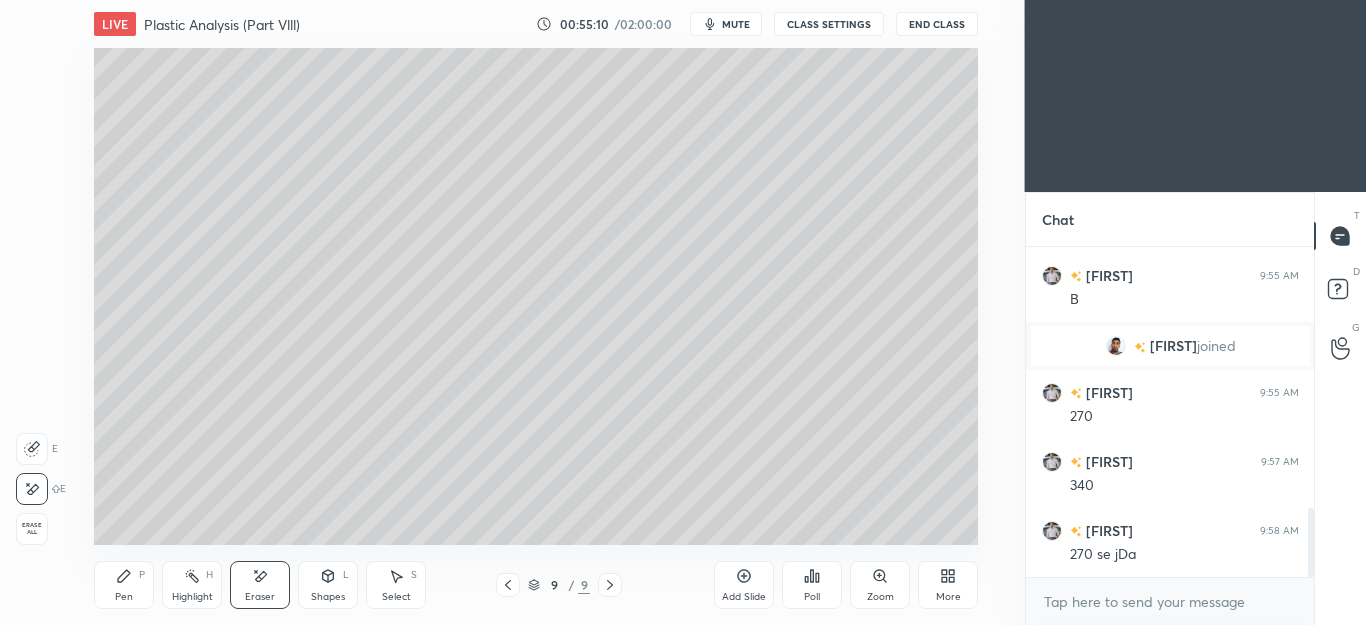 click on "Pen P" at bounding box center [124, 585] 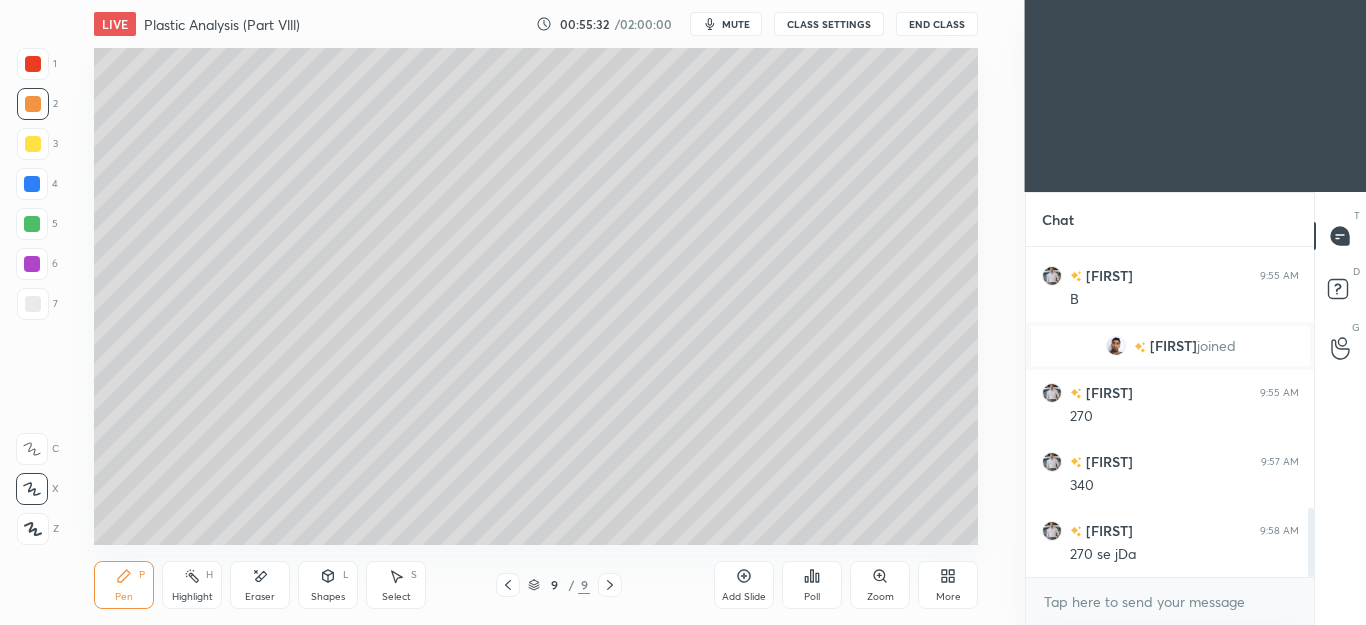 click at bounding box center (610, 585) 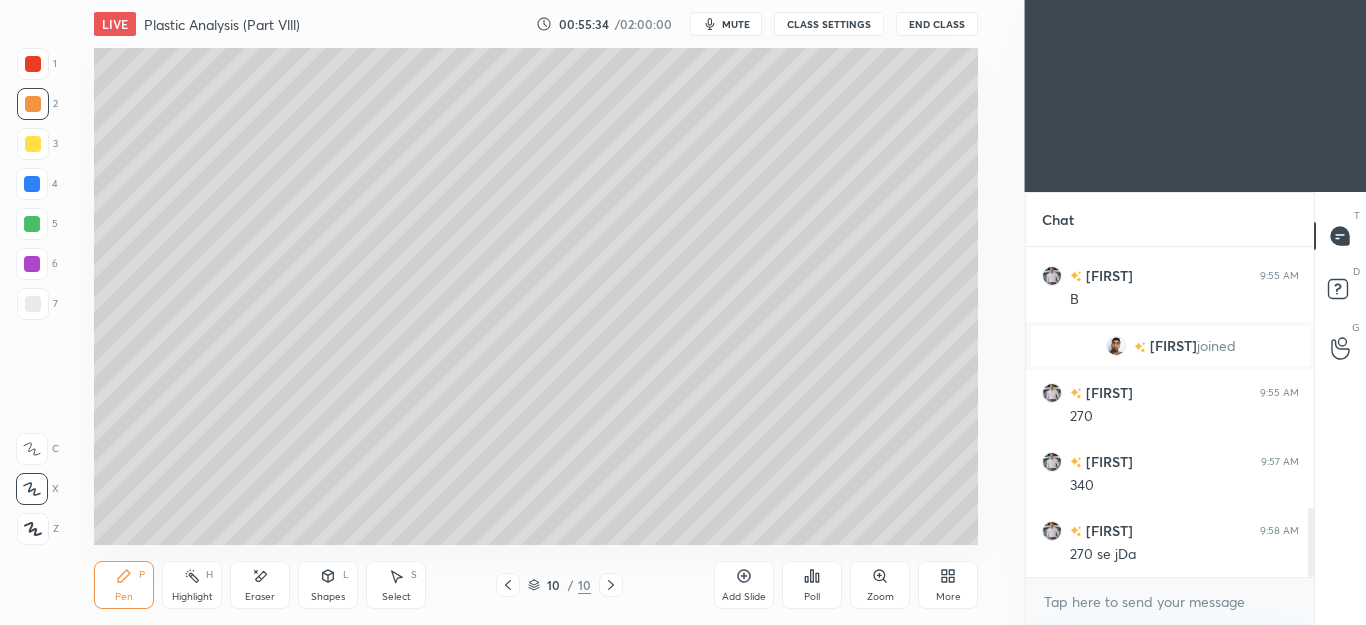click at bounding box center [33, 304] 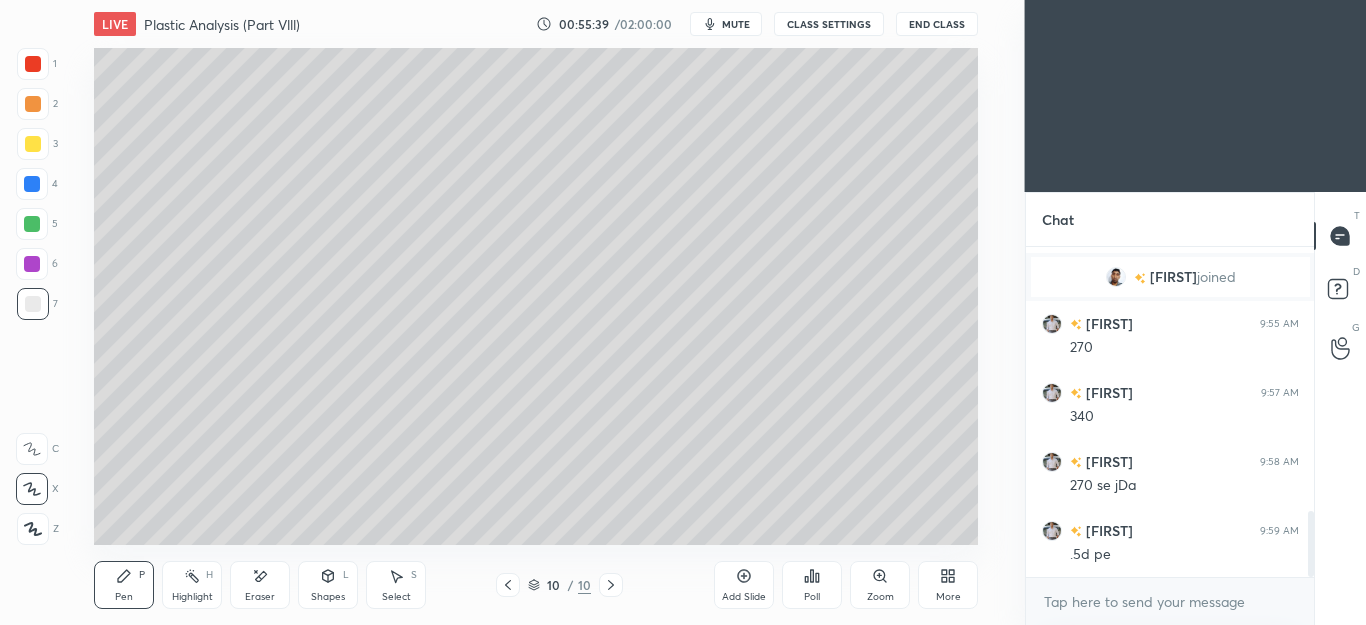 scroll, scrollTop: 1339, scrollLeft: 0, axis: vertical 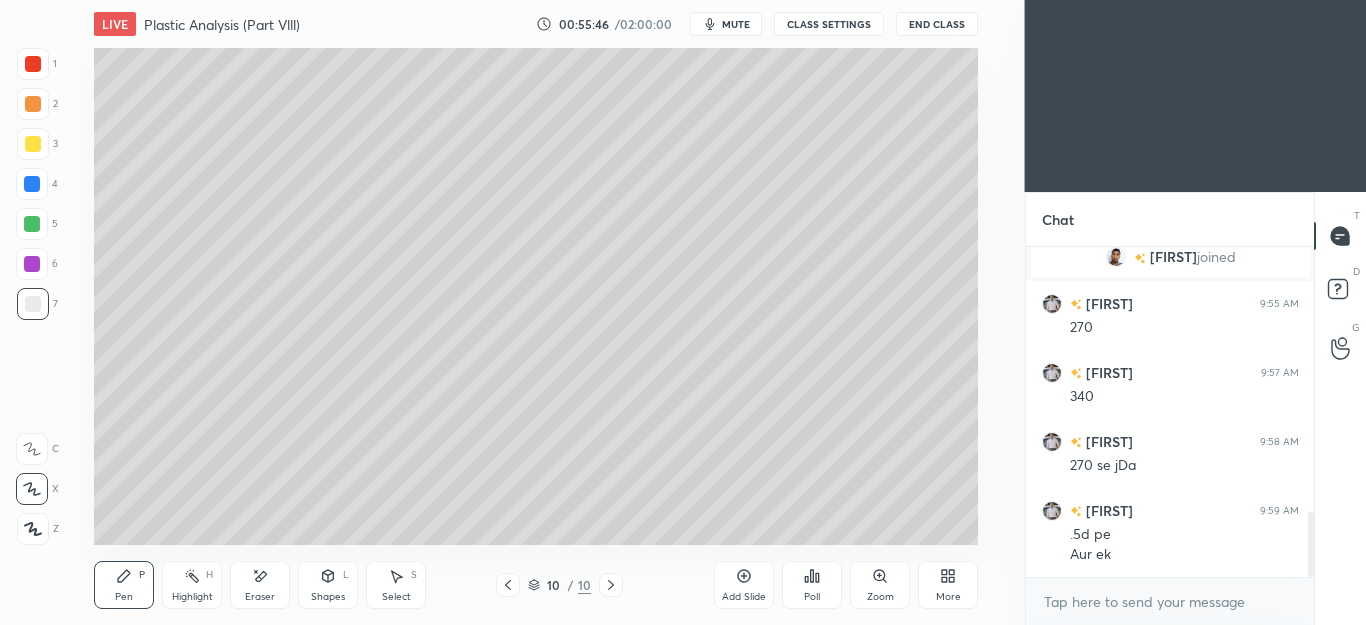 click at bounding box center (32, 224) 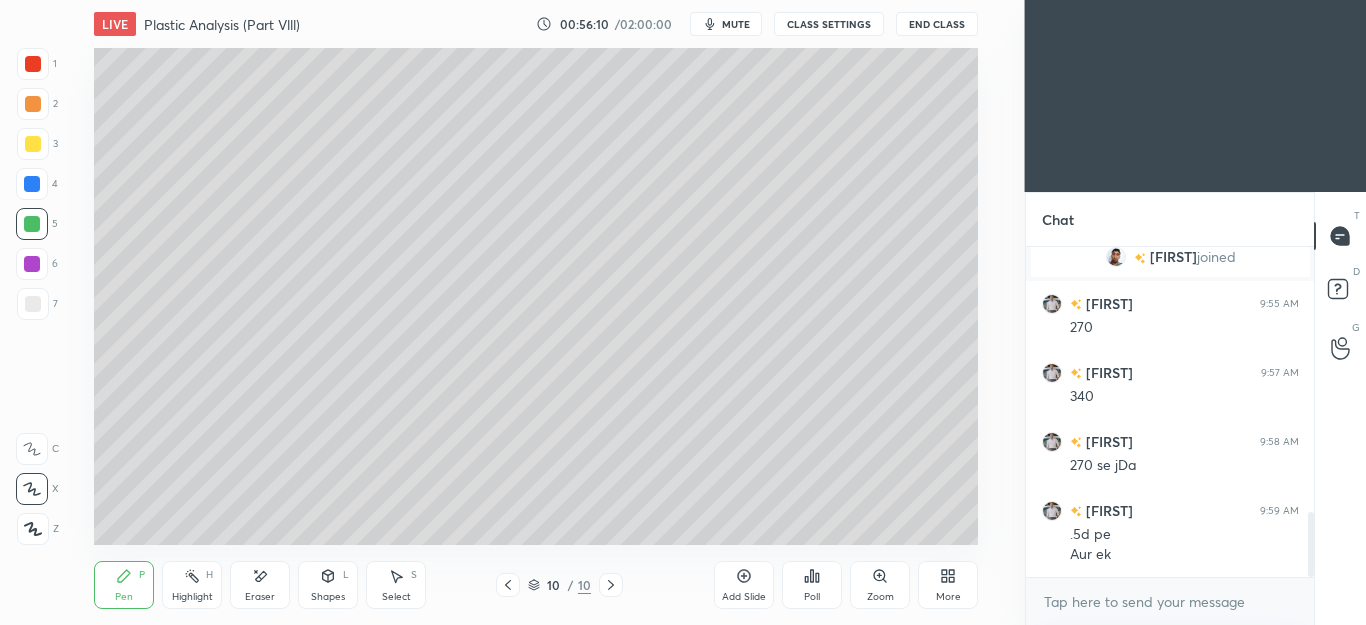 click 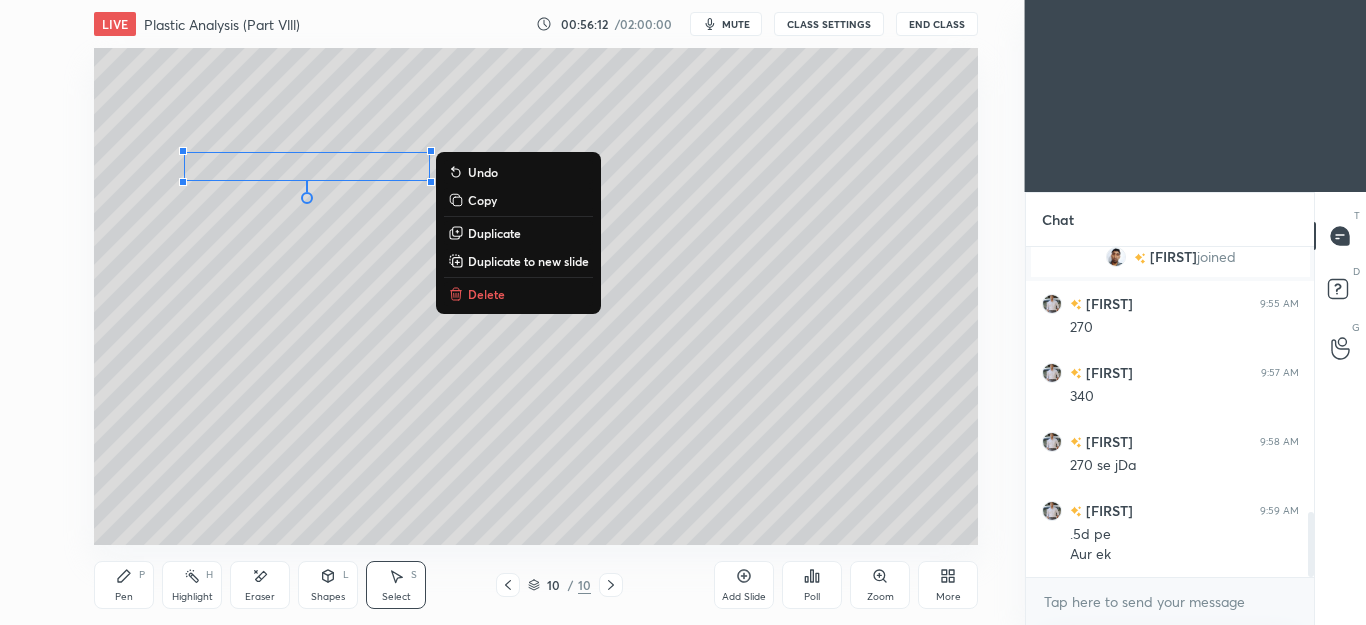 click on "Duplicate" at bounding box center (494, 233) 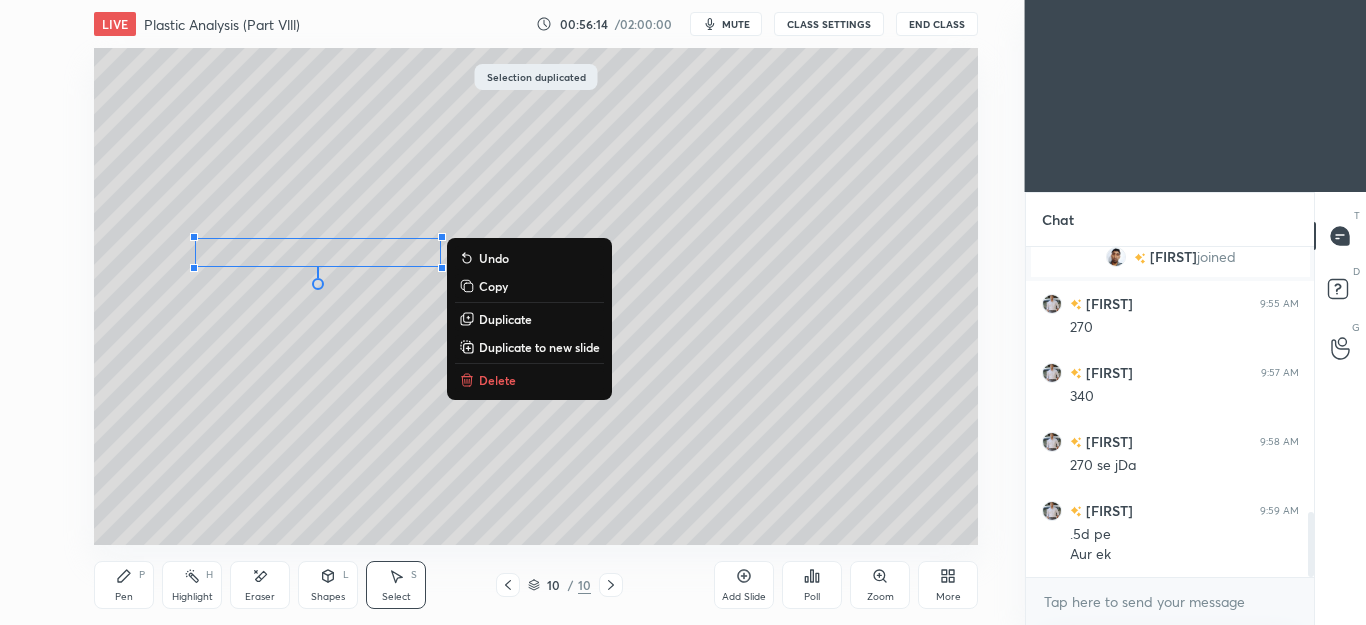 click on "Pen P" at bounding box center (124, 585) 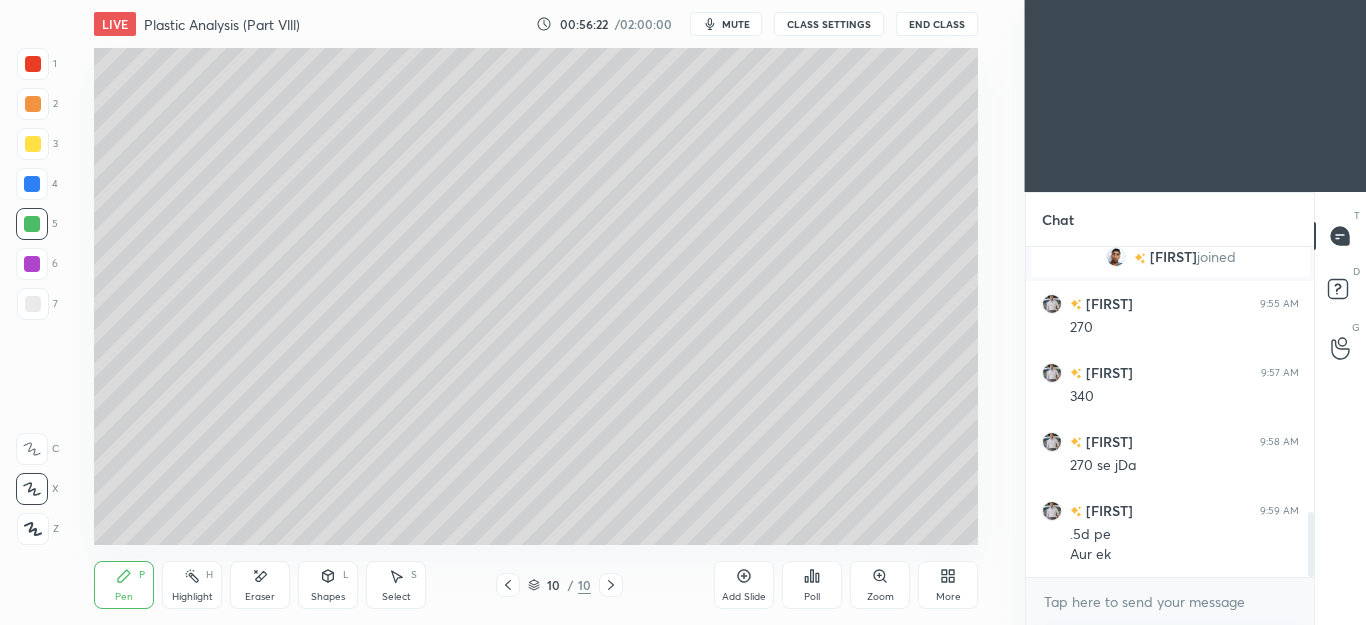 click on "Select S" at bounding box center [396, 585] 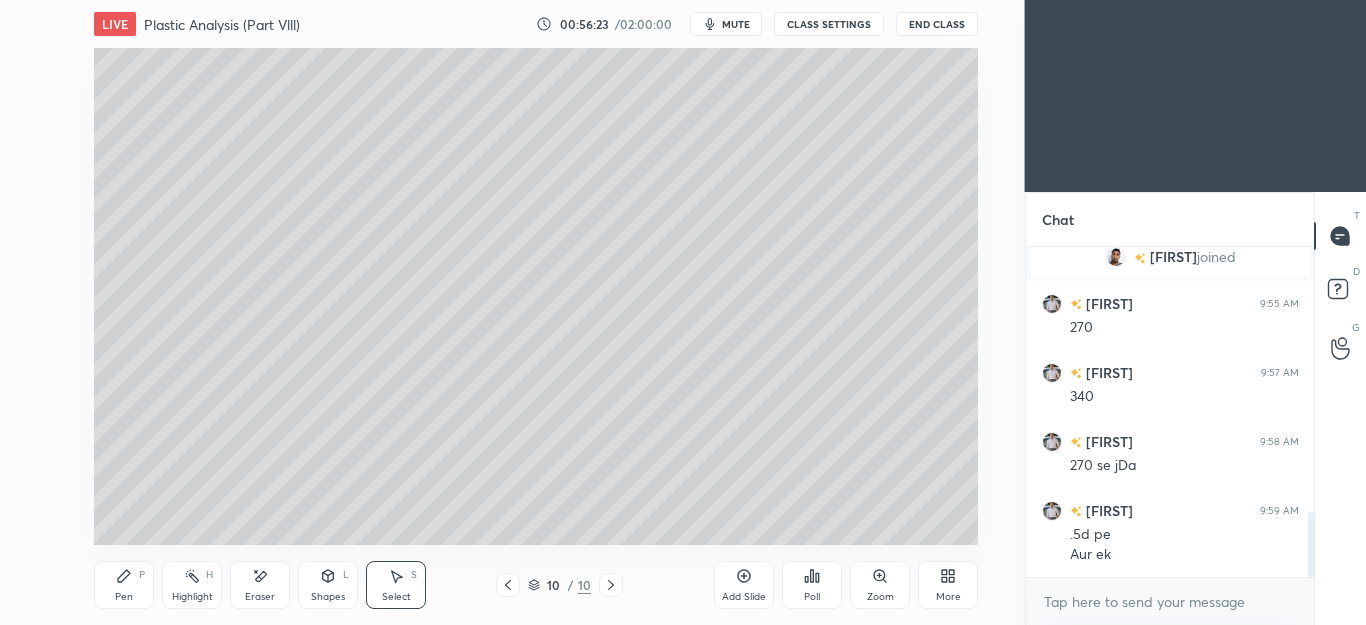 click 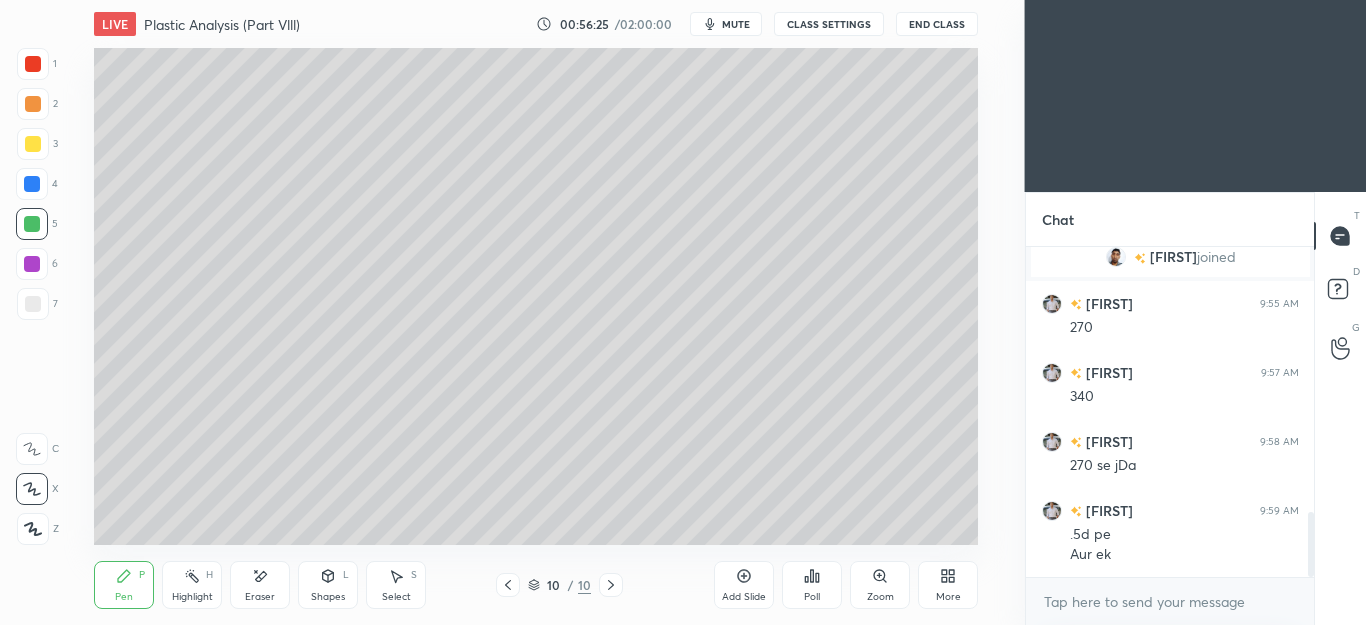 click 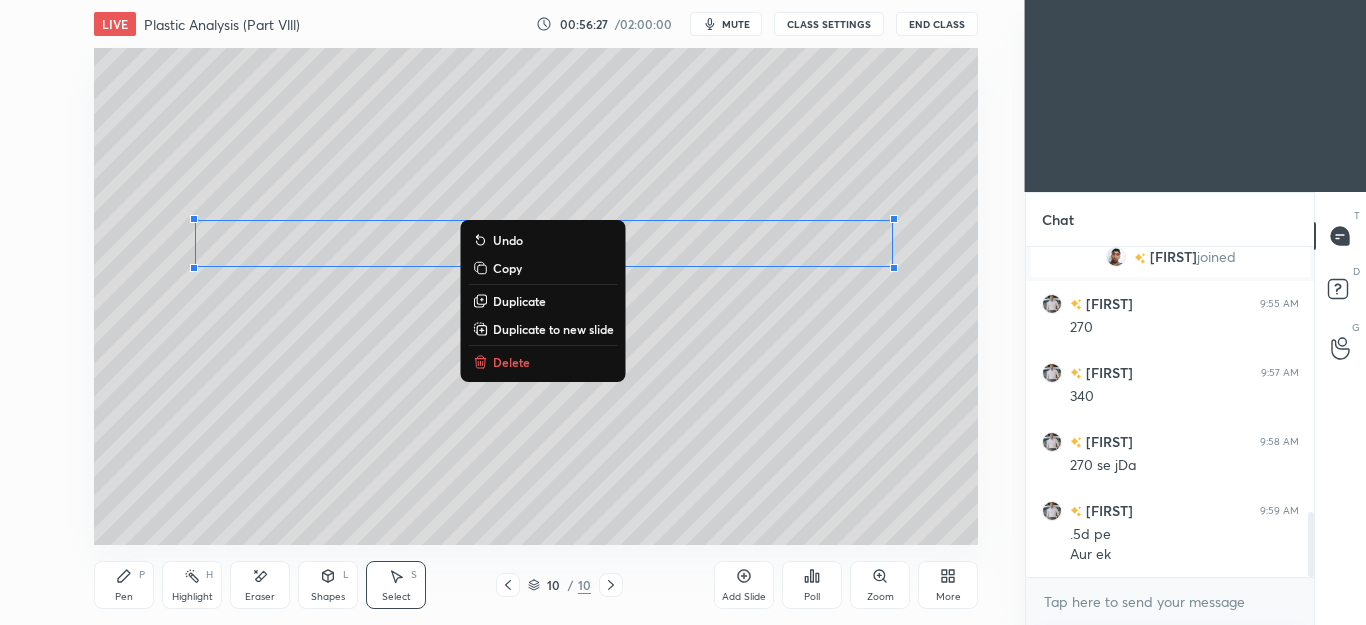 click on "Duplicate" at bounding box center [543, 301] 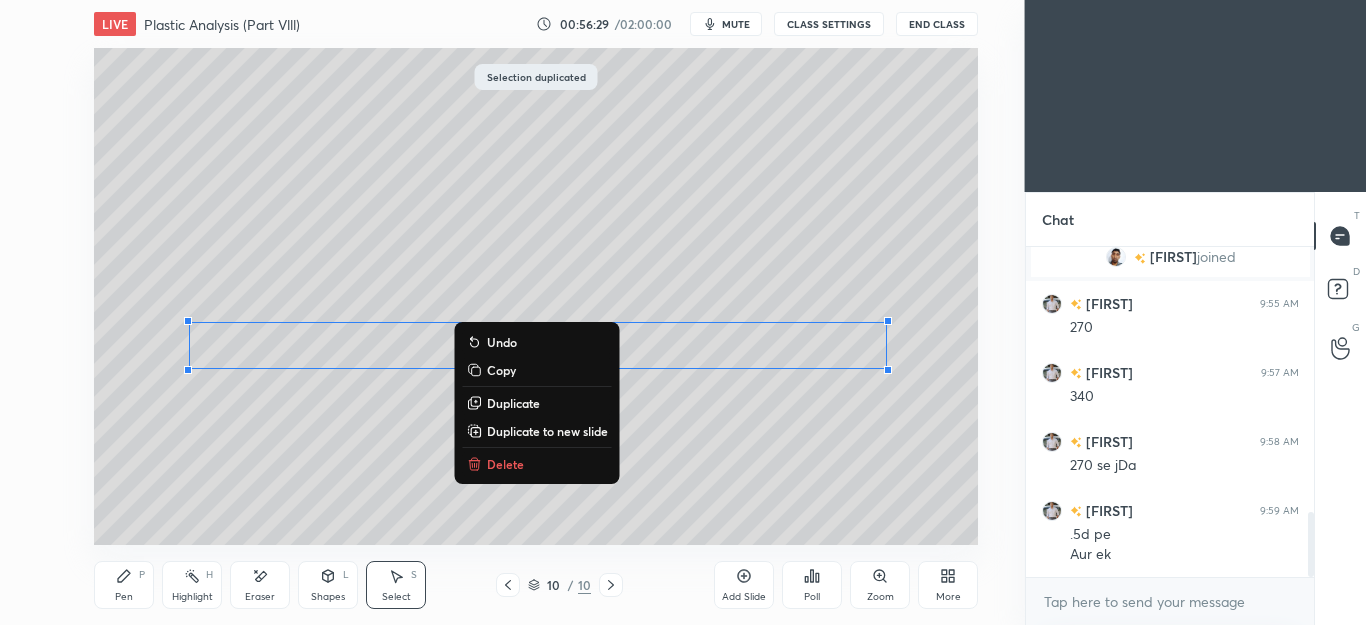 click 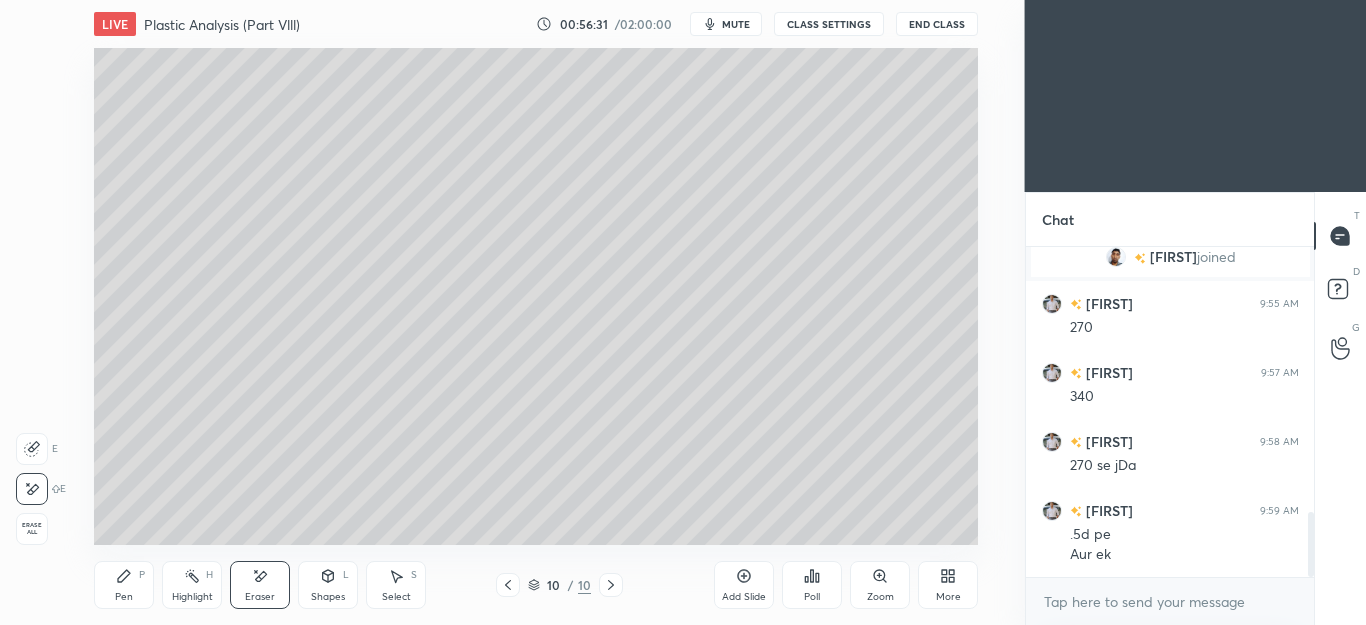 click on "Pen P" at bounding box center [124, 585] 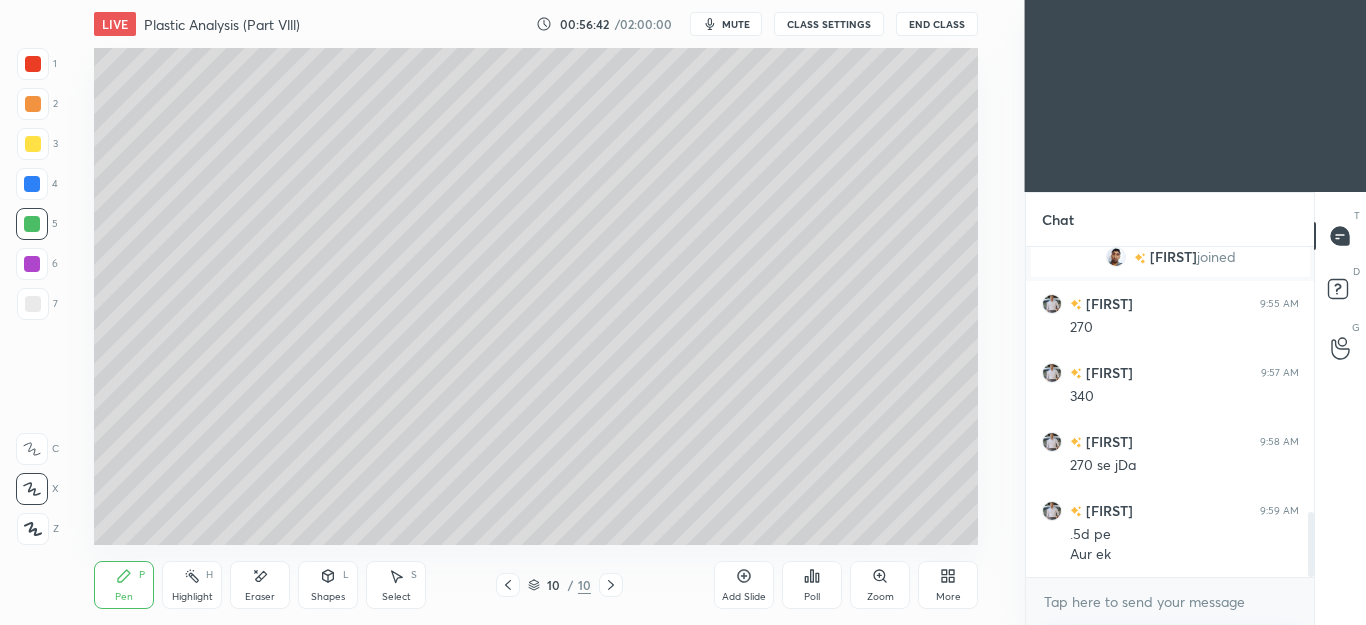 click at bounding box center [33, 144] 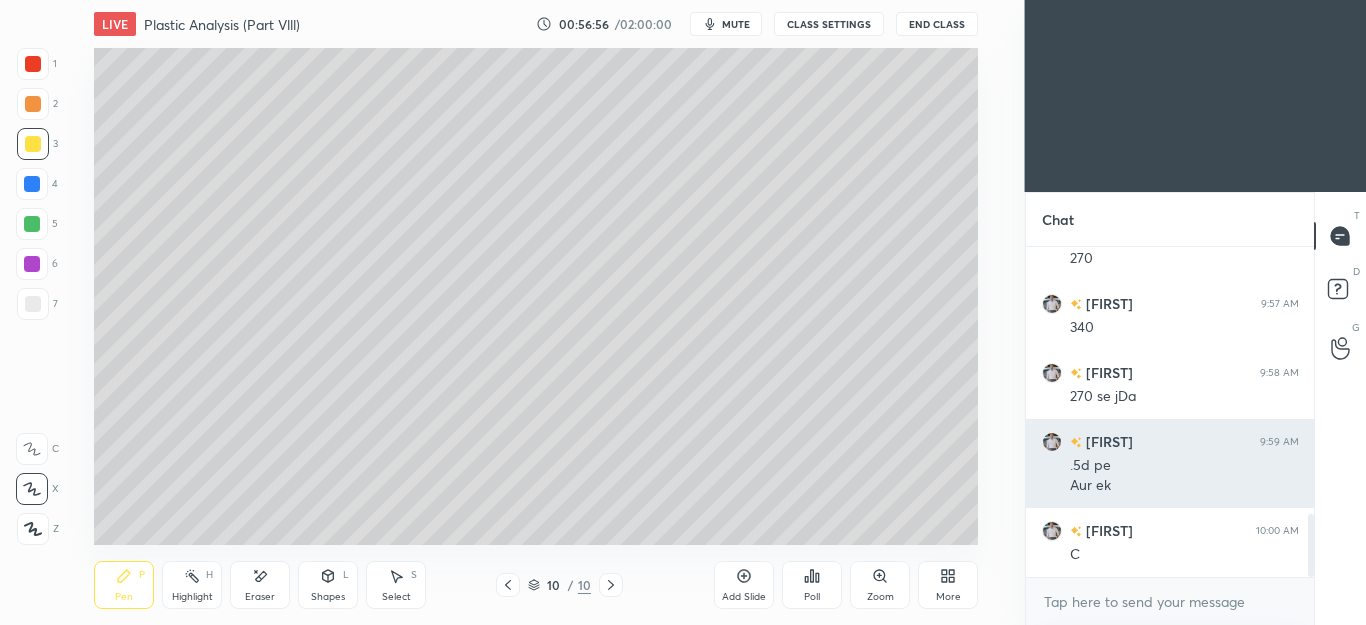 scroll, scrollTop: 1477, scrollLeft: 0, axis: vertical 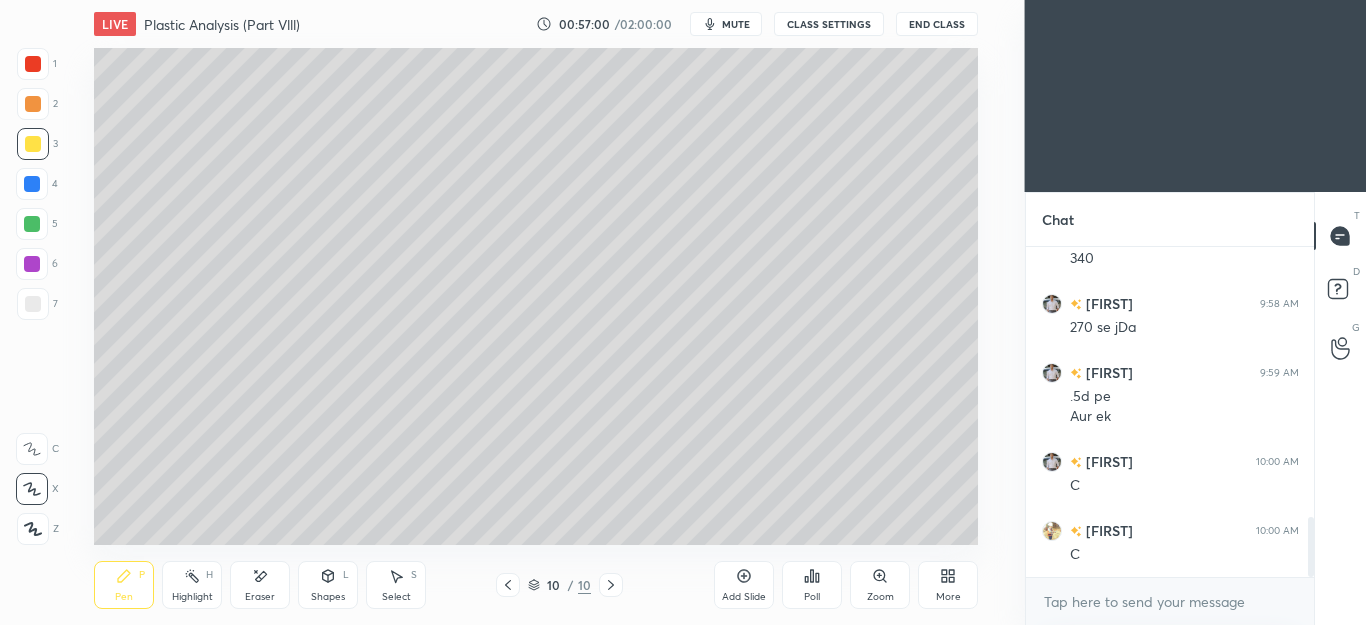 click 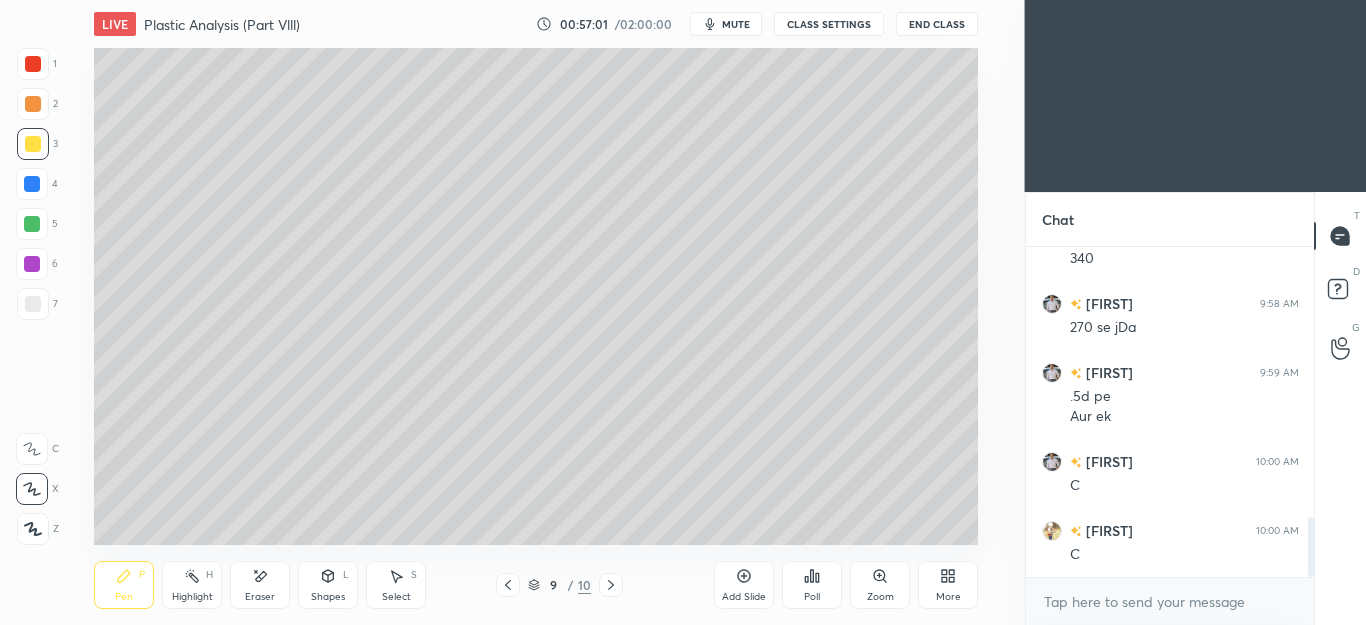 click 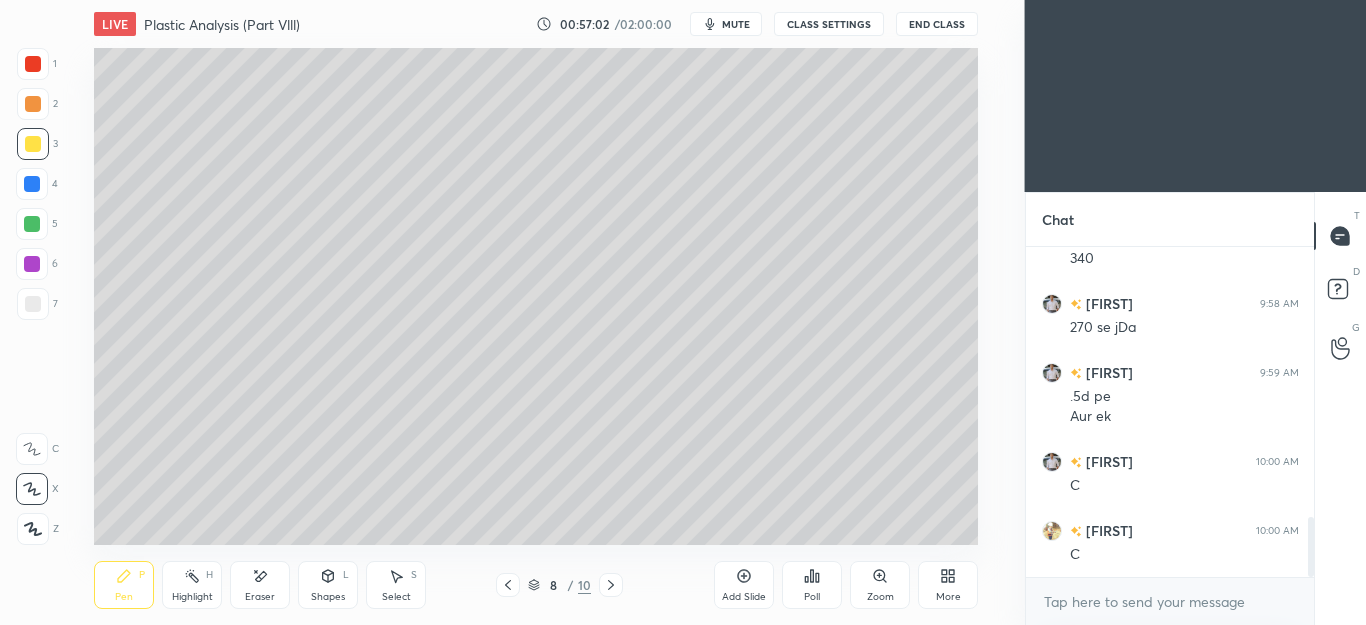 click 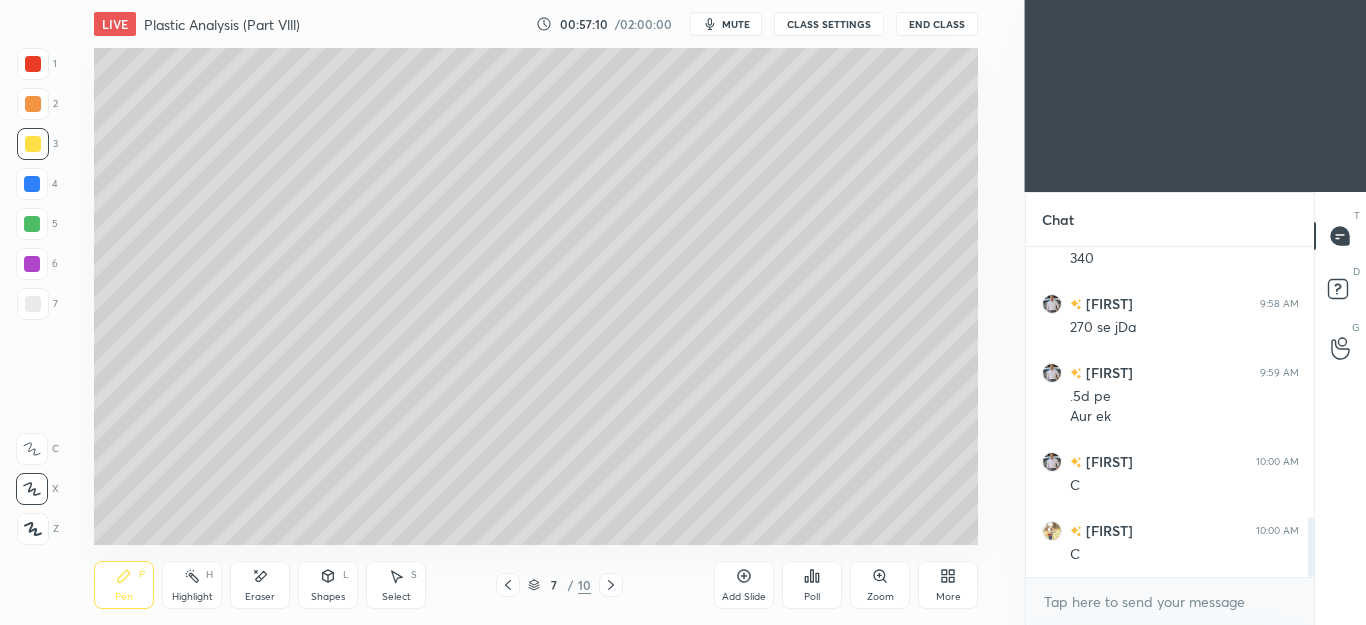 click on "7" at bounding box center (37, 308) 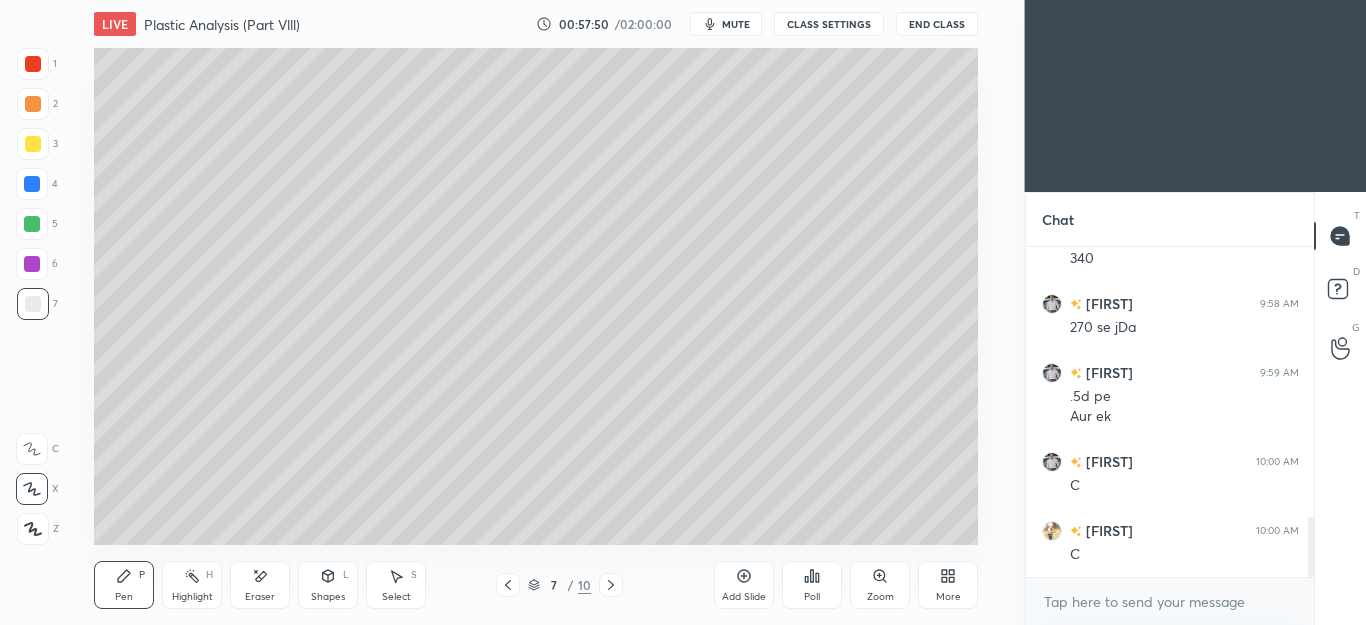 click at bounding box center [32, 184] 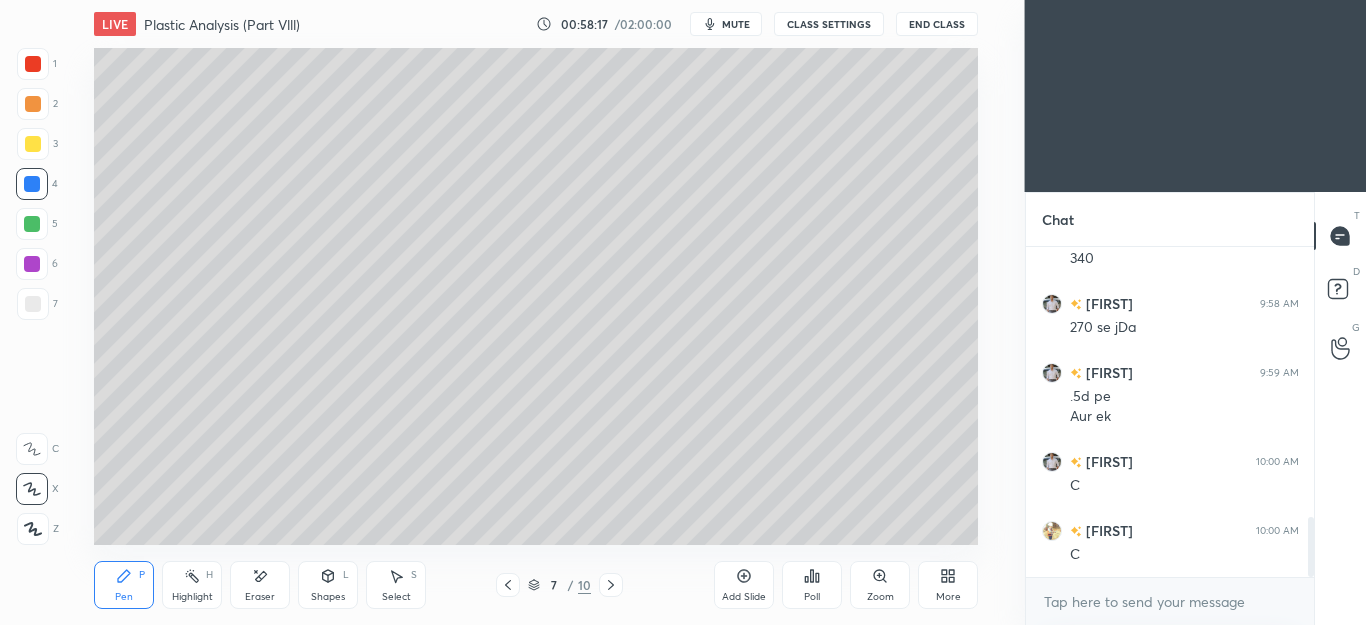 click on "Pen P Highlight H Eraser Shapes L Select S 7 / 10 Add Slide Poll Zoom More" at bounding box center (536, 585) 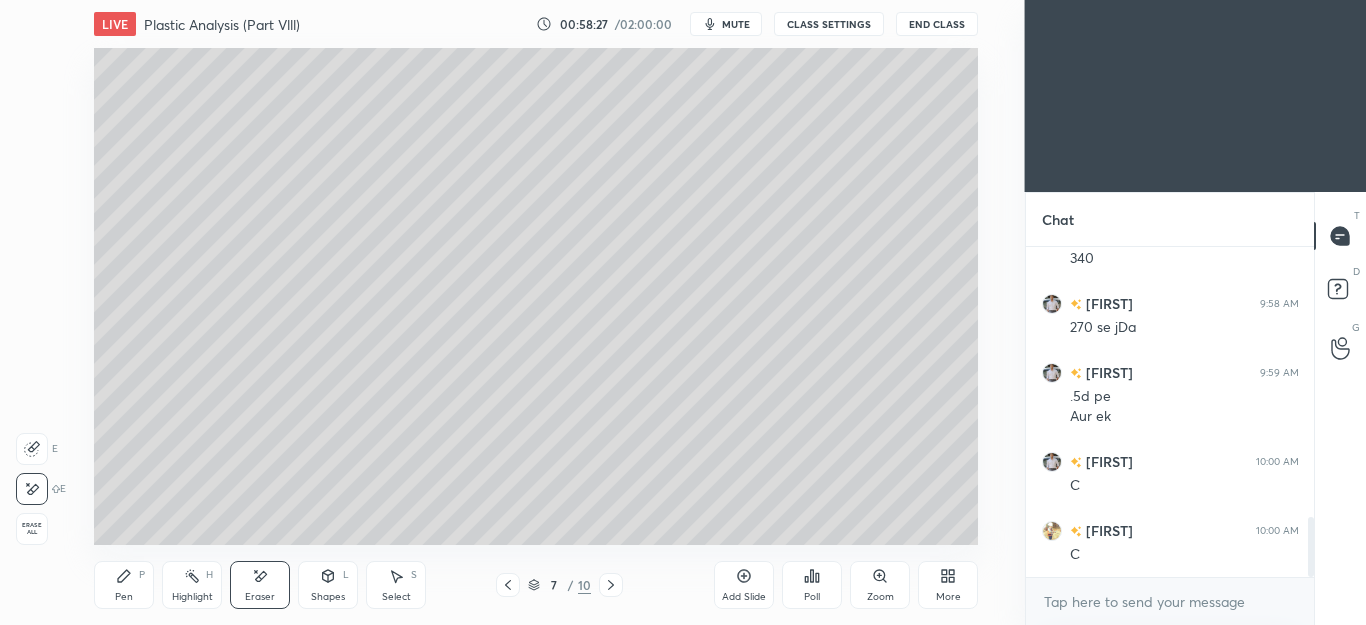 click on "Pen P" at bounding box center (124, 585) 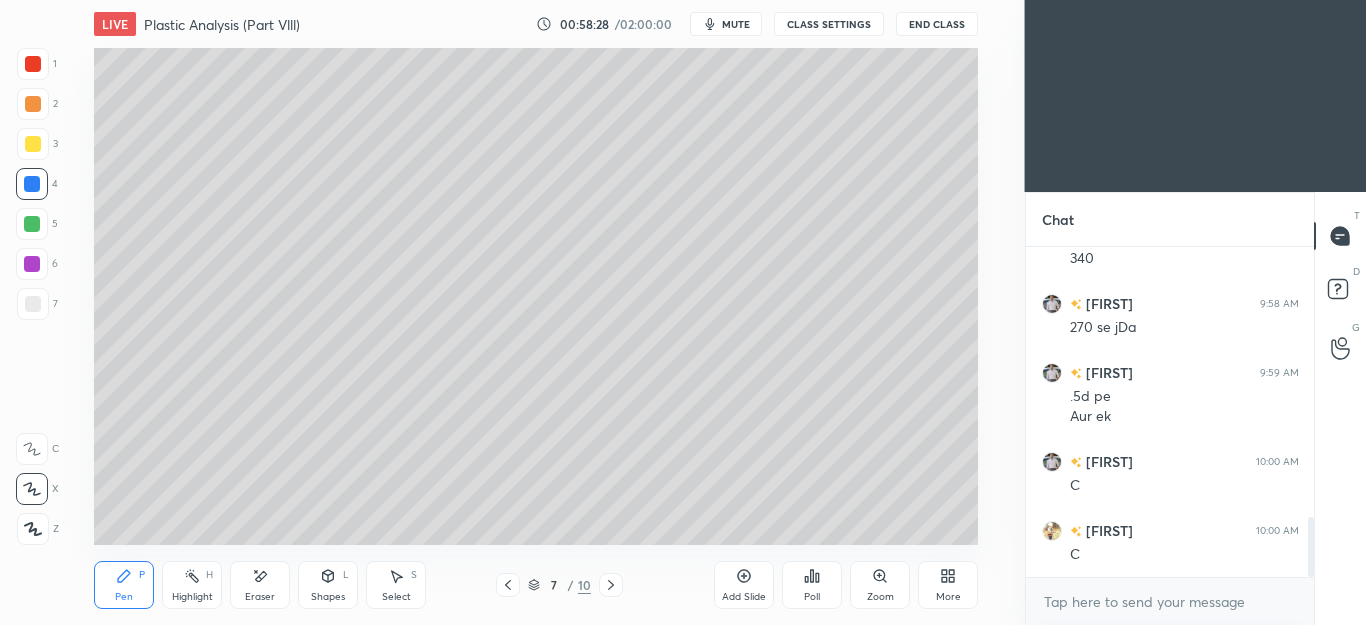 click at bounding box center [33, 144] 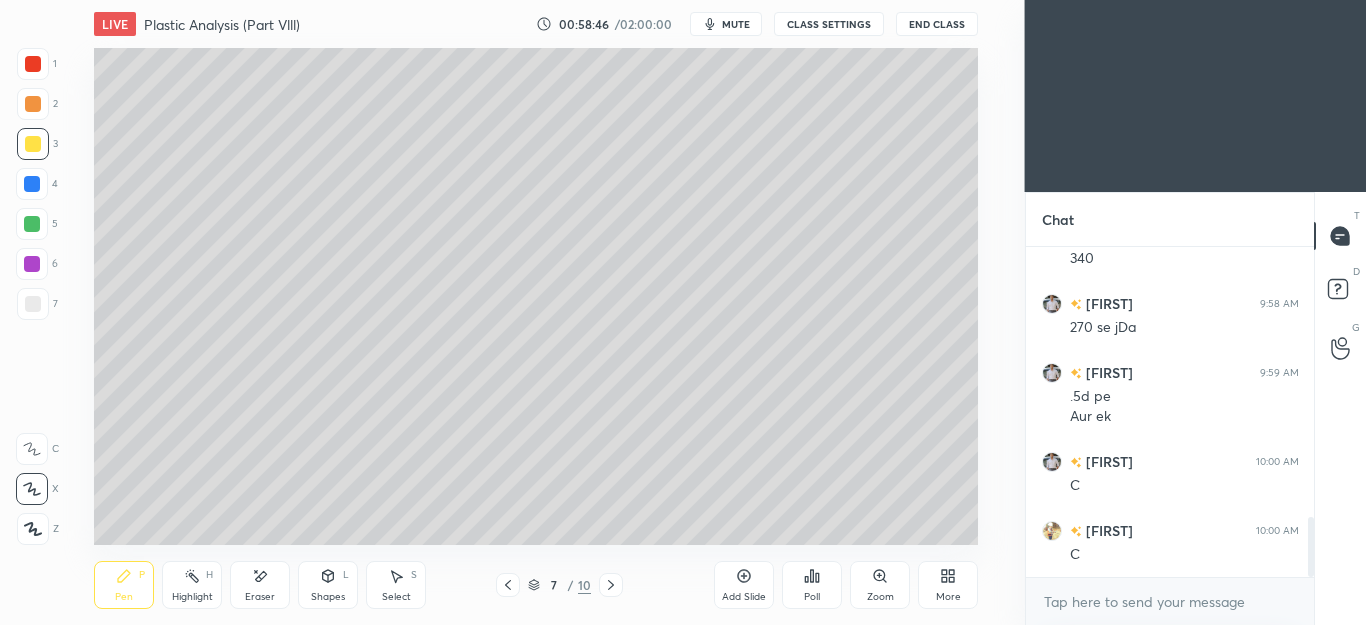 click 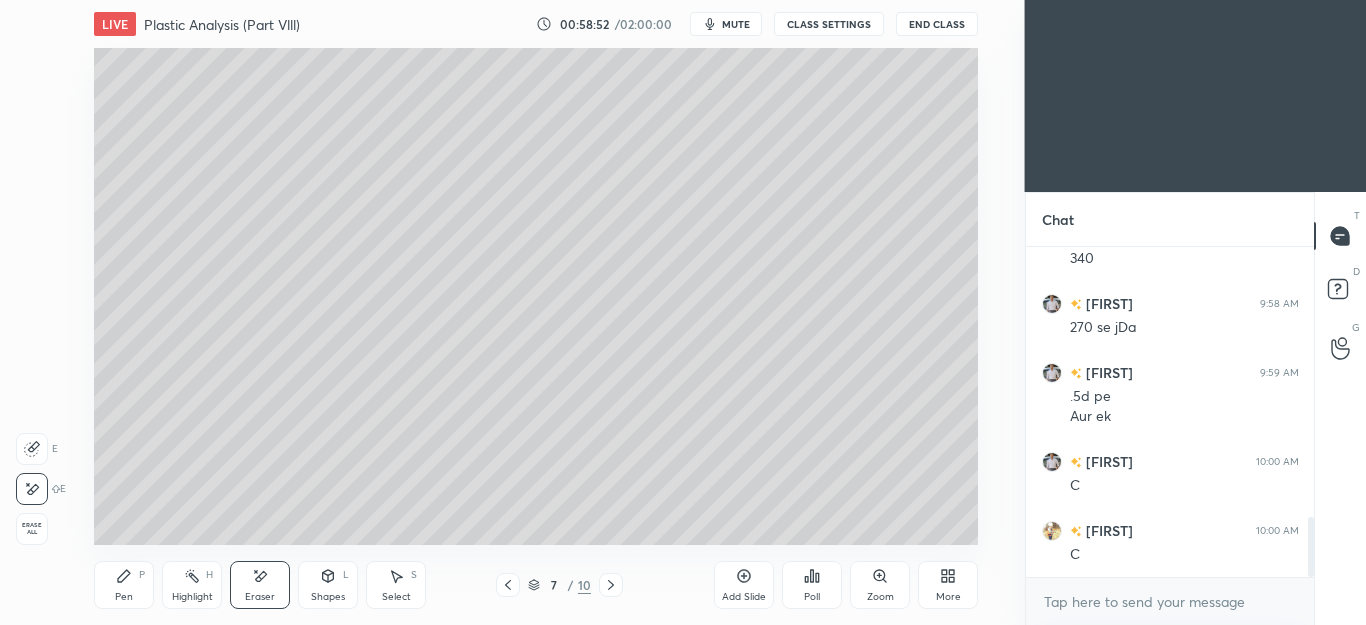 click on "Pen P" at bounding box center [124, 585] 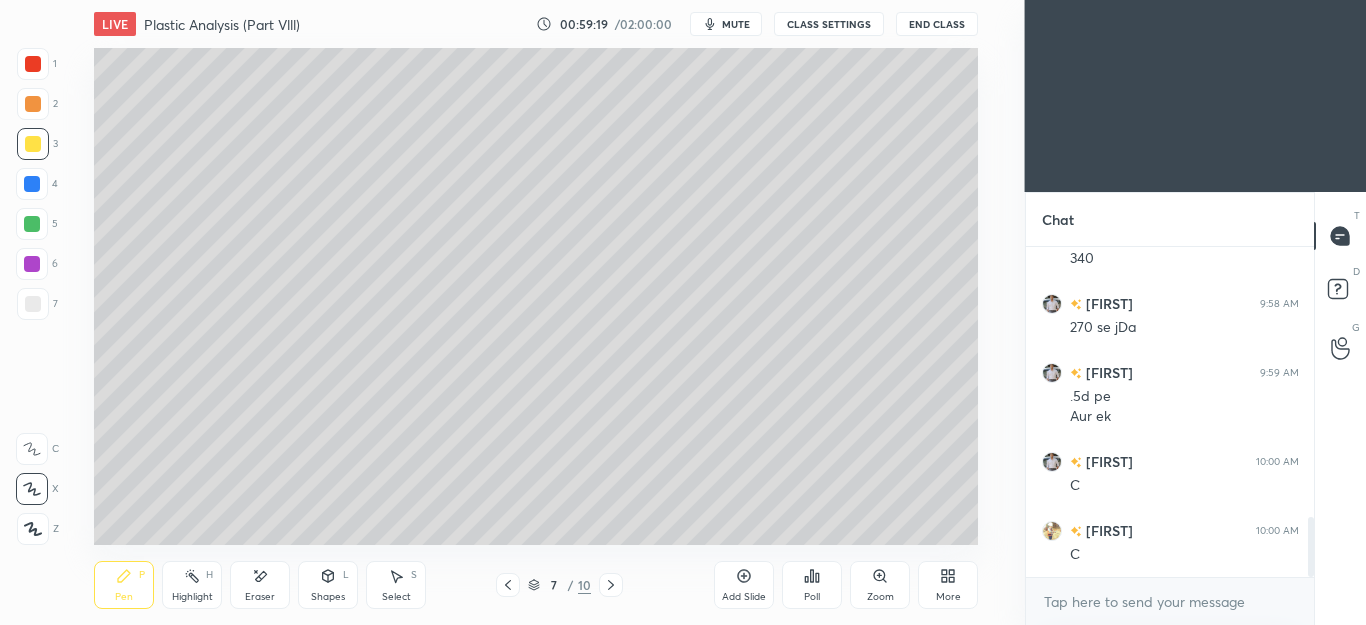 click on "Eraser" at bounding box center (260, 585) 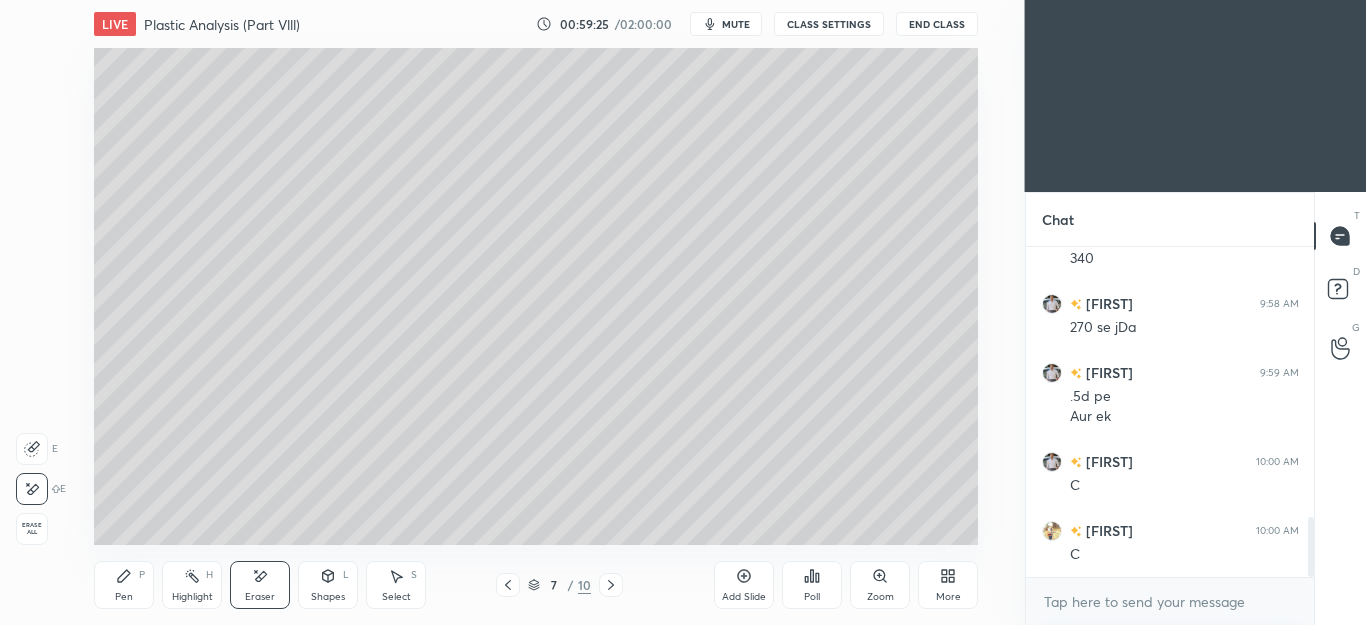 click 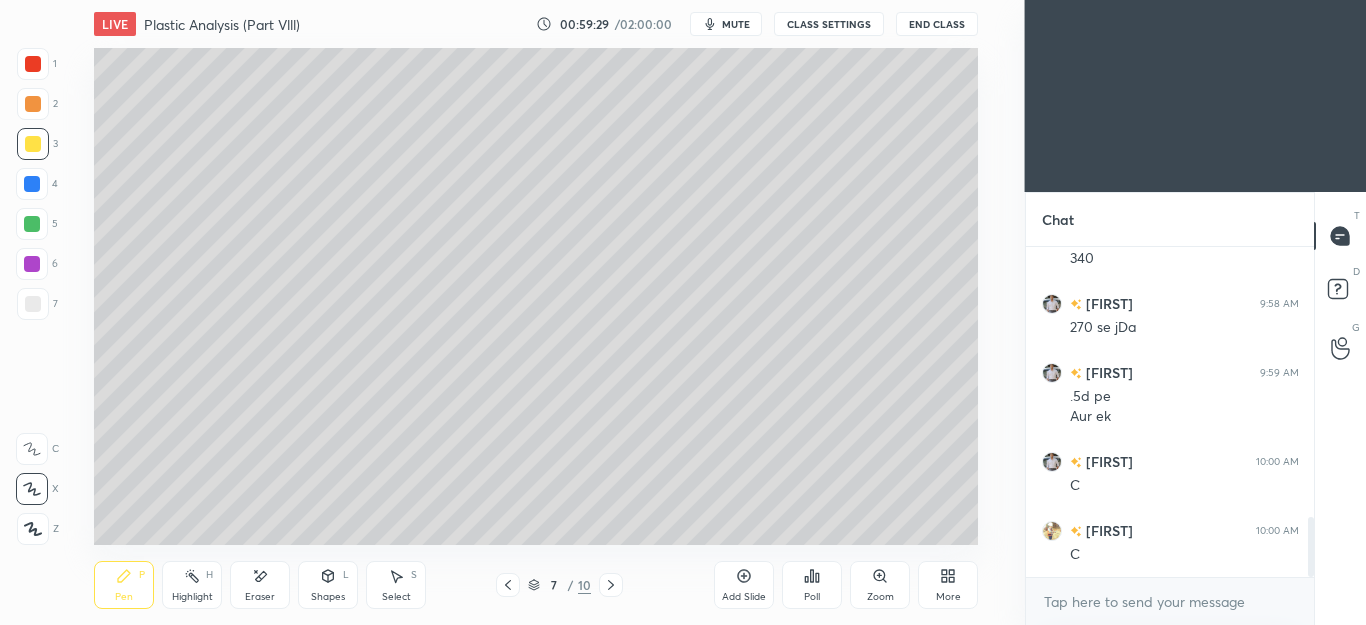 click 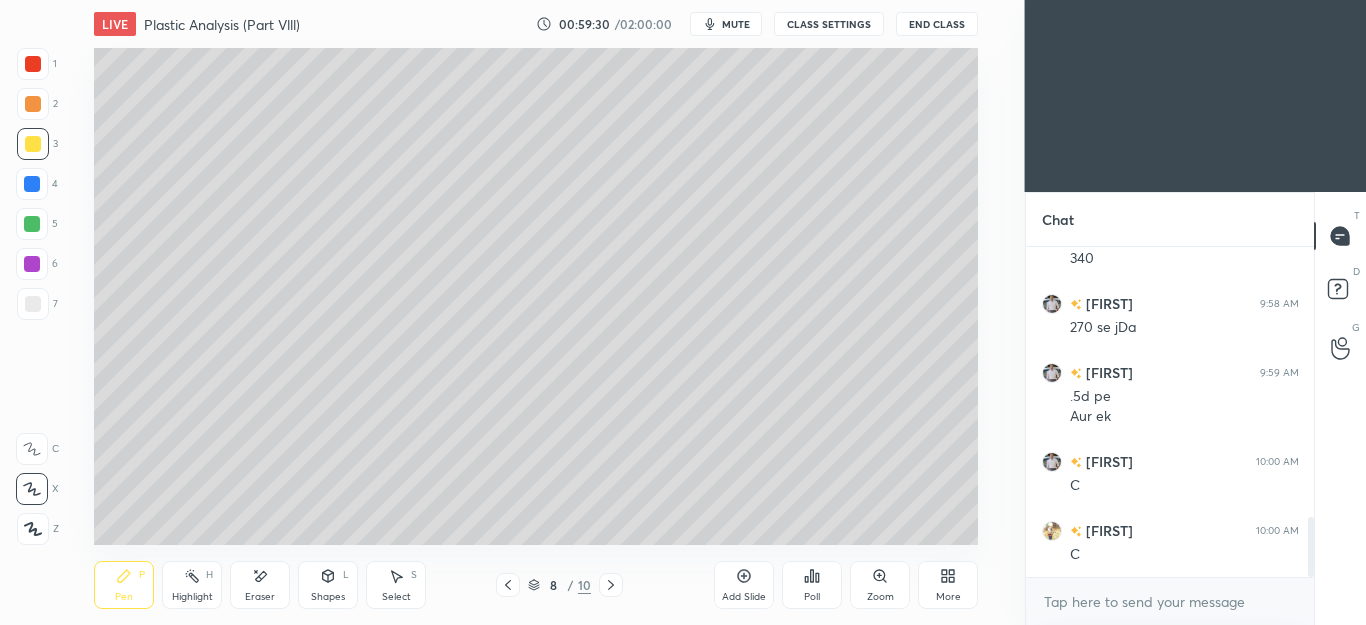 click 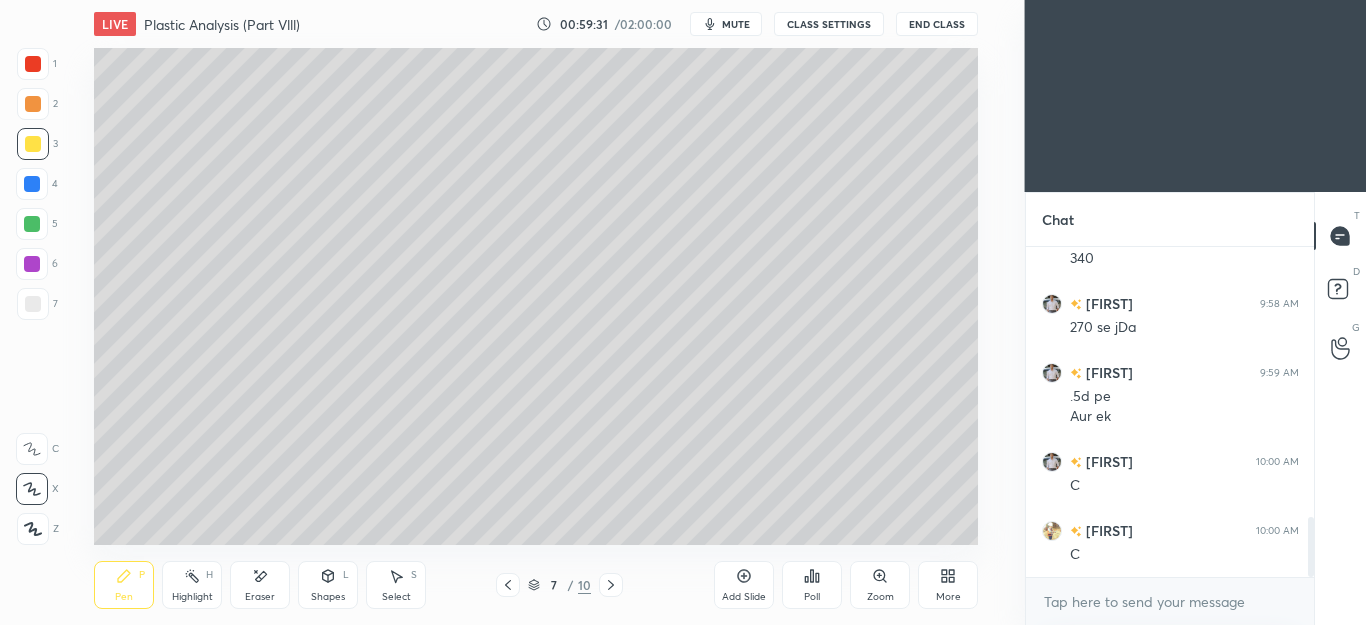 click 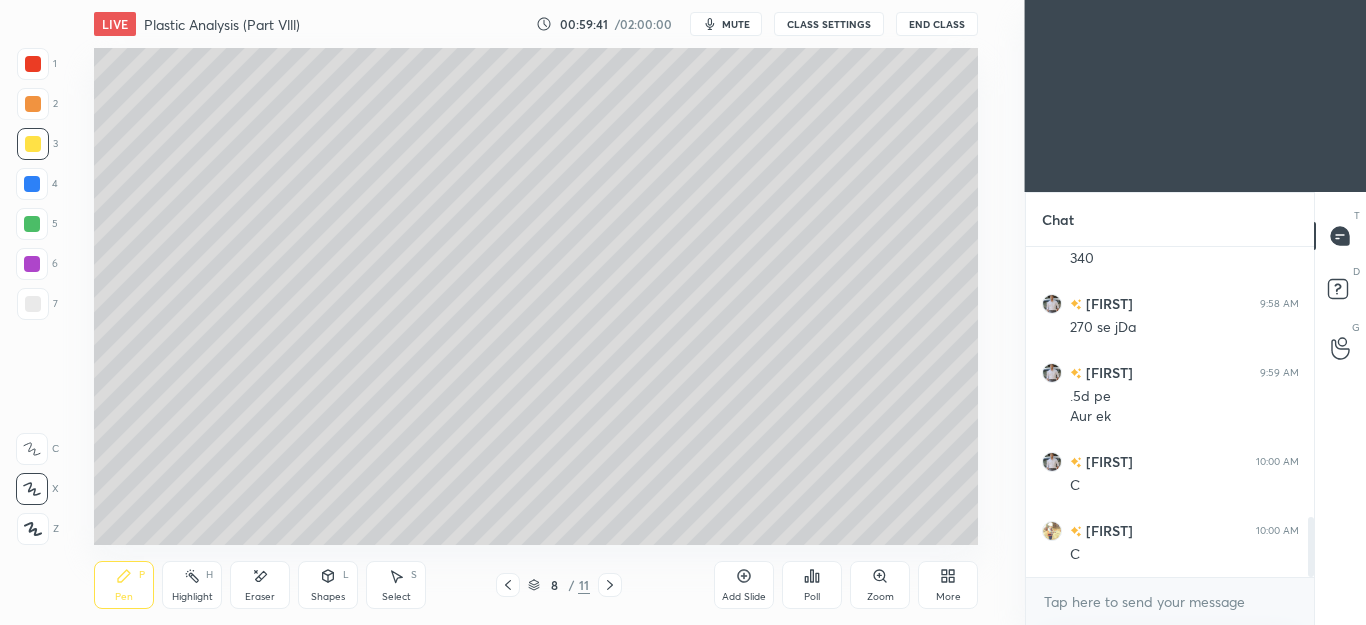 click at bounding box center (32, 224) 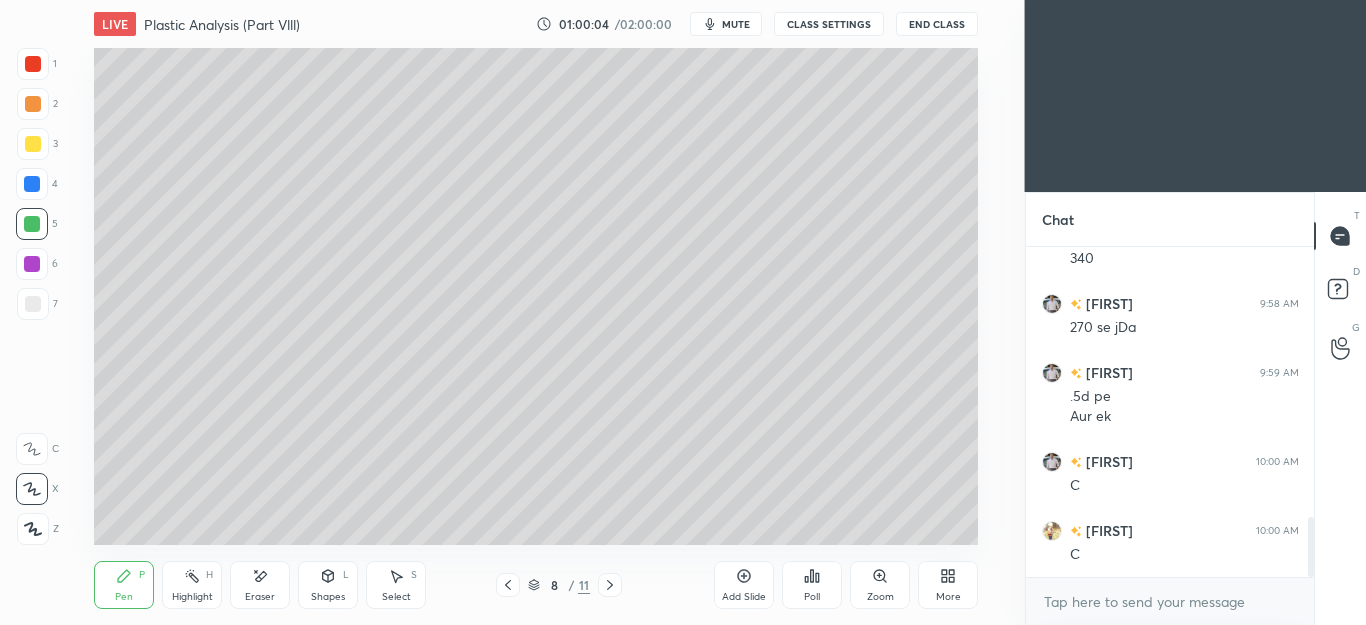 click on "L" at bounding box center [346, 575] 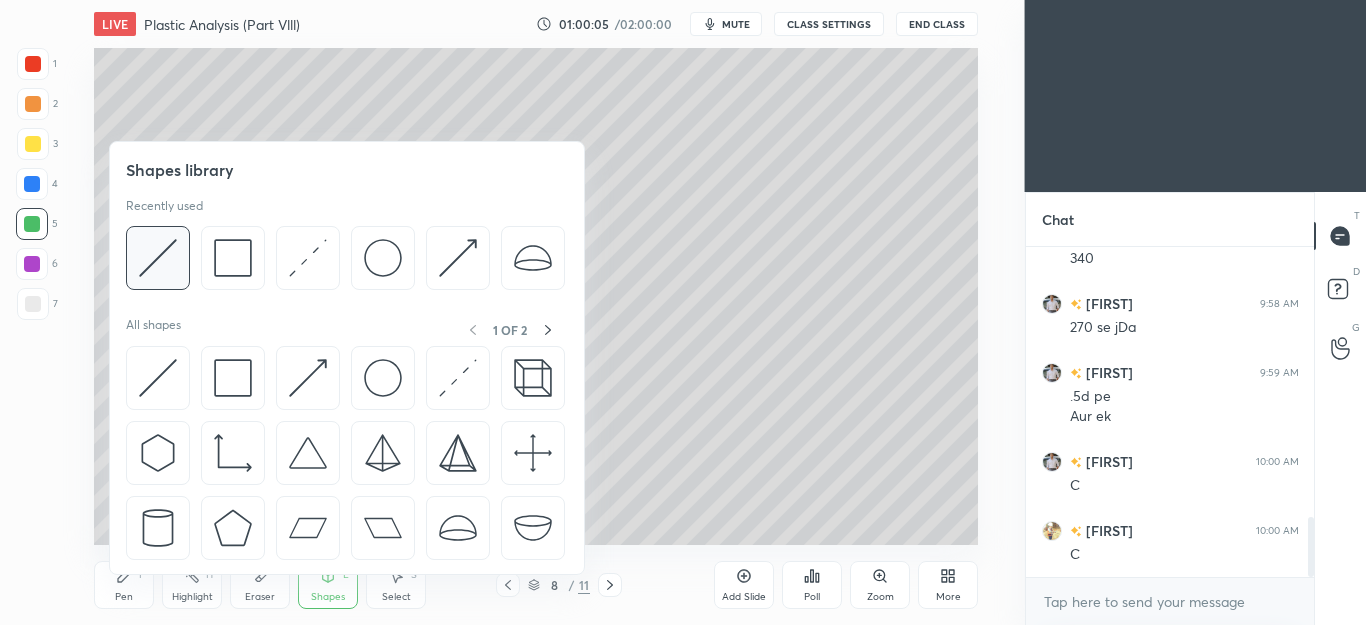 click at bounding box center [158, 258] 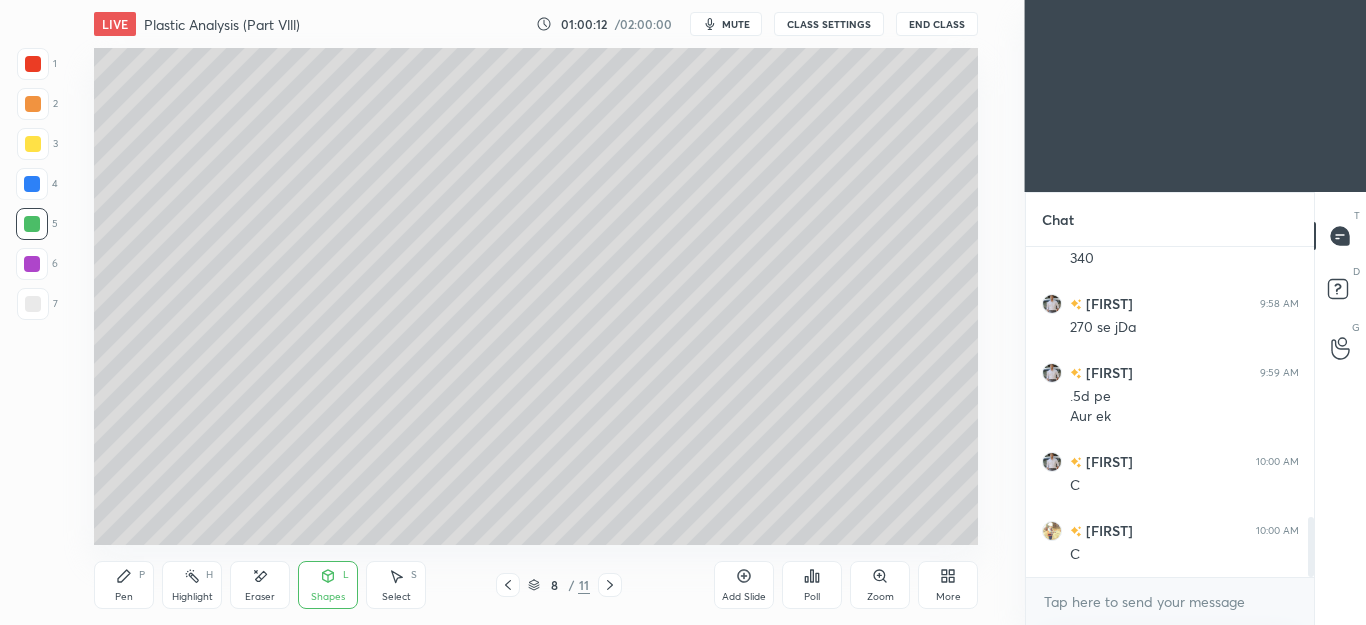click 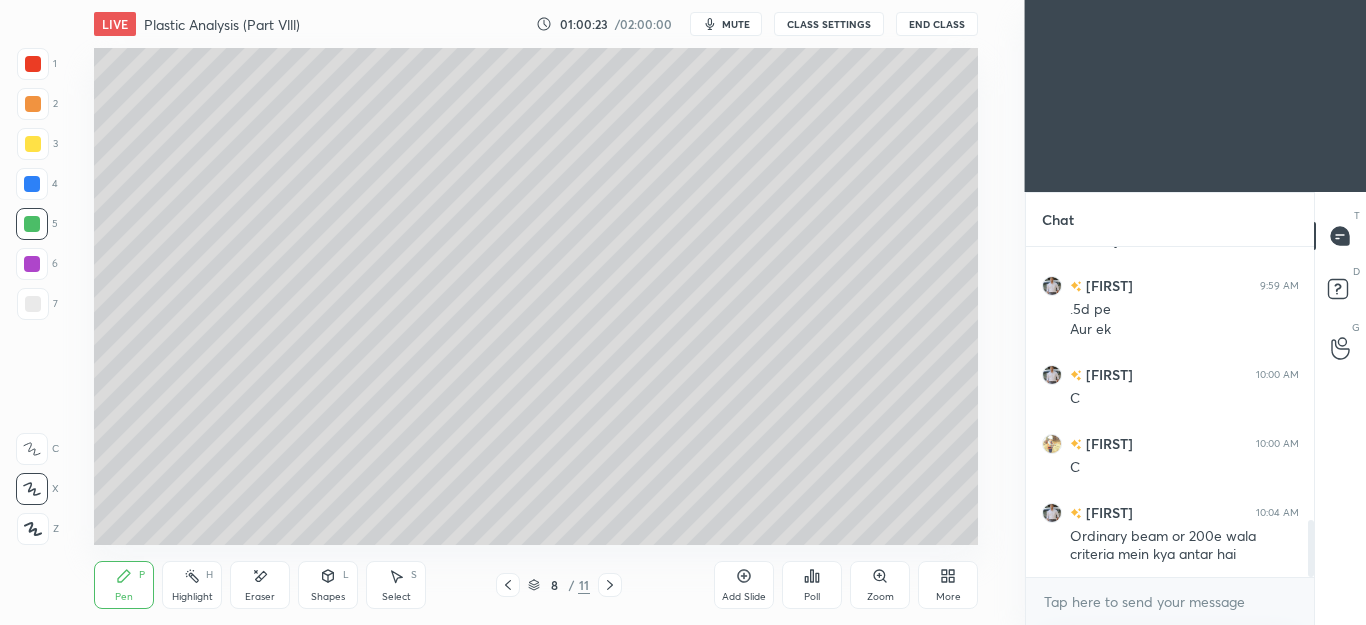 scroll, scrollTop: 1584, scrollLeft: 0, axis: vertical 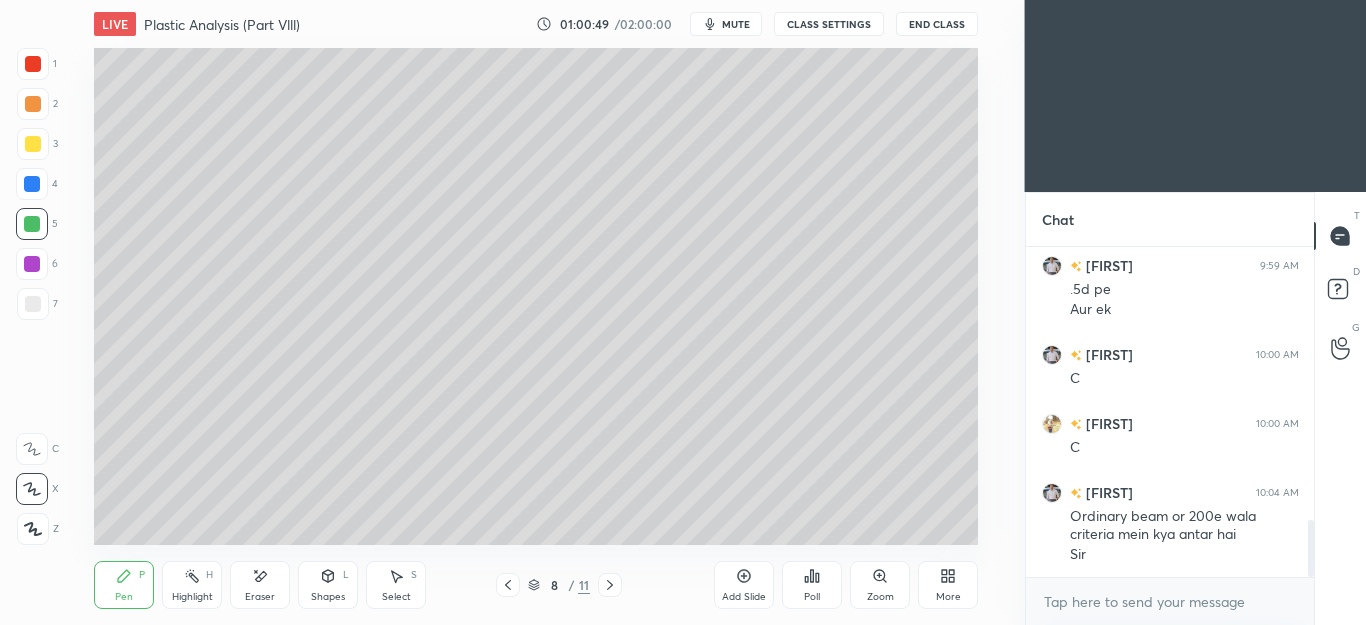 click on "P" at bounding box center (142, 575) 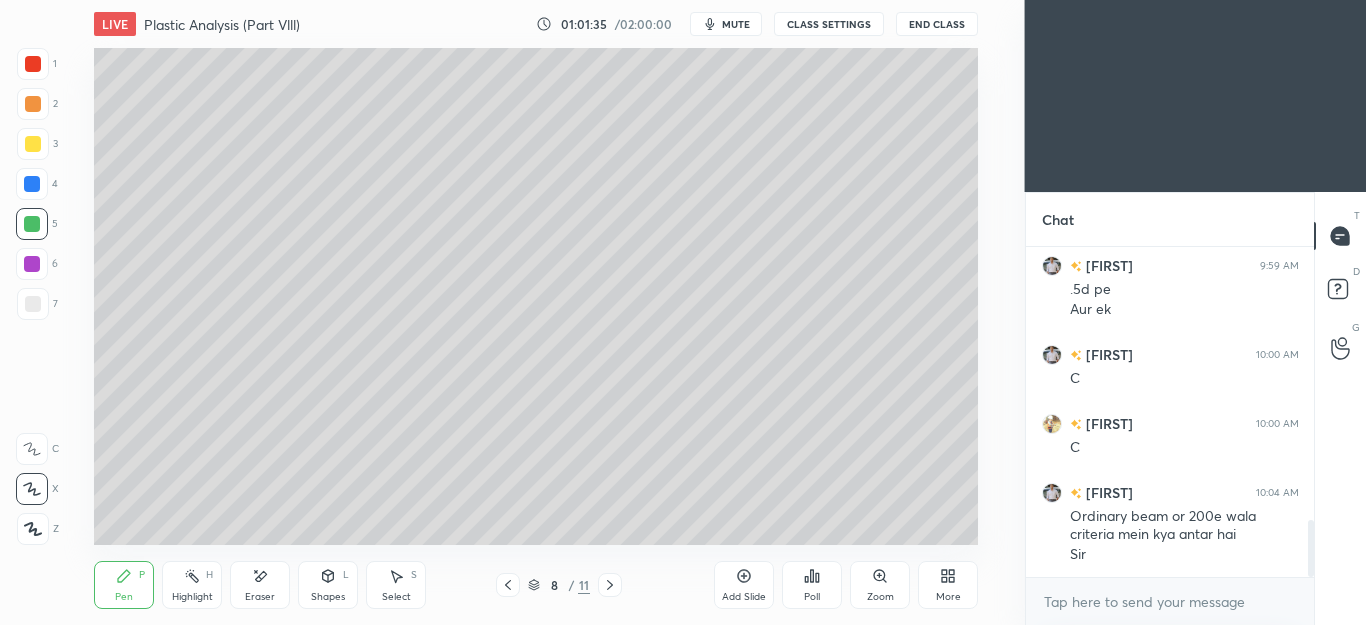 click at bounding box center [33, 304] 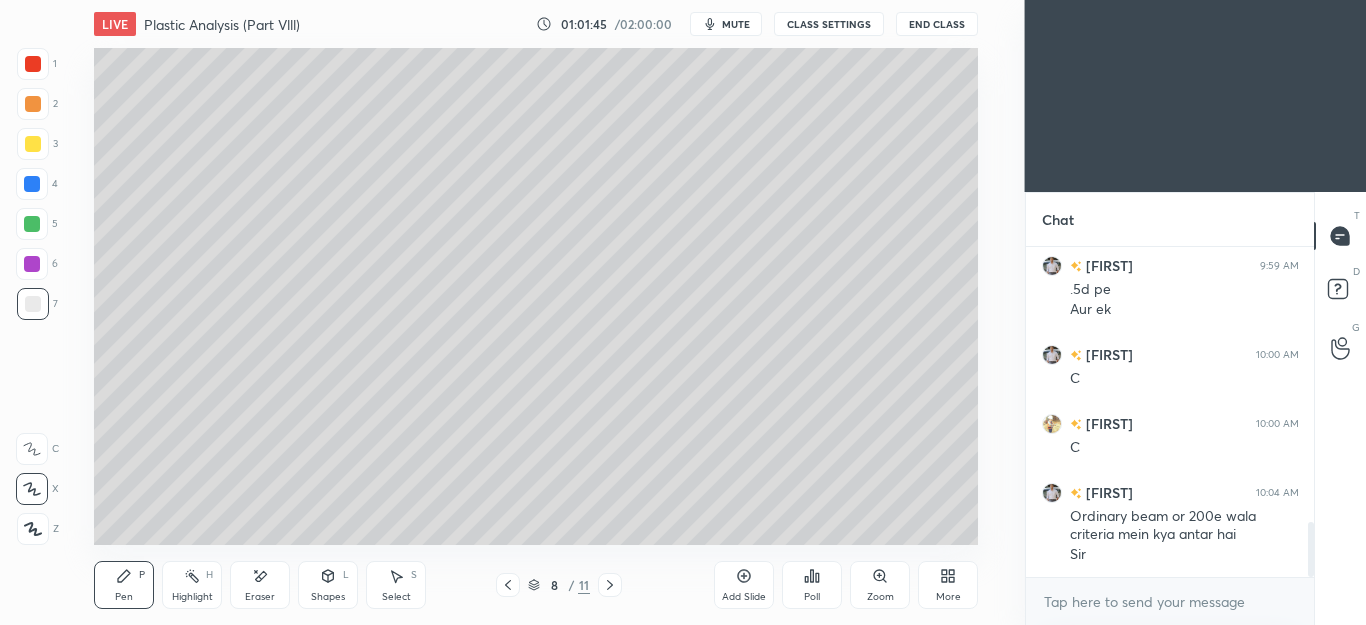 scroll, scrollTop: 1653, scrollLeft: 0, axis: vertical 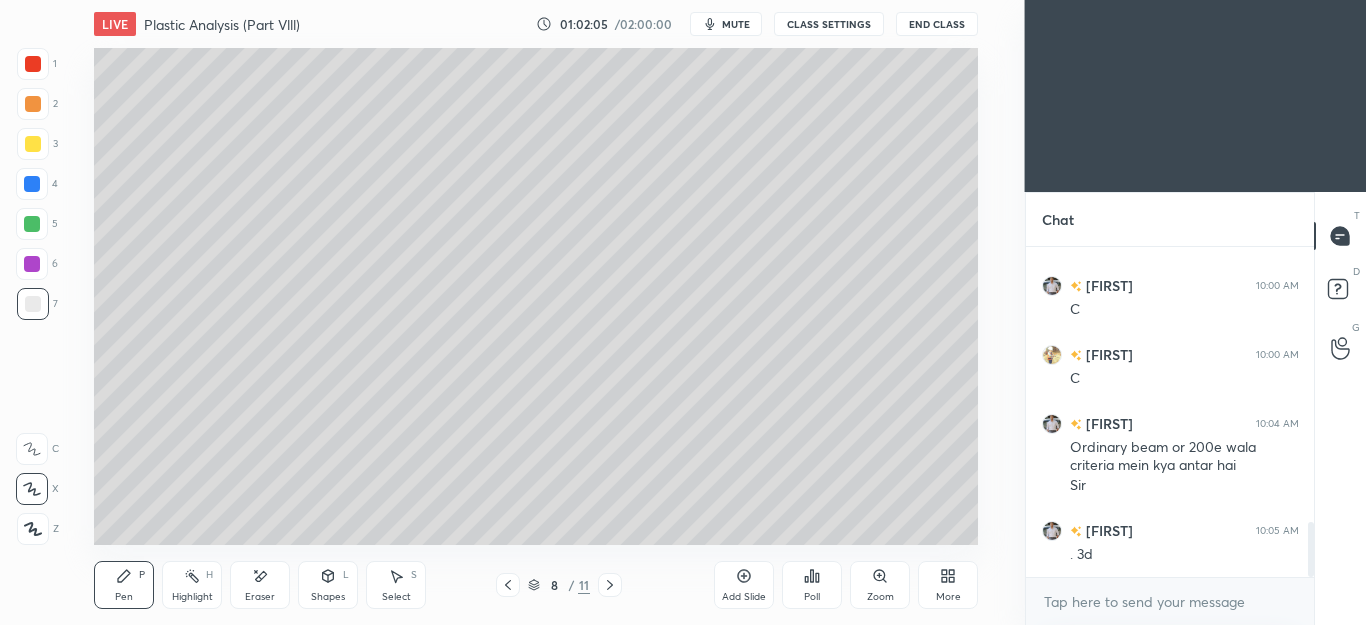 click on "Eraser" at bounding box center [260, 585] 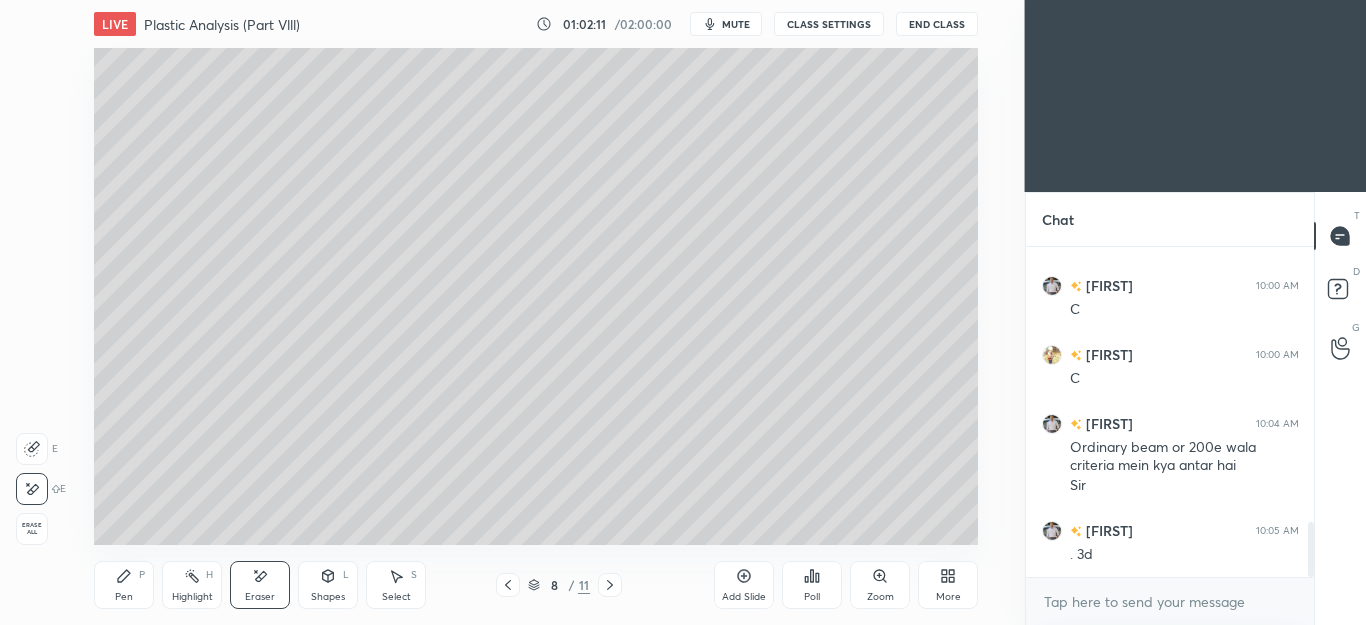 click 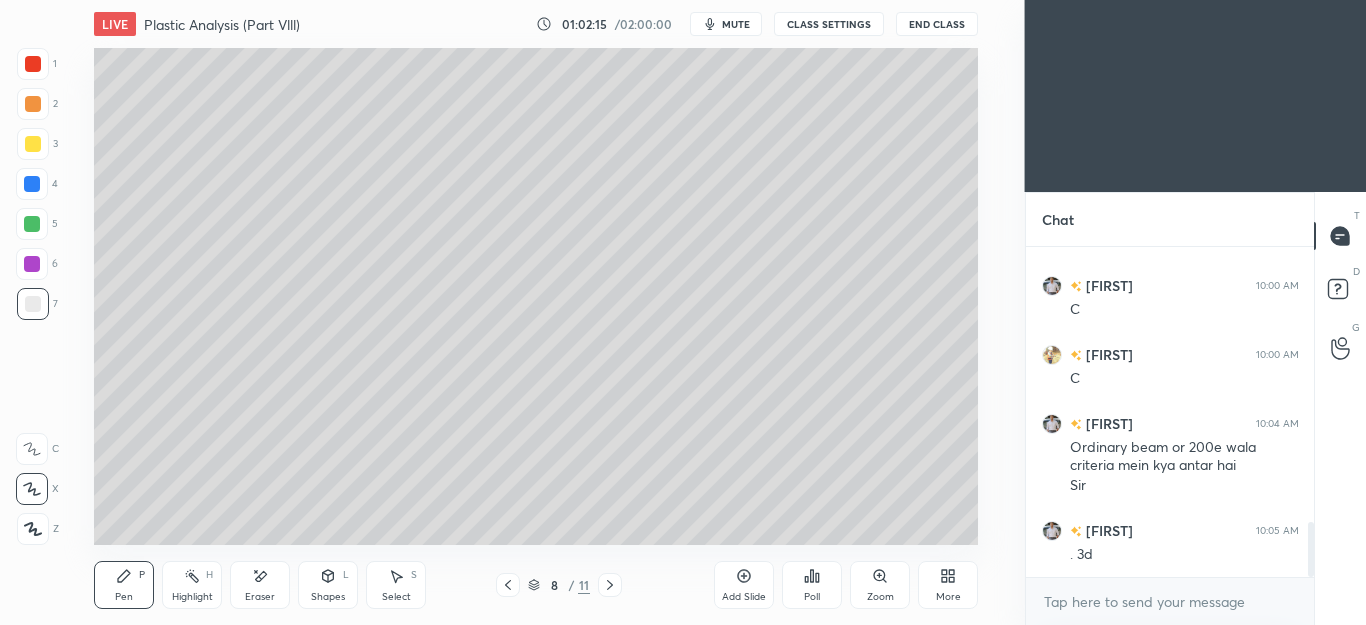 click at bounding box center [33, 144] 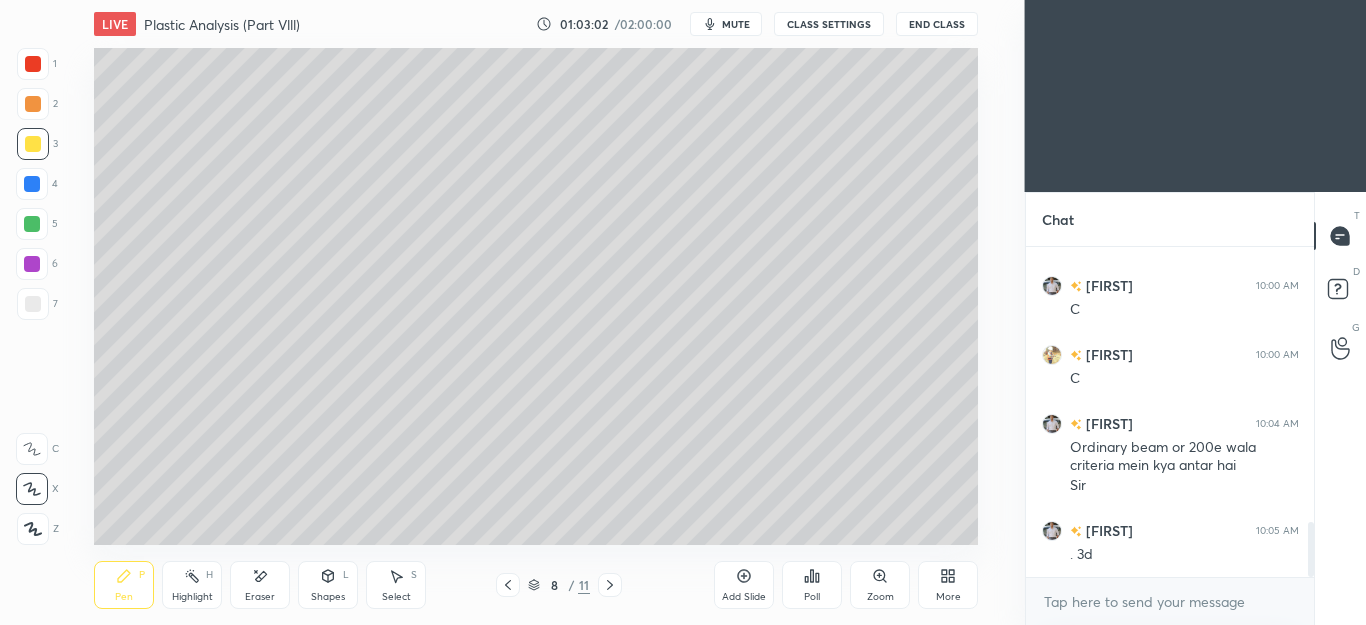 click on "Eraser" at bounding box center (260, 585) 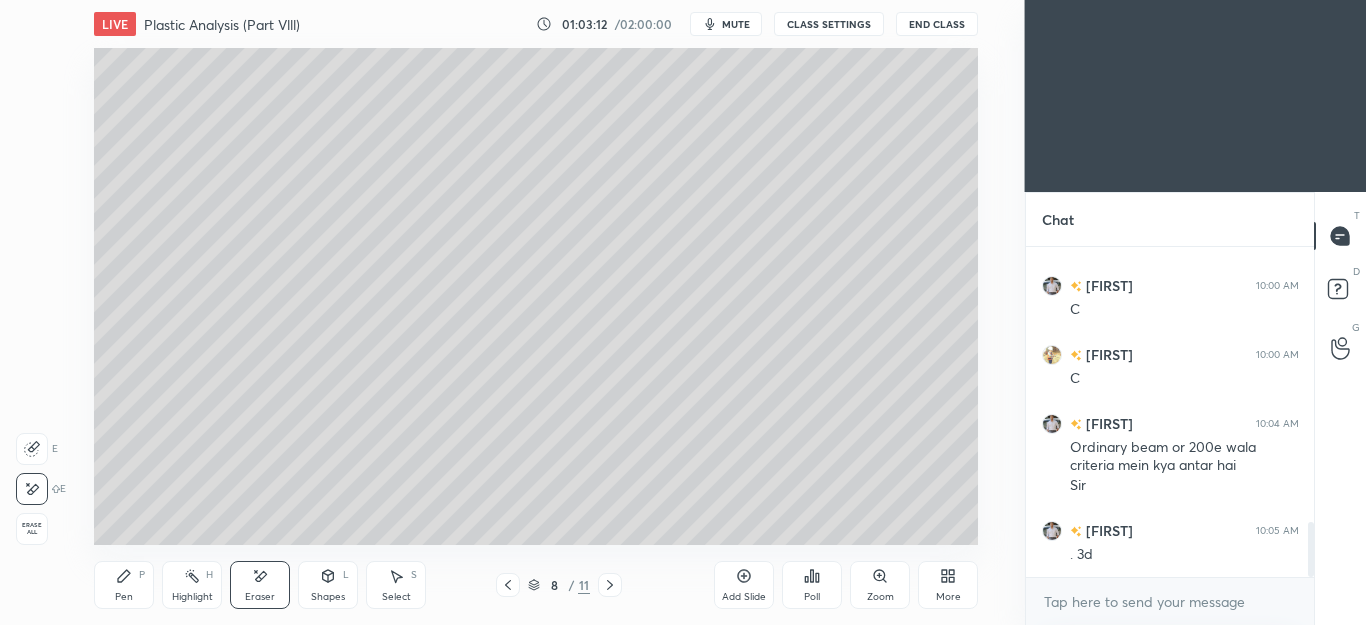 click on "Pen P" at bounding box center [124, 585] 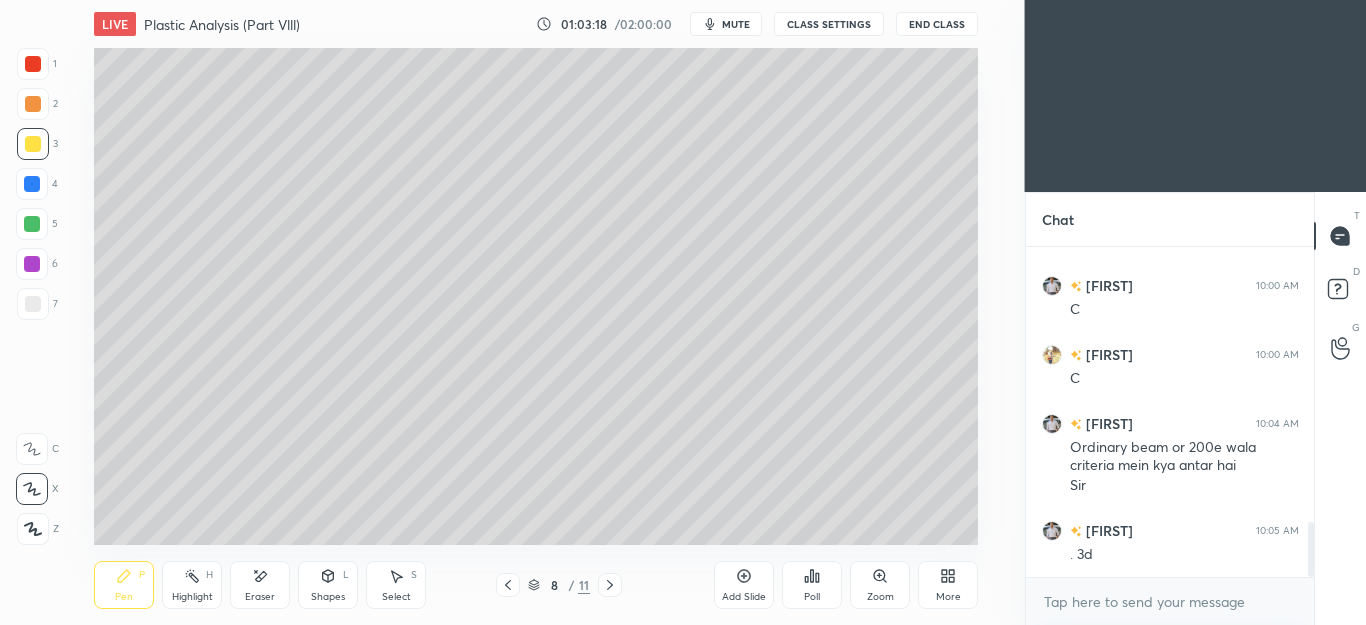 click on "Pen P" at bounding box center (124, 585) 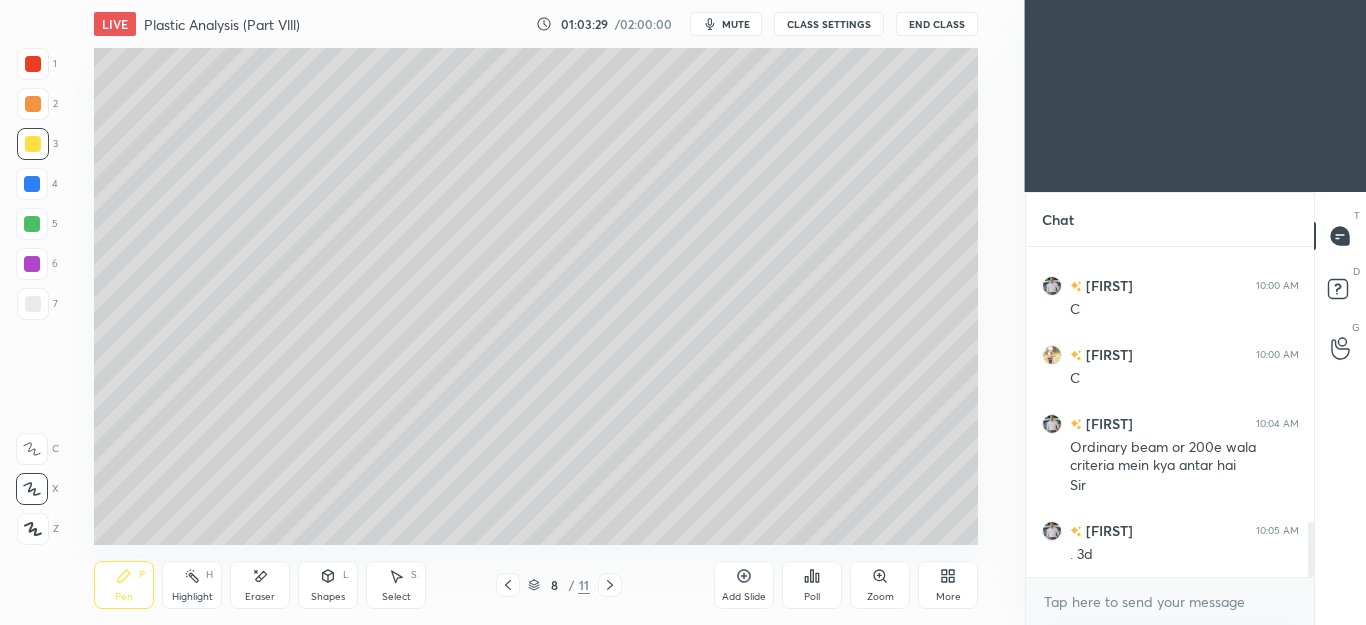 click on "Select S" at bounding box center (396, 585) 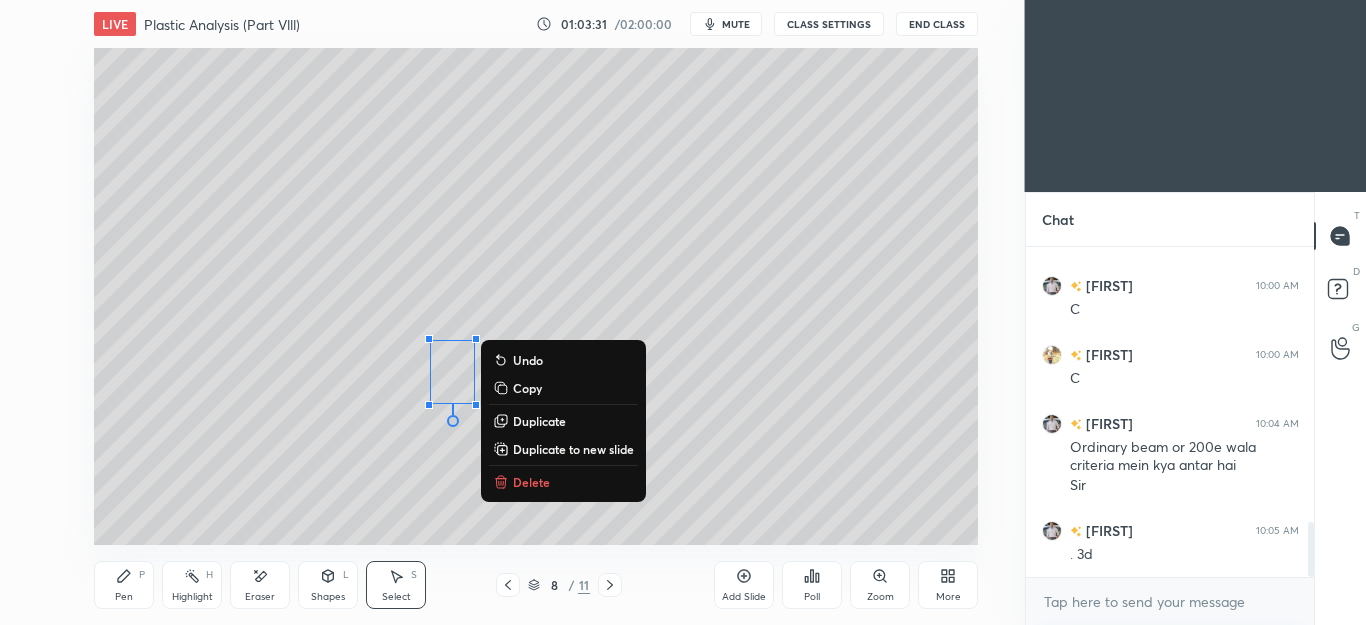 click on "Delete" at bounding box center (531, 482) 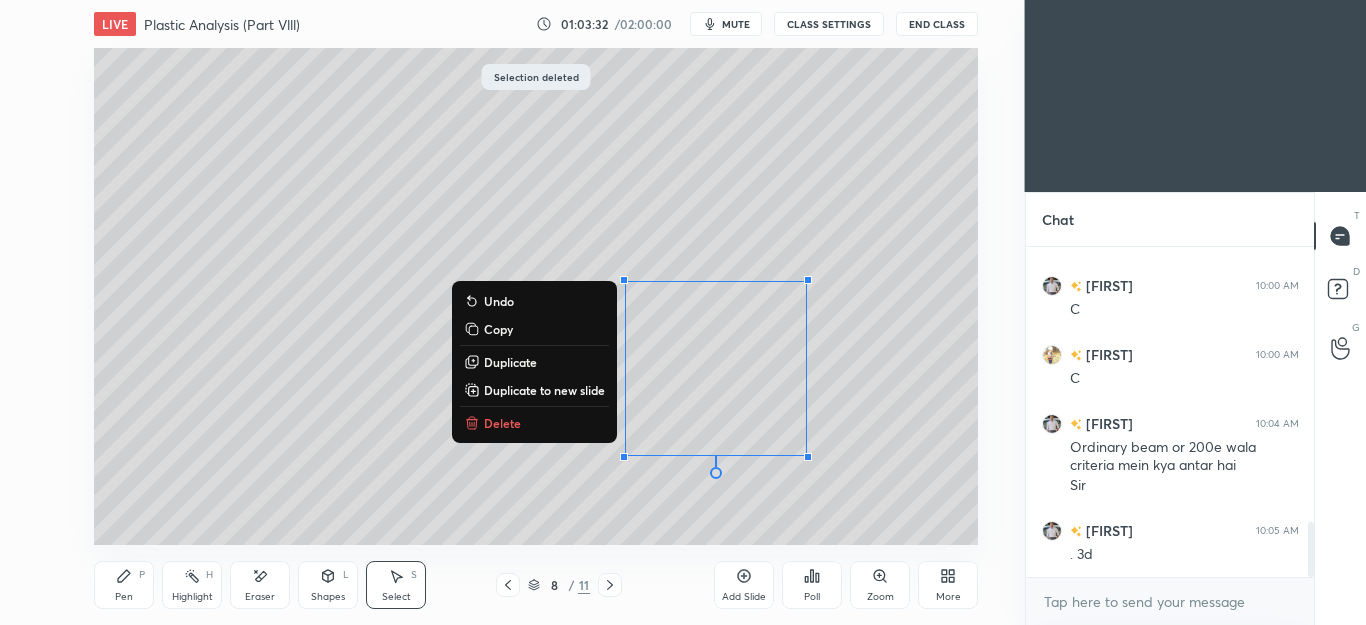 click on "Delete" at bounding box center [502, 423] 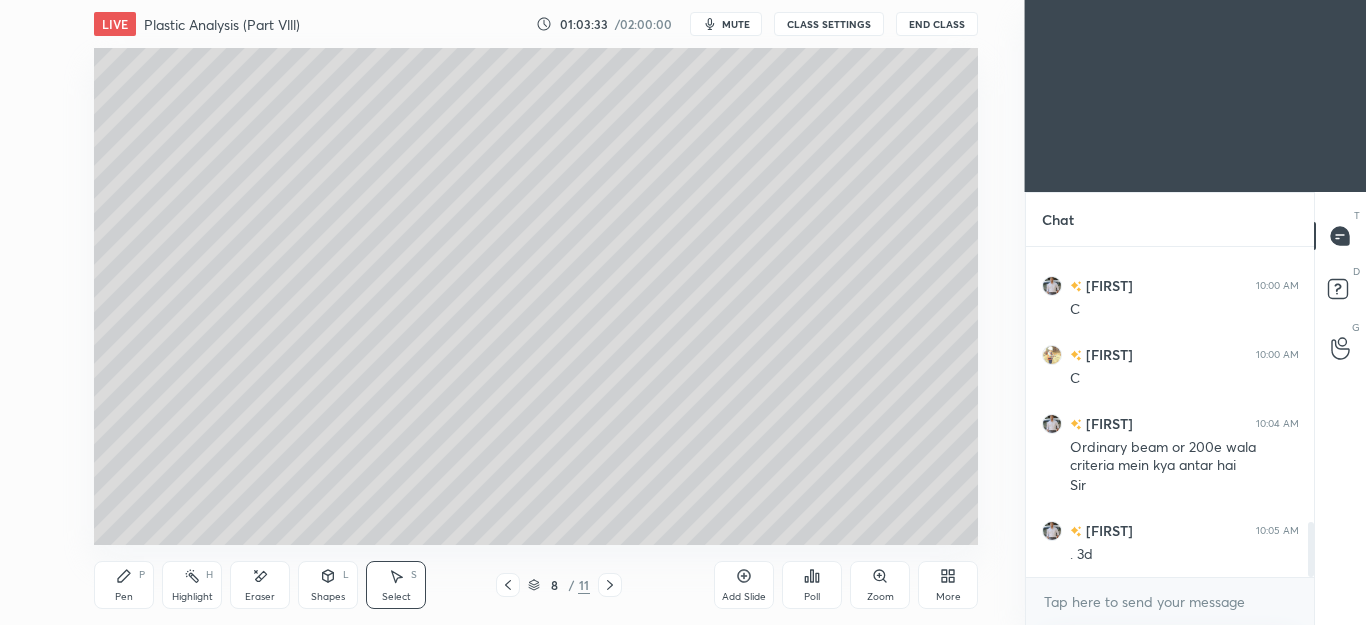 click on "Pen P" at bounding box center (124, 585) 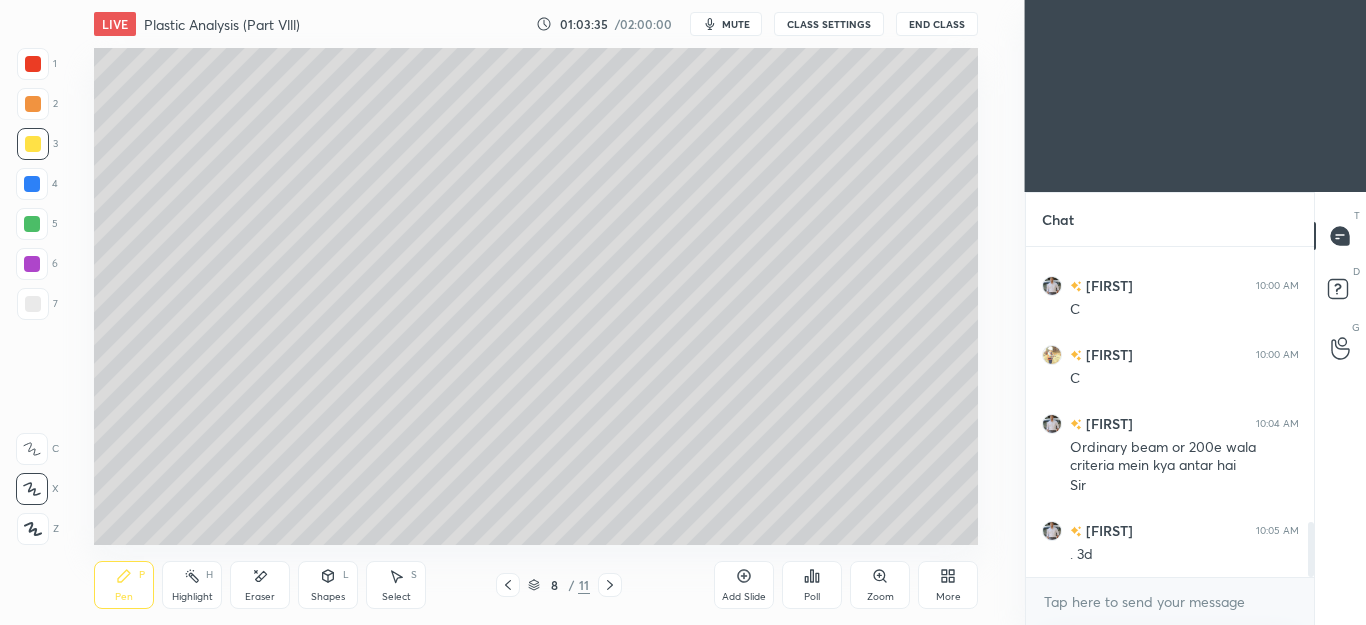 click at bounding box center [33, 104] 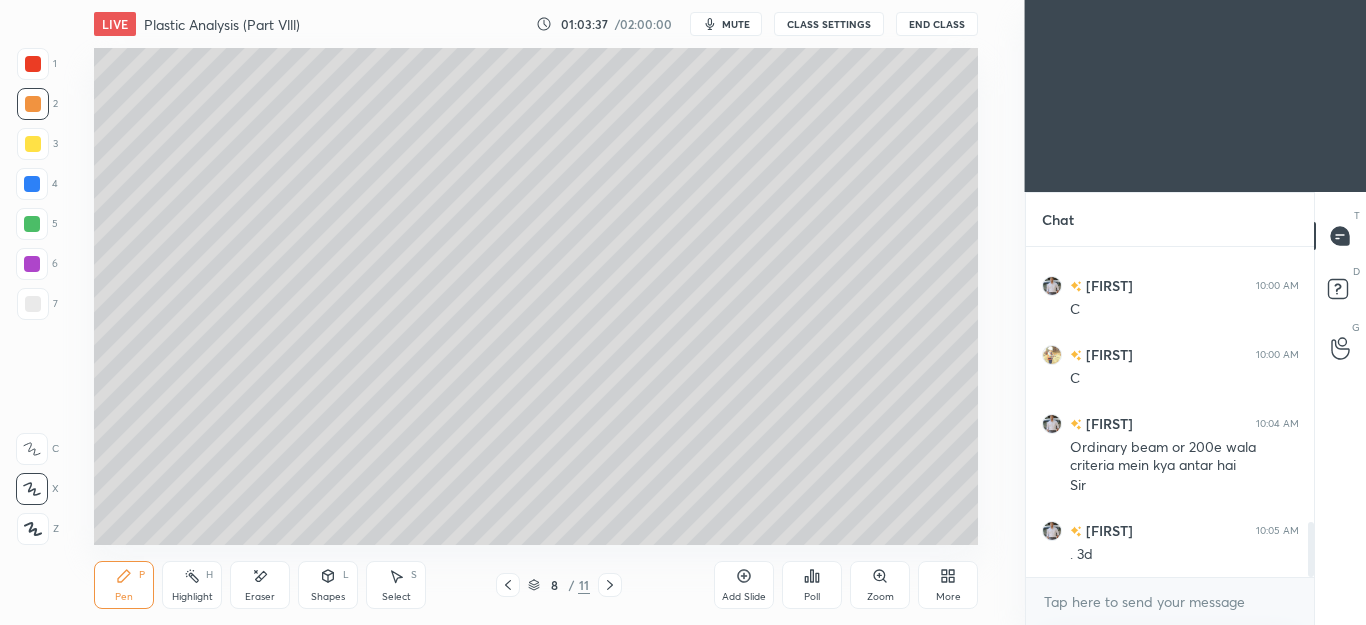 click on "Eraser" at bounding box center (260, 585) 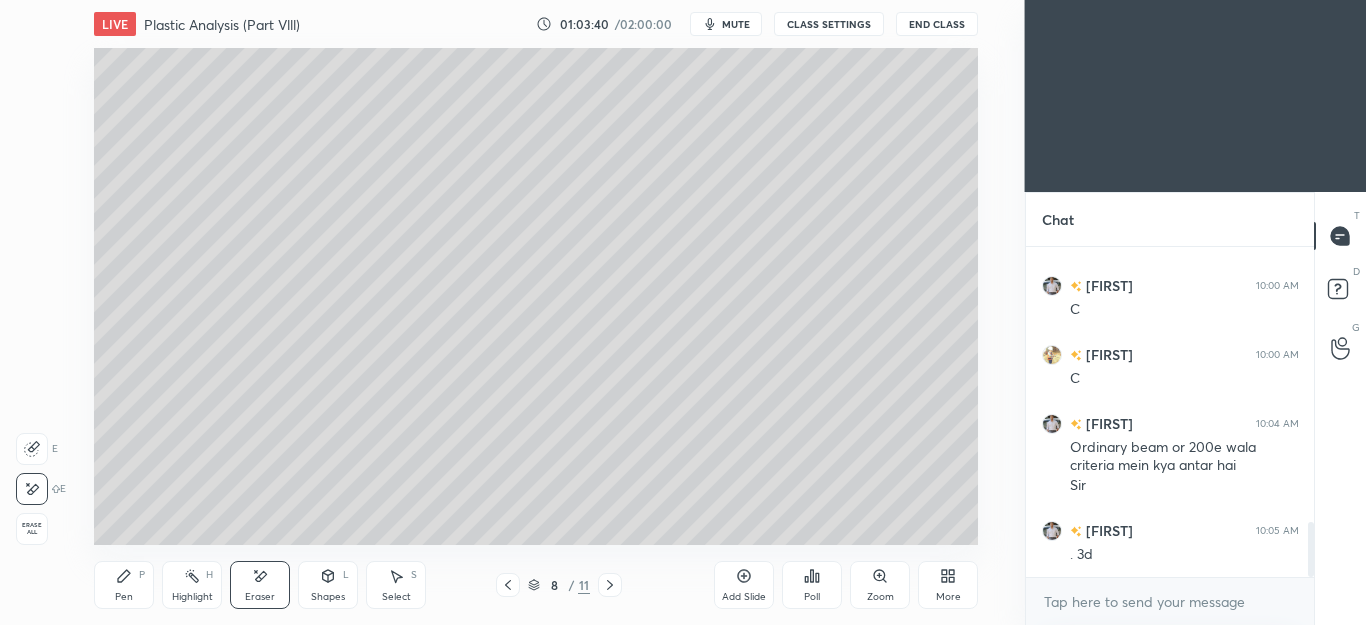 click 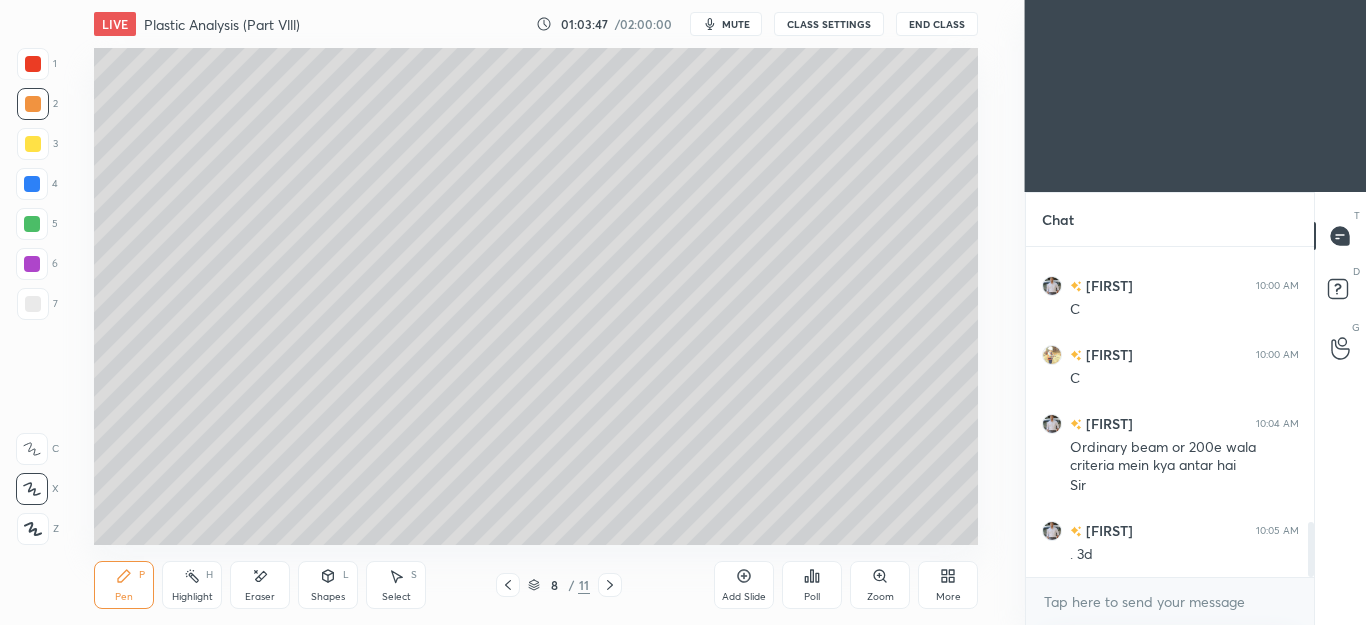 click at bounding box center [32, 224] 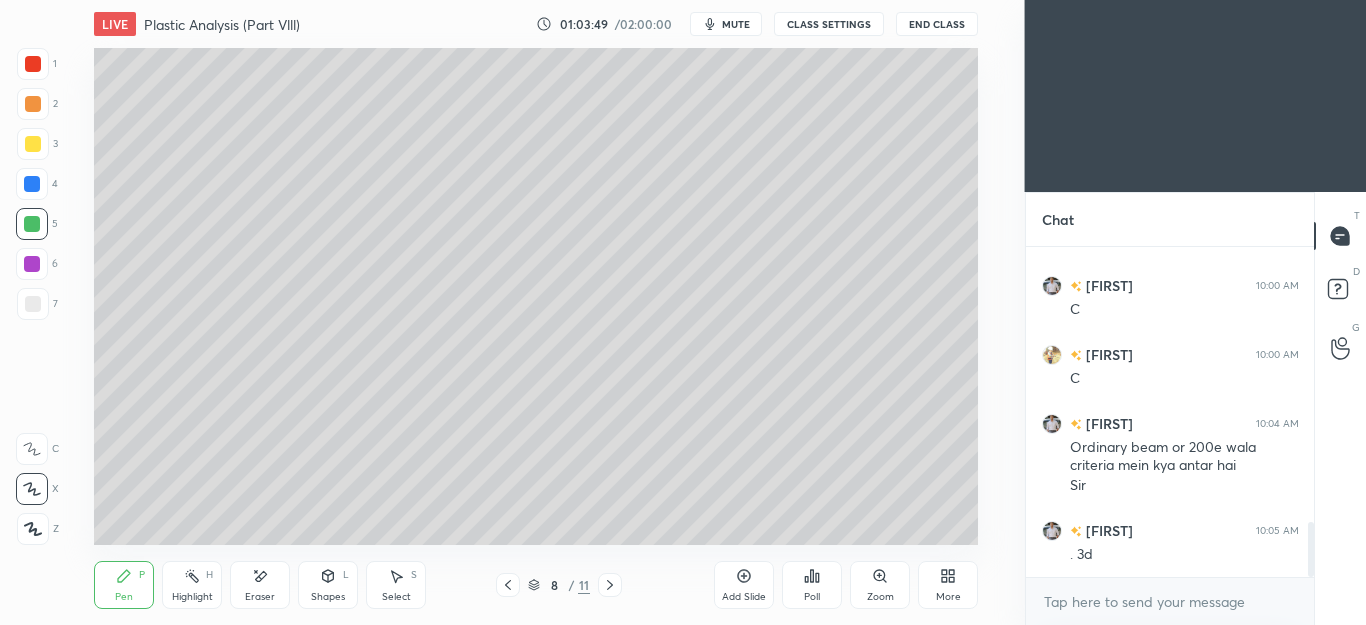 scroll, scrollTop: 1740, scrollLeft: 0, axis: vertical 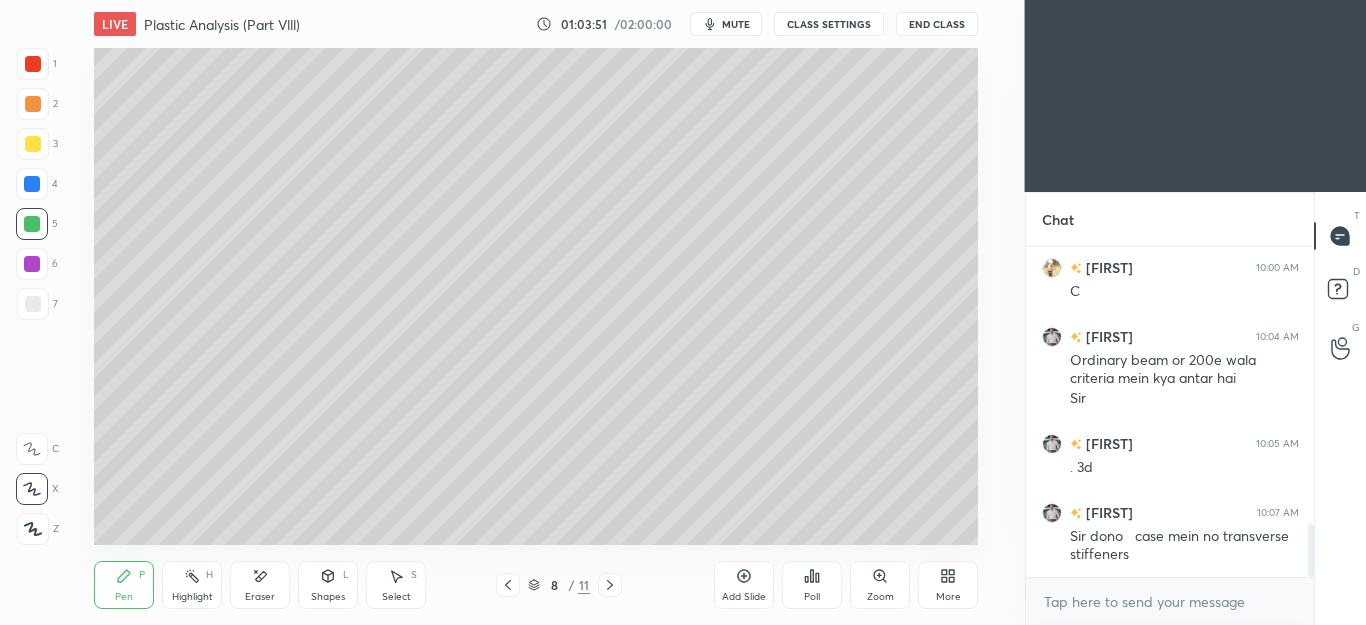 click 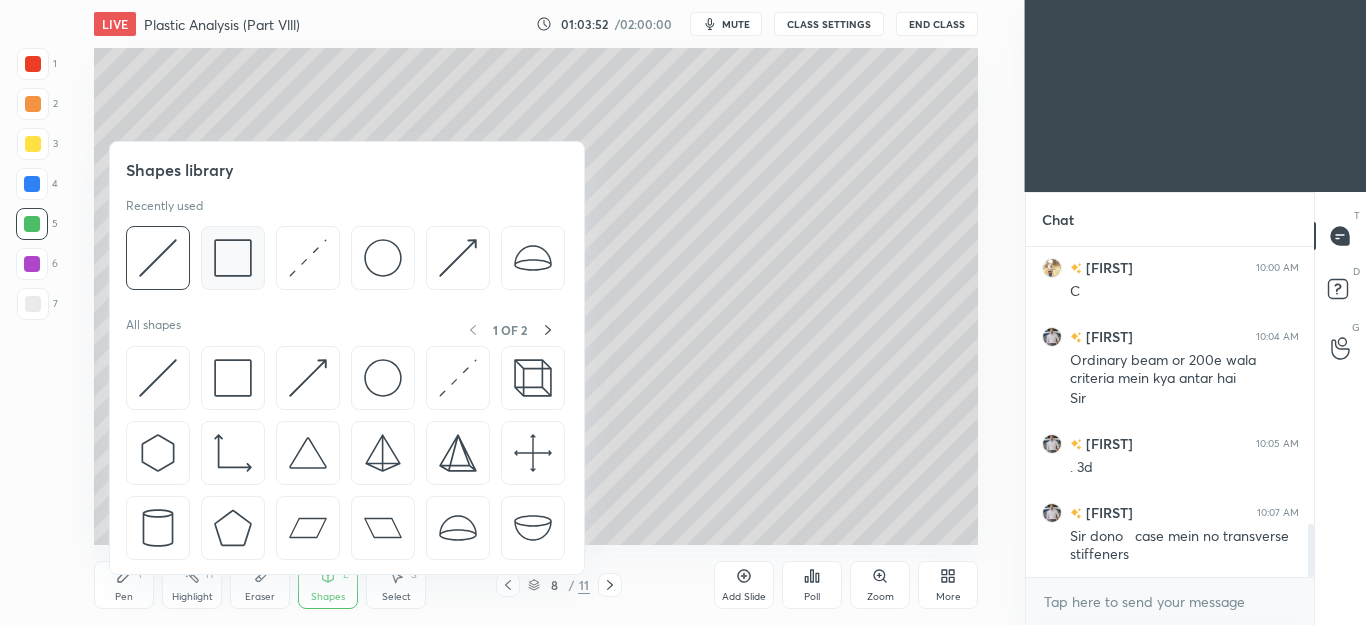 click at bounding box center (233, 258) 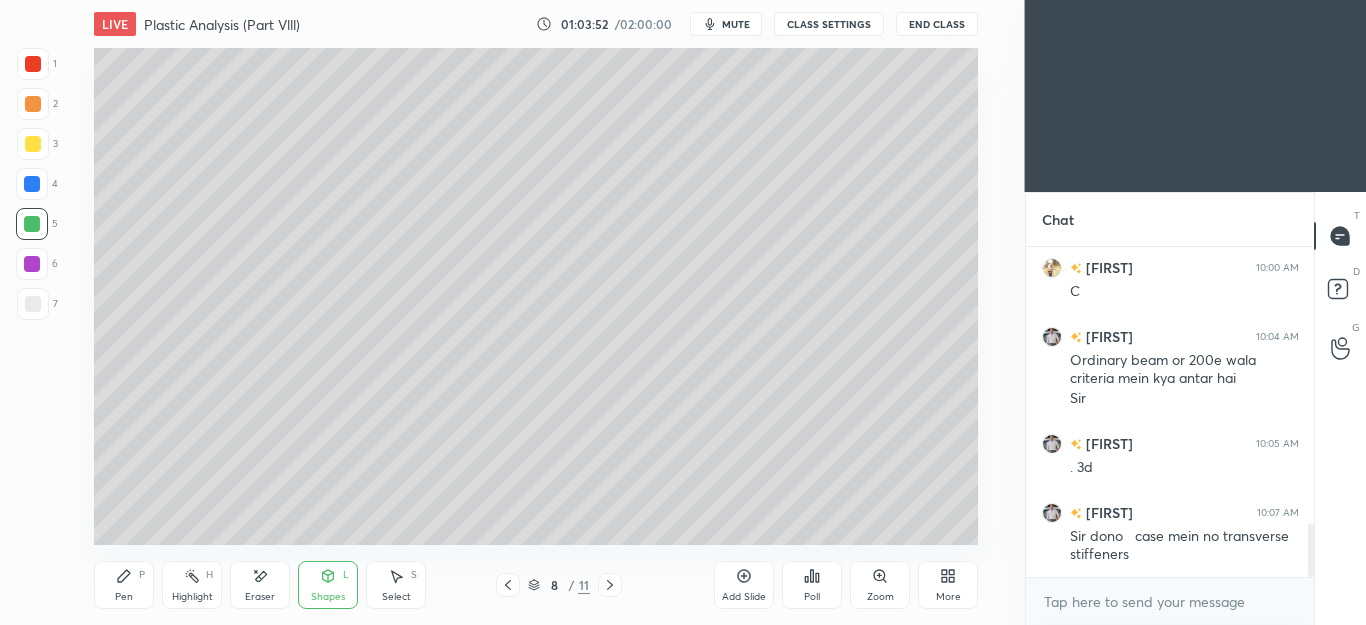 click at bounding box center (33, 304) 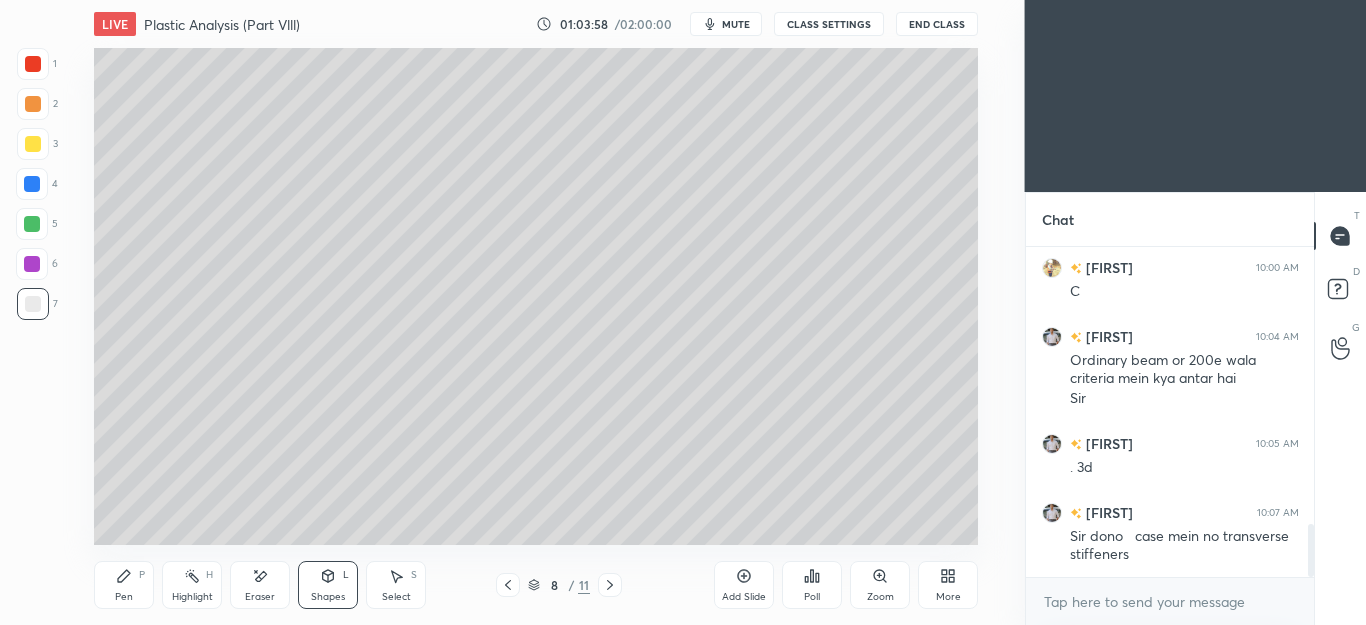 click 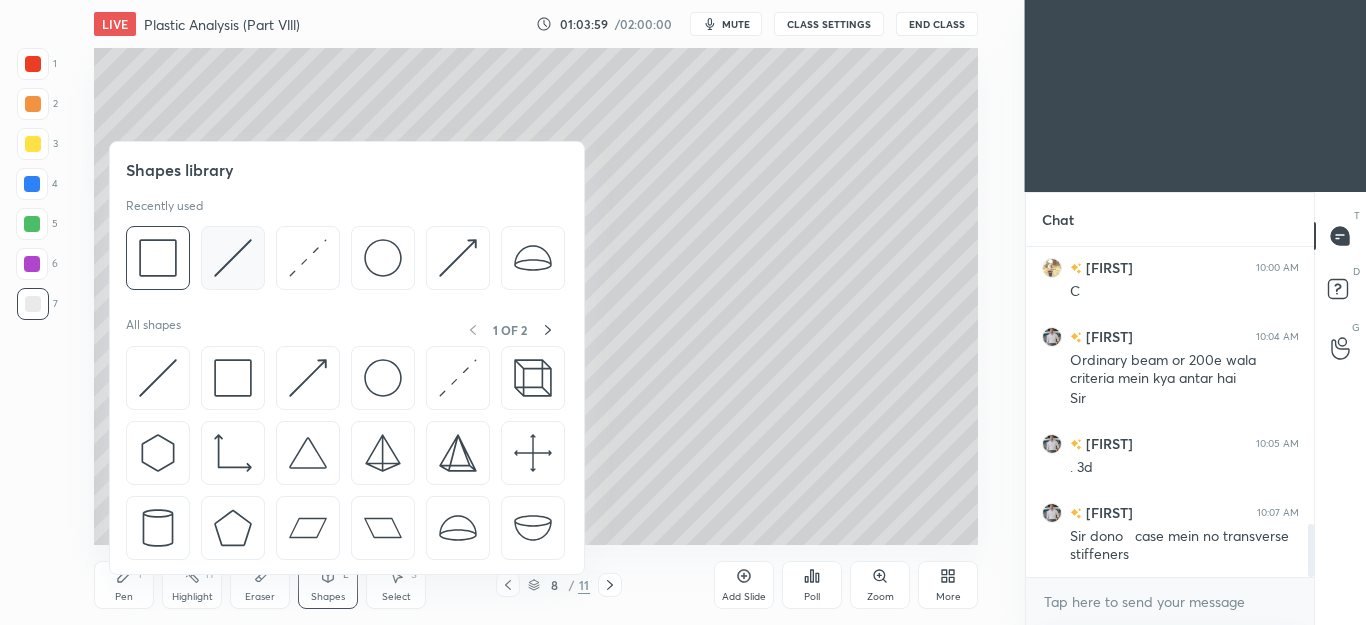 click at bounding box center [233, 258] 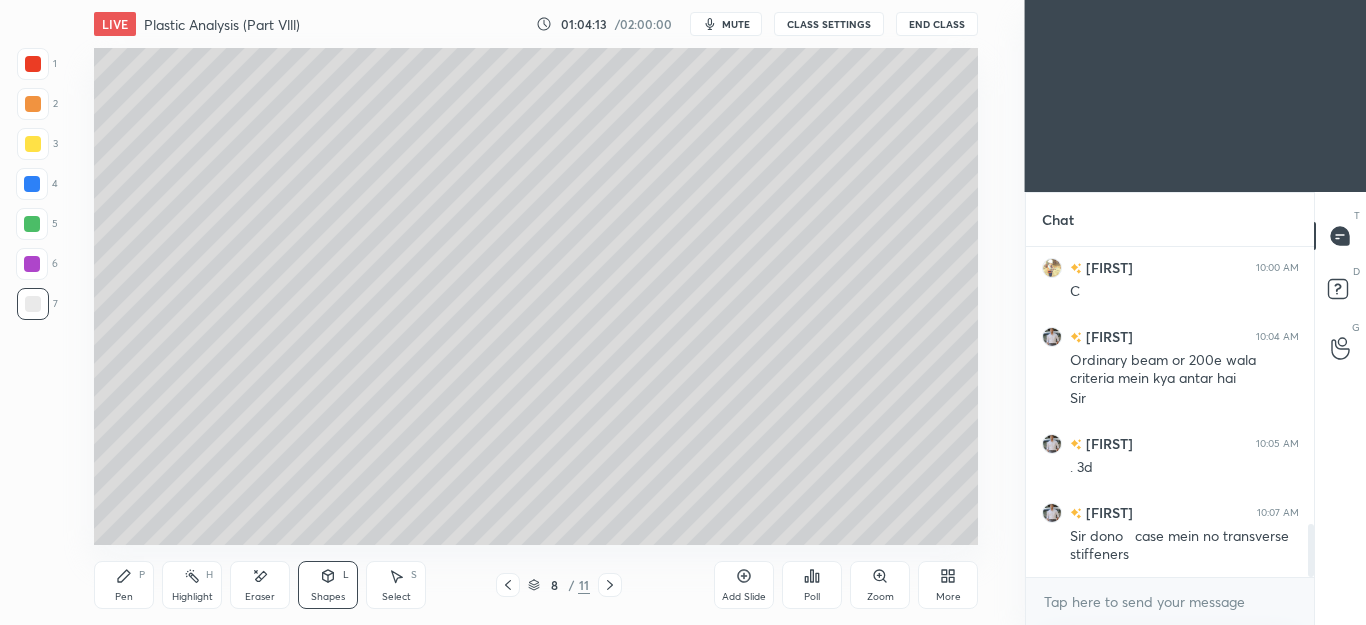 click 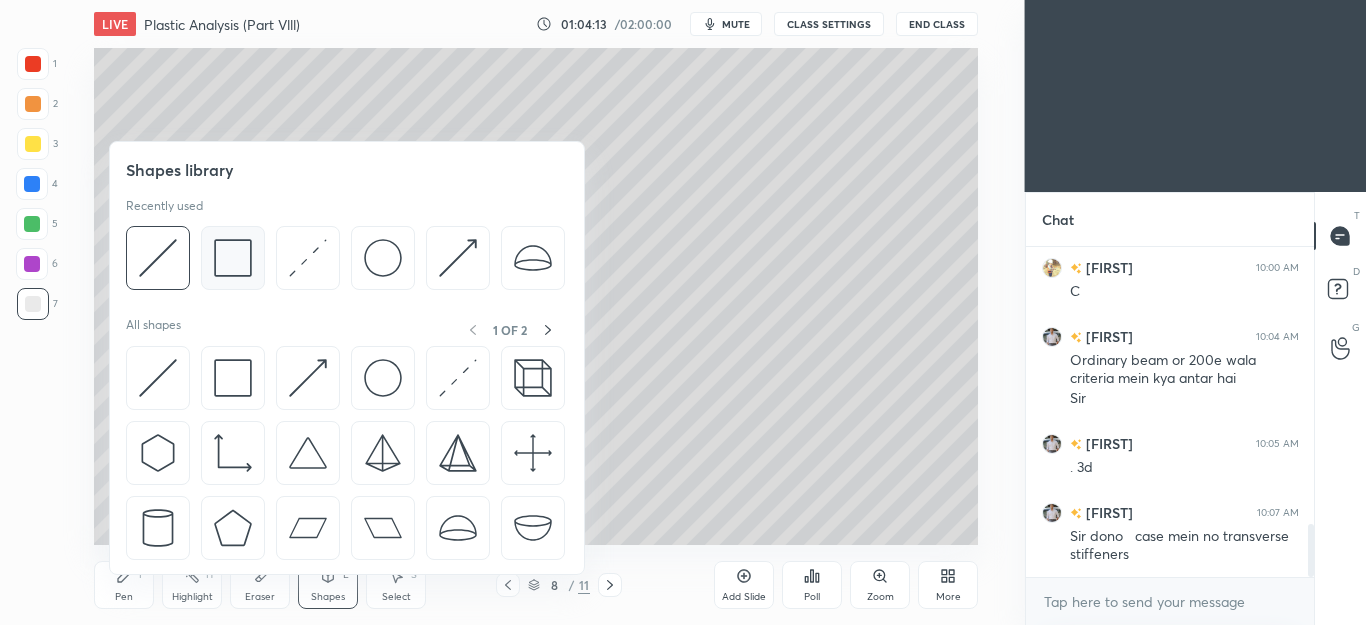 click at bounding box center [233, 258] 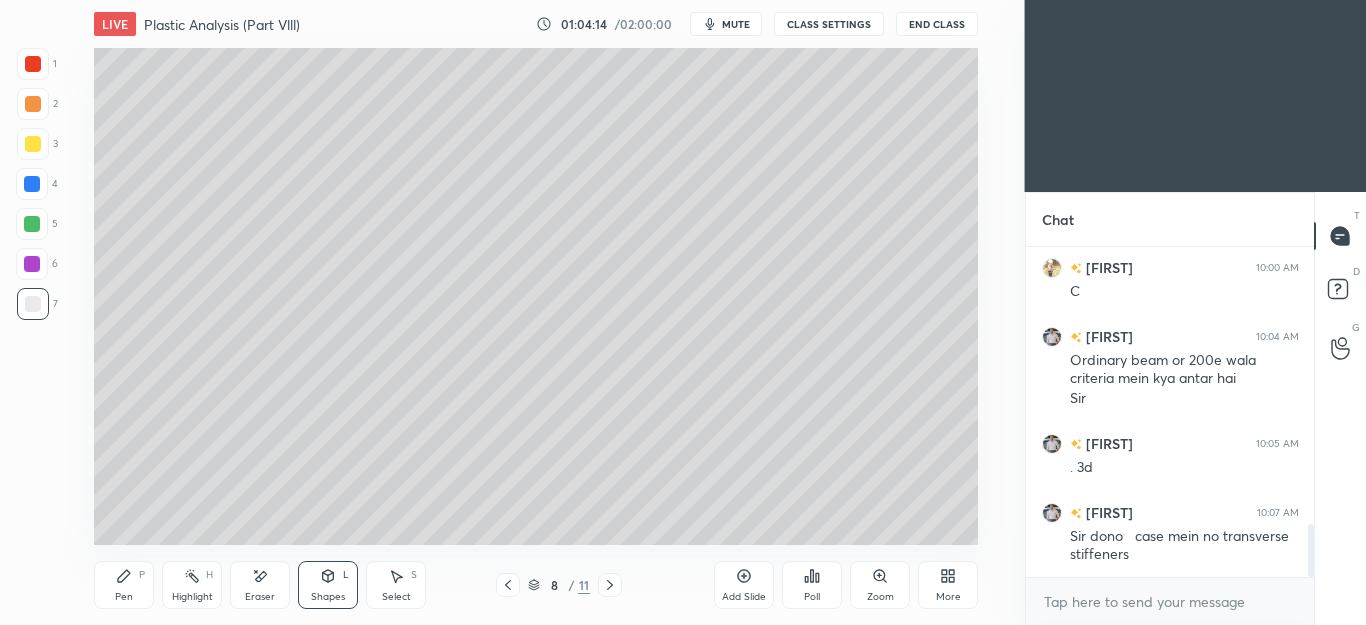 click at bounding box center (33, 104) 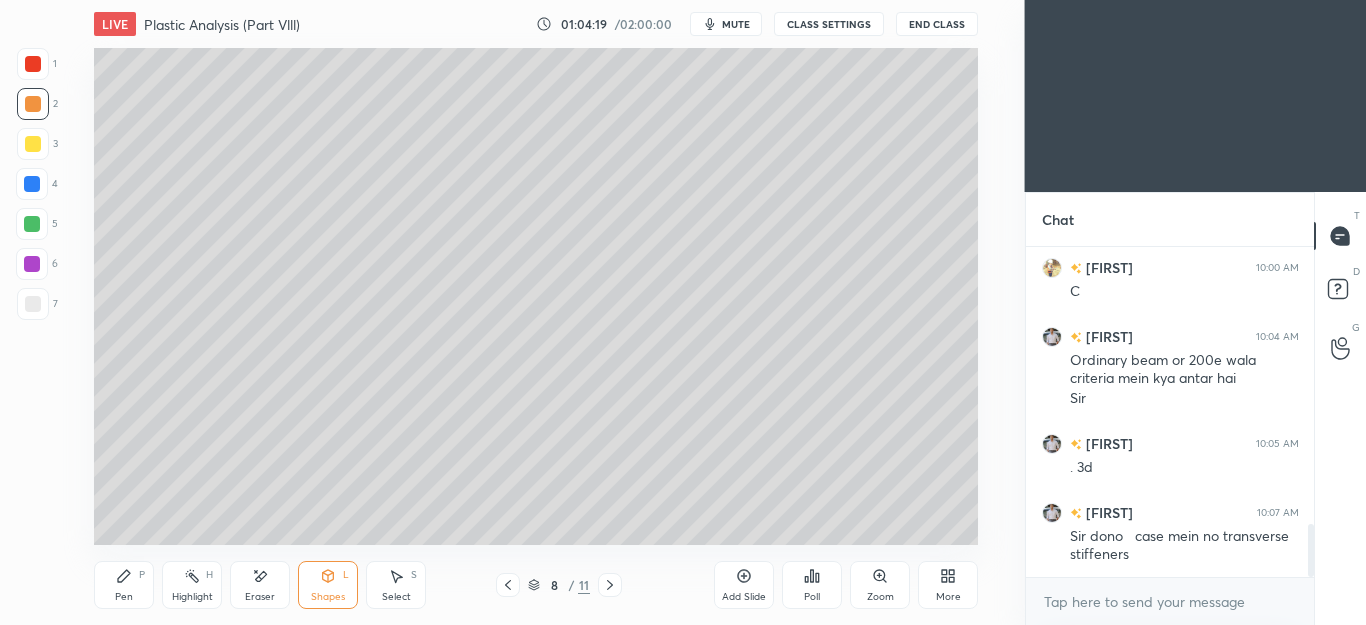 click 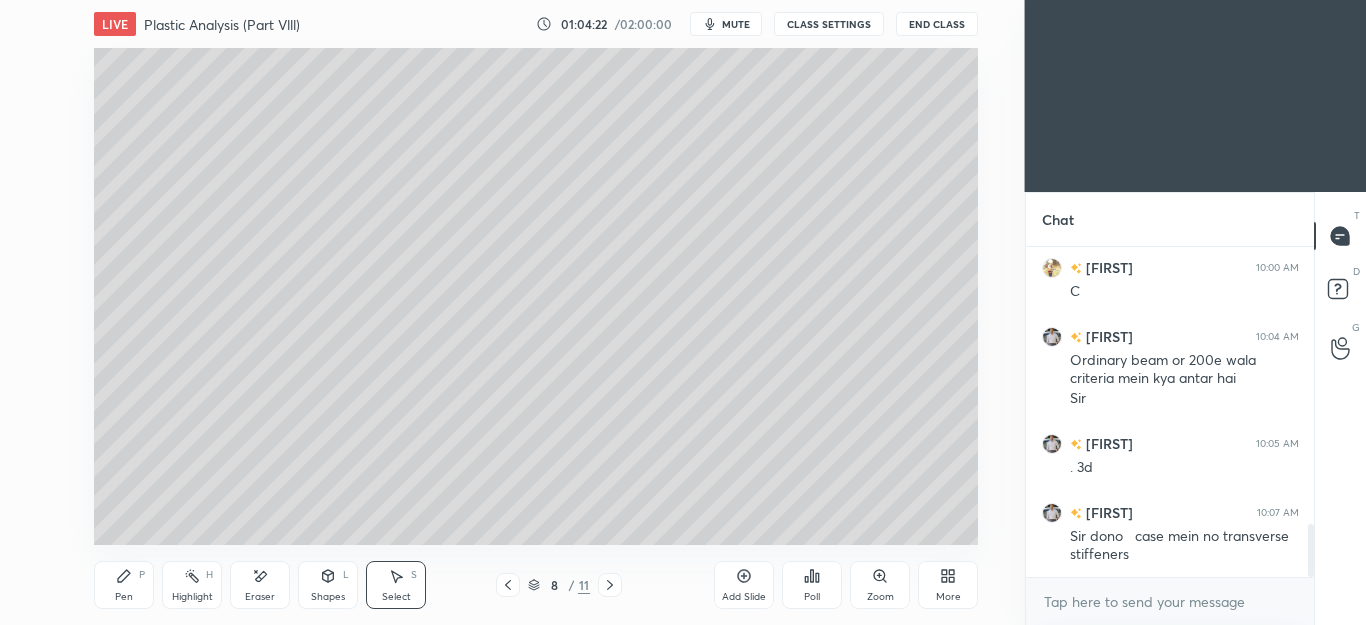click on "1 2 3 4 5 6 7 C X Z E E Erase all   H H" at bounding box center (32, 296) 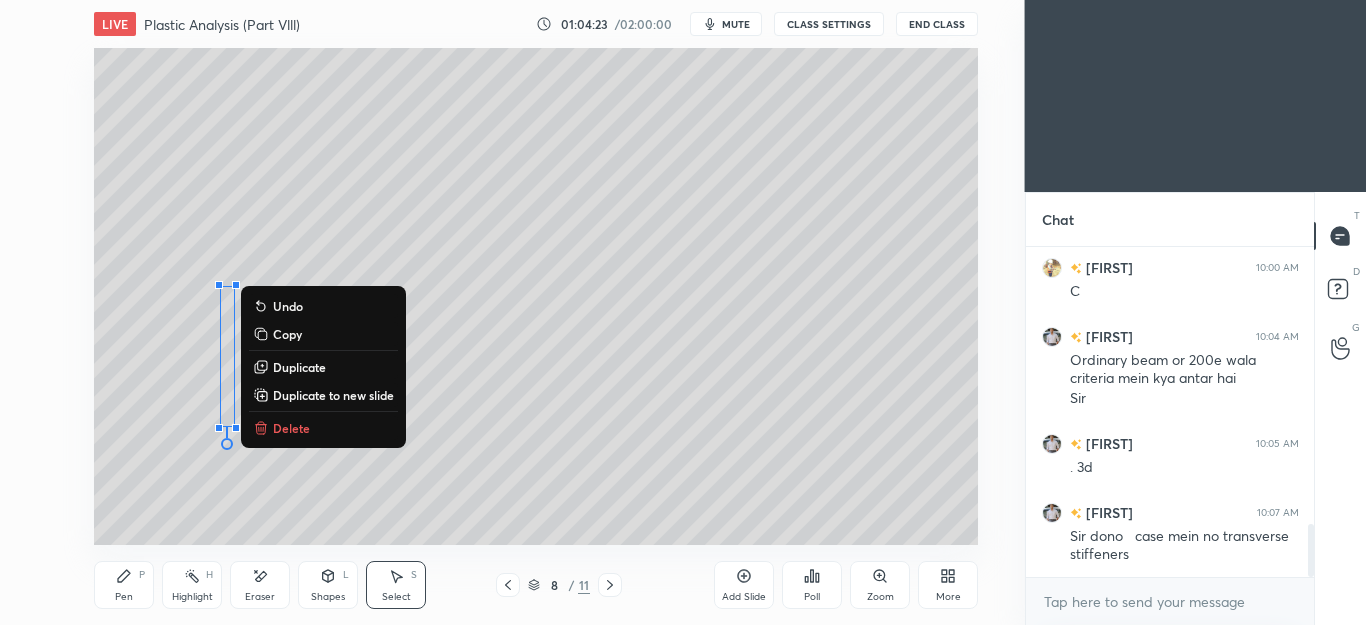 click on "Duplicate" at bounding box center (299, 367) 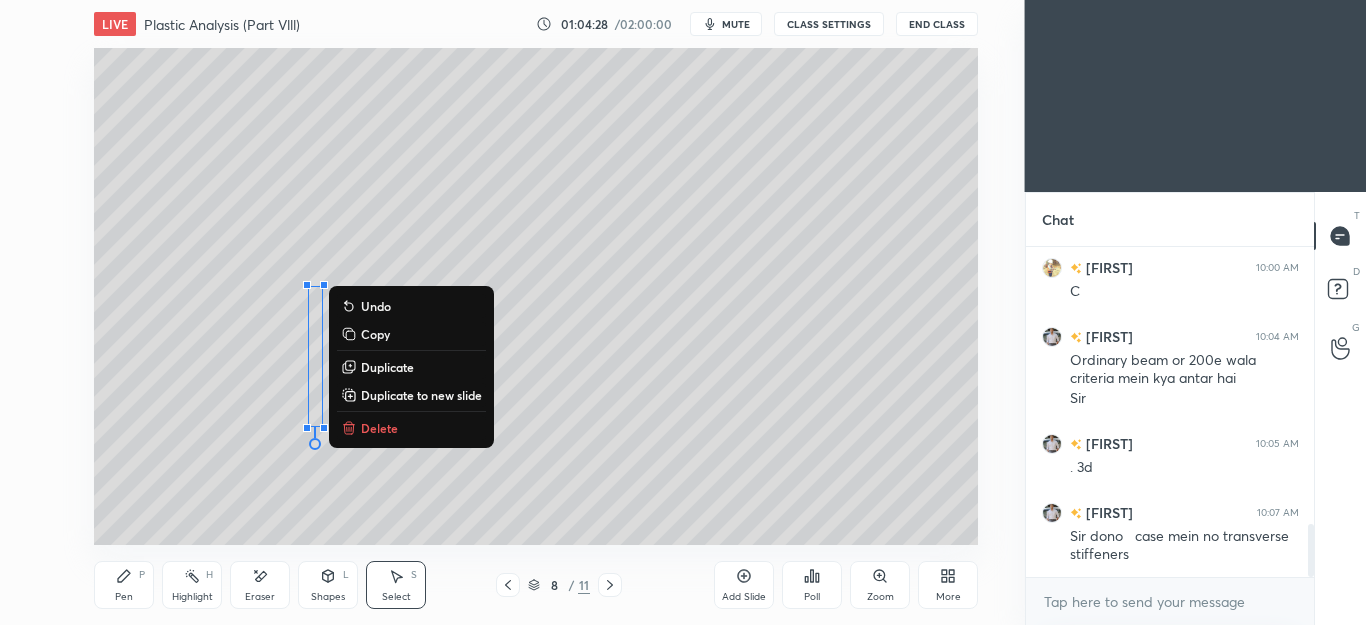 click on "0 ° Undo Copy Duplicate Duplicate to new slide Delete" at bounding box center (536, 296) 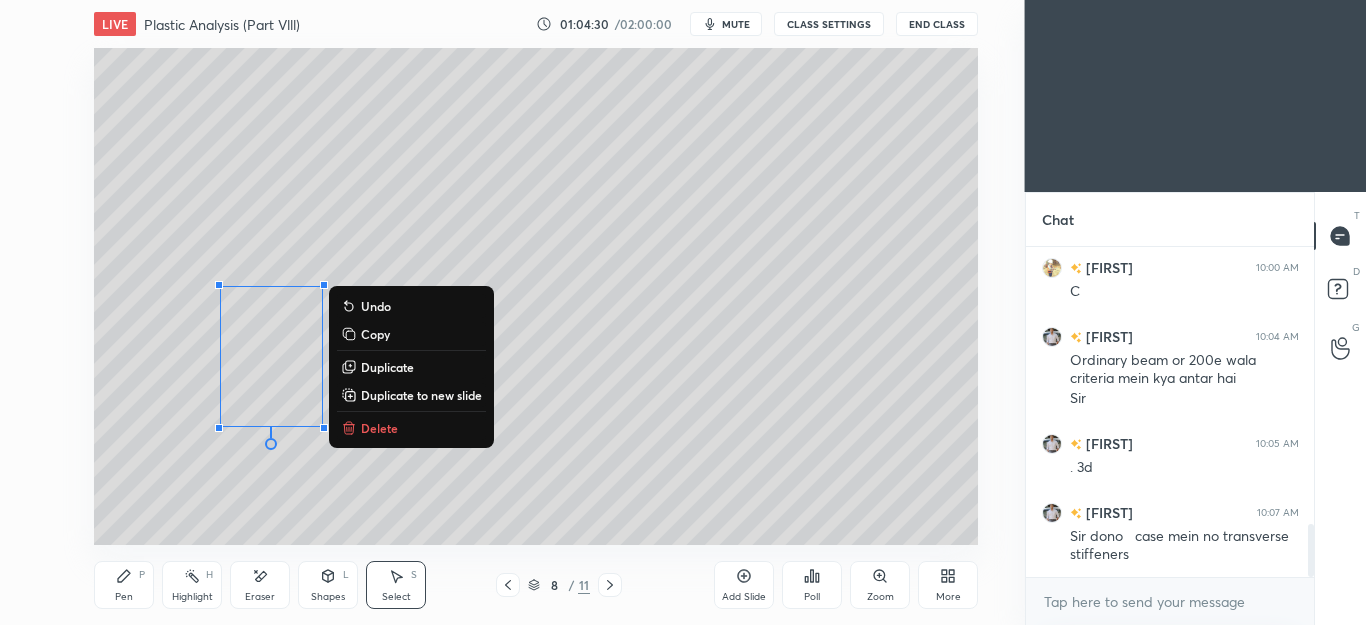 click on "Duplicate" at bounding box center (387, 367) 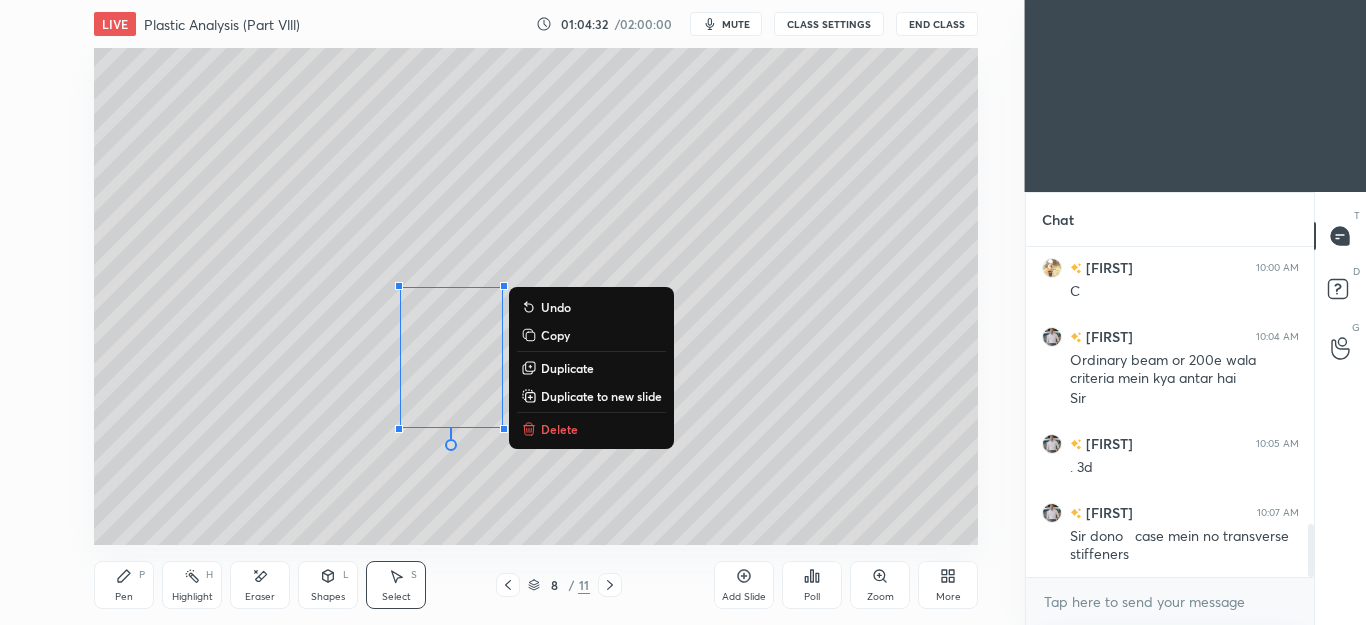 click on "0 ° Undo Copy Duplicate Duplicate to new slide Delete" at bounding box center [536, 296] 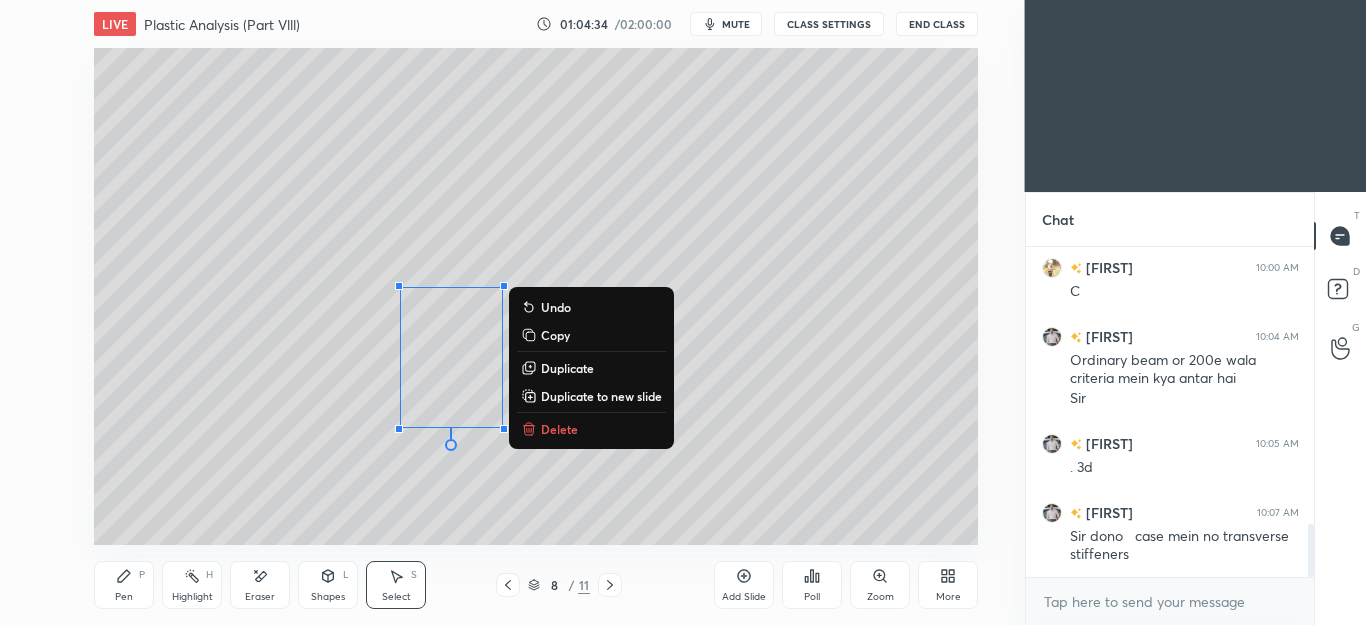 click on "Duplicate" at bounding box center [567, 368] 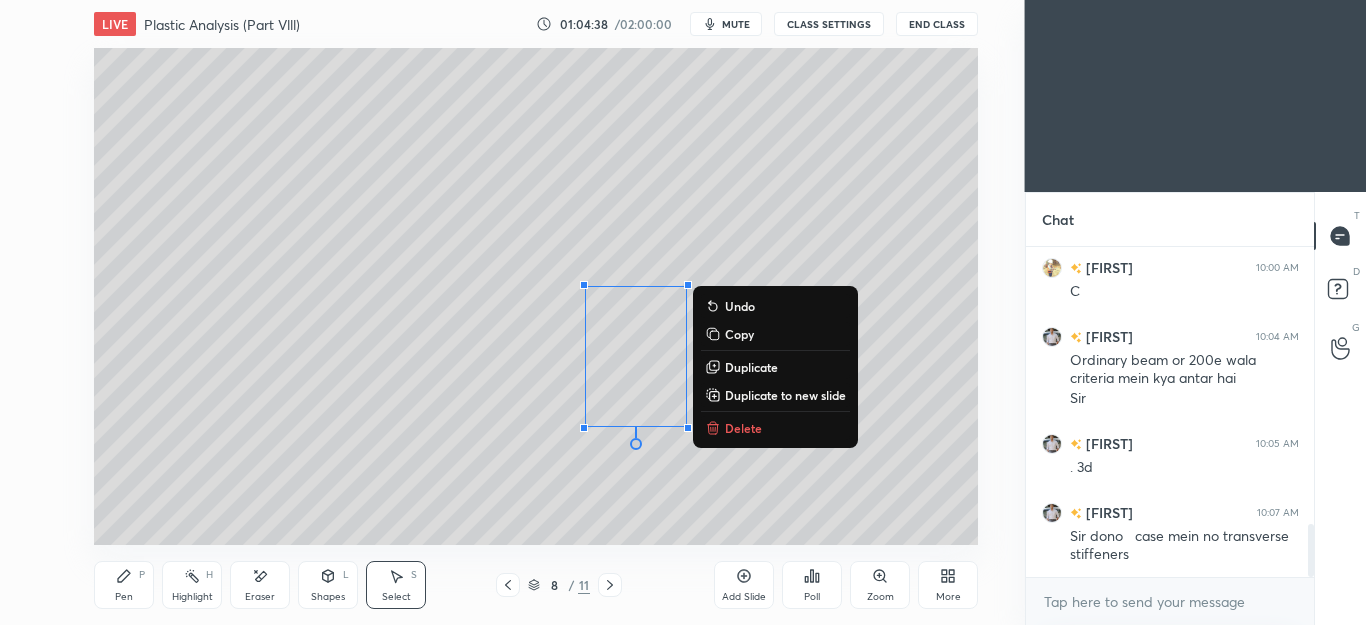 click on "0 ° Undo Copy Duplicate Duplicate to new slide Delete" at bounding box center [536, 296] 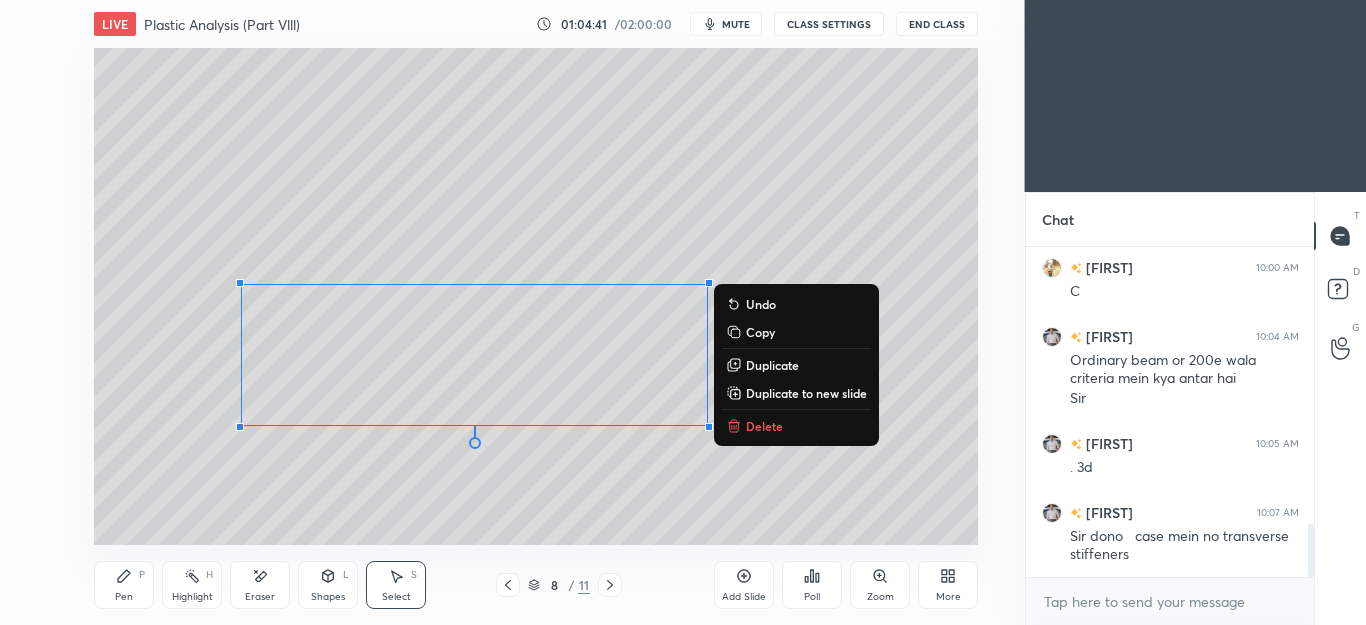 click on "0 ° Undo Copy Duplicate Duplicate to new slide Delete" at bounding box center [536, 296] 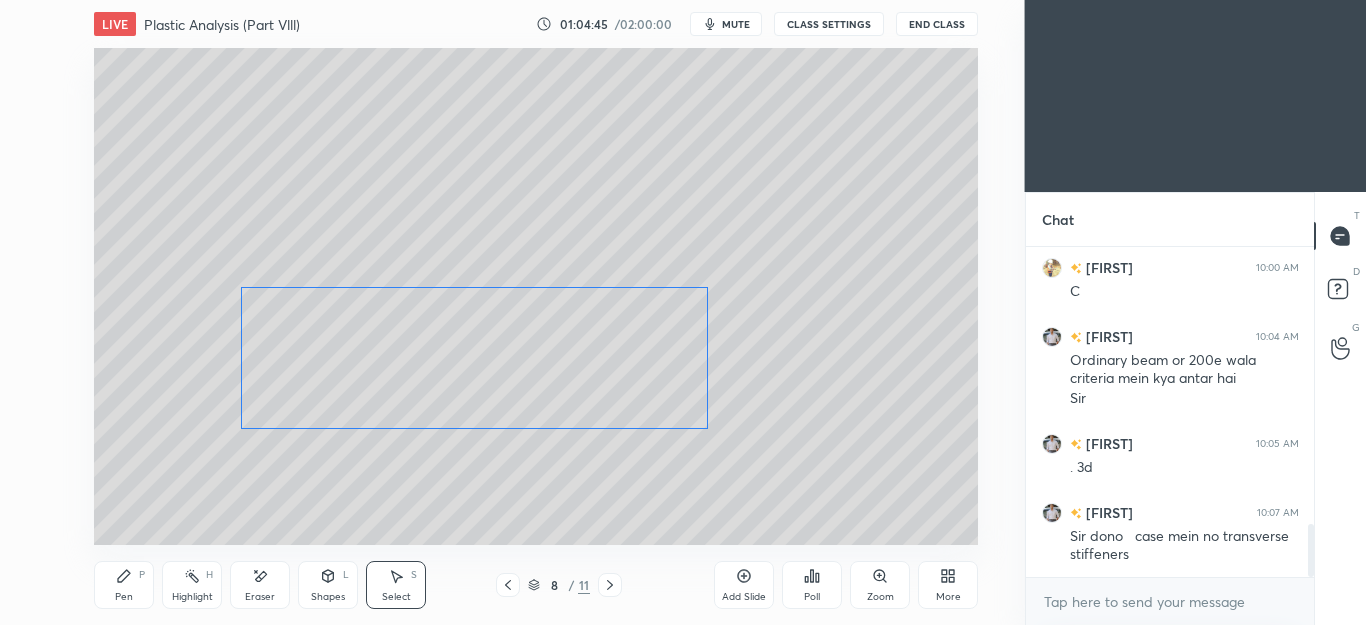 click on "0 ° Undo Copy Duplicate Duplicate to new slide Delete" at bounding box center [536, 296] 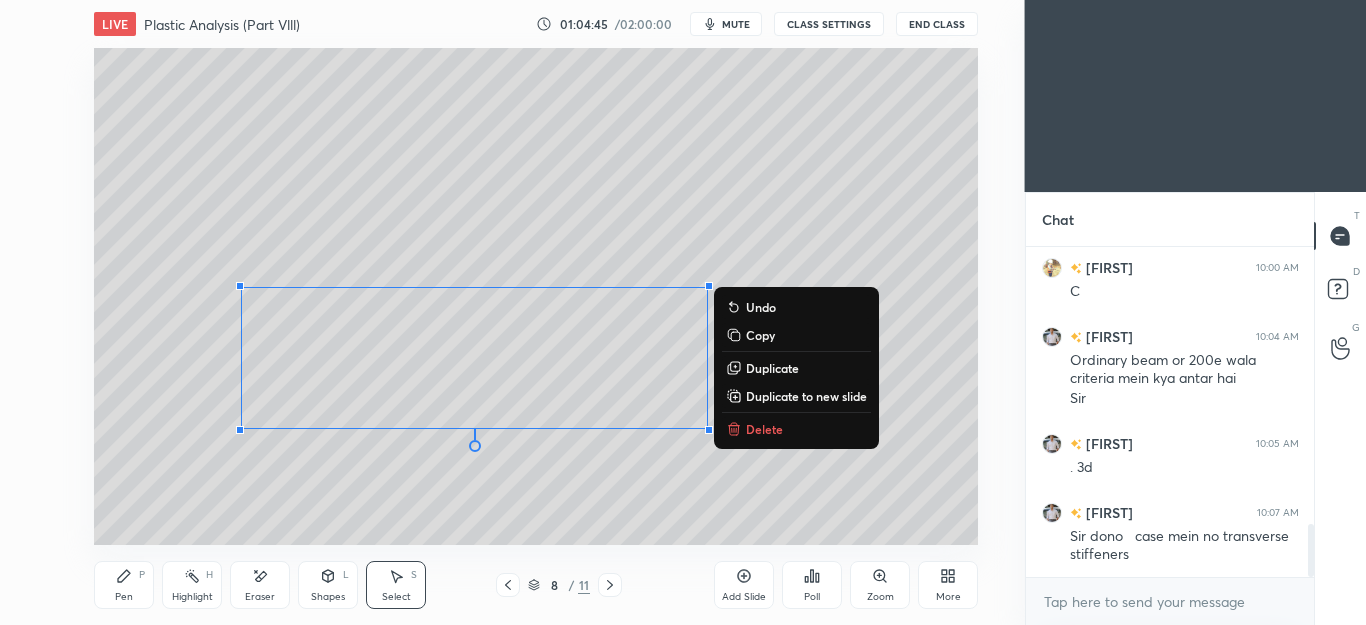 click on "0 ° Undo Copy Duplicate Duplicate to new slide Delete" at bounding box center (536, 296) 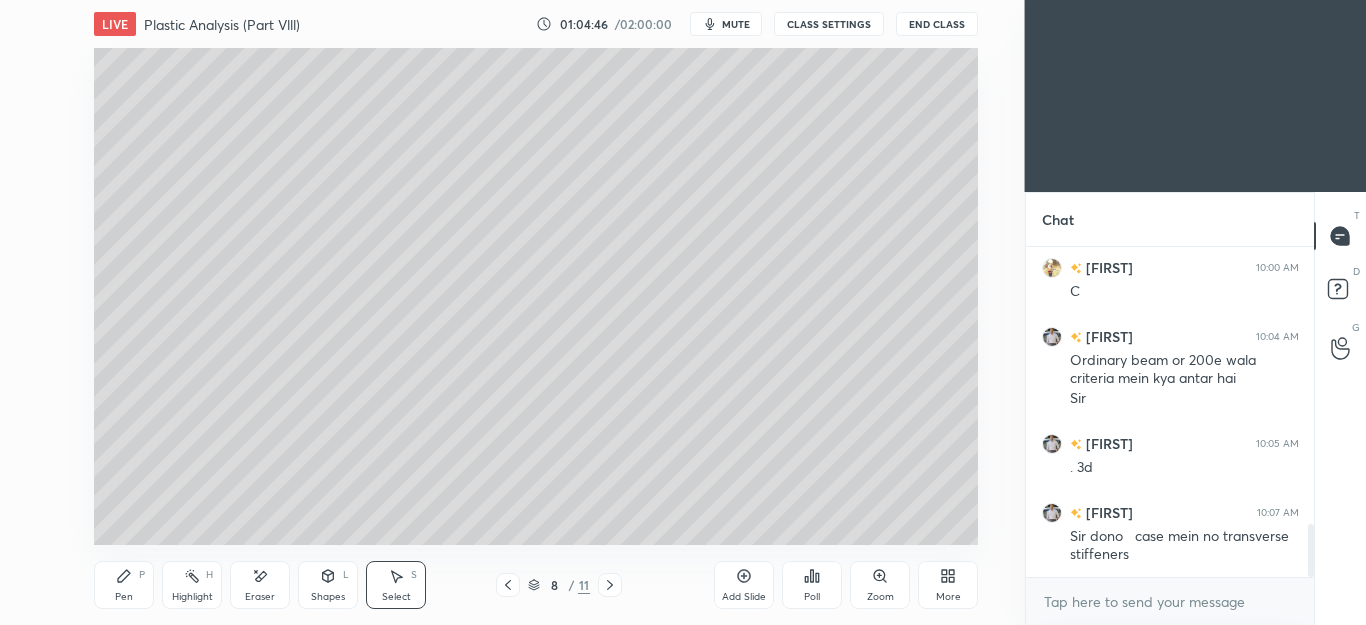 click on "Pen P" at bounding box center (124, 585) 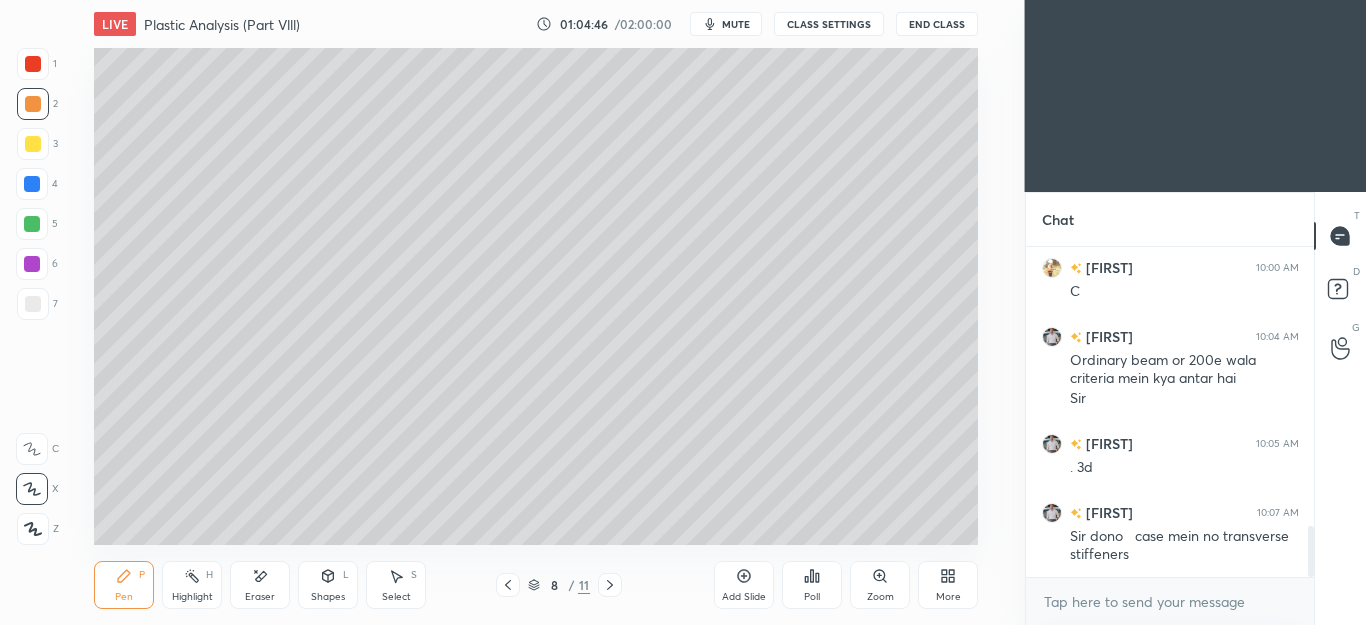 scroll, scrollTop: 1809, scrollLeft: 0, axis: vertical 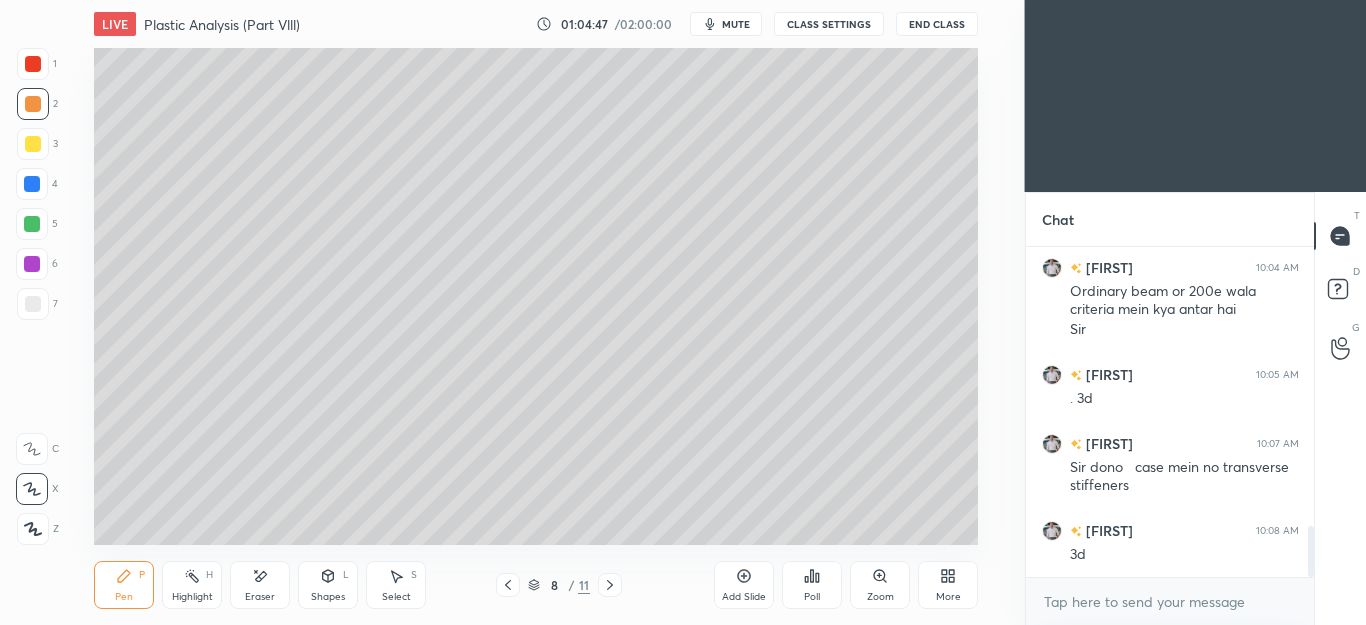 click at bounding box center [33, 304] 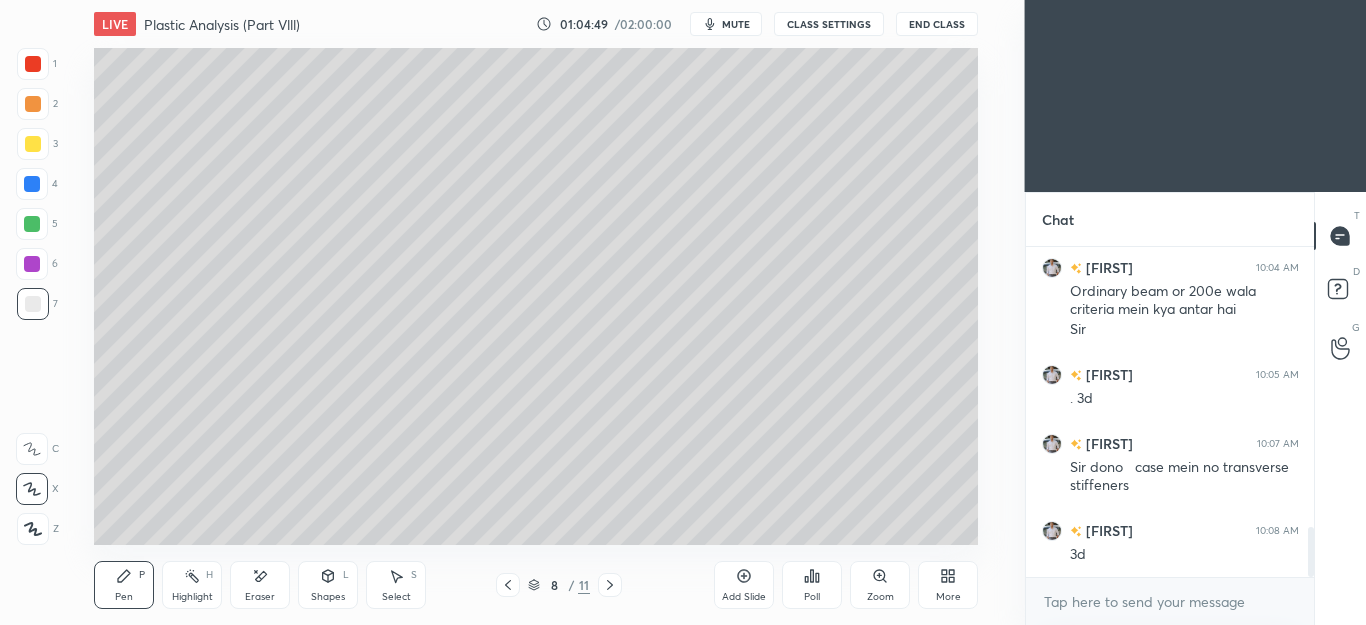 scroll, scrollTop: 1857, scrollLeft: 0, axis: vertical 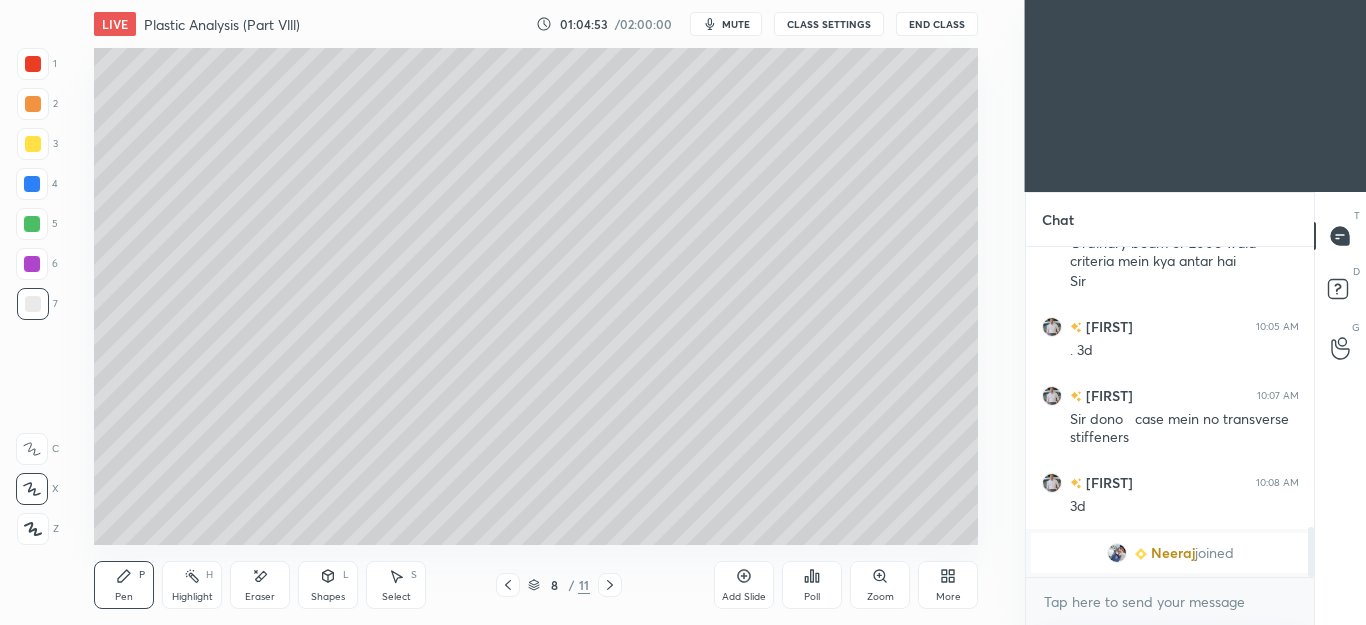click on "Eraser" at bounding box center [260, 585] 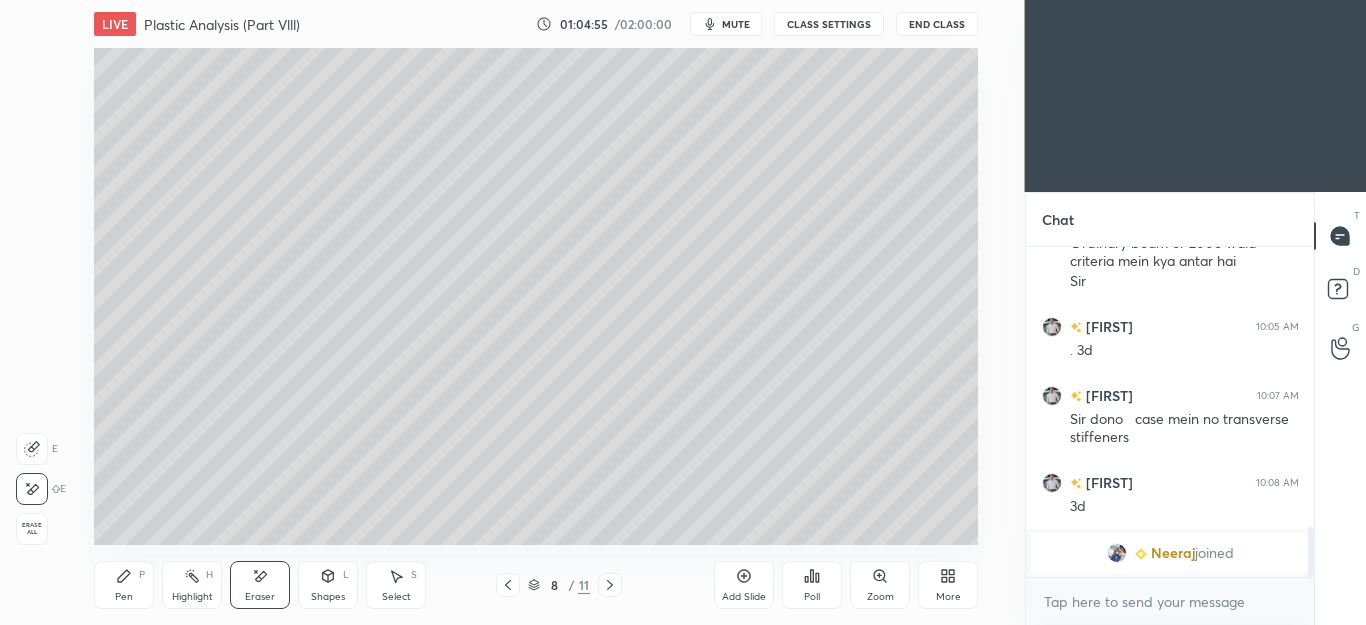 click on "Pen" at bounding box center (124, 597) 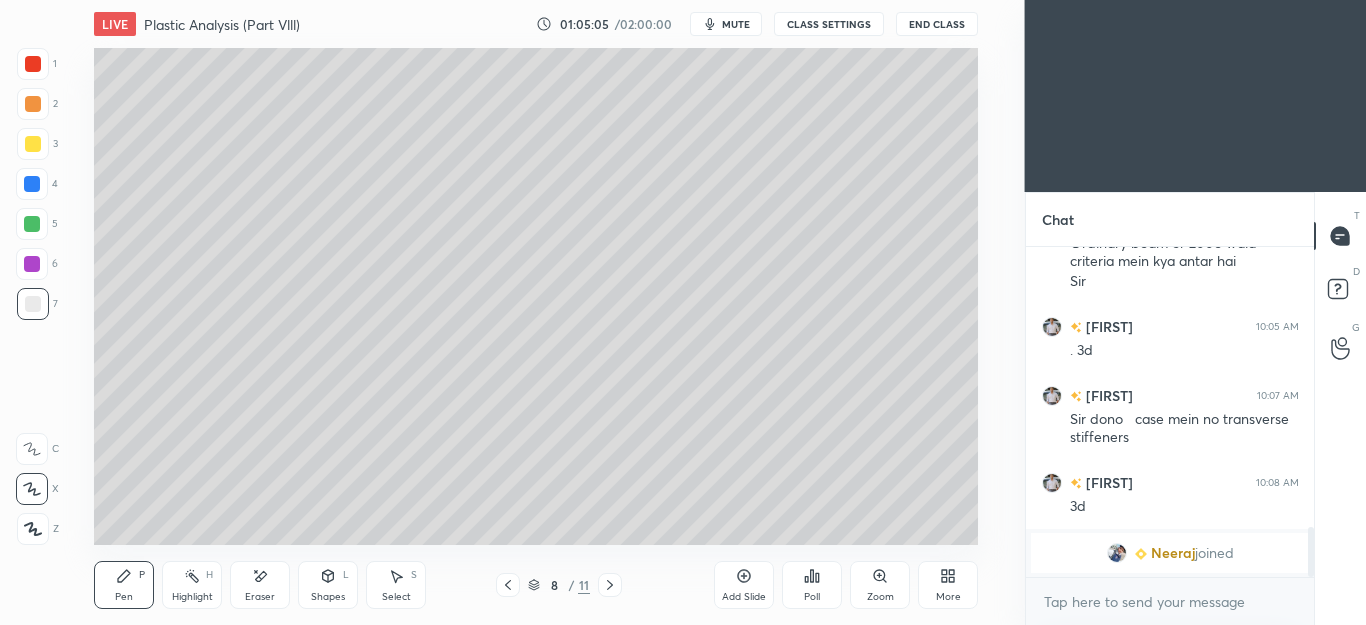 click on "Shapes L" at bounding box center (328, 585) 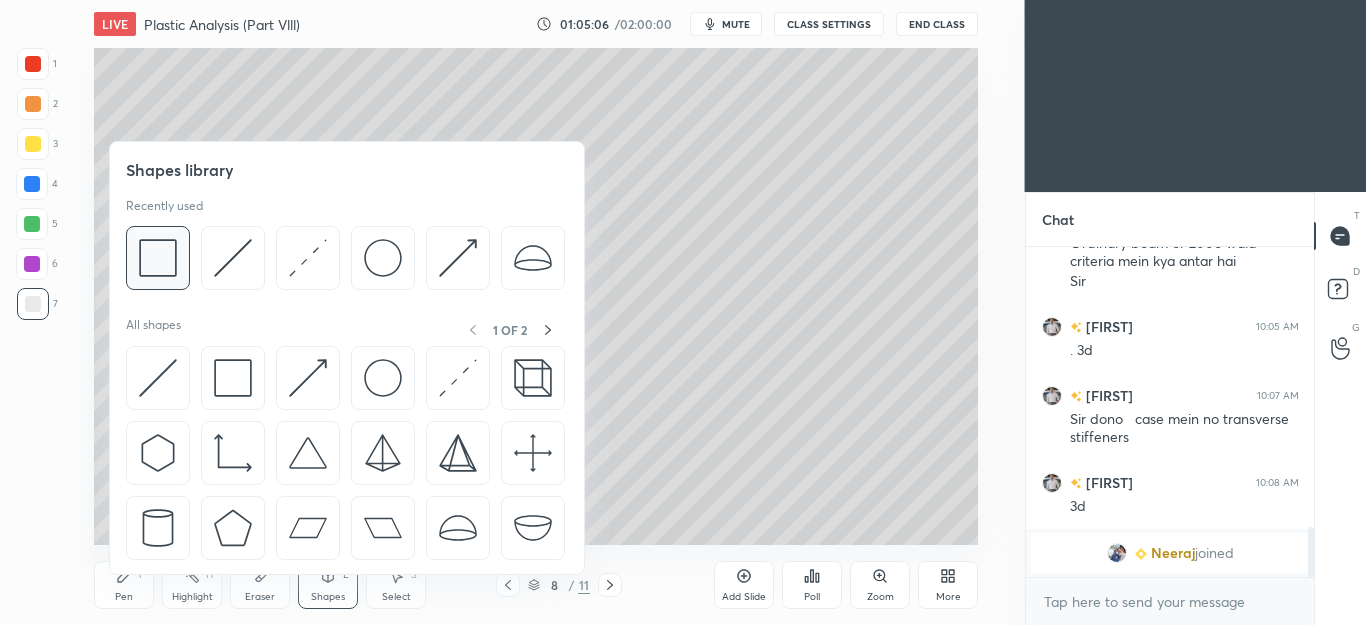 click at bounding box center [158, 258] 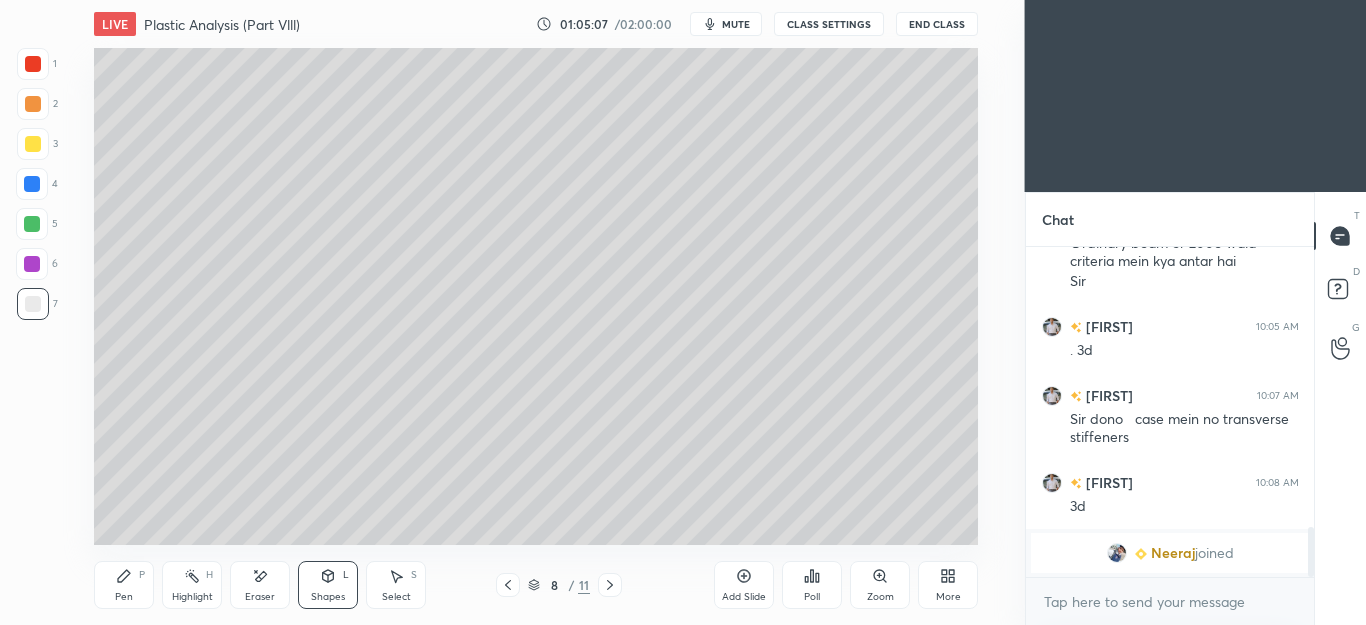 click at bounding box center (32, 184) 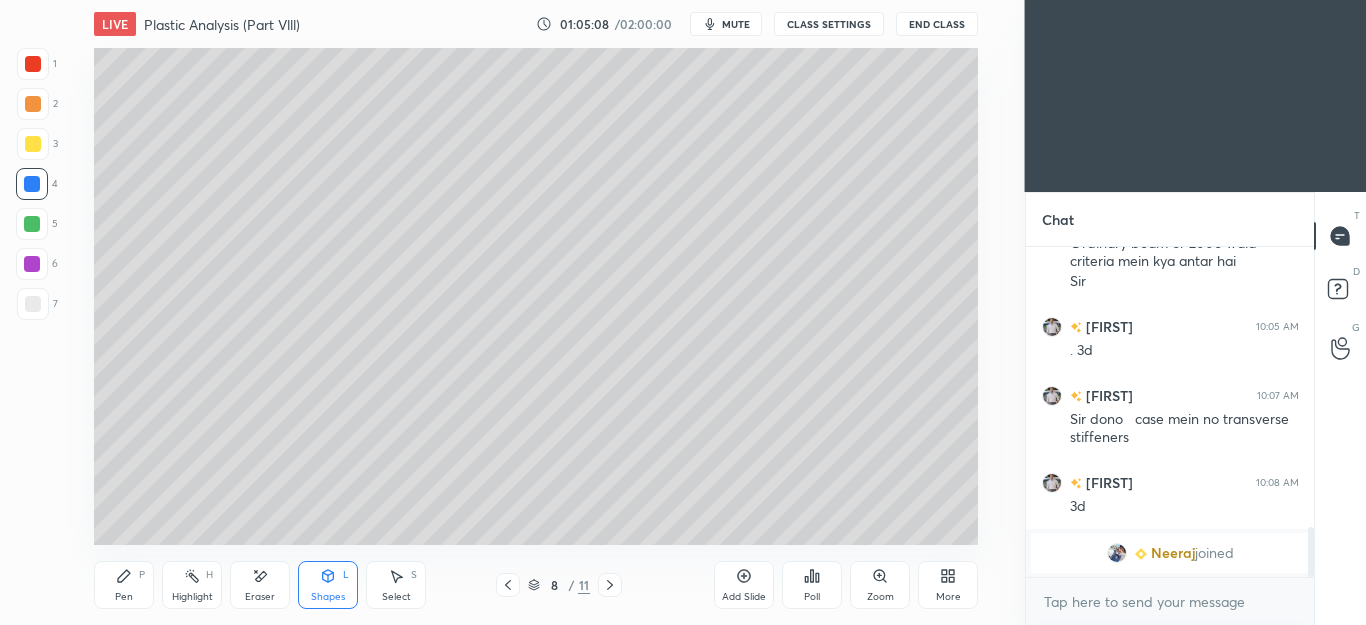 click 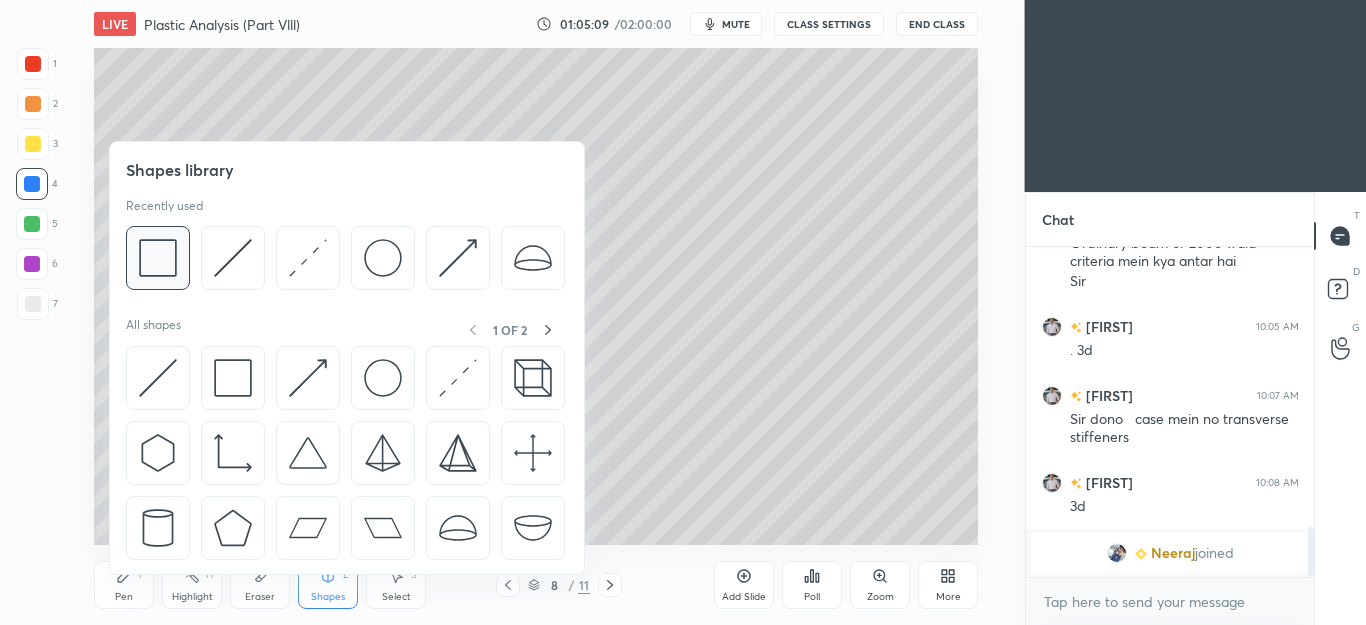 click at bounding box center (158, 258) 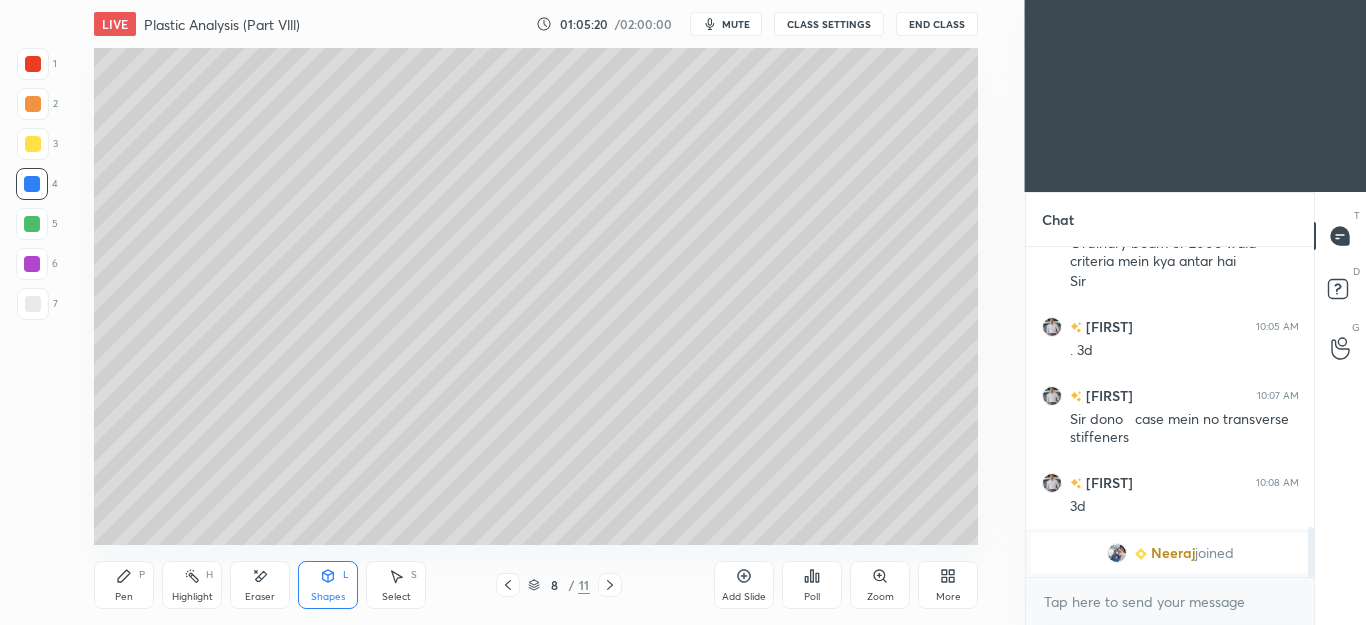 click 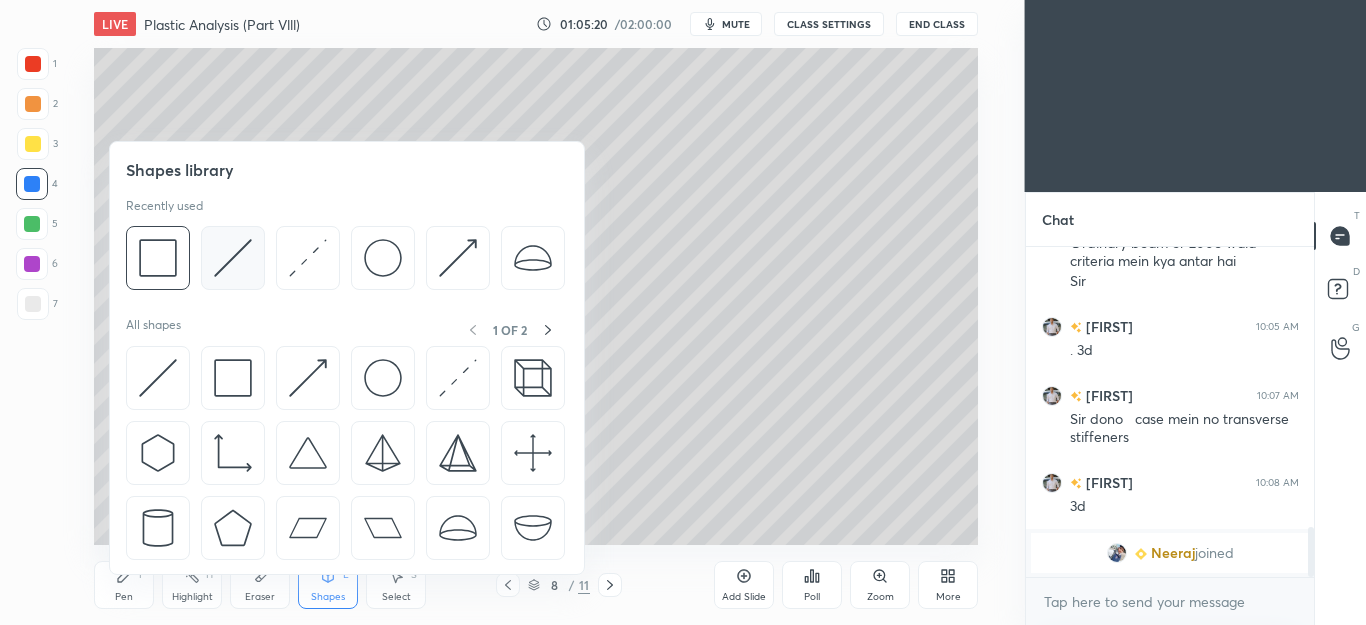 click at bounding box center [233, 258] 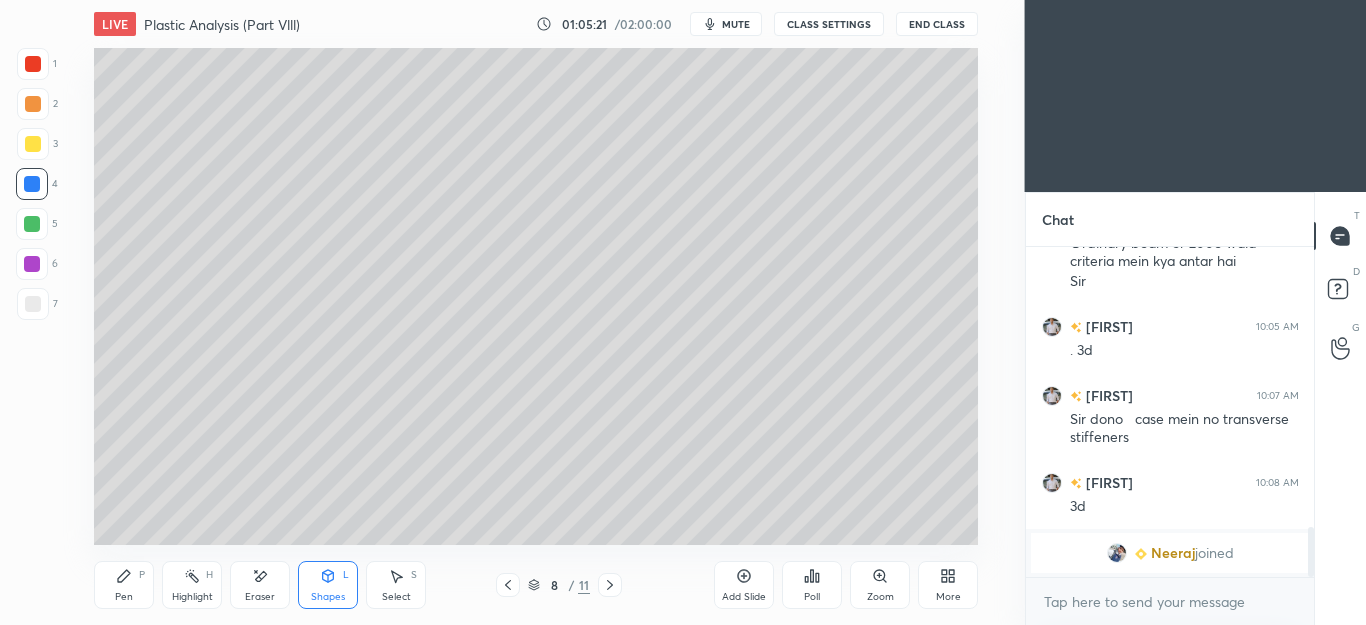 click at bounding box center [32, 224] 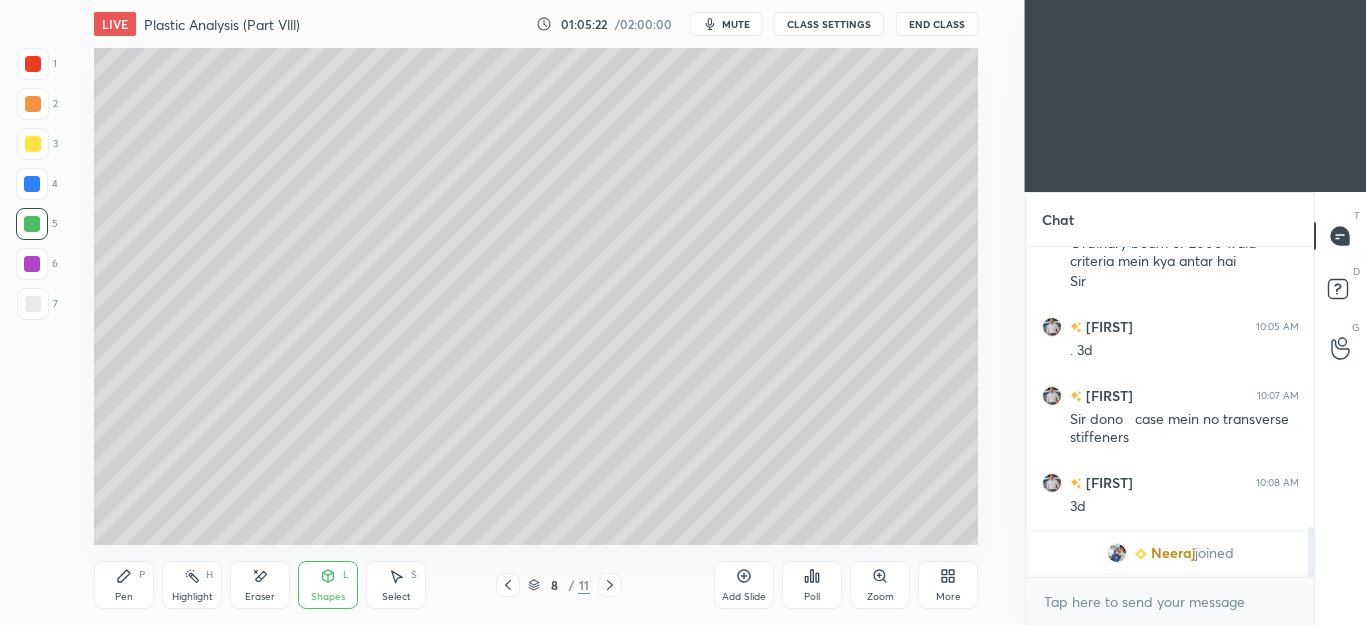 click at bounding box center [33, 144] 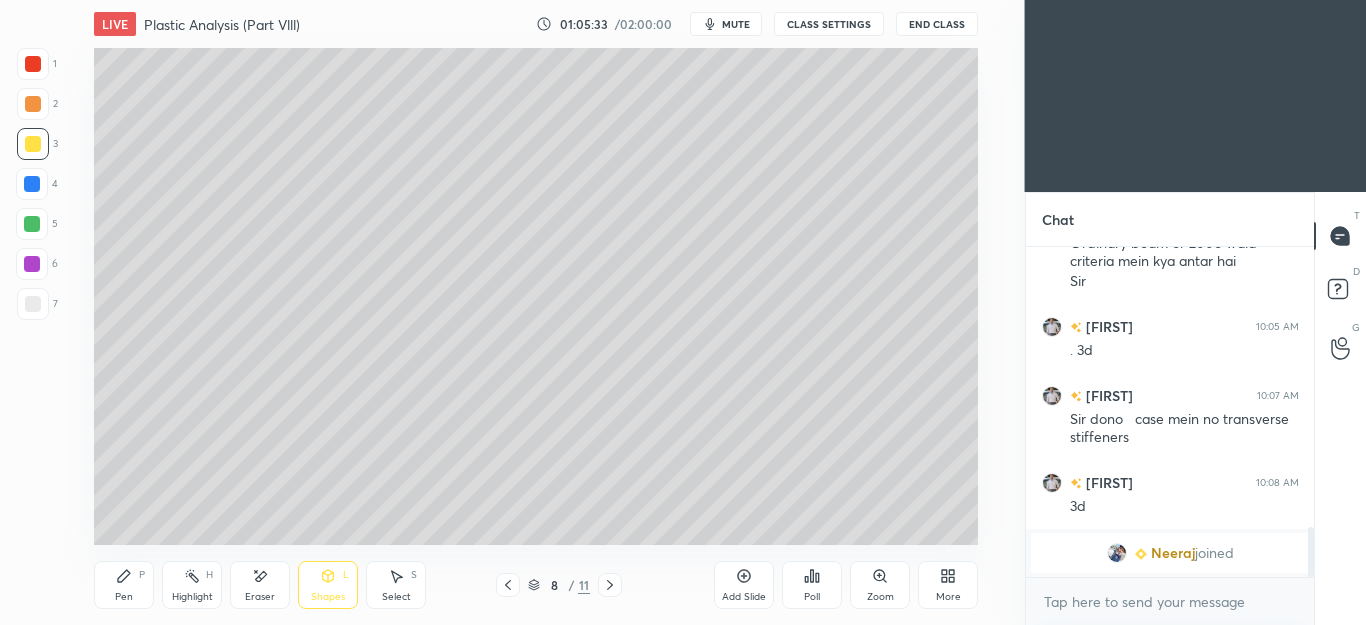 click on "Select S" at bounding box center (396, 585) 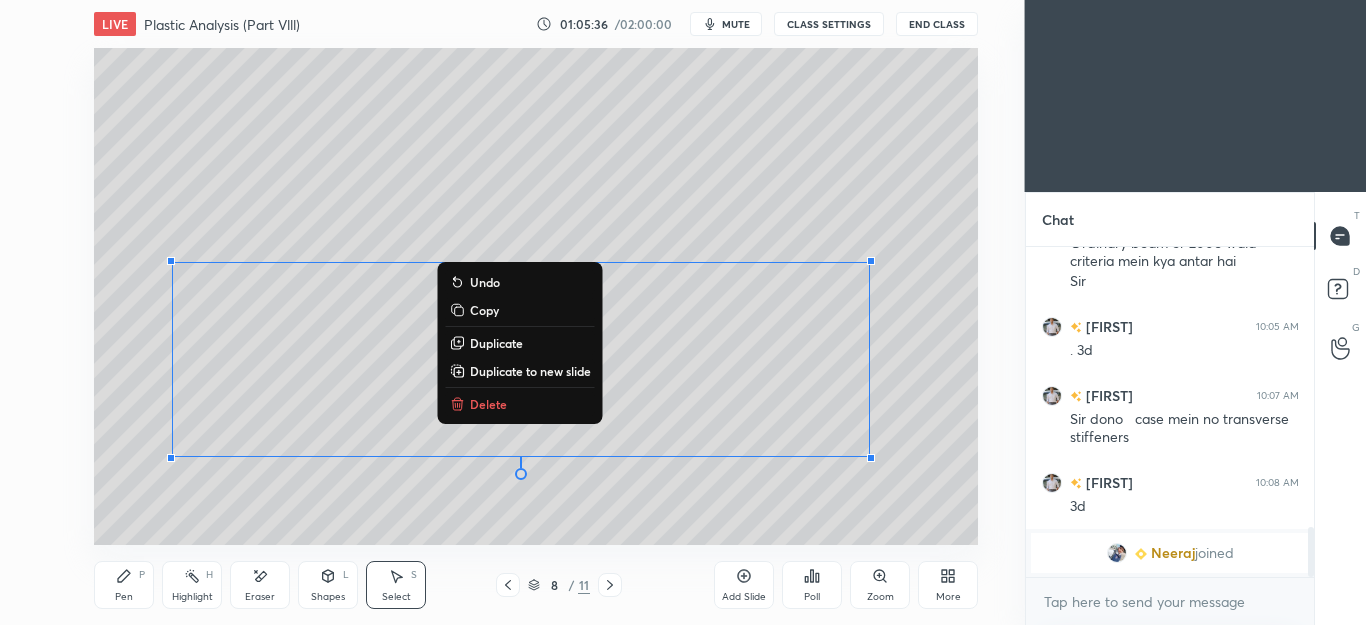 click on "Pen" at bounding box center [124, 597] 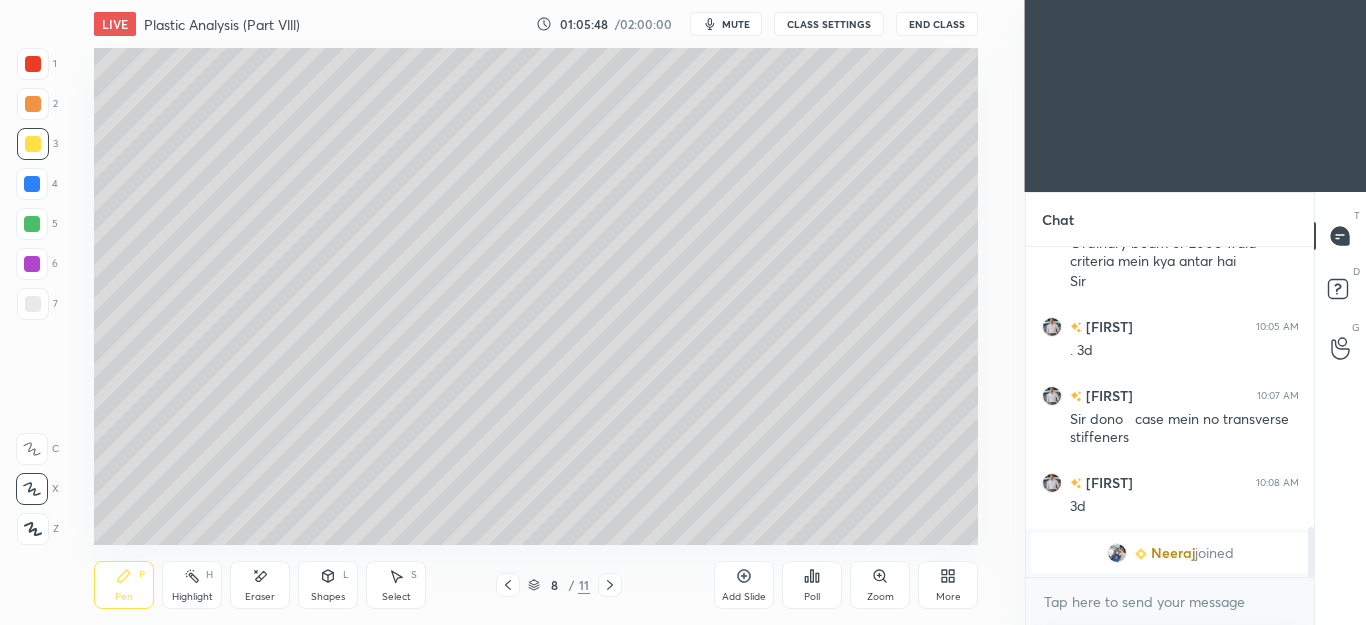 click on "Eraser" at bounding box center (260, 585) 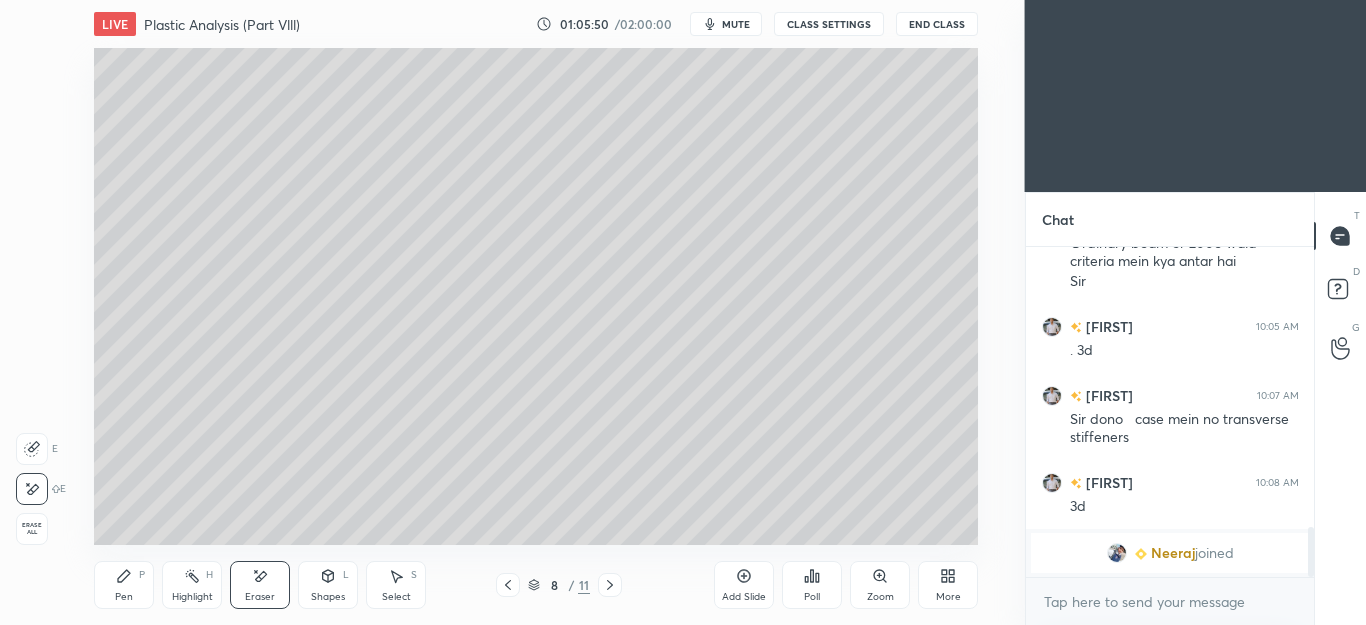click on "Shapes L" at bounding box center (328, 585) 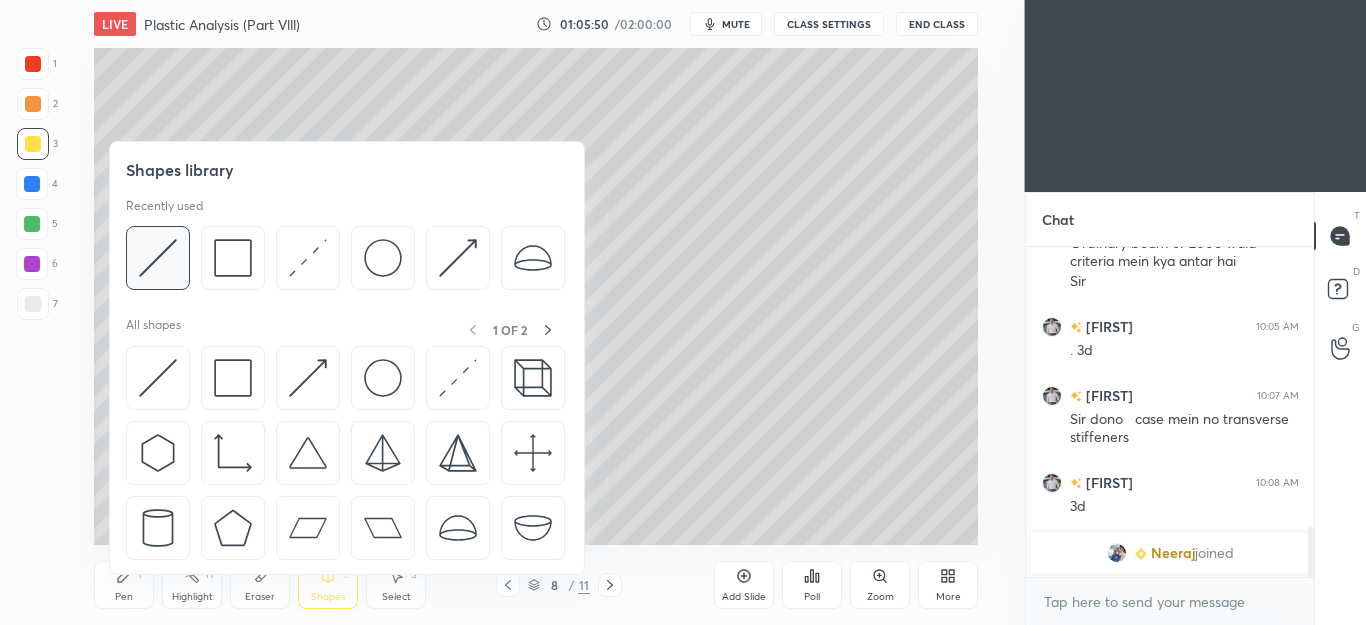 click at bounding box center [158, 258] 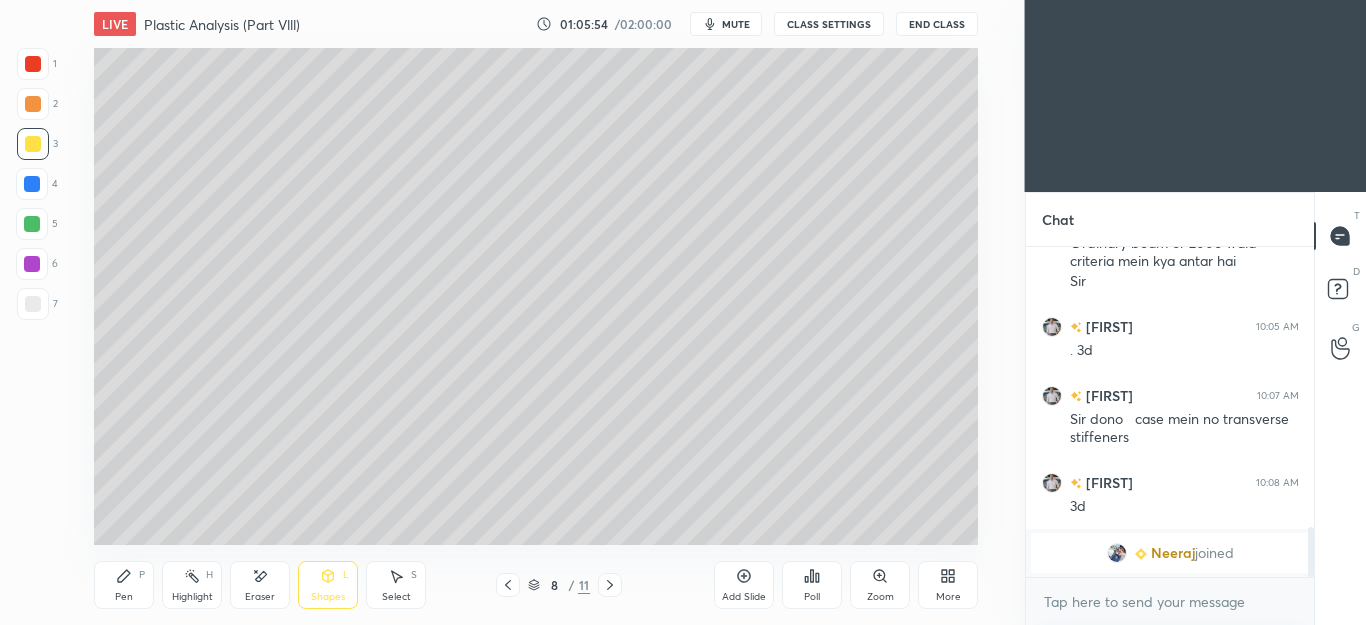 click 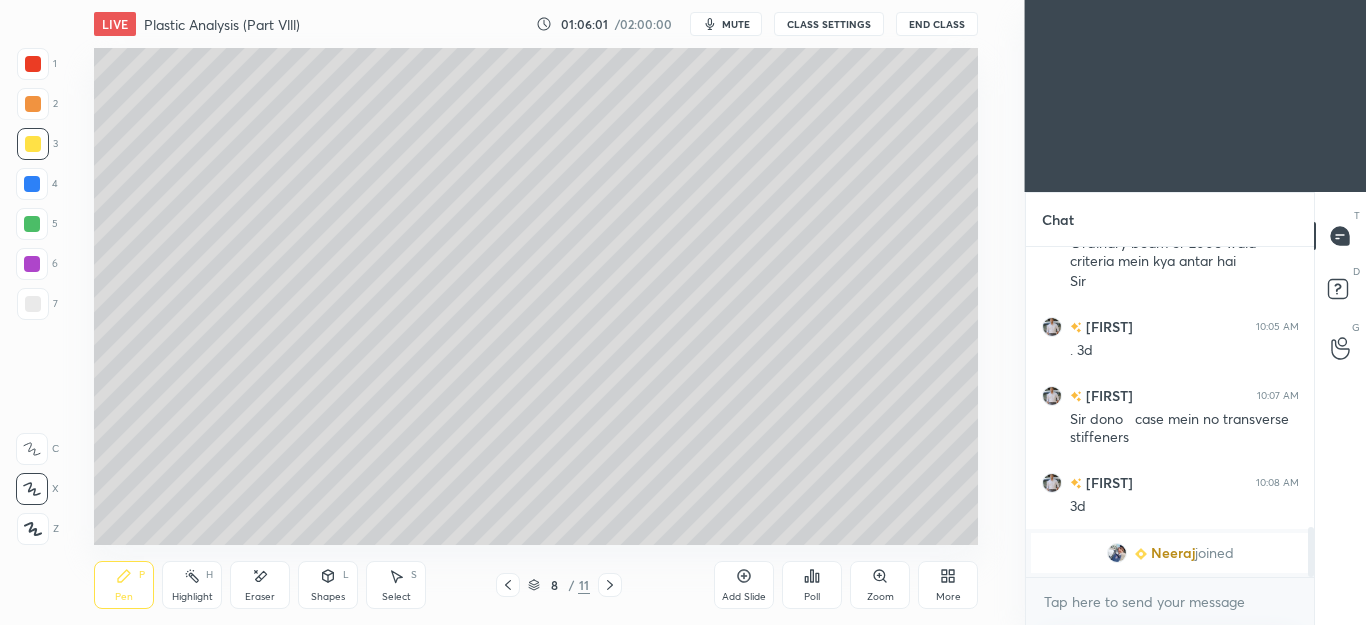 click on "Shapes L" at bounding box center [328, 585] 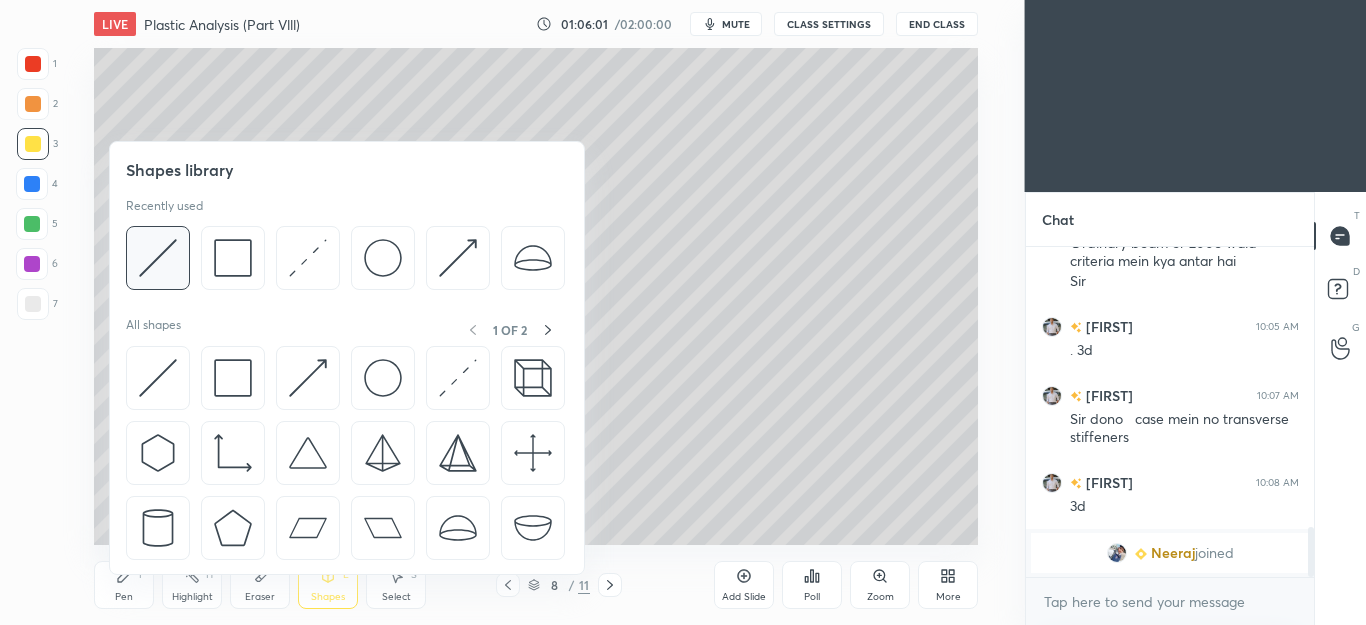click at bounding box center (158, 258) 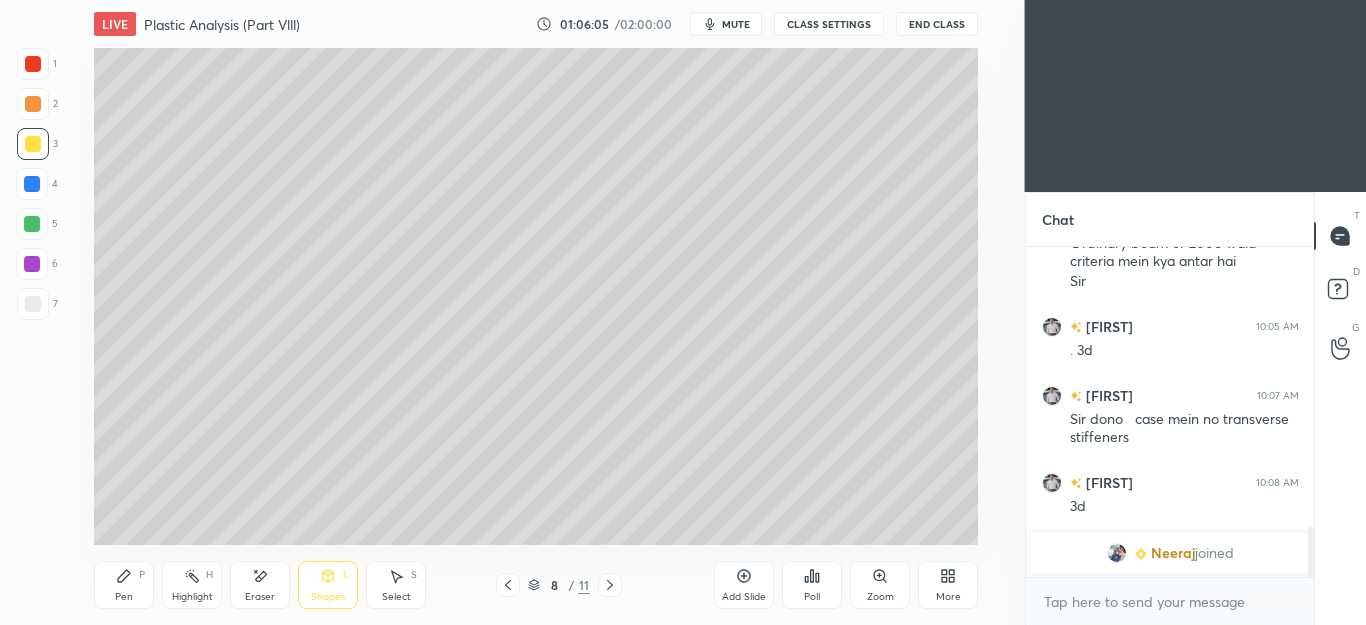click on "Pen P" at bounding box center [124, 585] 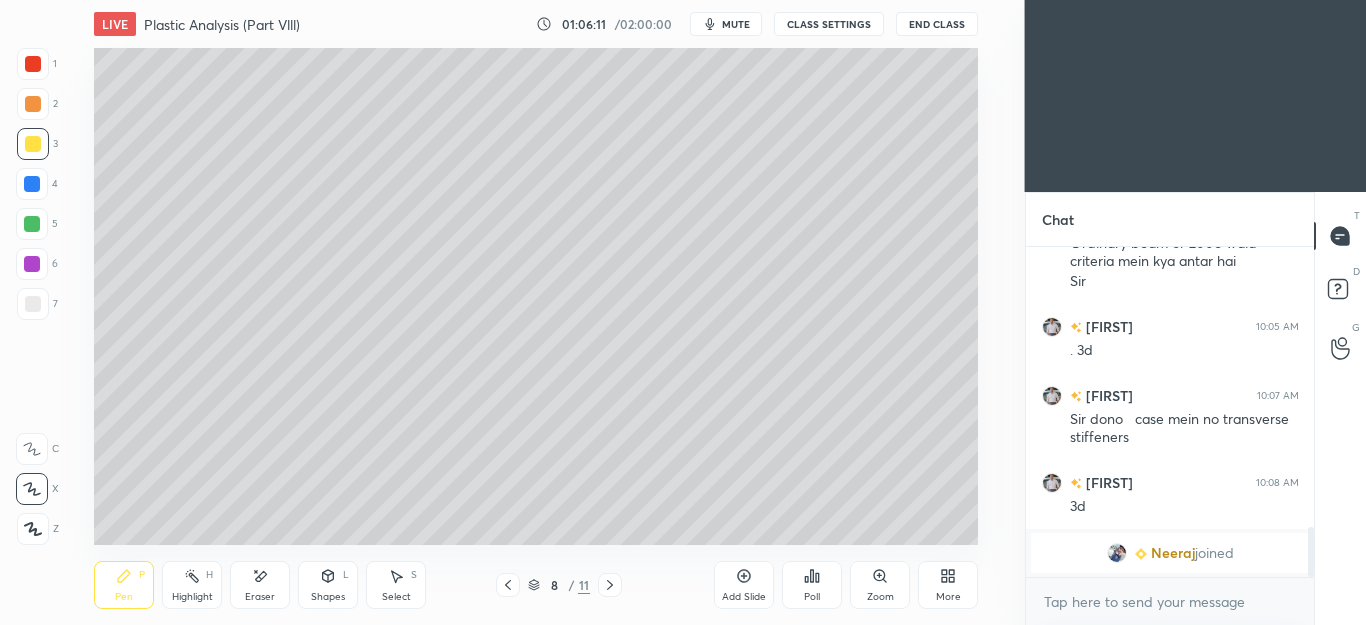 click at bounding box center [33, 104] 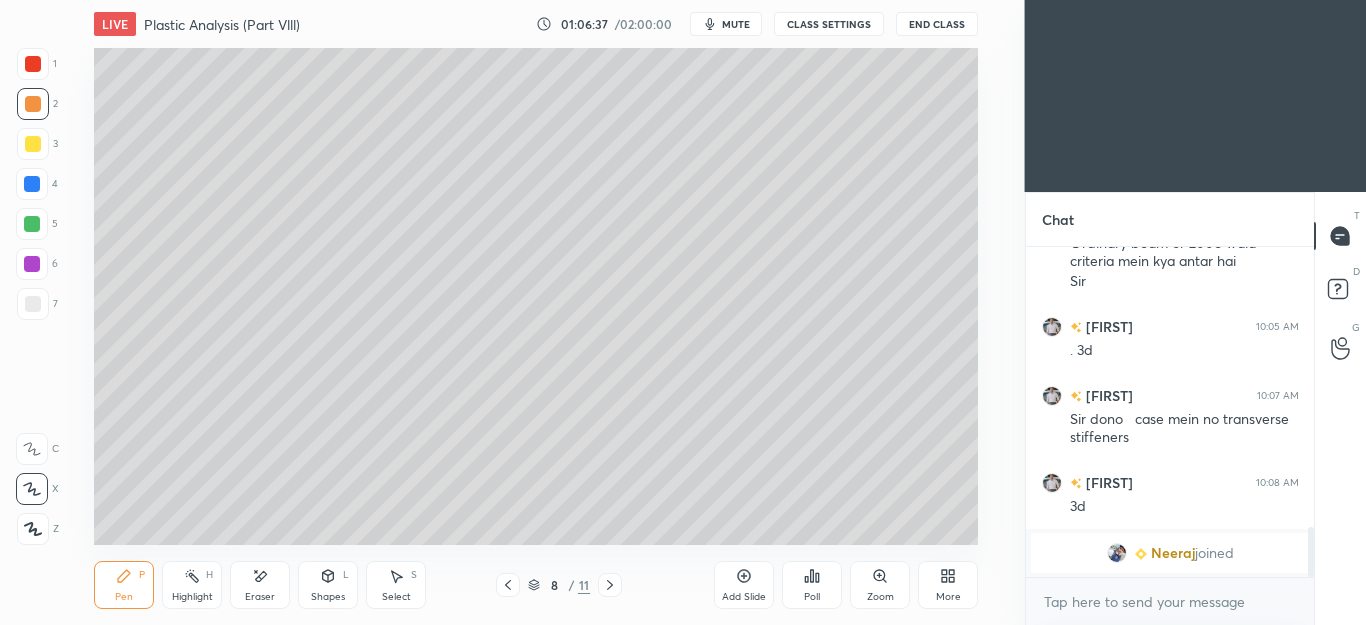 click on "mute" at bounding box center (736, 24) 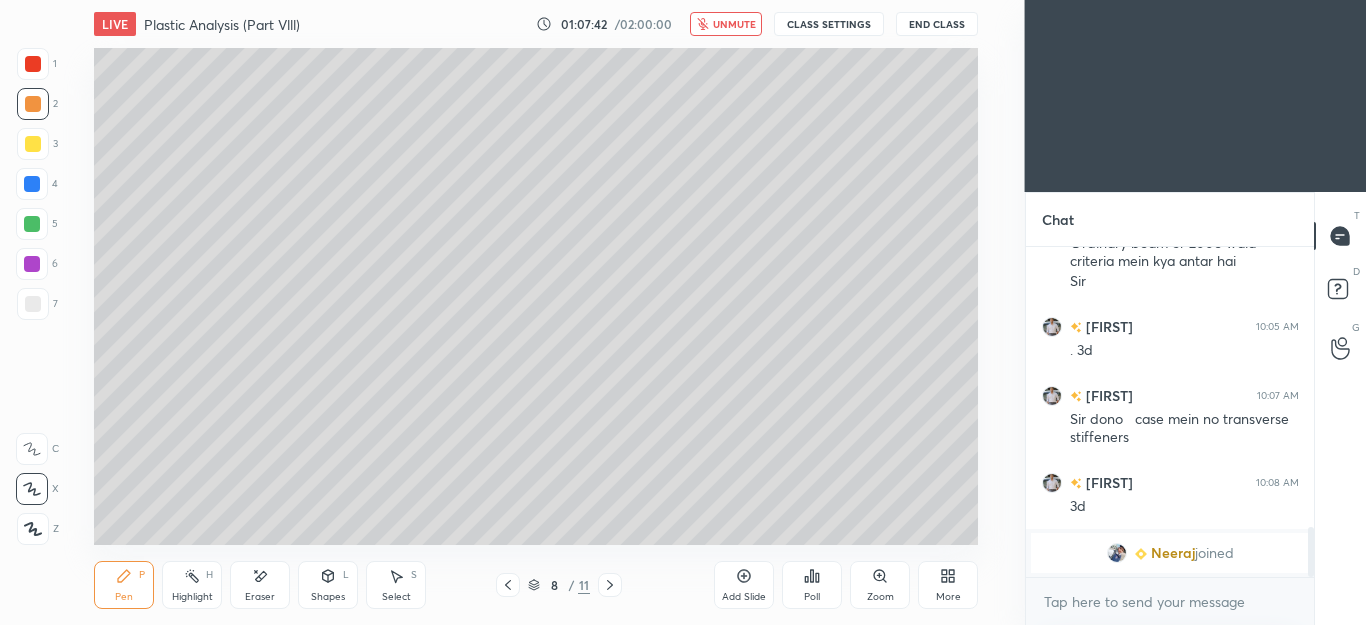 click on "unmute" at bounding box center [726, 24] 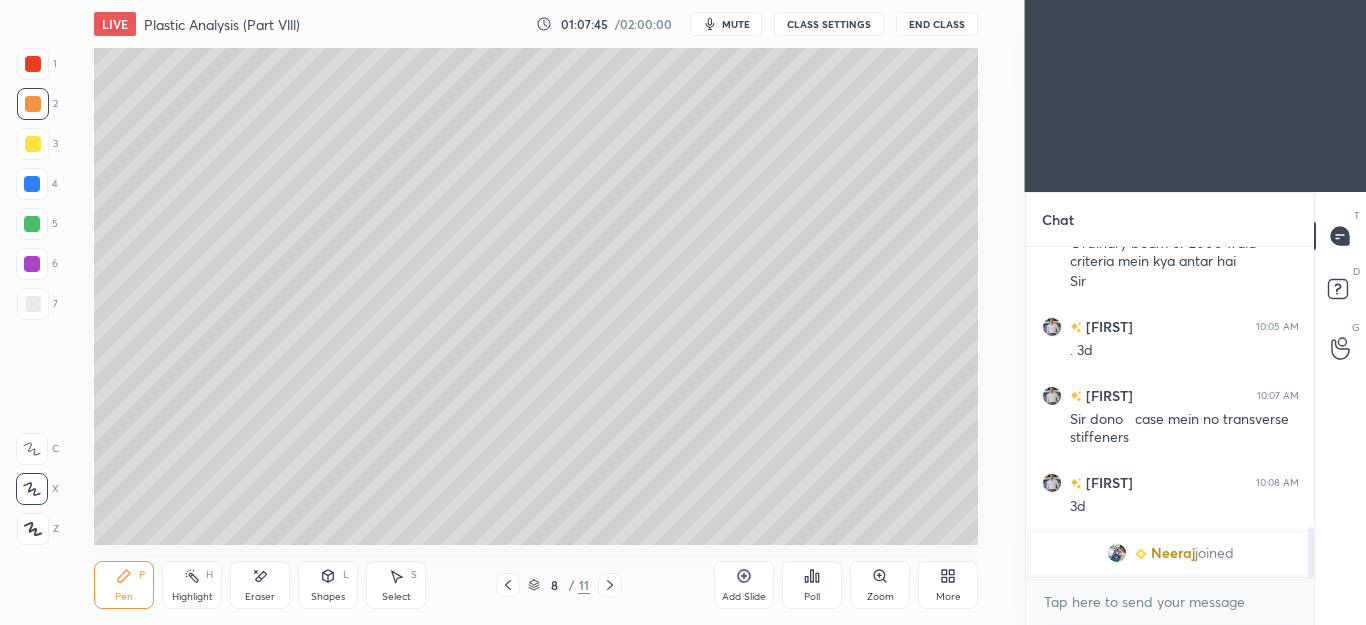 click 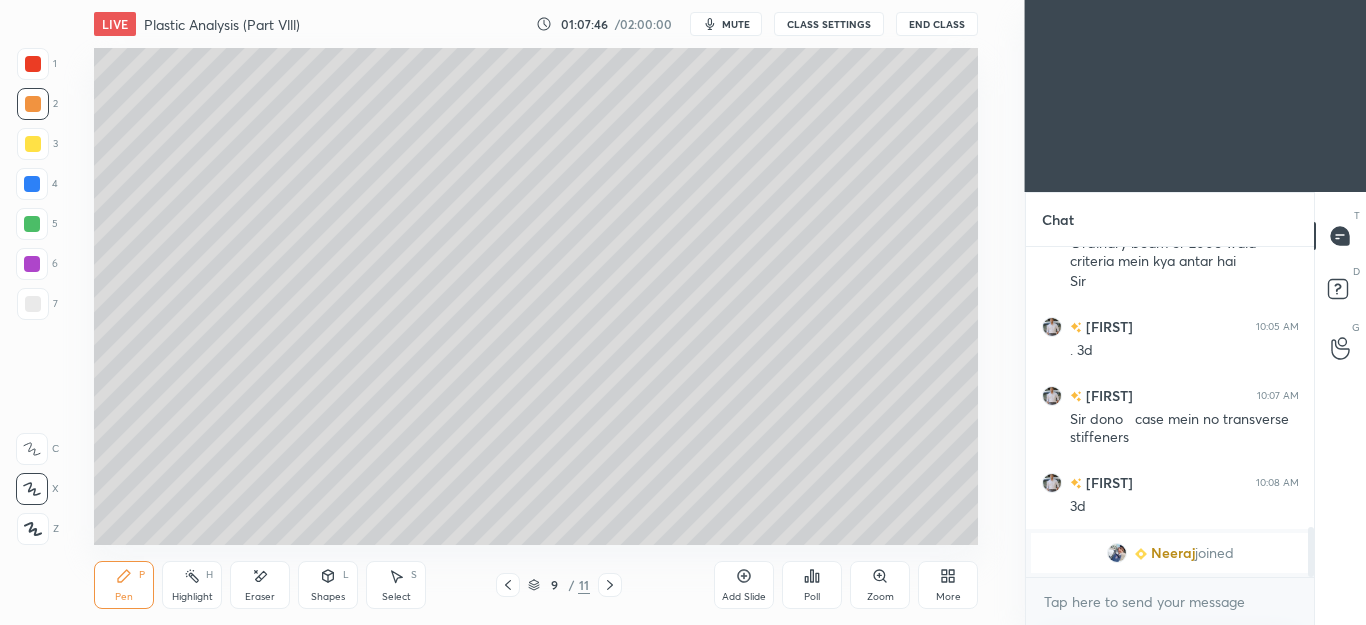 click 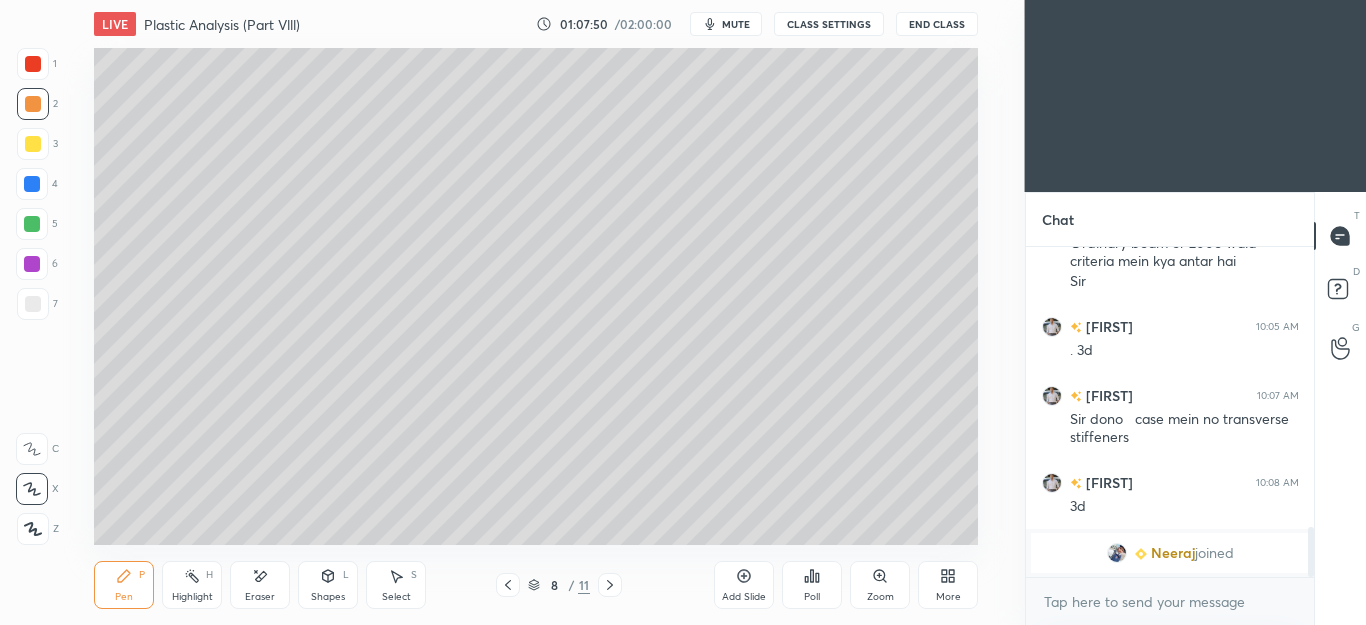 click 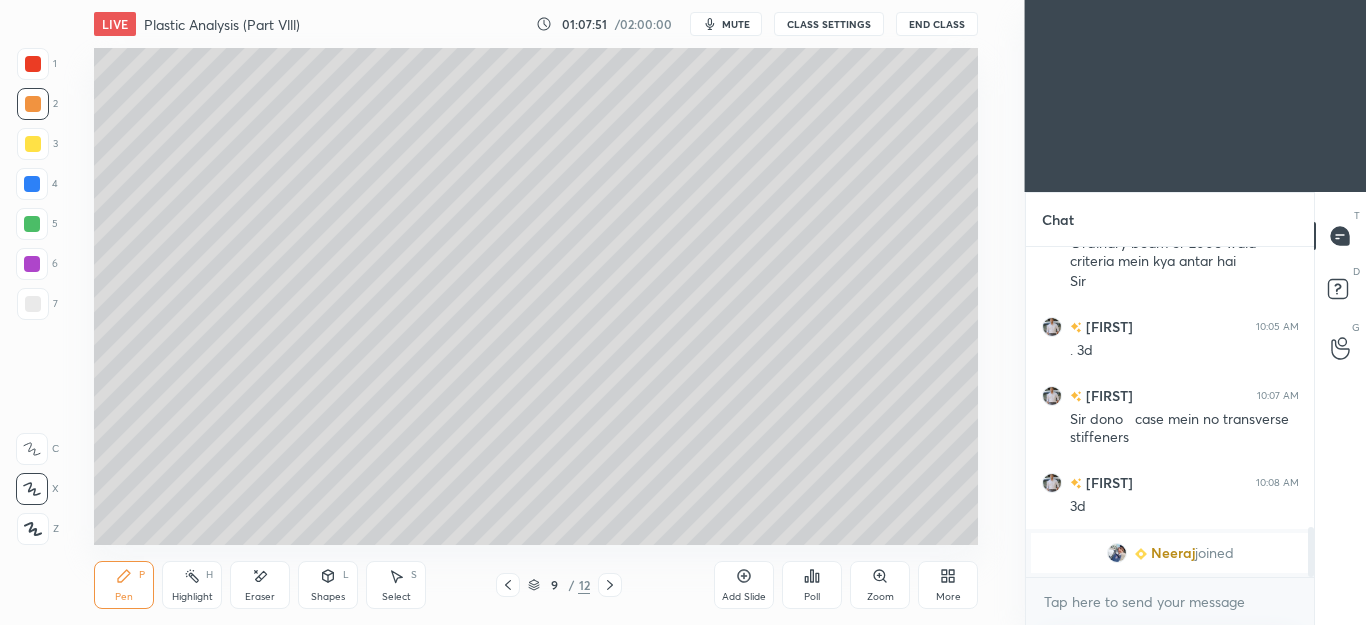 click at bounding box center [33, 304] 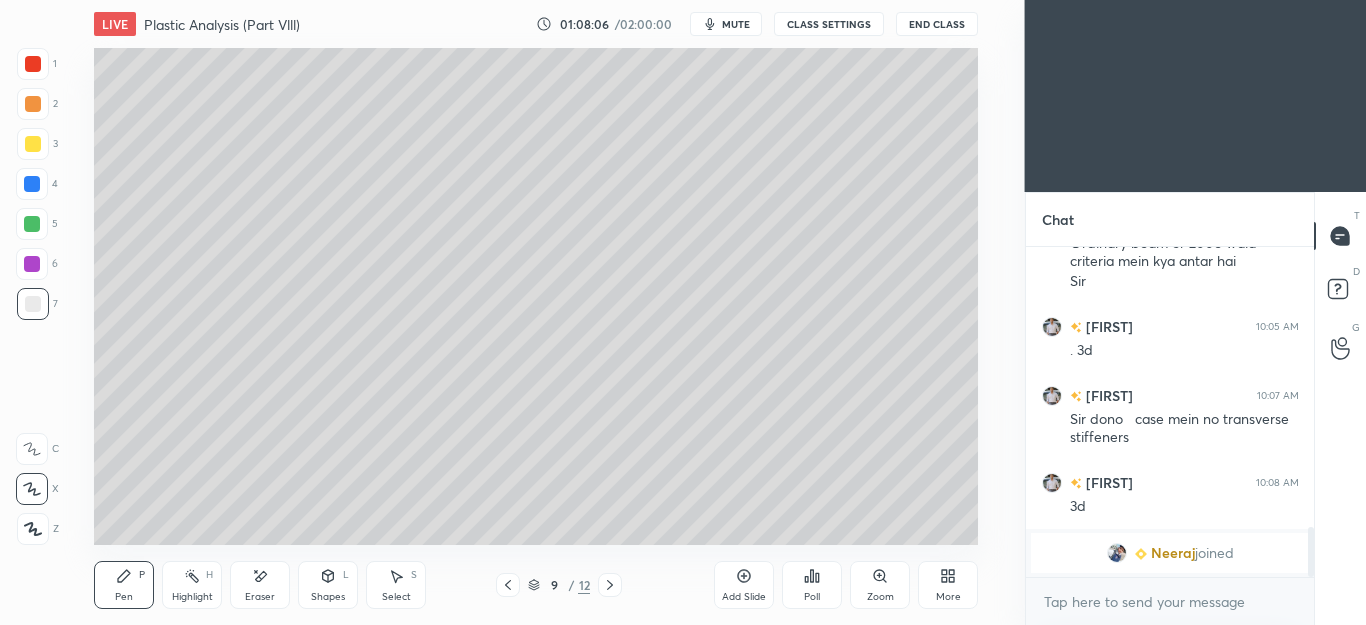 click on "Select S" at bounding box center [396, 585] 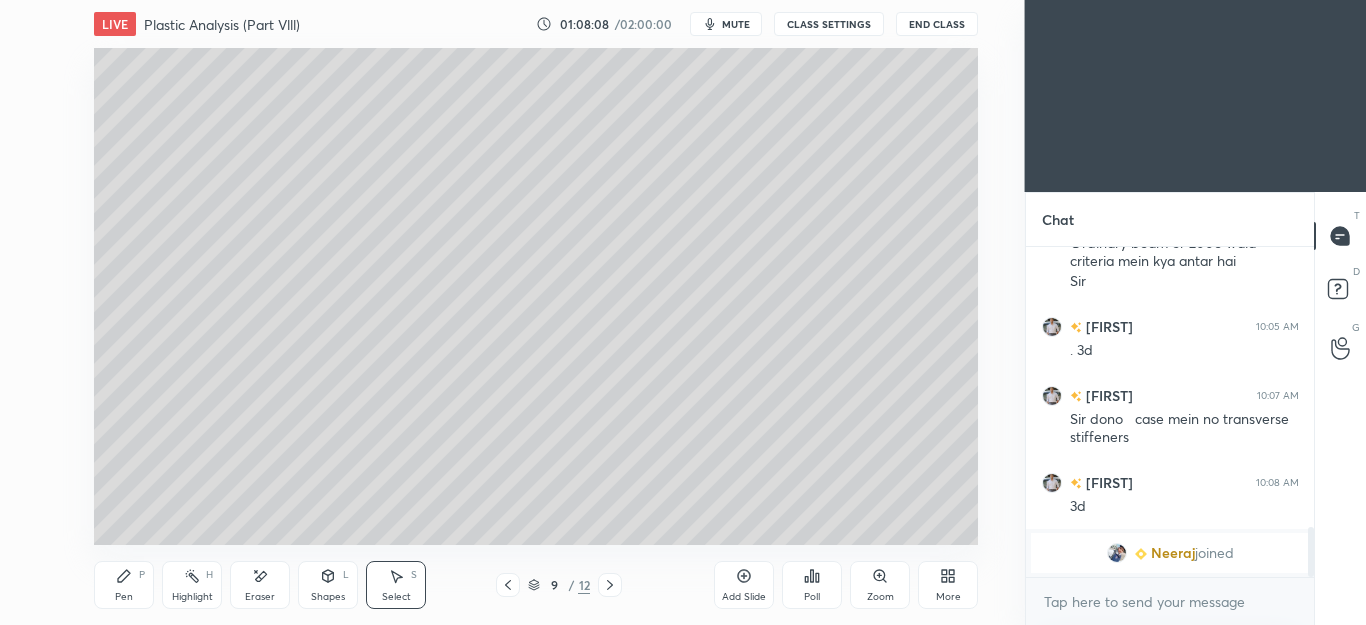 click on "Pen P" at bounding box center (124, 585) 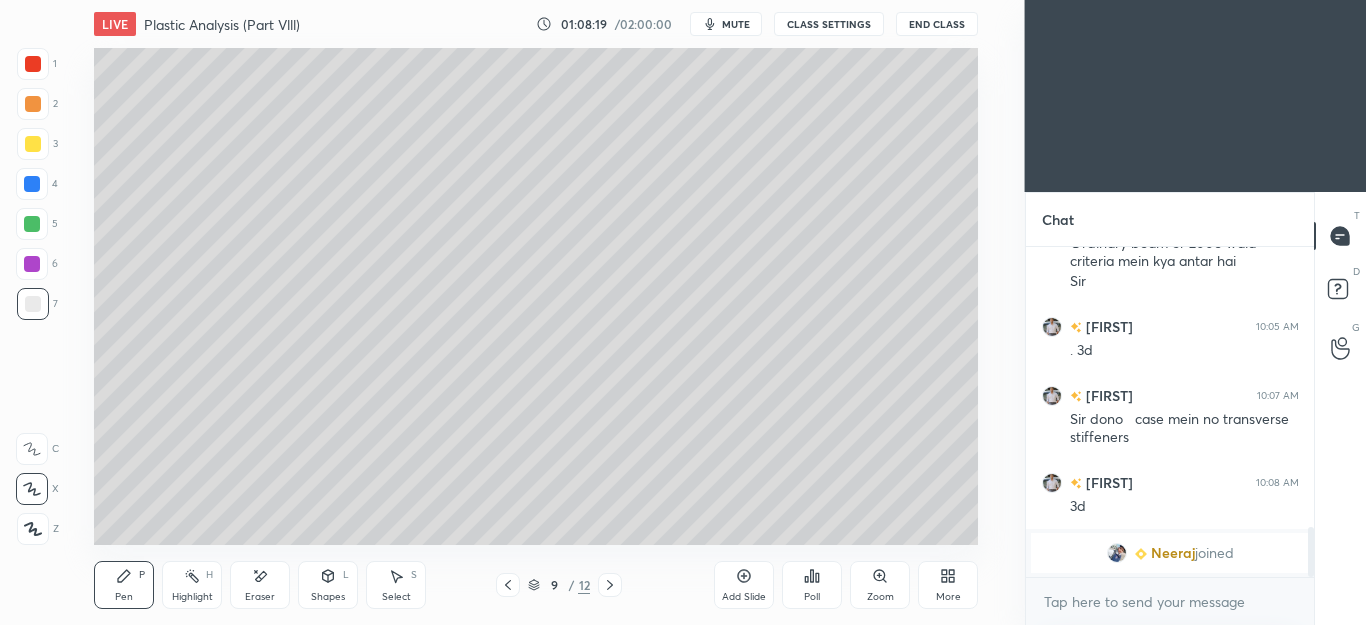 click at bounding box center [32, 224] 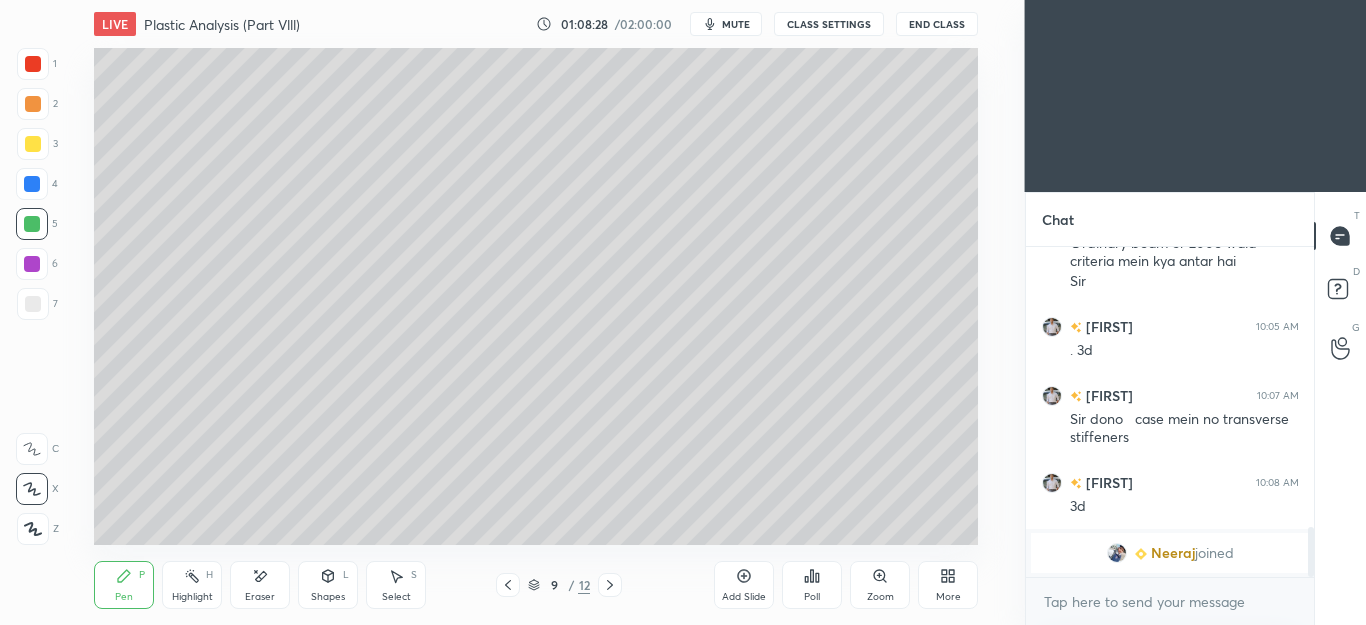click 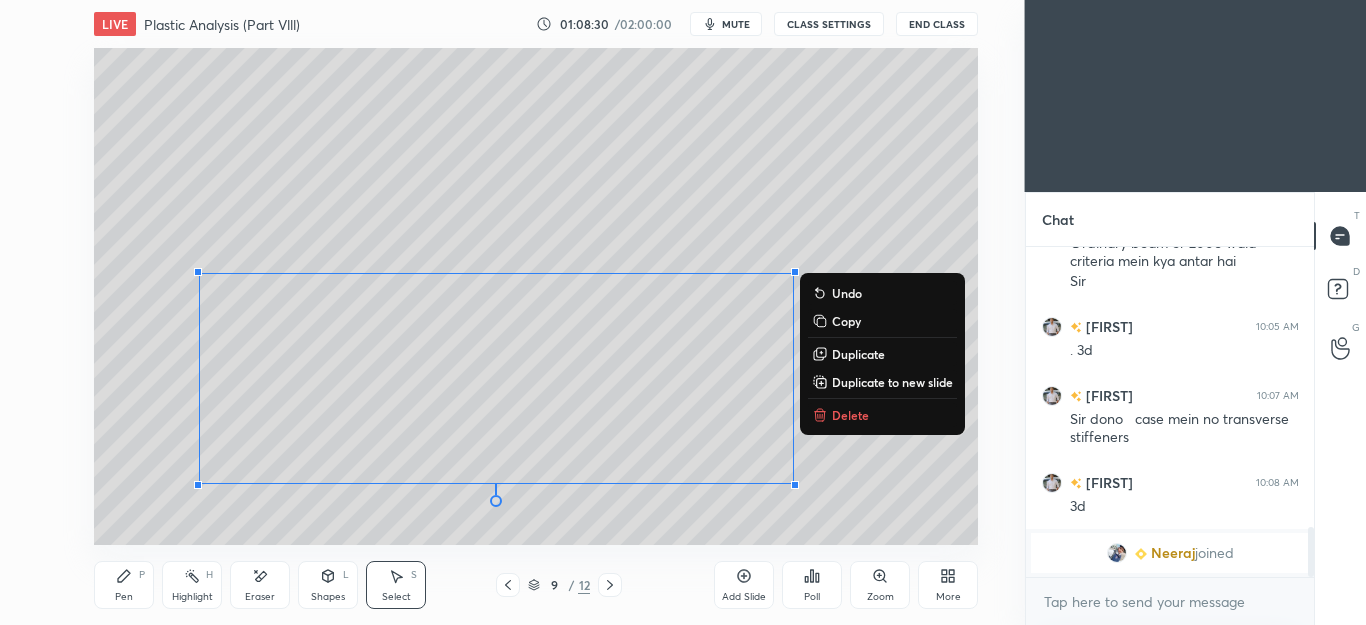 click on "Delete" at bounding box center (850, 415) 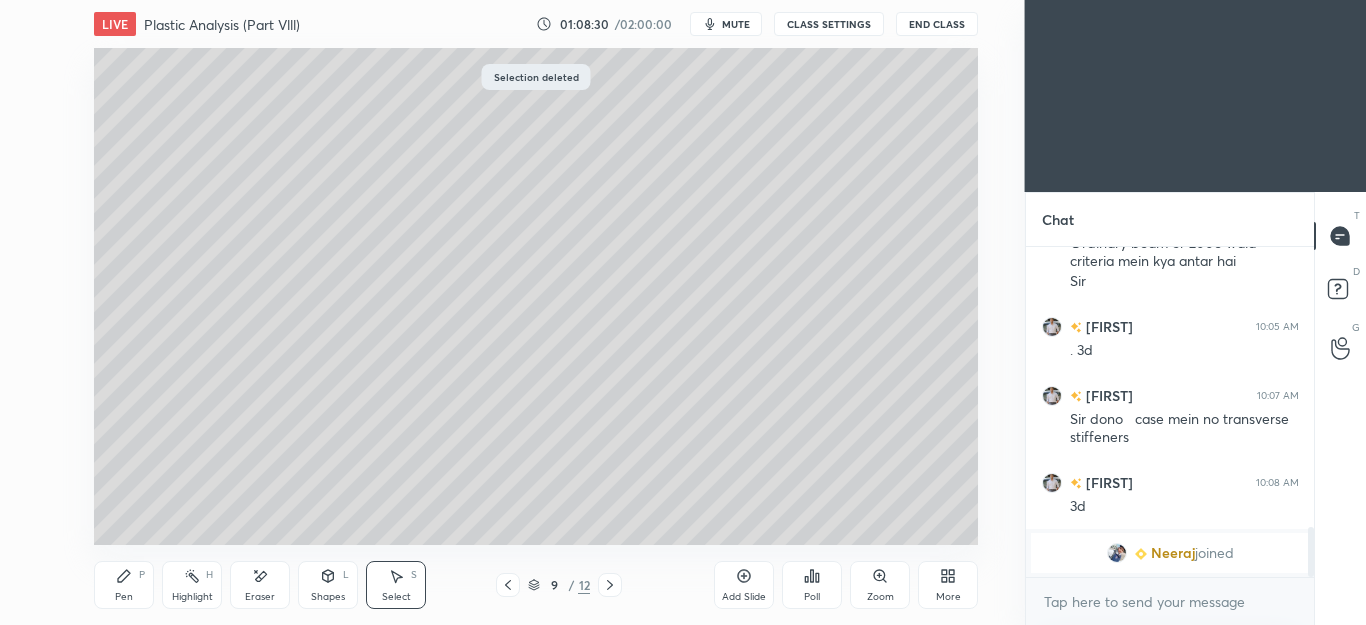 click on "Pen" at bounding box center [124, 597] 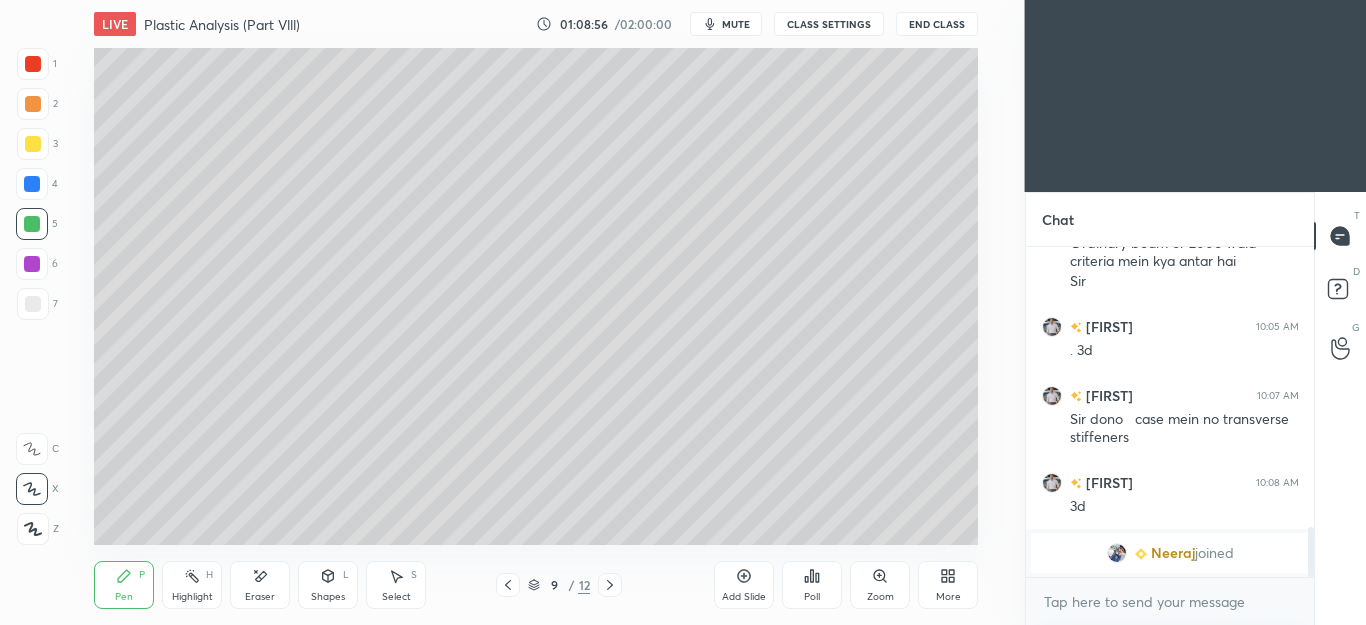 click on "P" at bounding box center [142, 575] 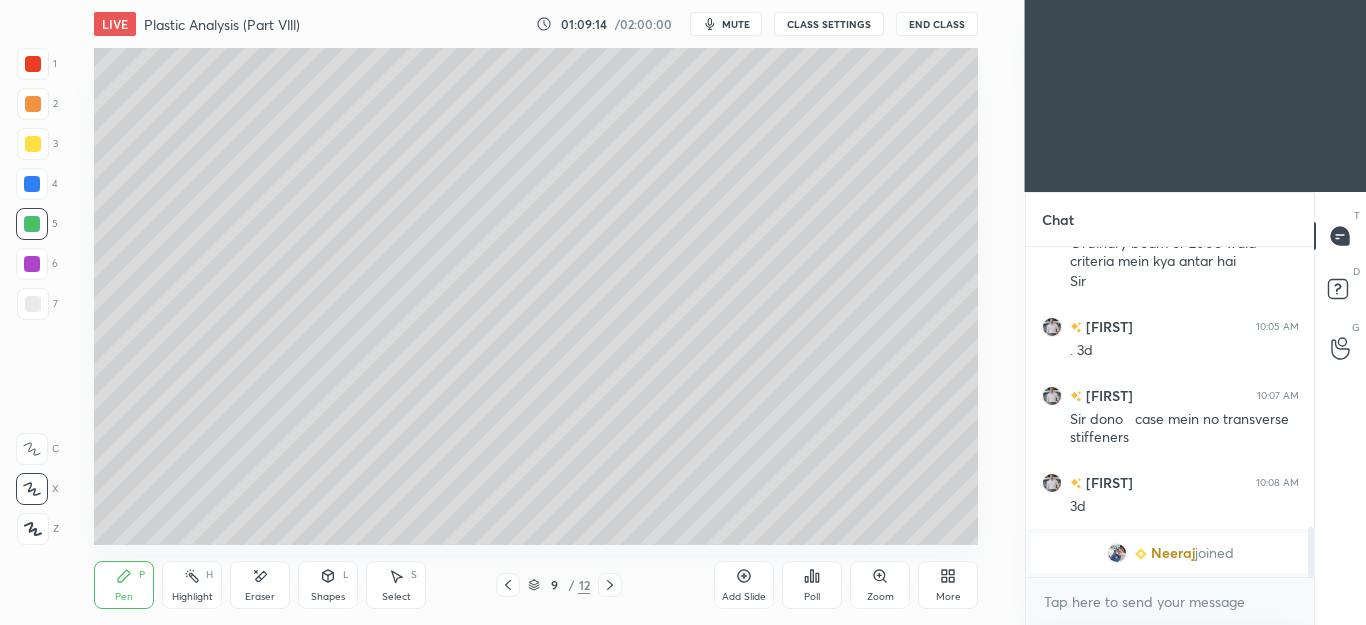 click at bounding box center [33, 304] 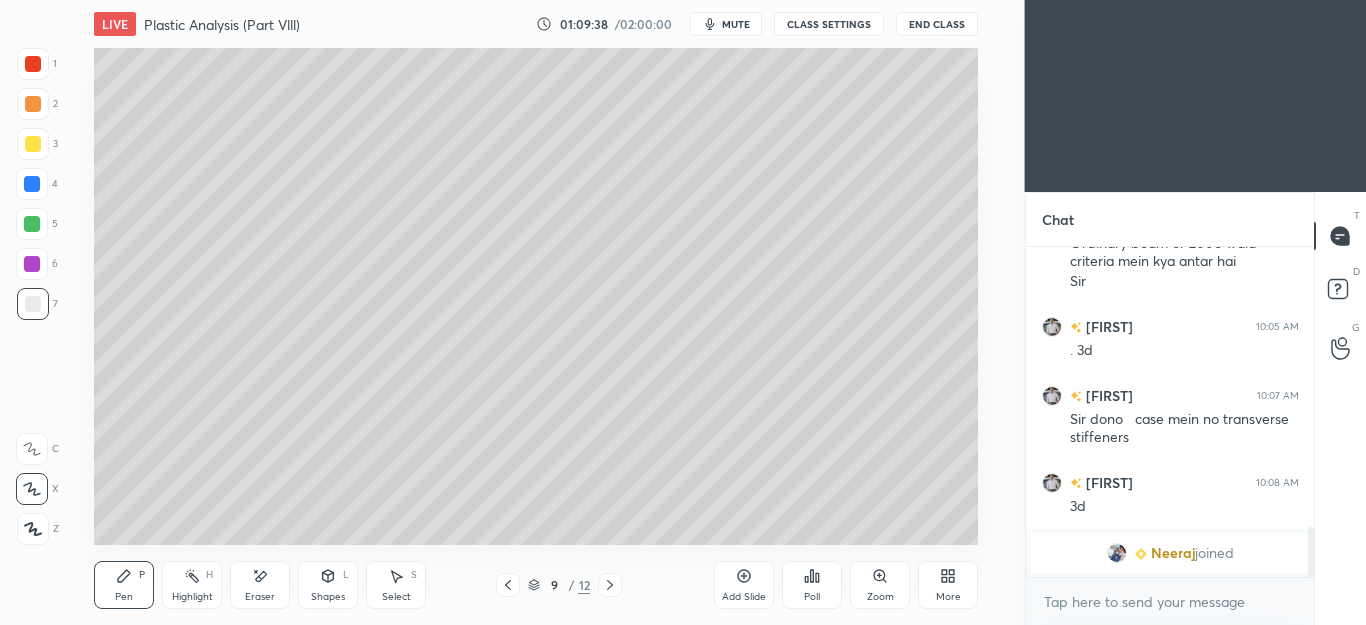 click on "Select S" at bounding box center [396, 585] 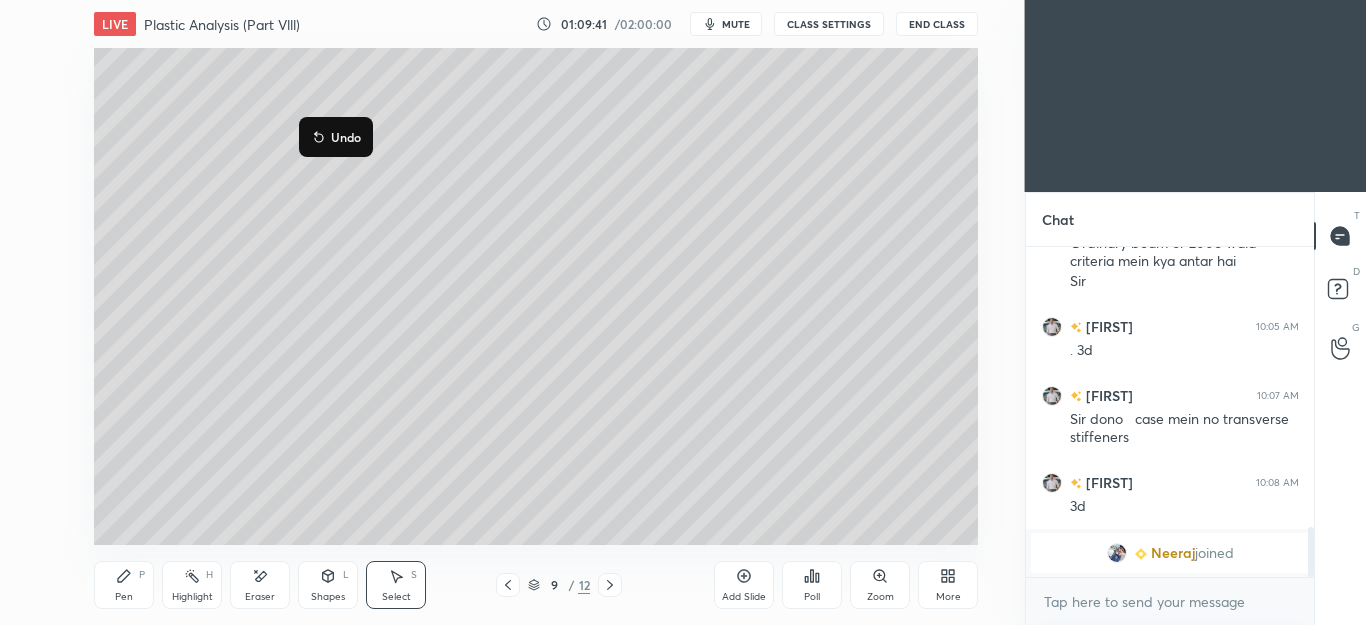 click on "Pen P" at bounding box center (124, 585) 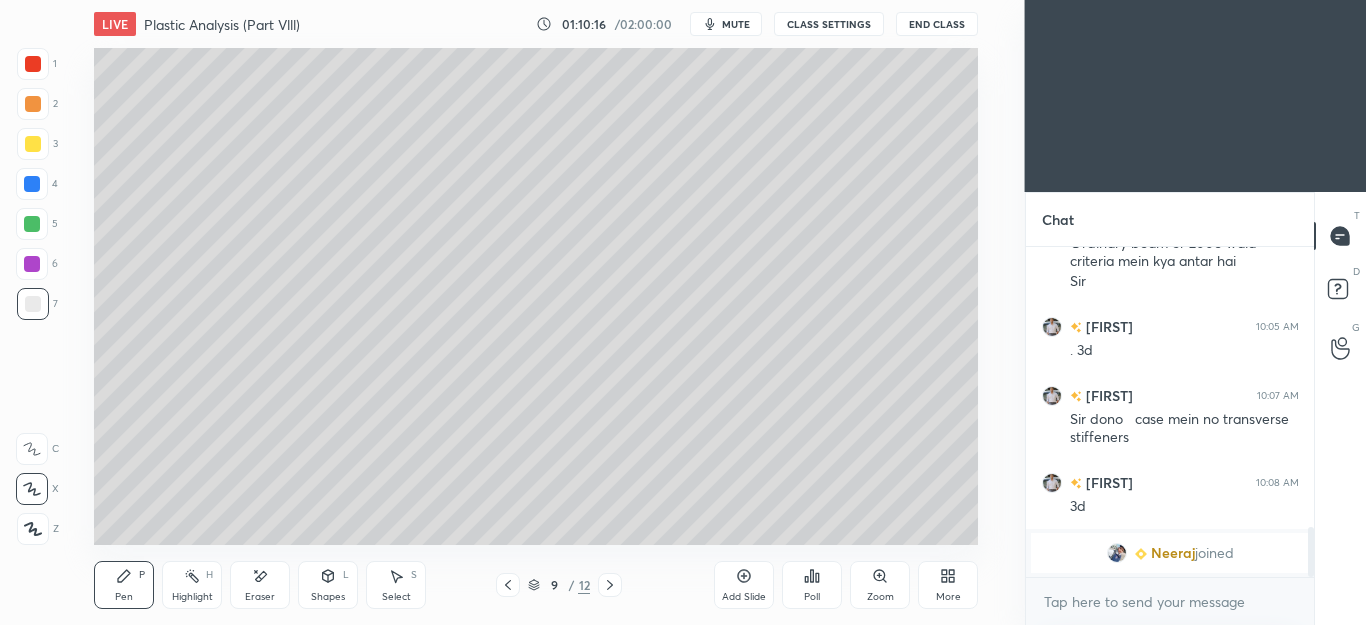 click at bounding box center [33, 104] 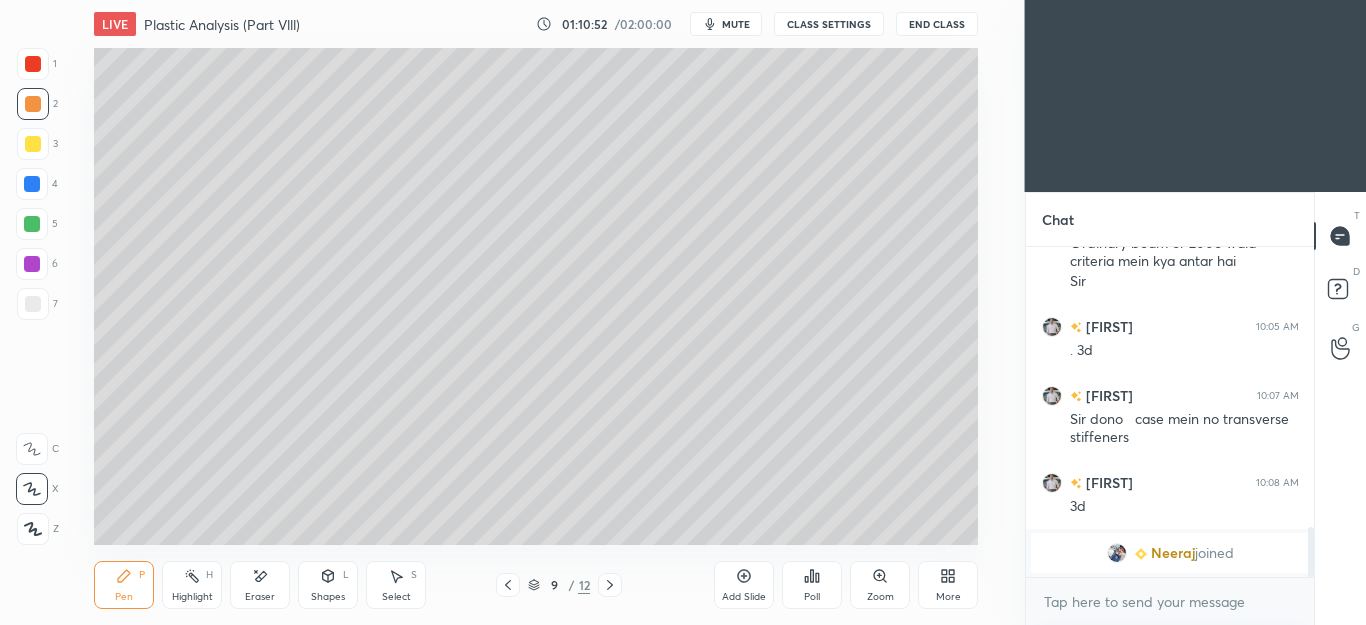 click at bounding box center (32, 224) 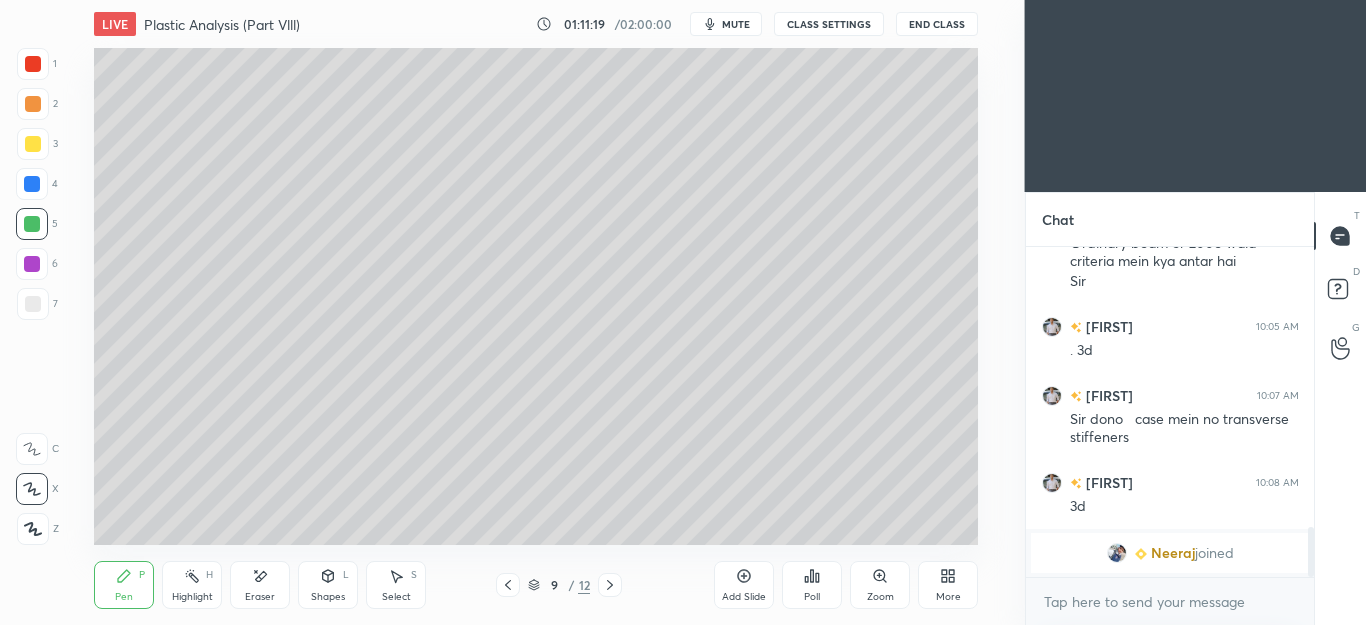 click 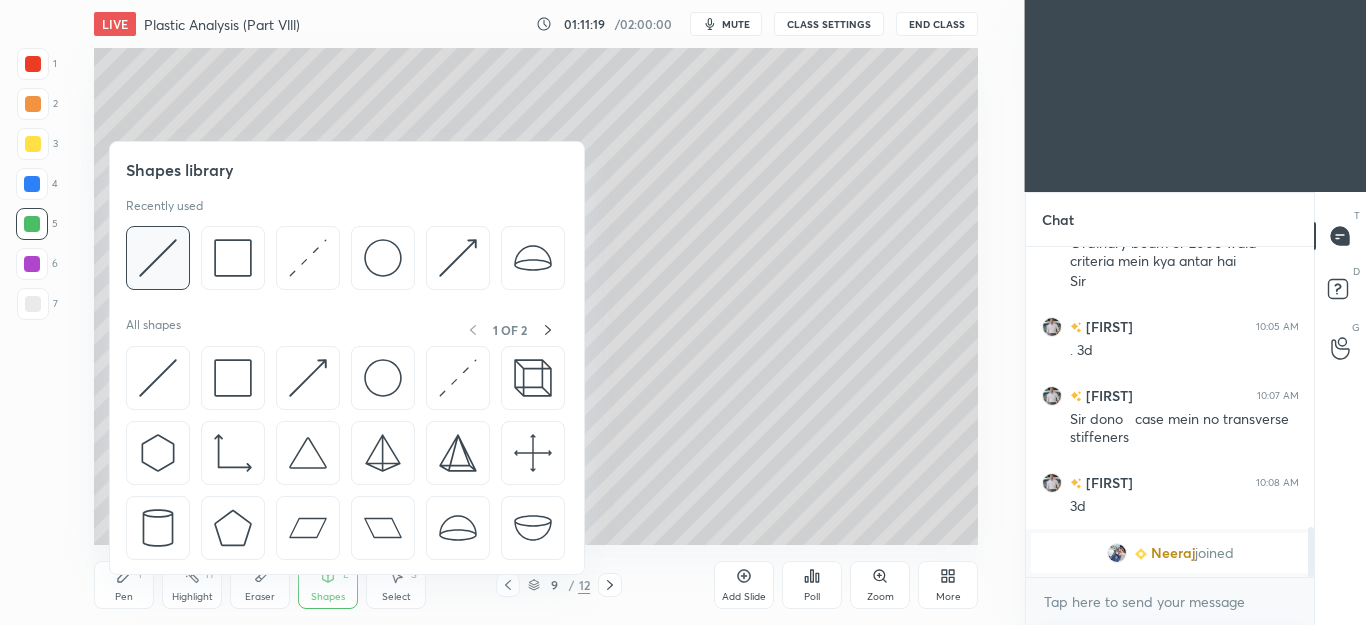 click at bounding box center (158, 258) 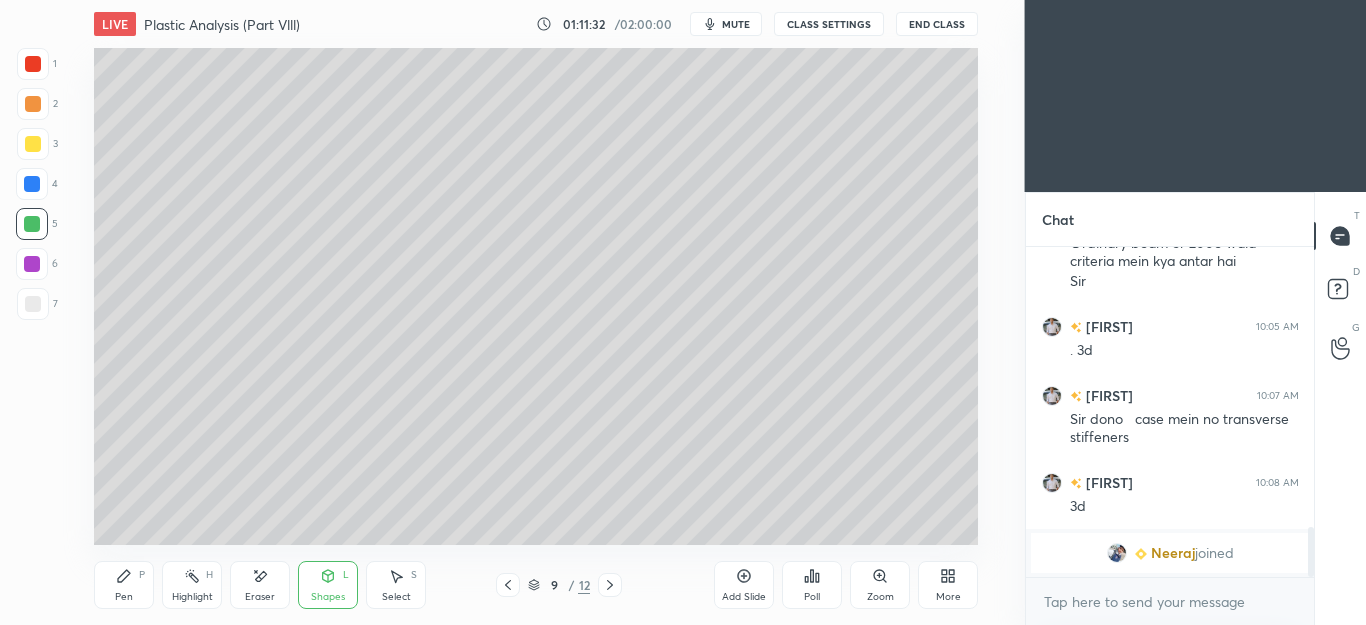 click 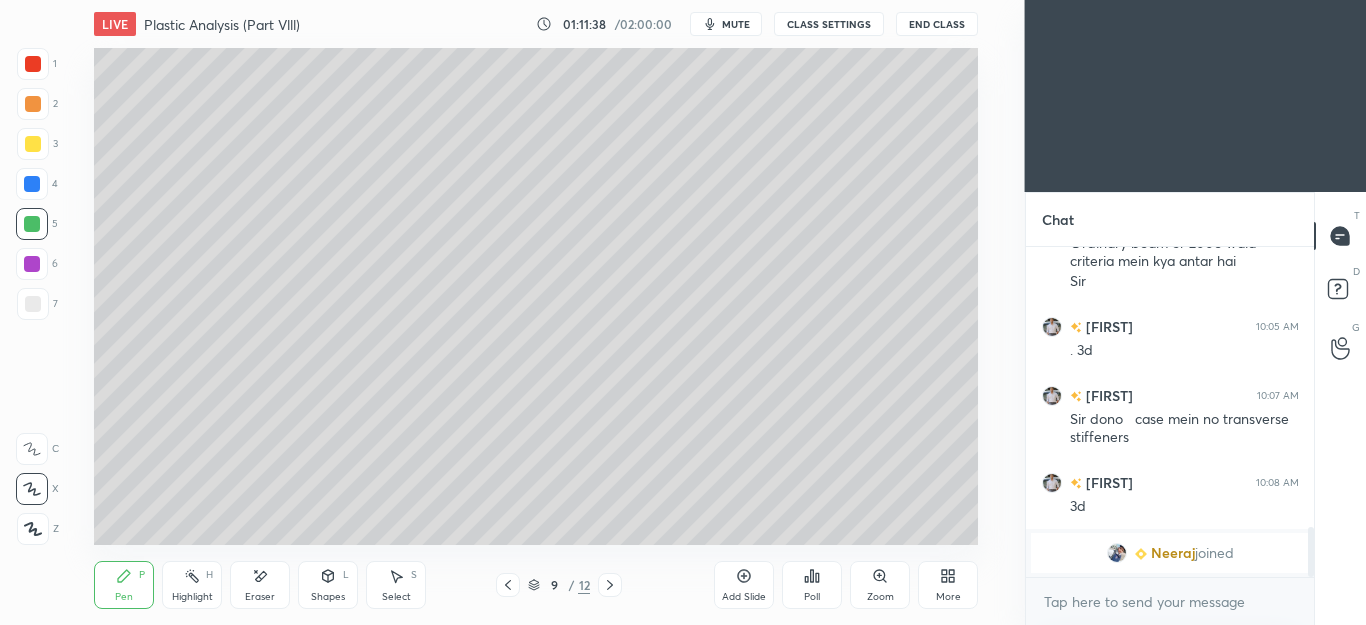 click at bounding box center (33, 104) 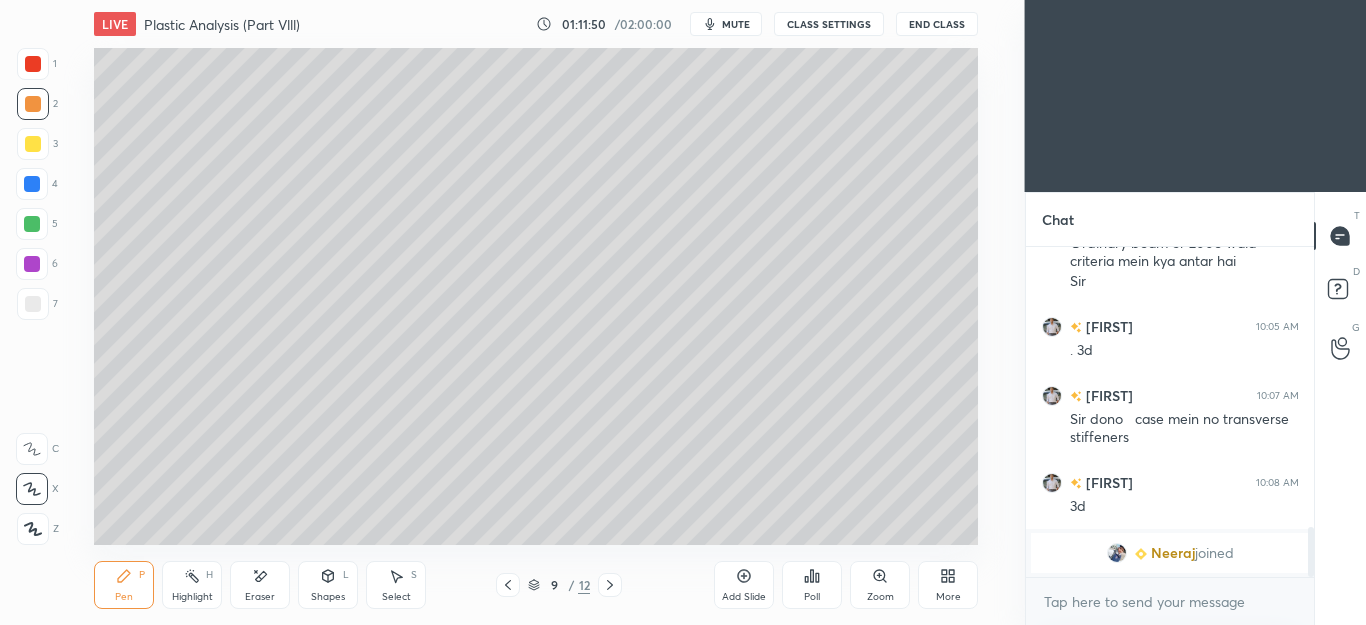 click at bounding box center [33, 304] 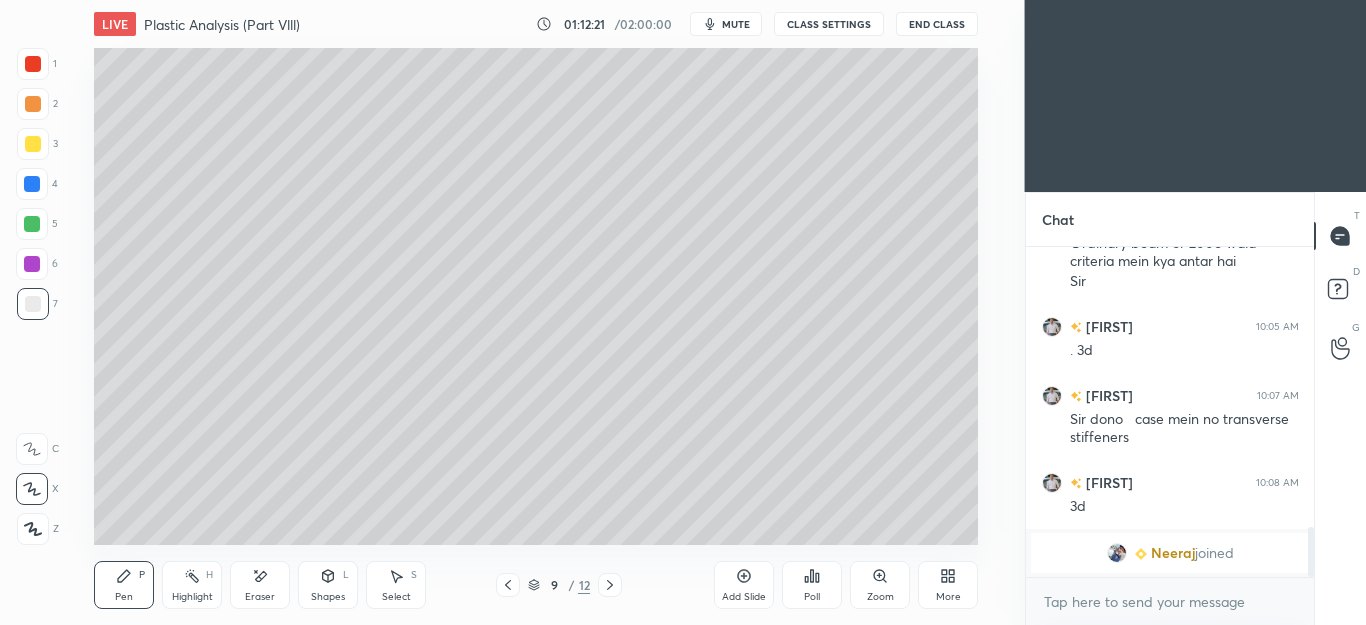 click 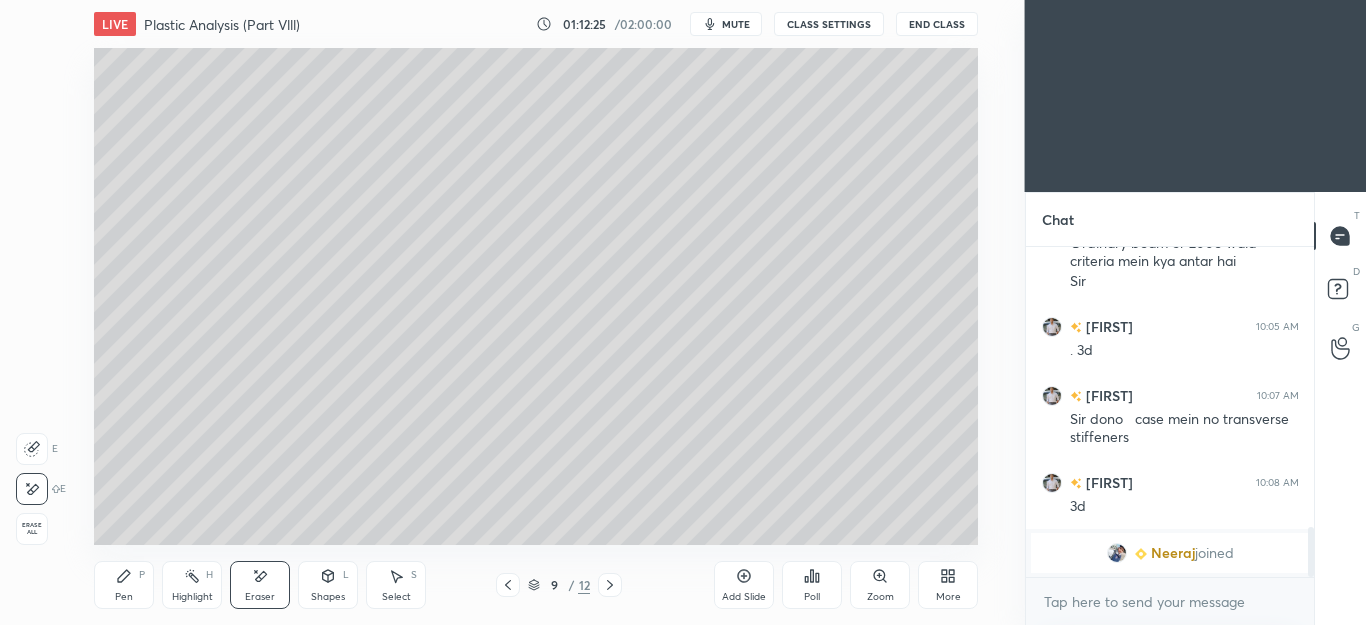 click 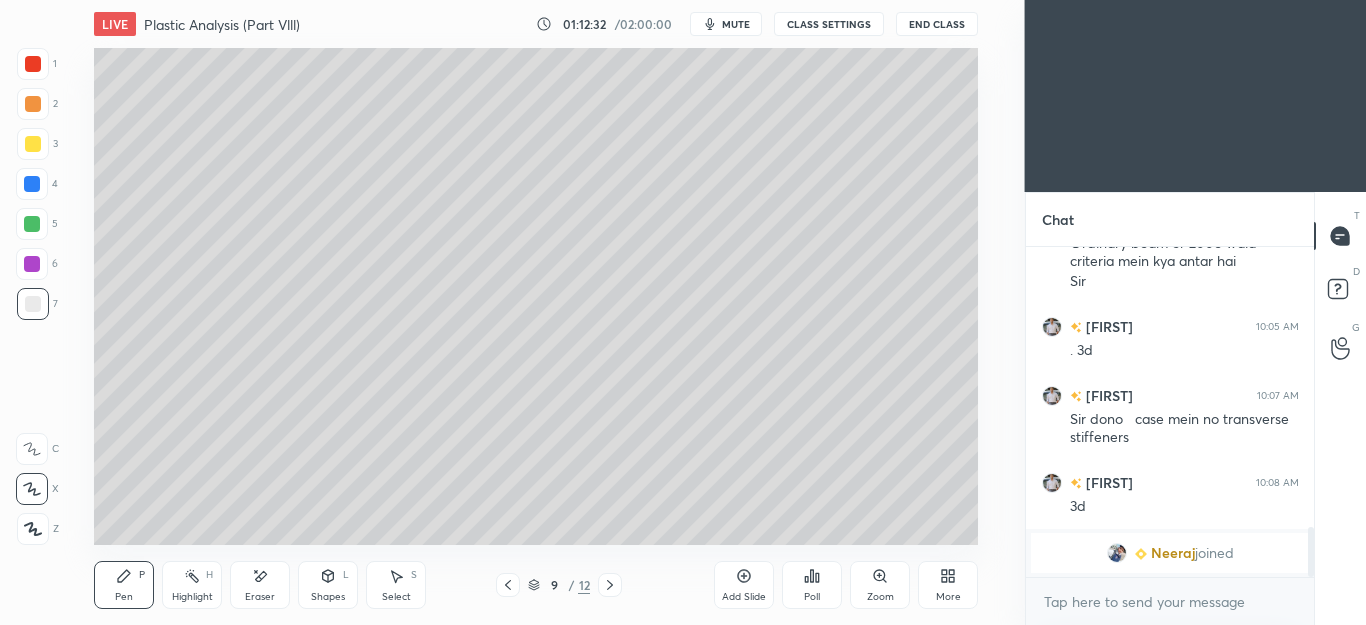 click 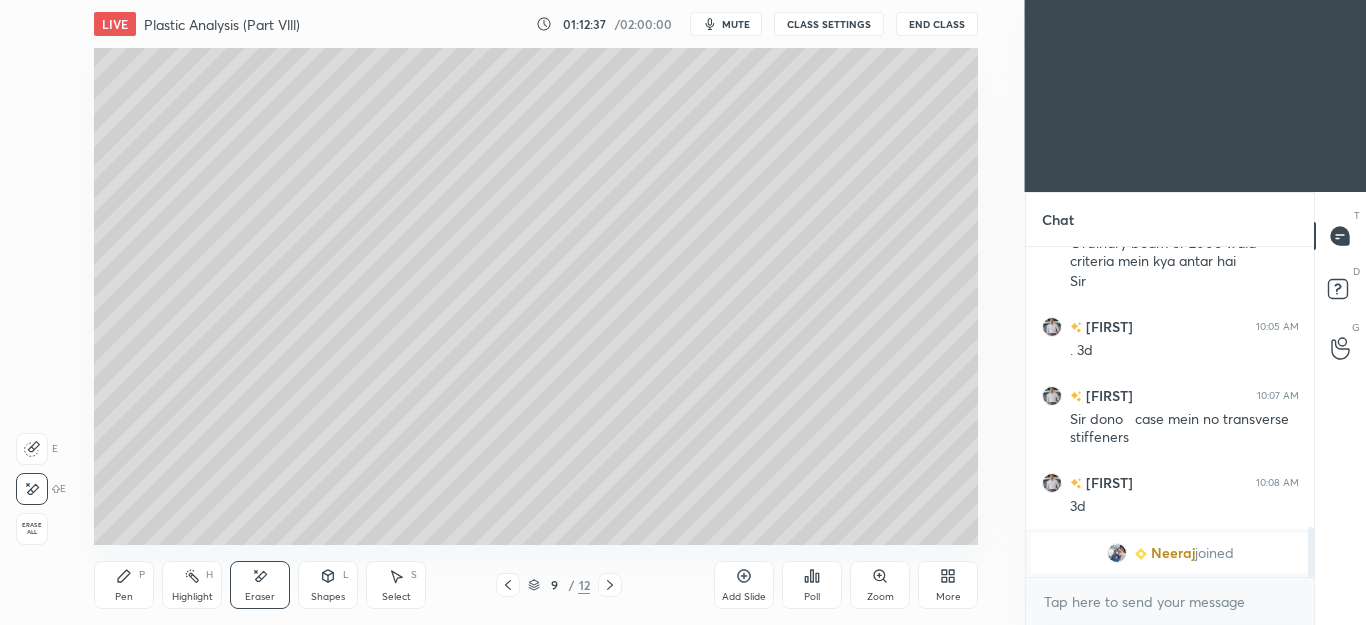 click on "Pen P" at bounding box center (124, 585) 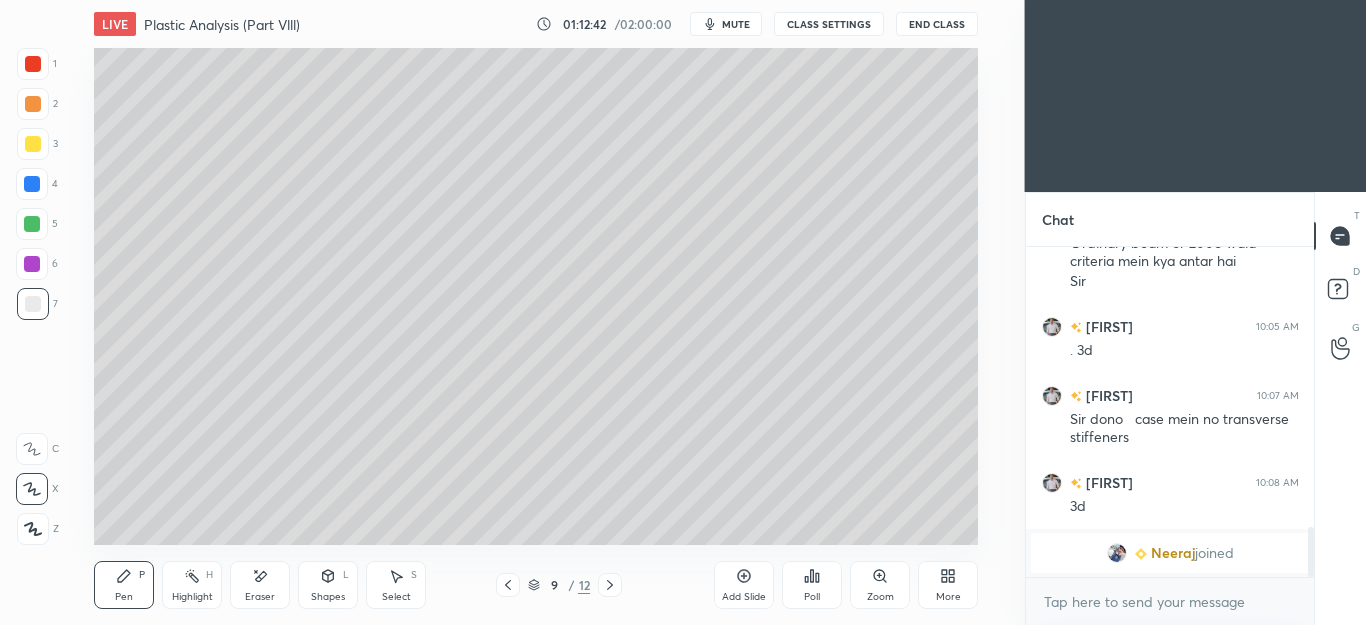 click 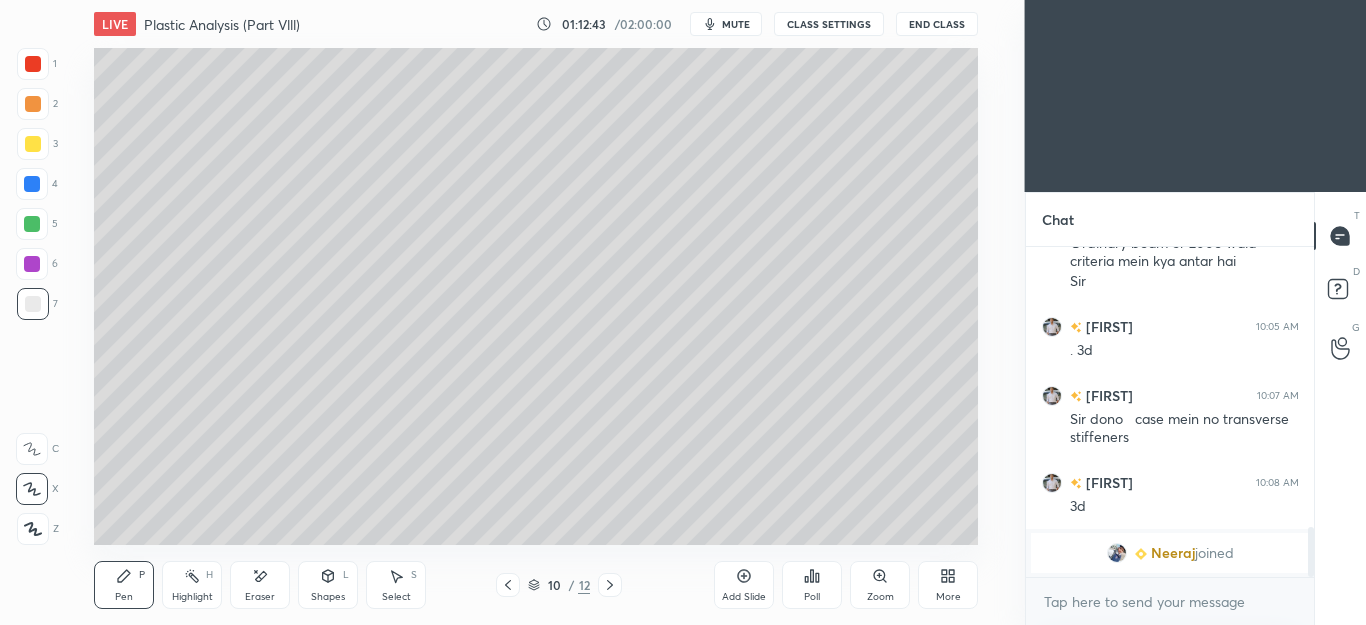 click 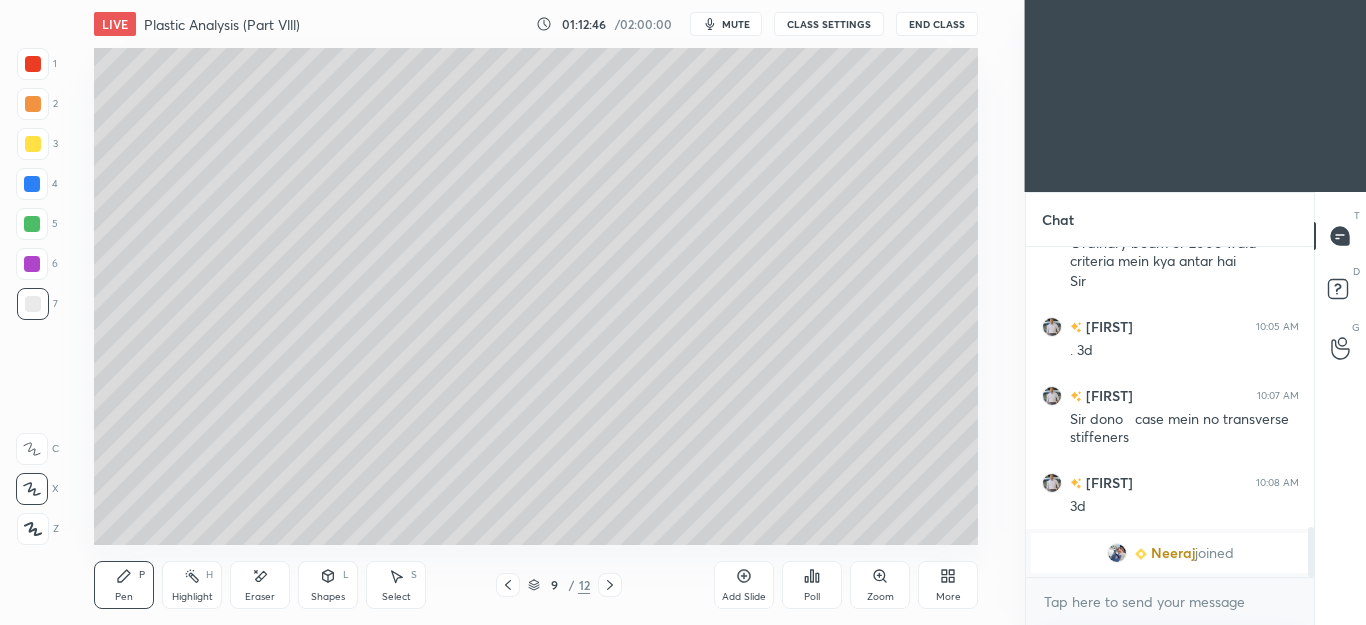 click 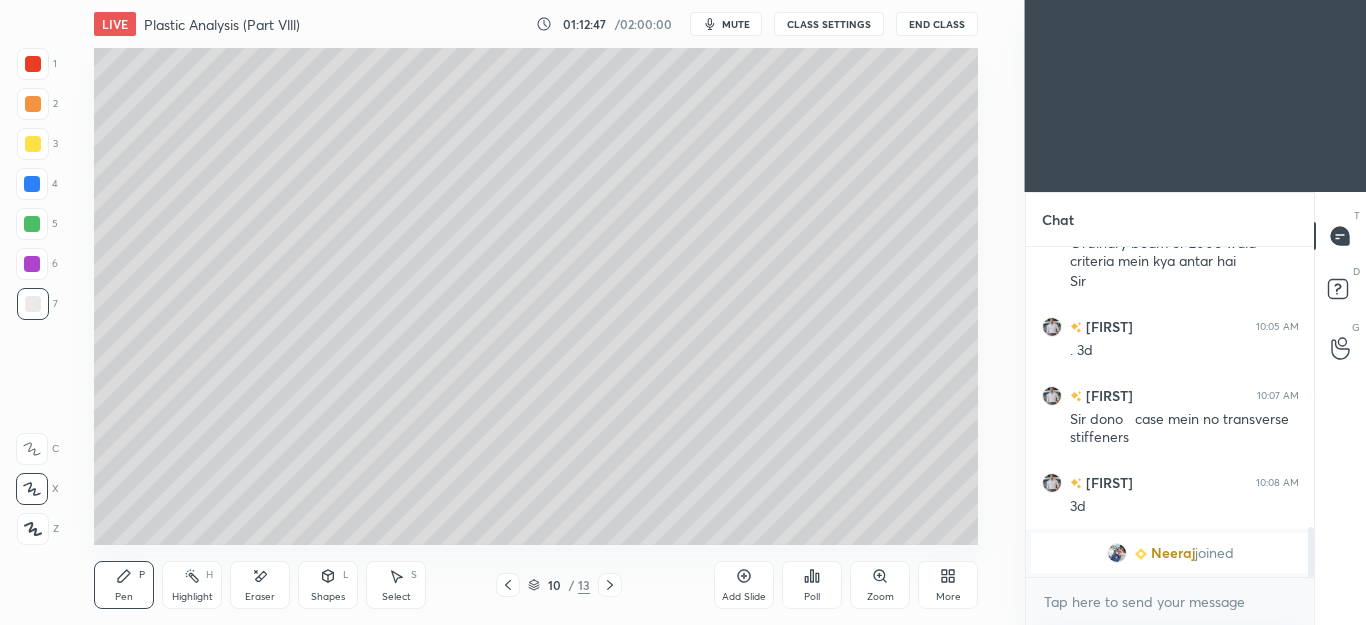 click at bounding box center (32, 224) 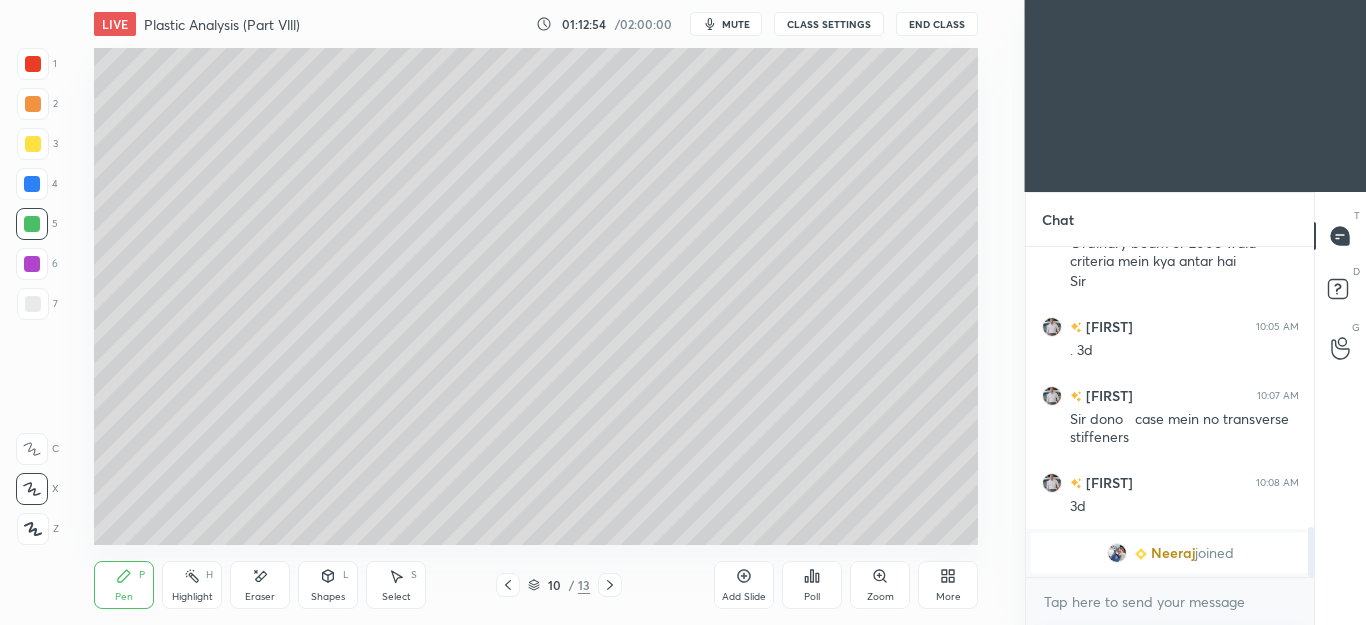 click 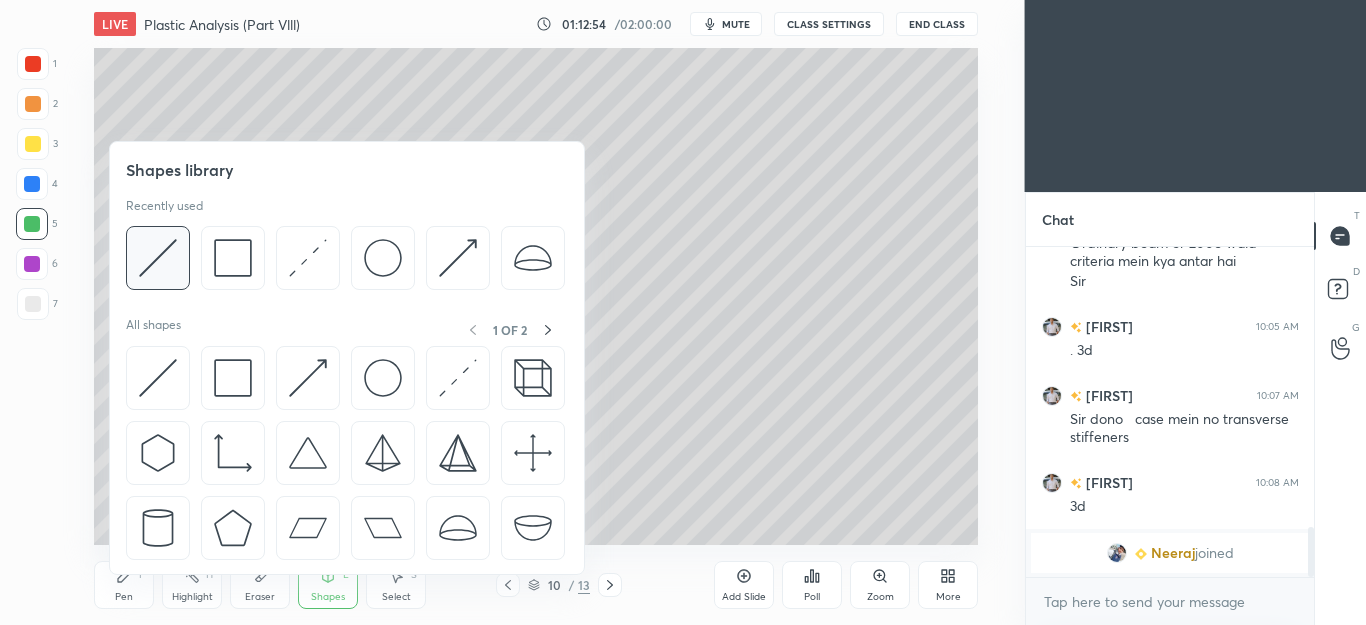 click at bounding box center (158, 258) 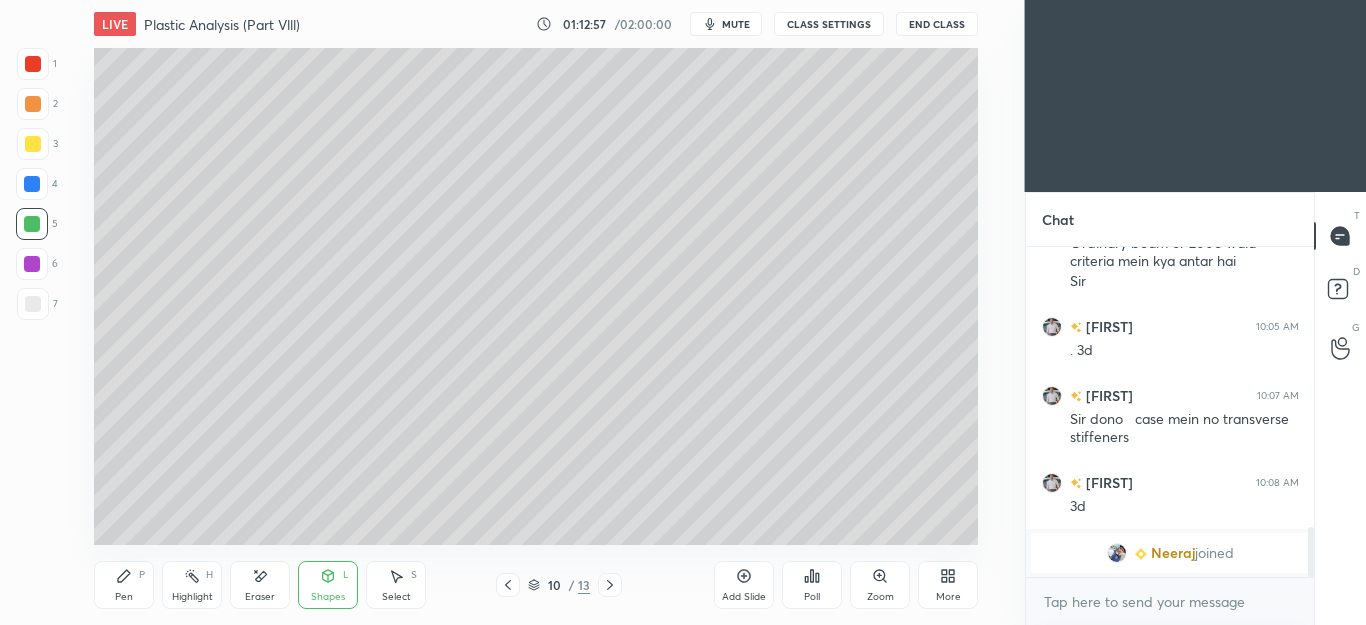 click 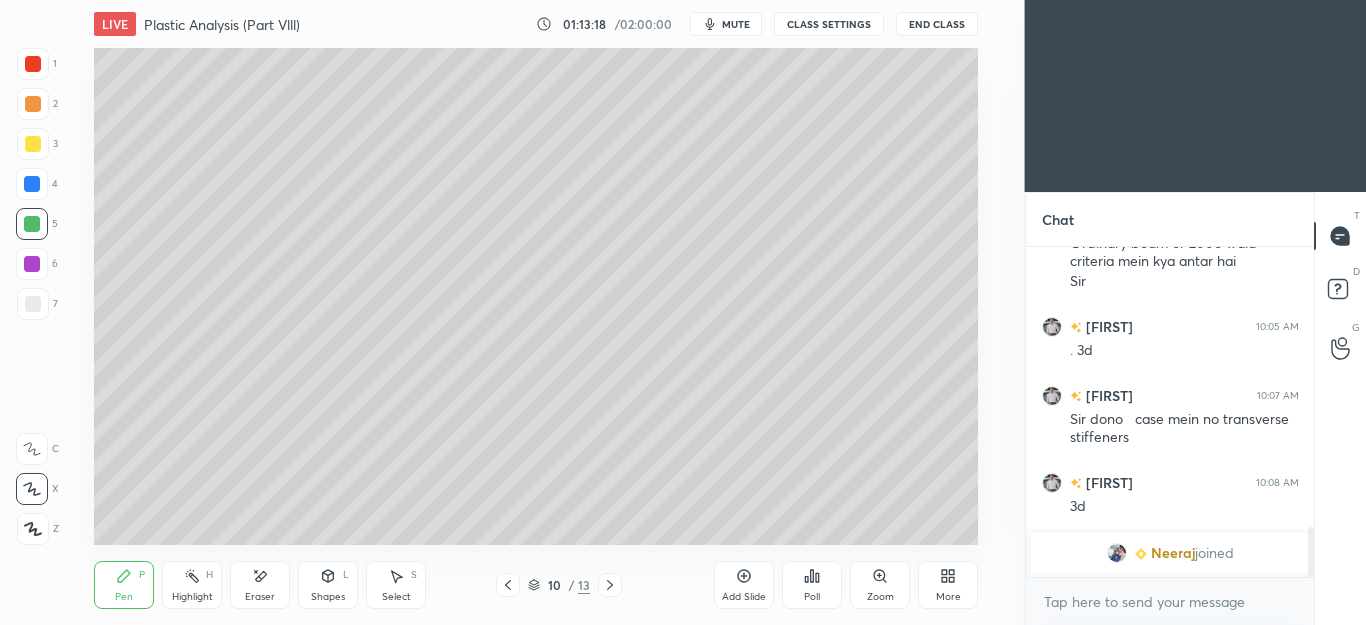 click 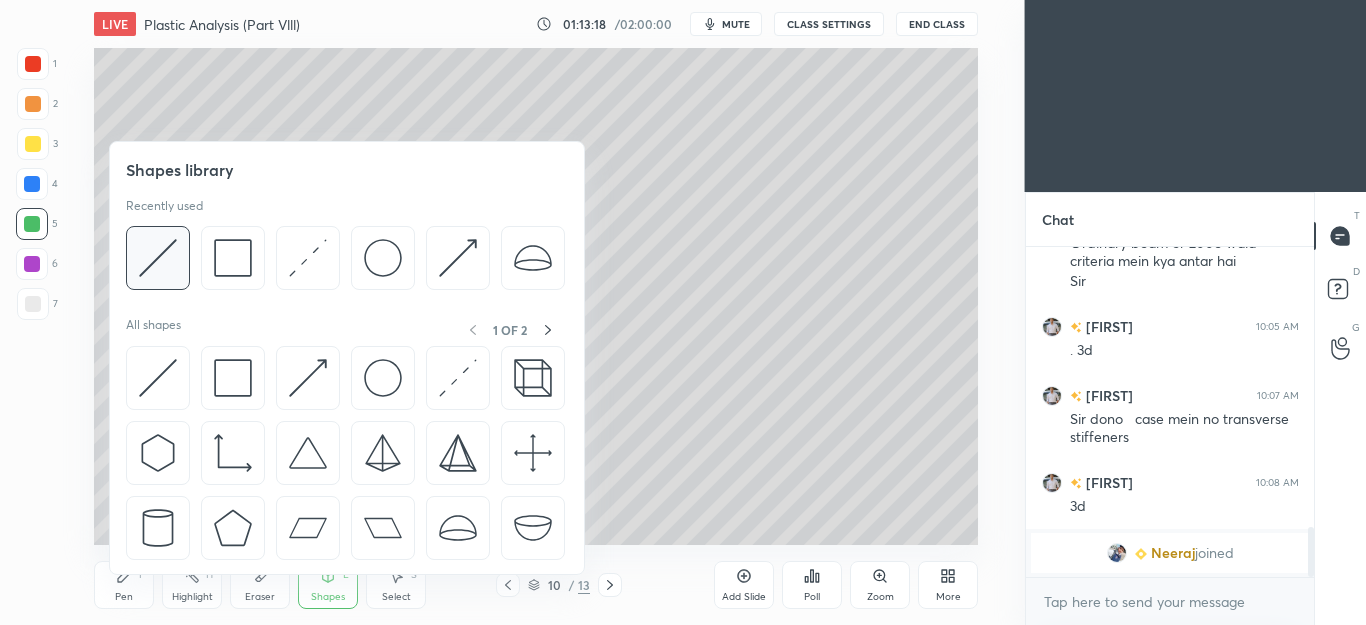 click at bounding box center (158, 258) 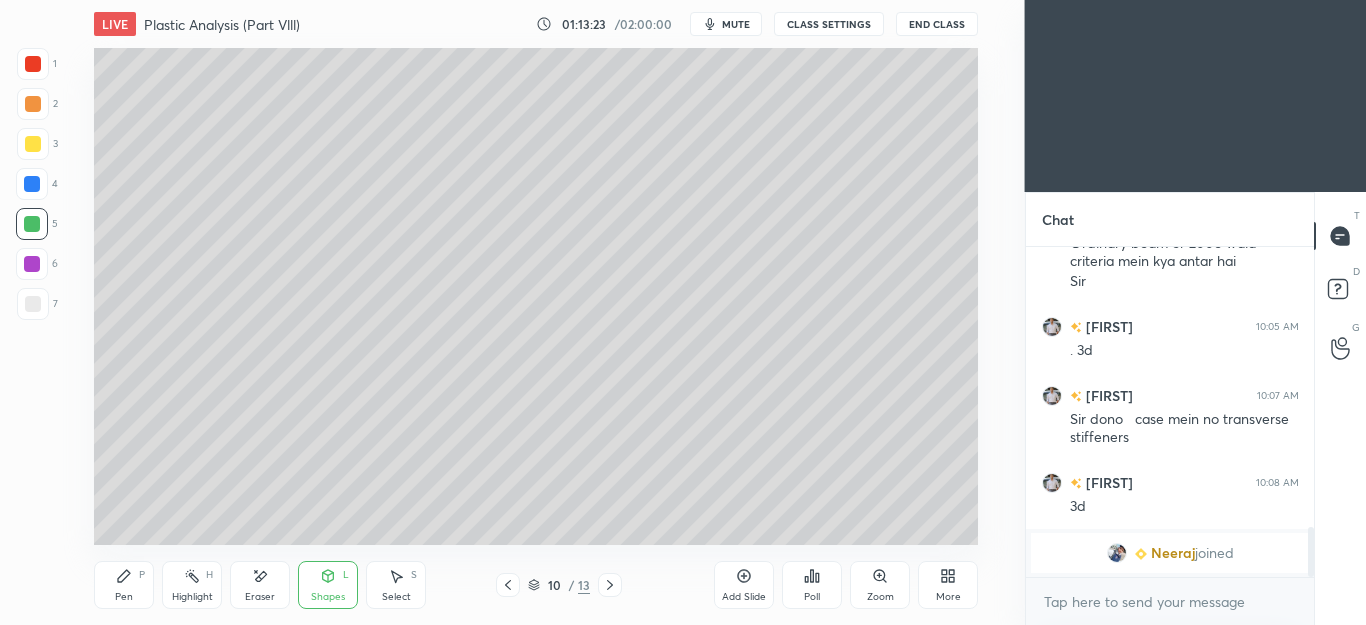 click 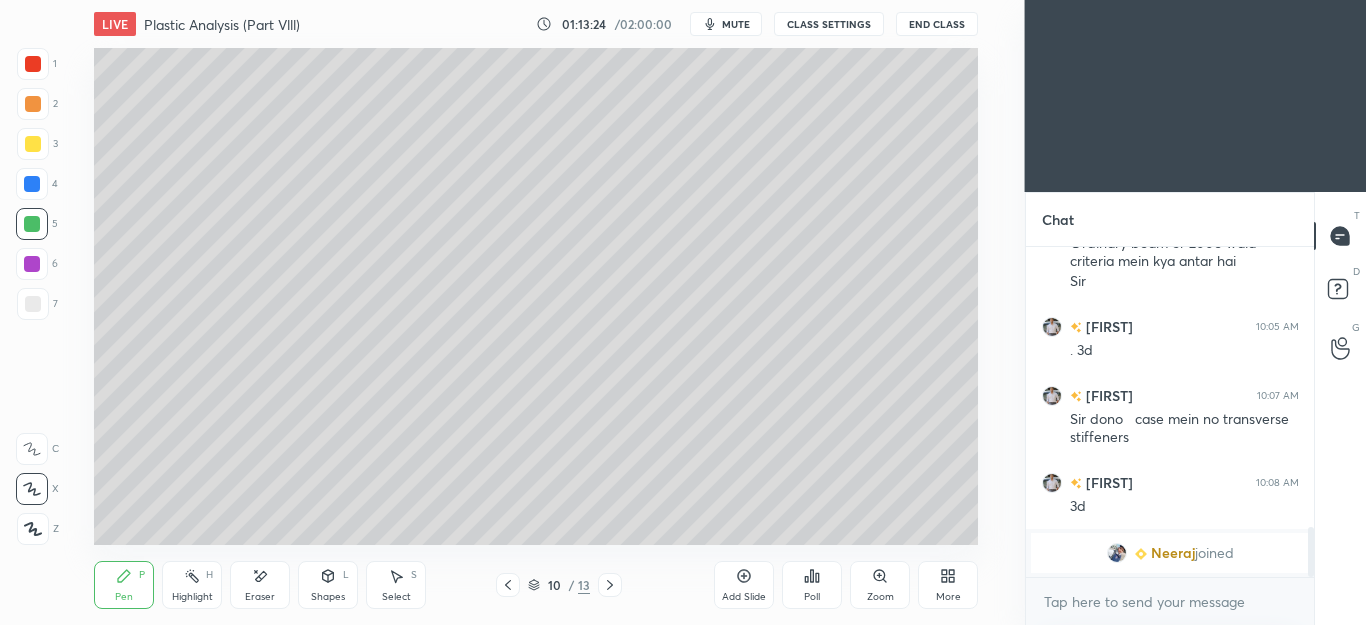 click at bounding box center [33, 304] 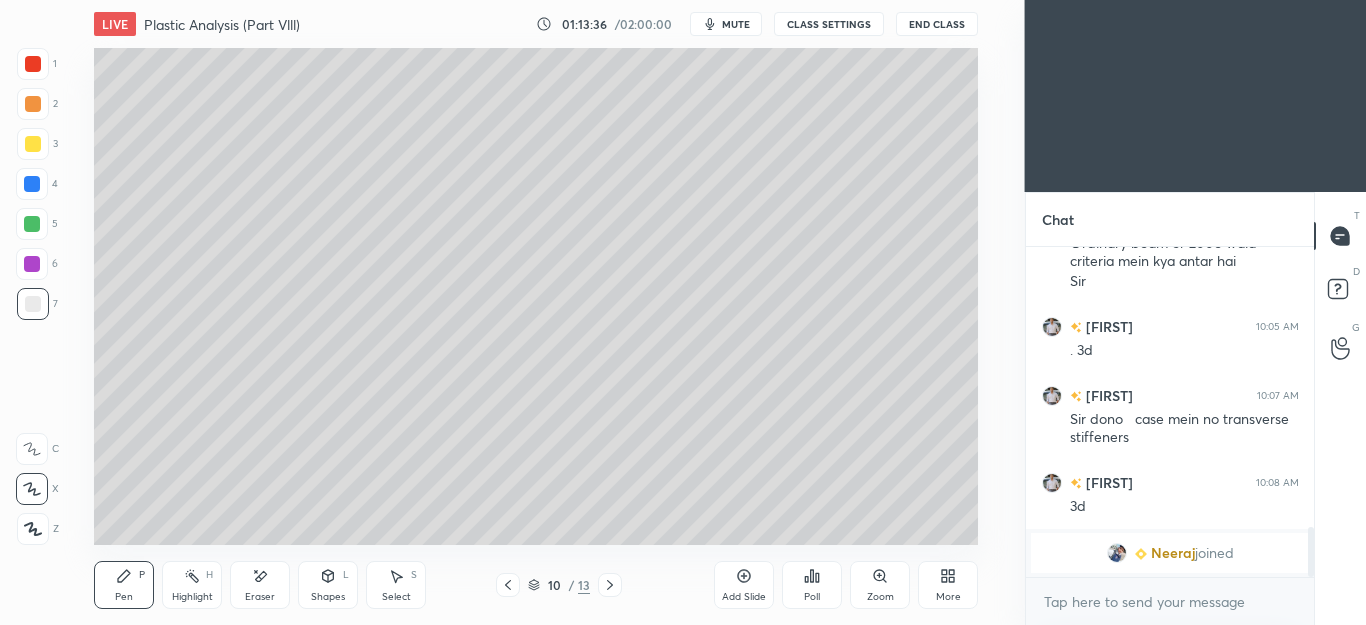 click at bounding box center [33, 104] 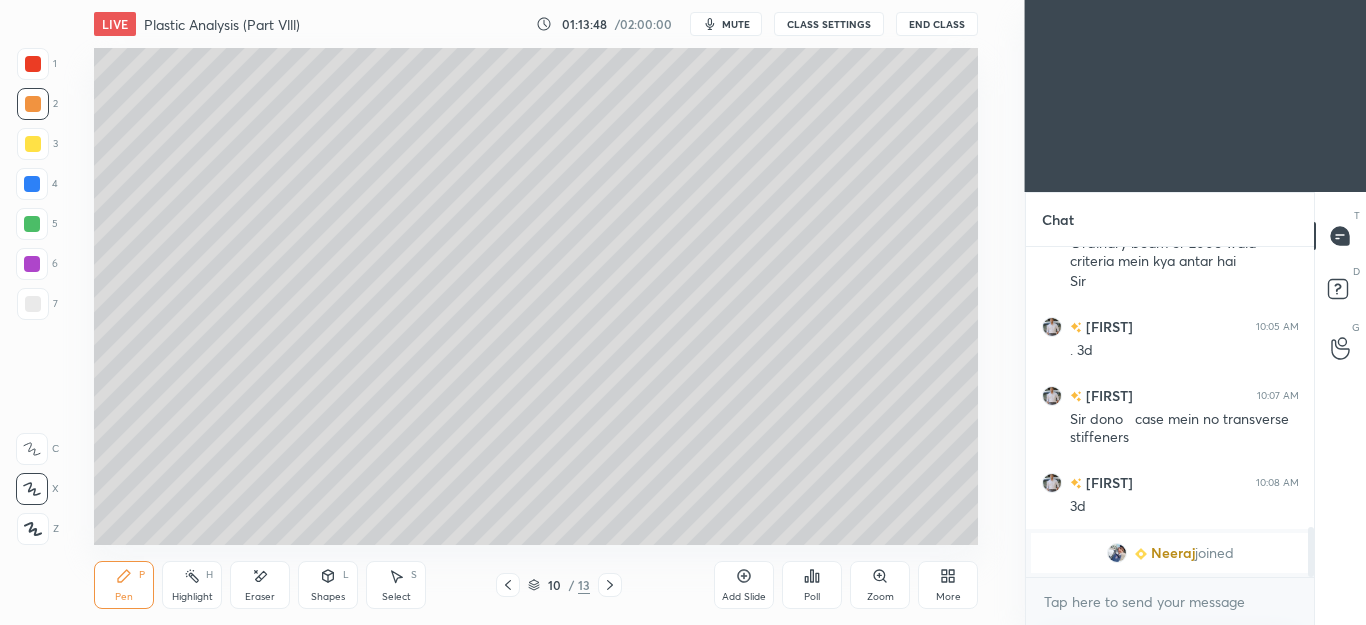 click on "7" at bounding box center (37, 308) 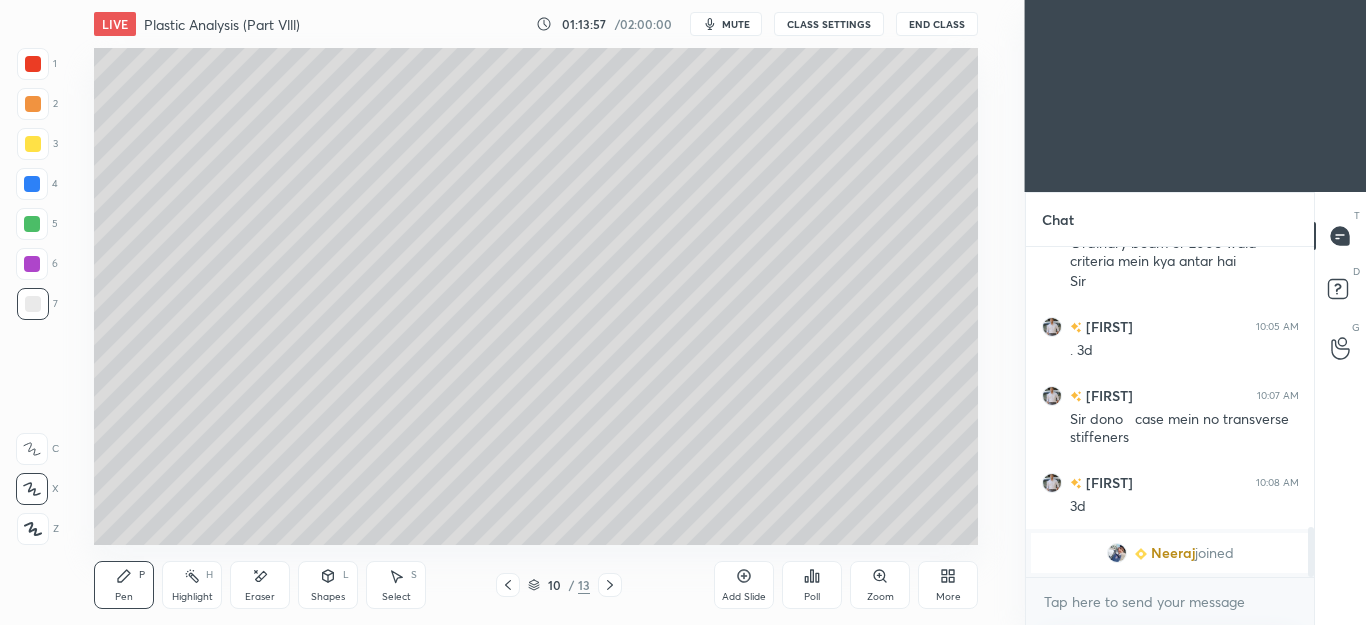 click on "2" at bounding box center (37, 104) 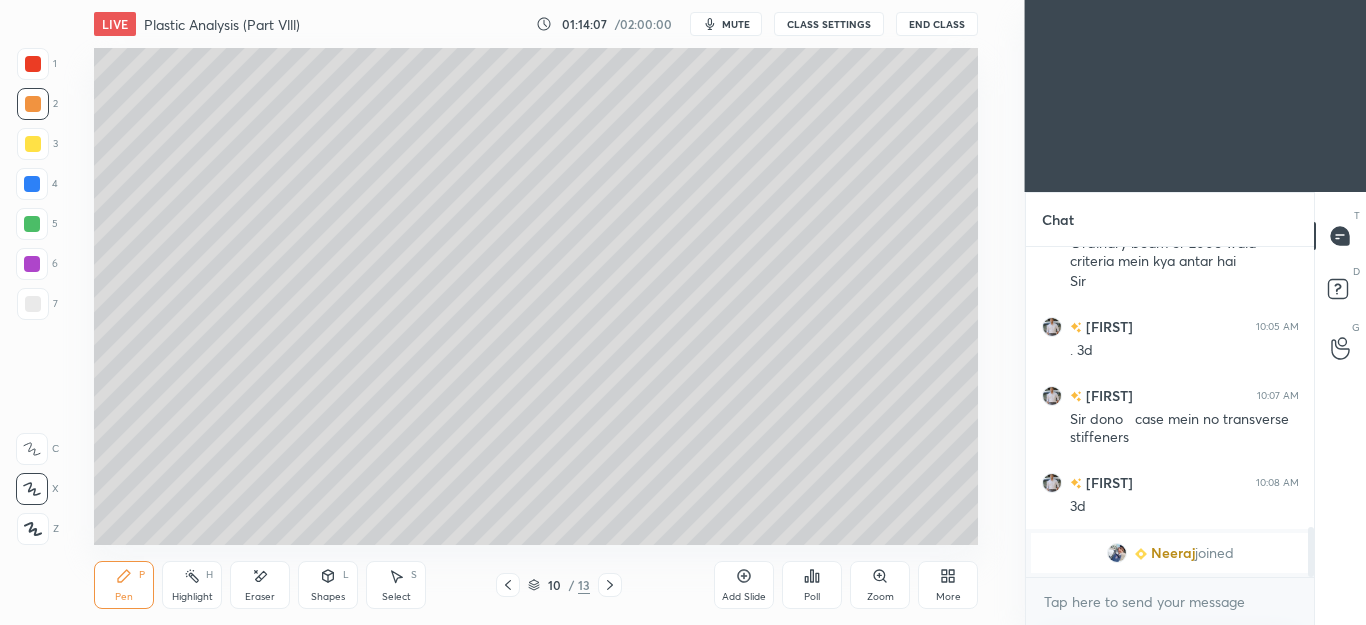 click on "Pen P Highlight H Eraser Shapes L Select S 10 / 13 Add Slide Poll Zoom More" at bounding box center [536, 585] 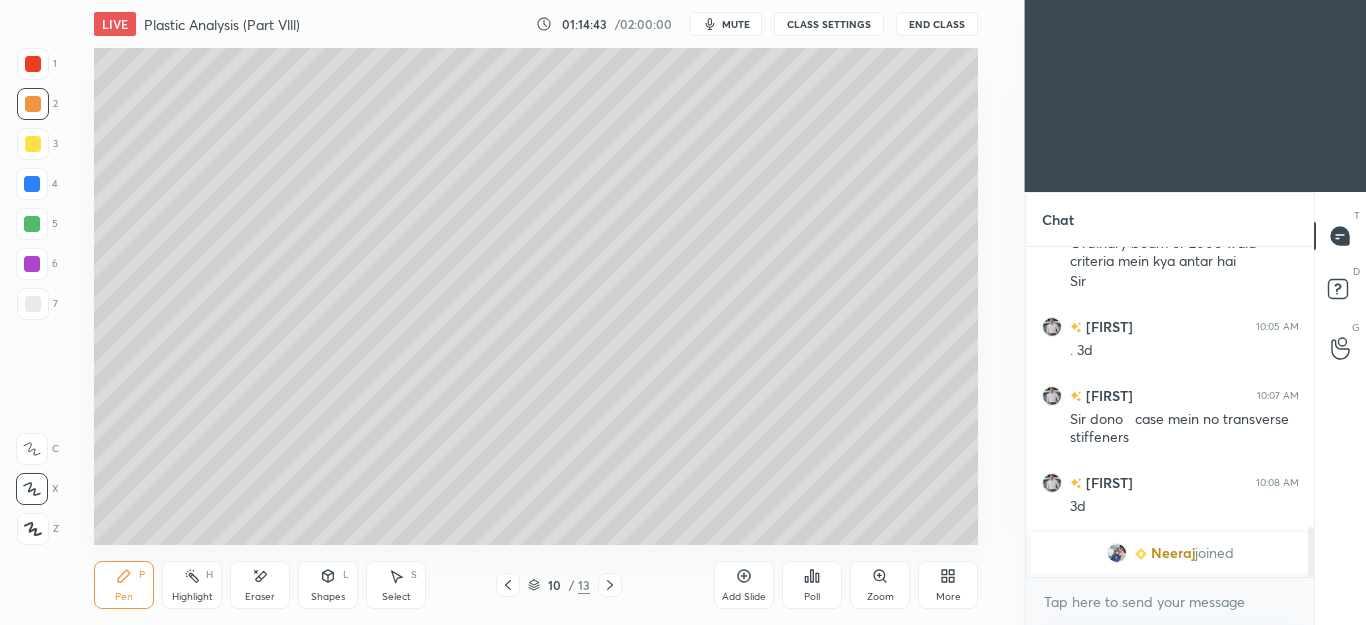 click at bounding box center [32, 184] 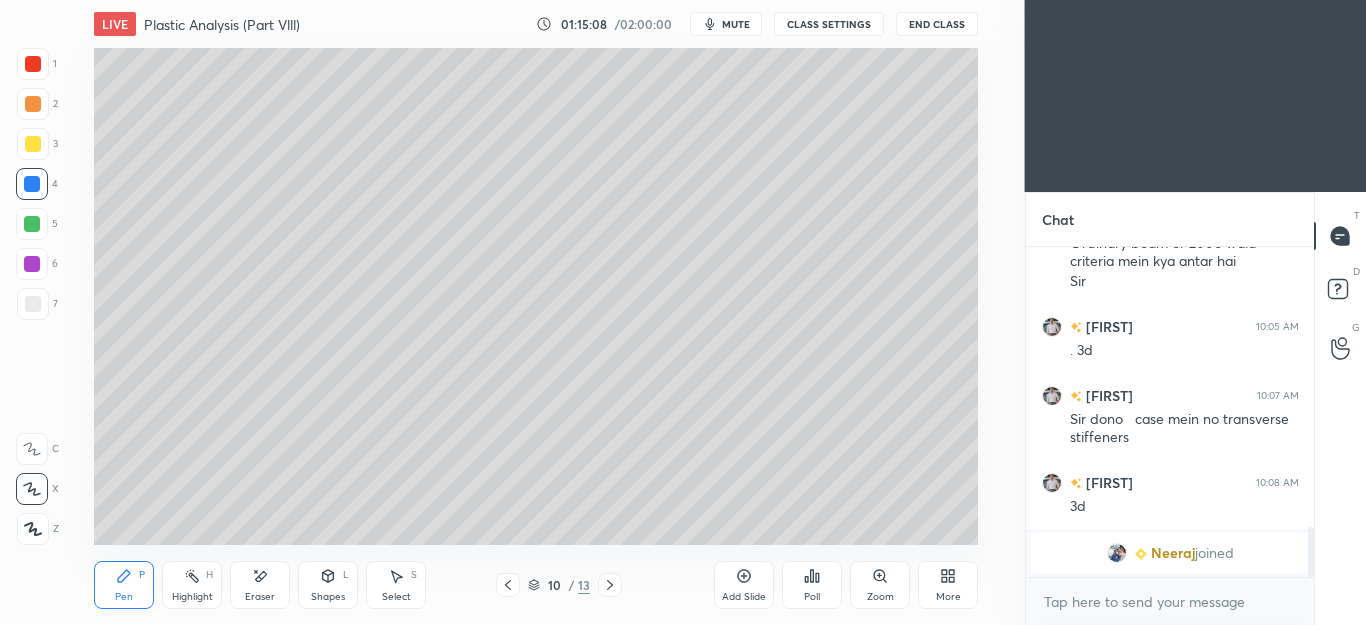 click 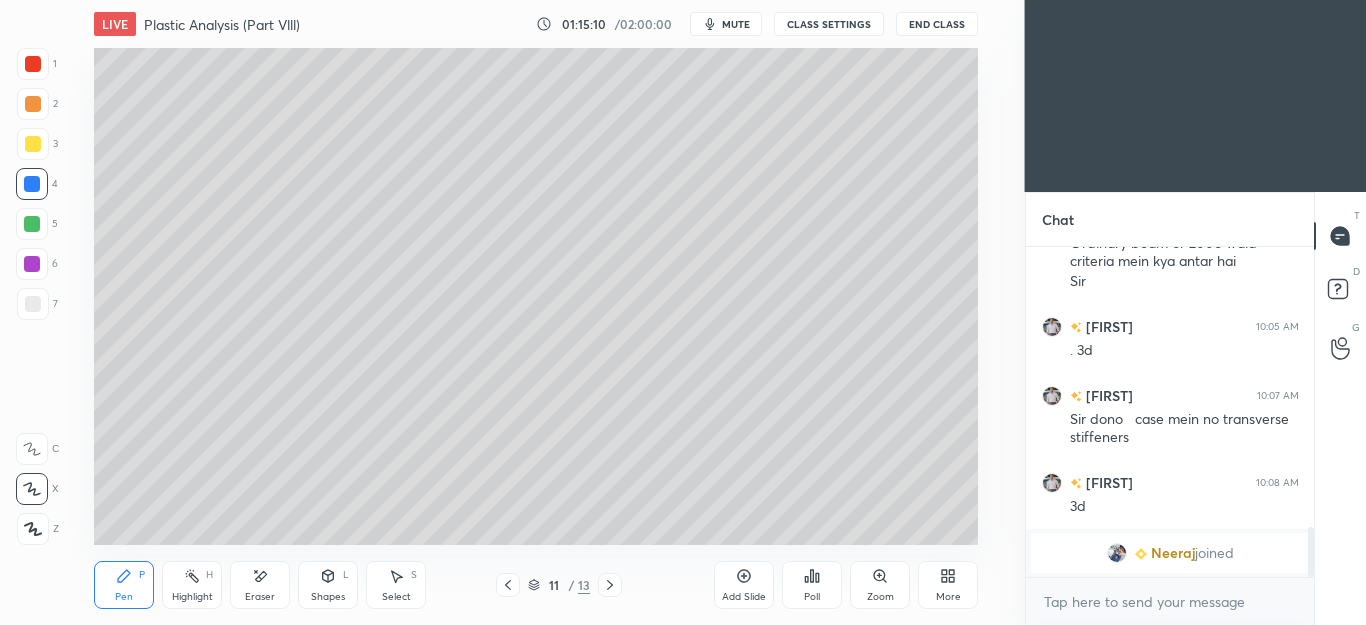 click 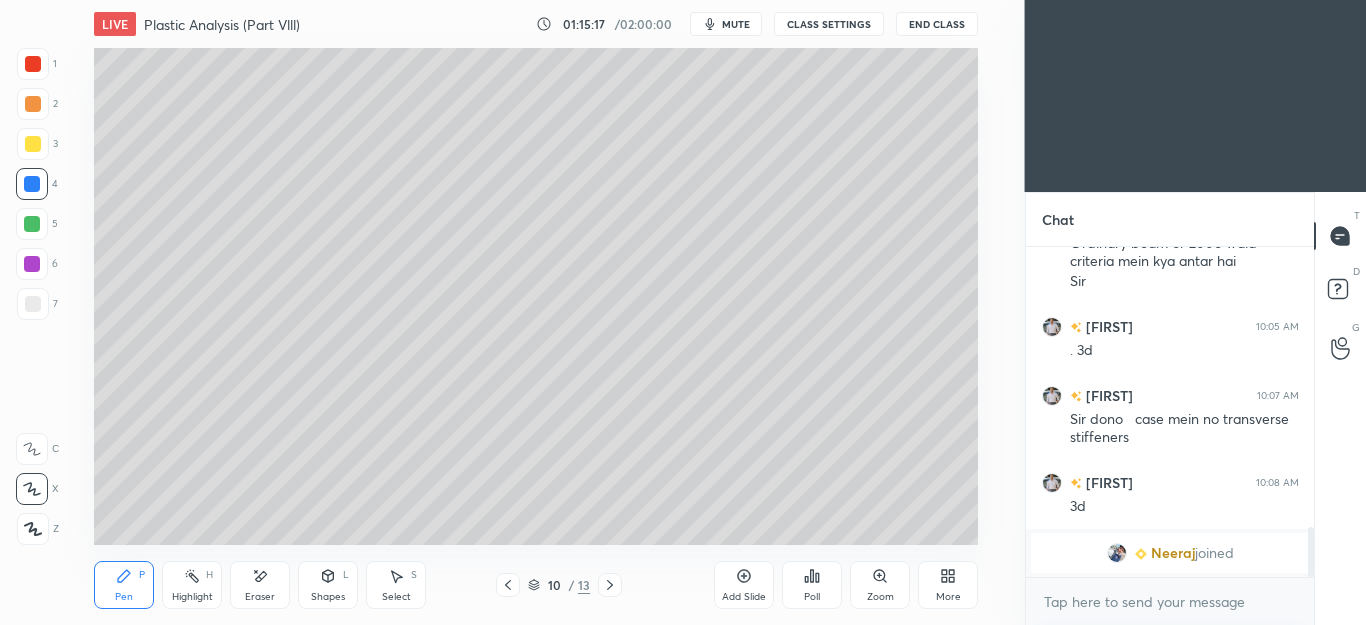 click on "Add Slide" at bounding box center (744, 585) 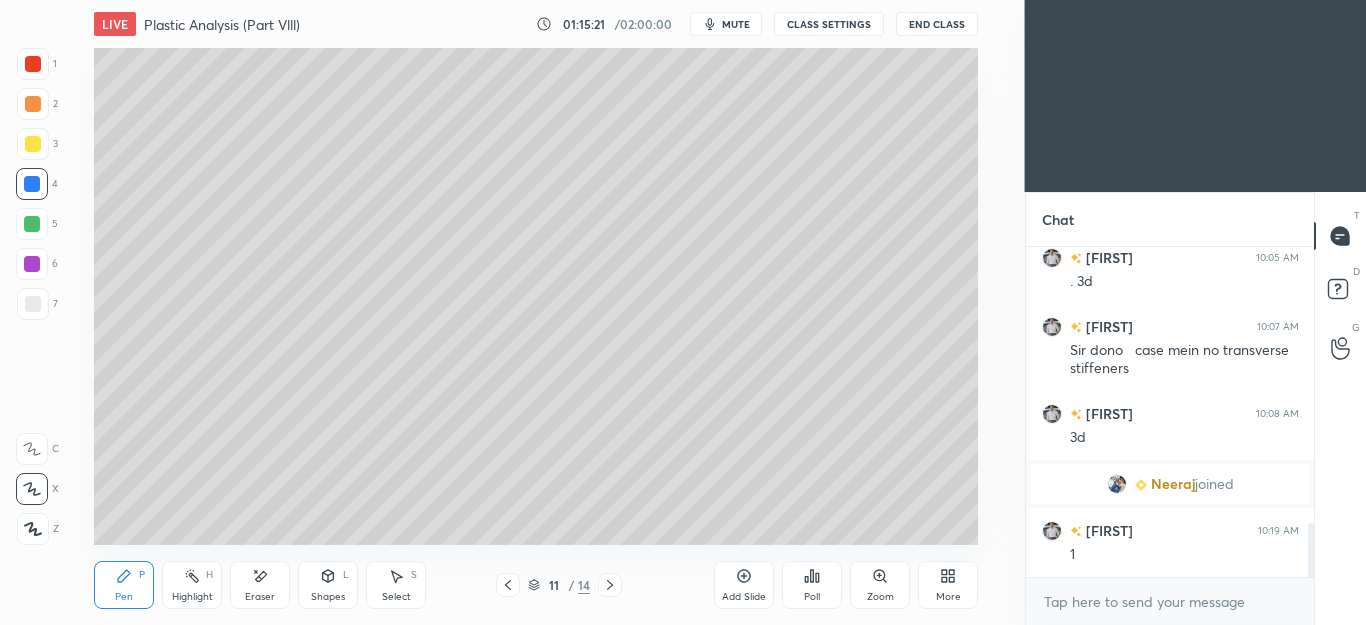 scroll, scrollTop: 1696, scrollLeft: 0, axis: vertical 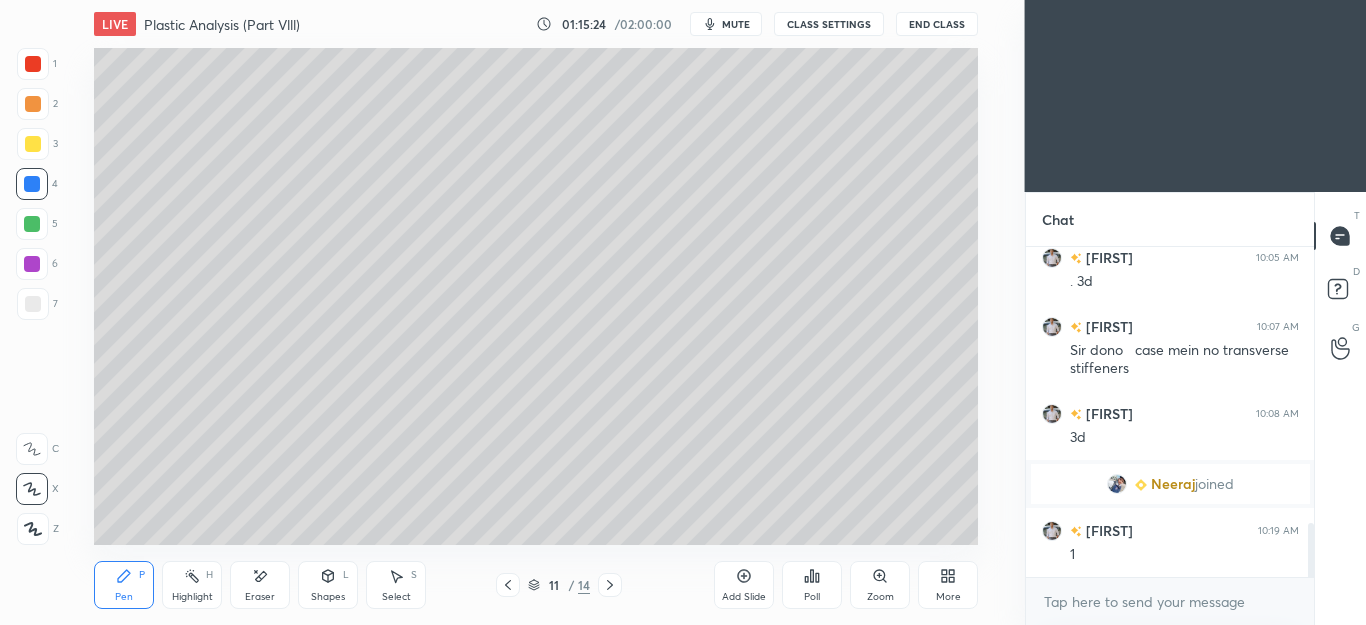 click on "Shapes" at bounding box center (328, 597) 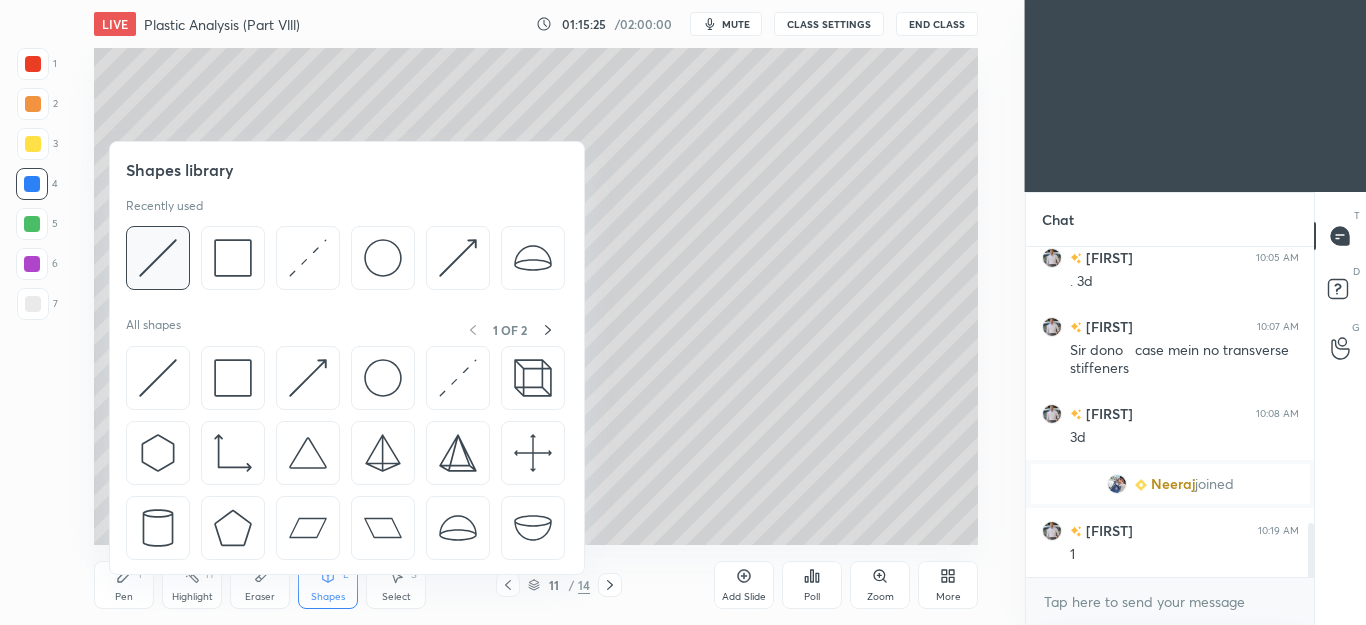 click at bounding box center [158, 258] 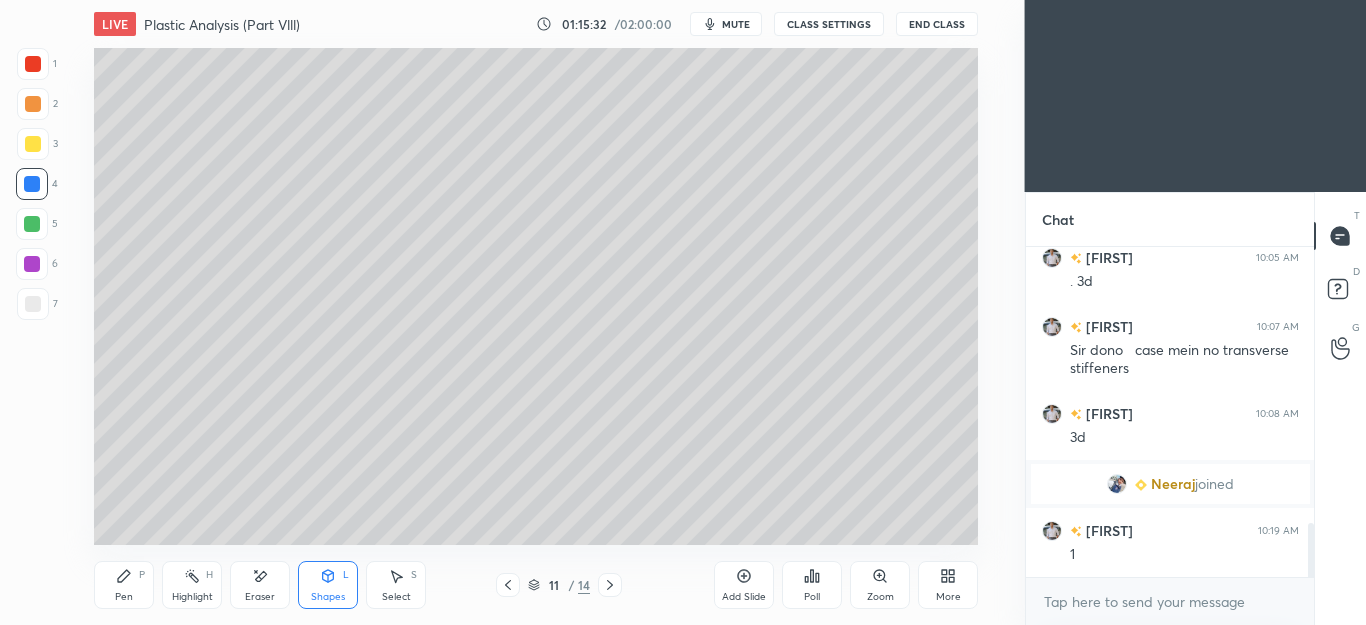 click on "Pen P" at bounding box center [124, 585] 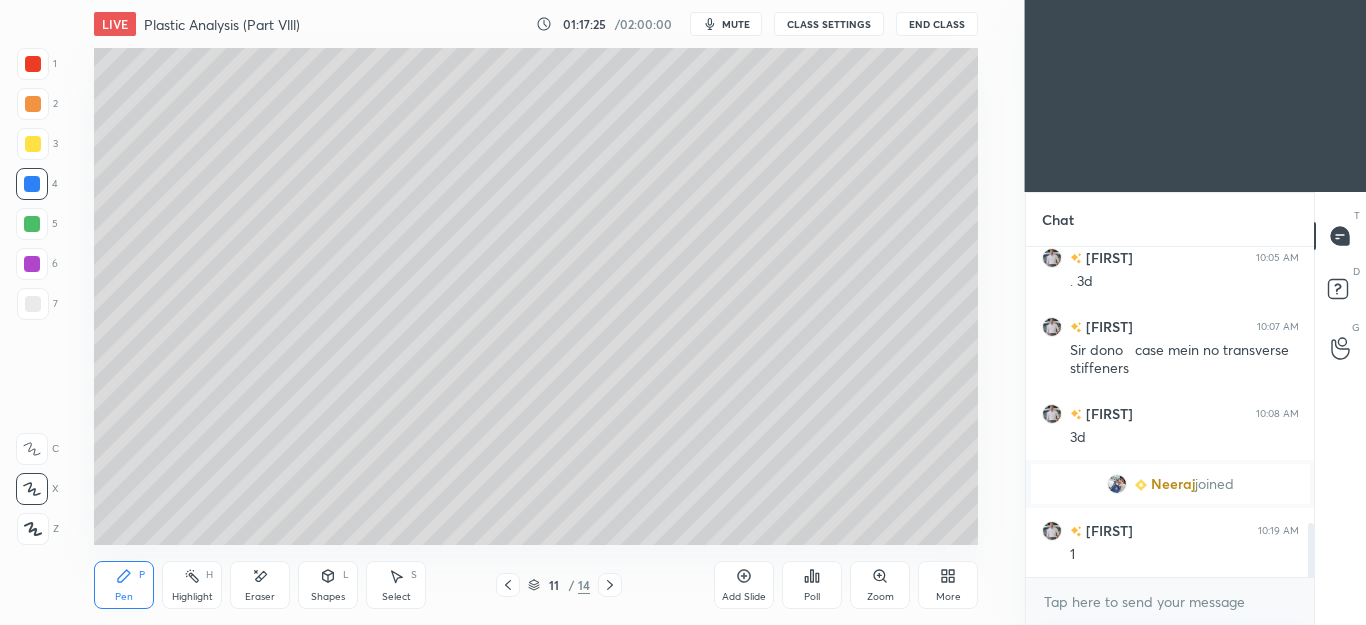 click 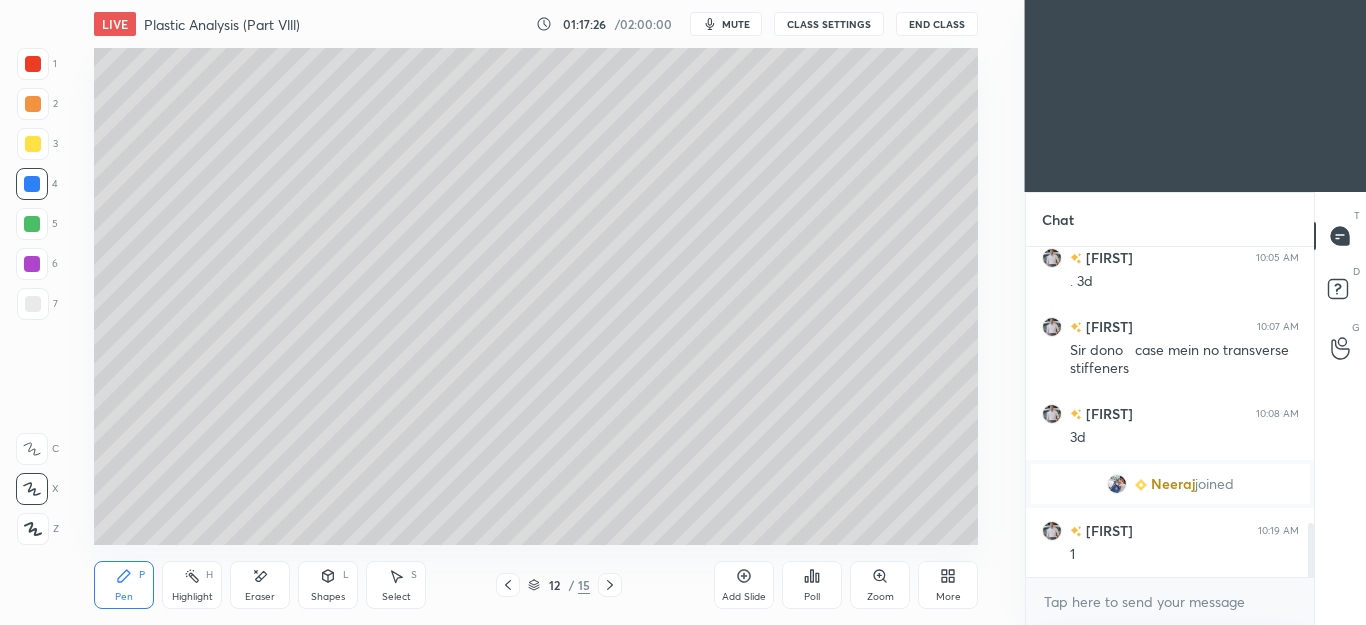 click on "Shapes L" at bounding box center [328, 585] 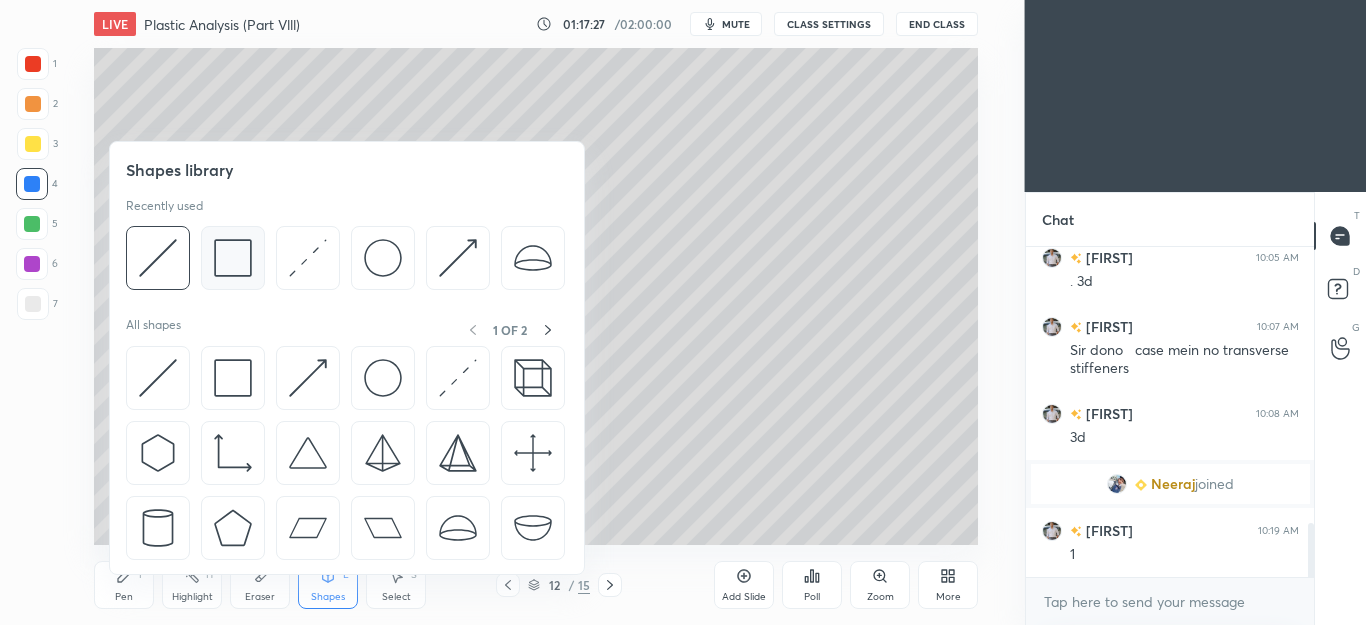 click at bounding box center [233, 258] 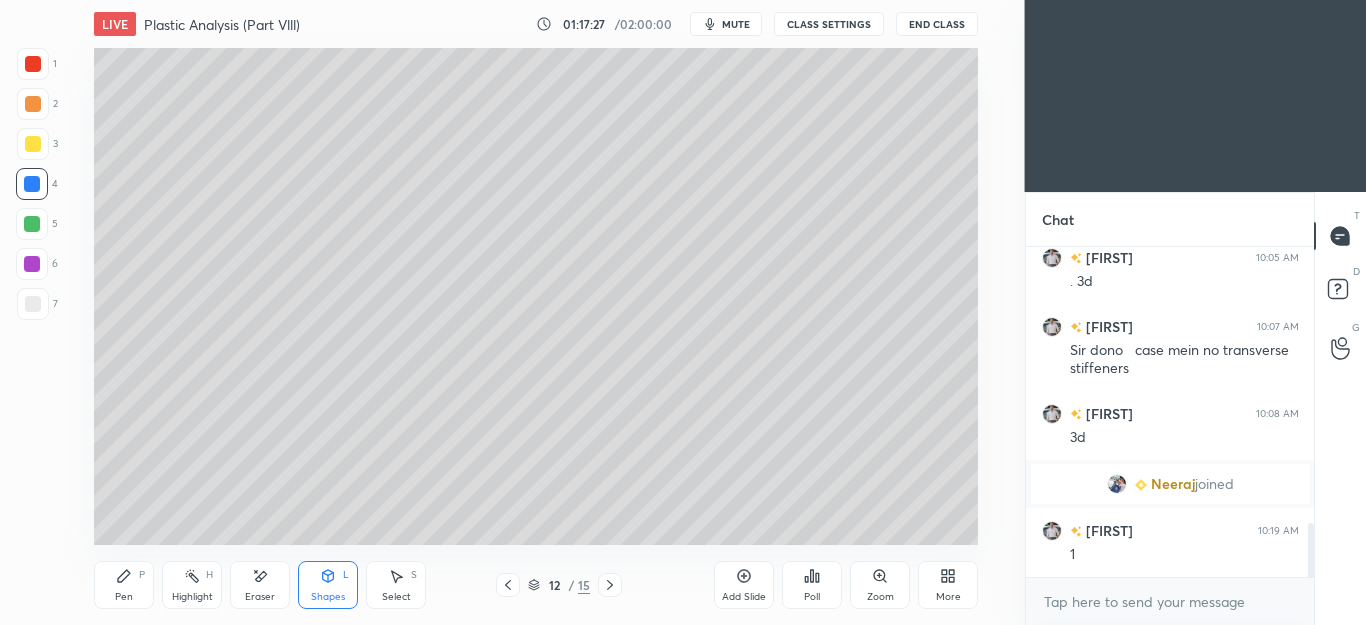 click at bounding box center [33, 304] 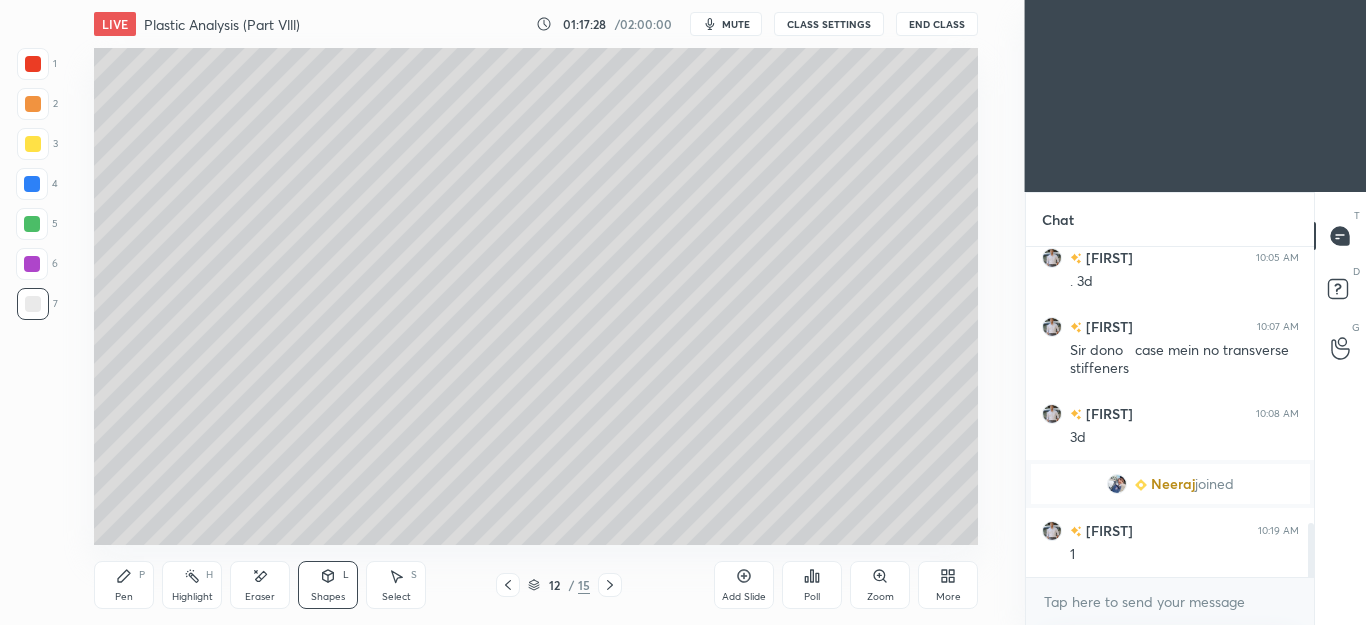 click 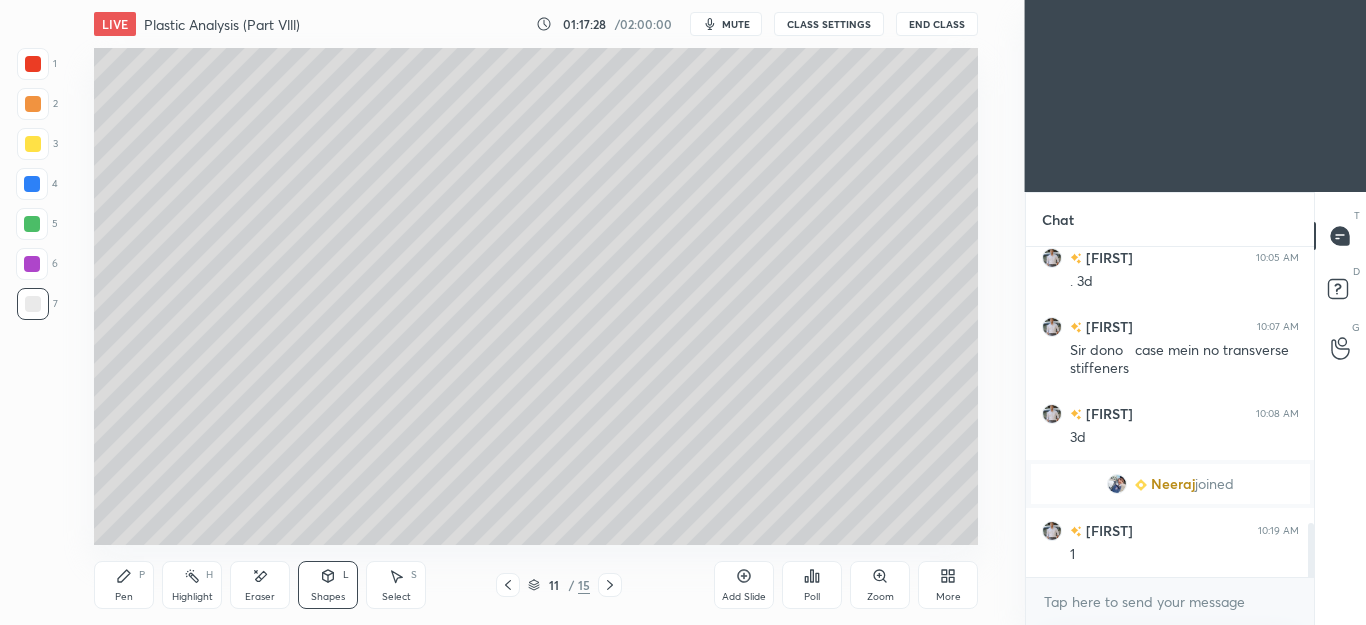 click 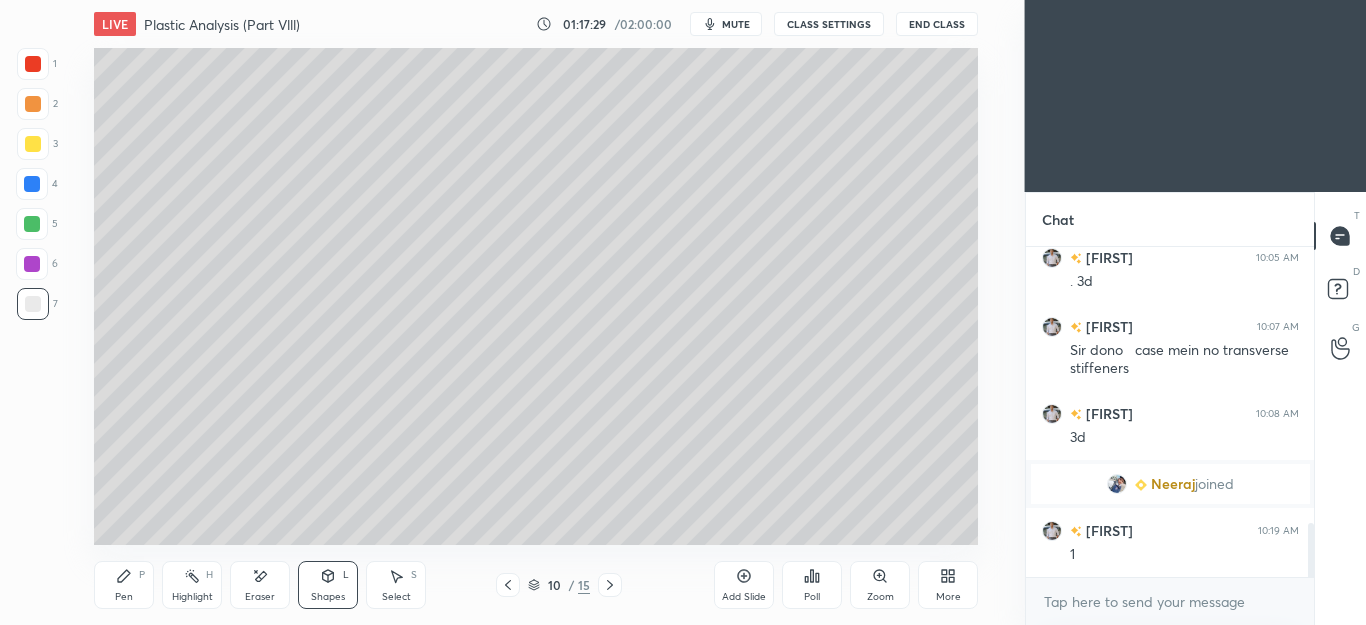 click 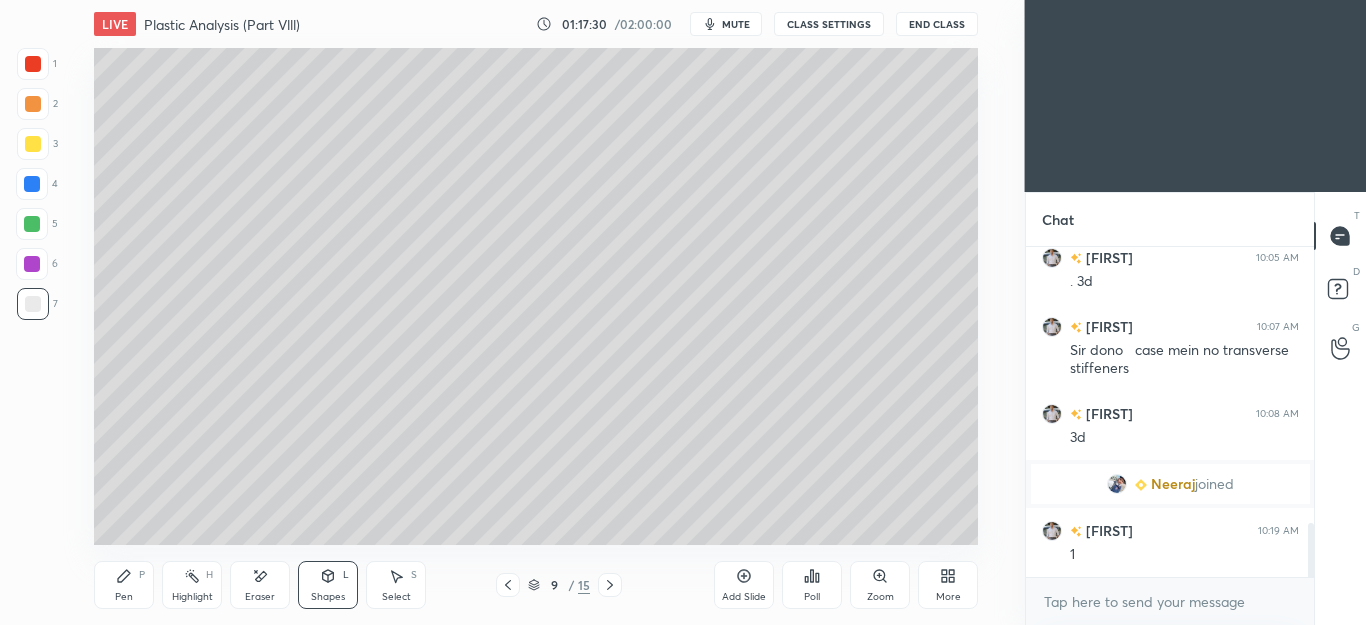 click on "Pen P" at bounding box center (124, 585) 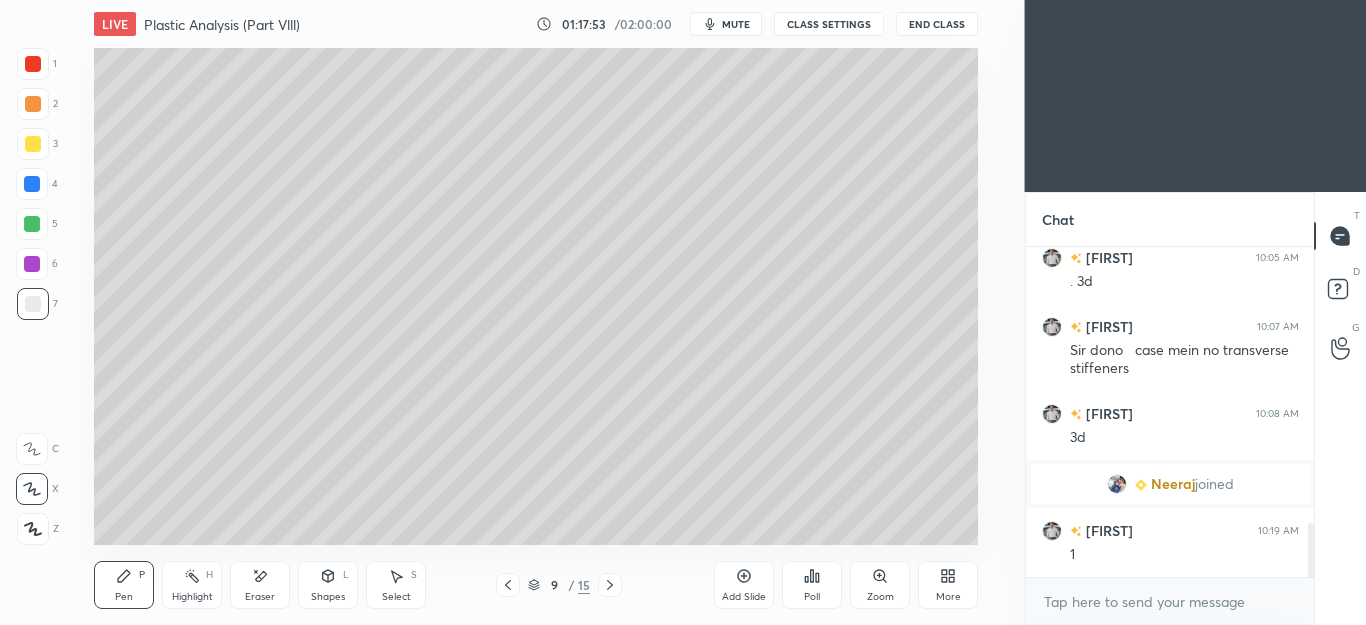 click 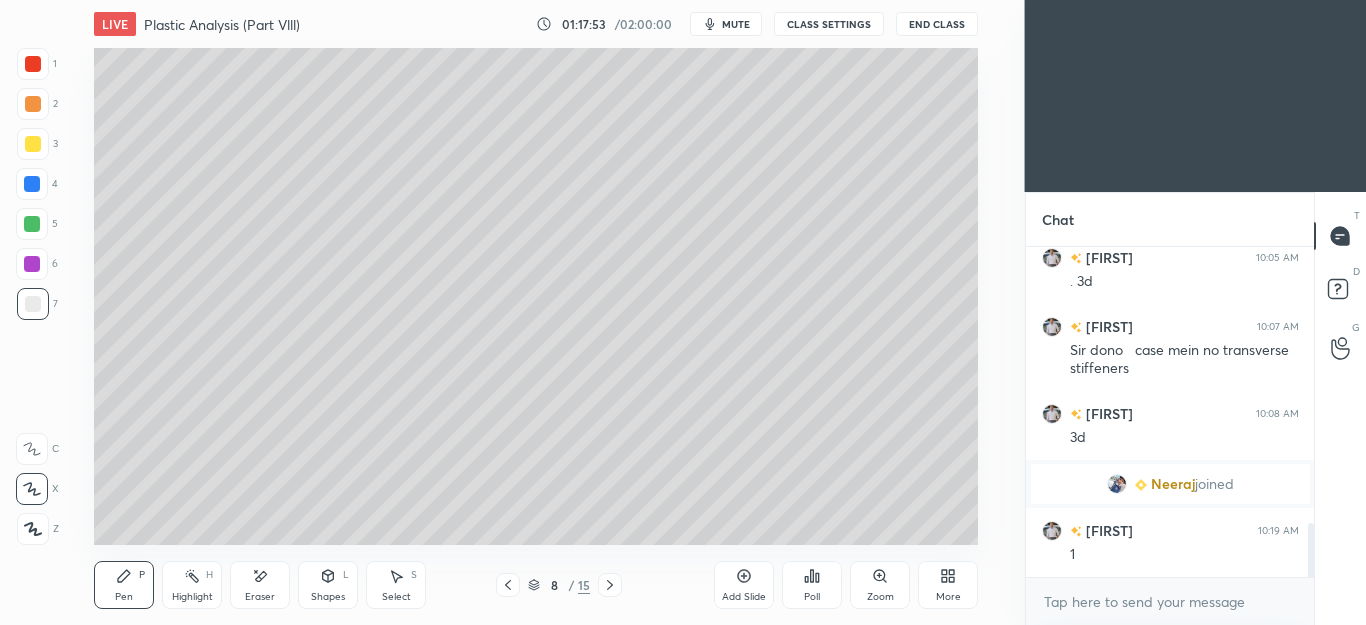 click 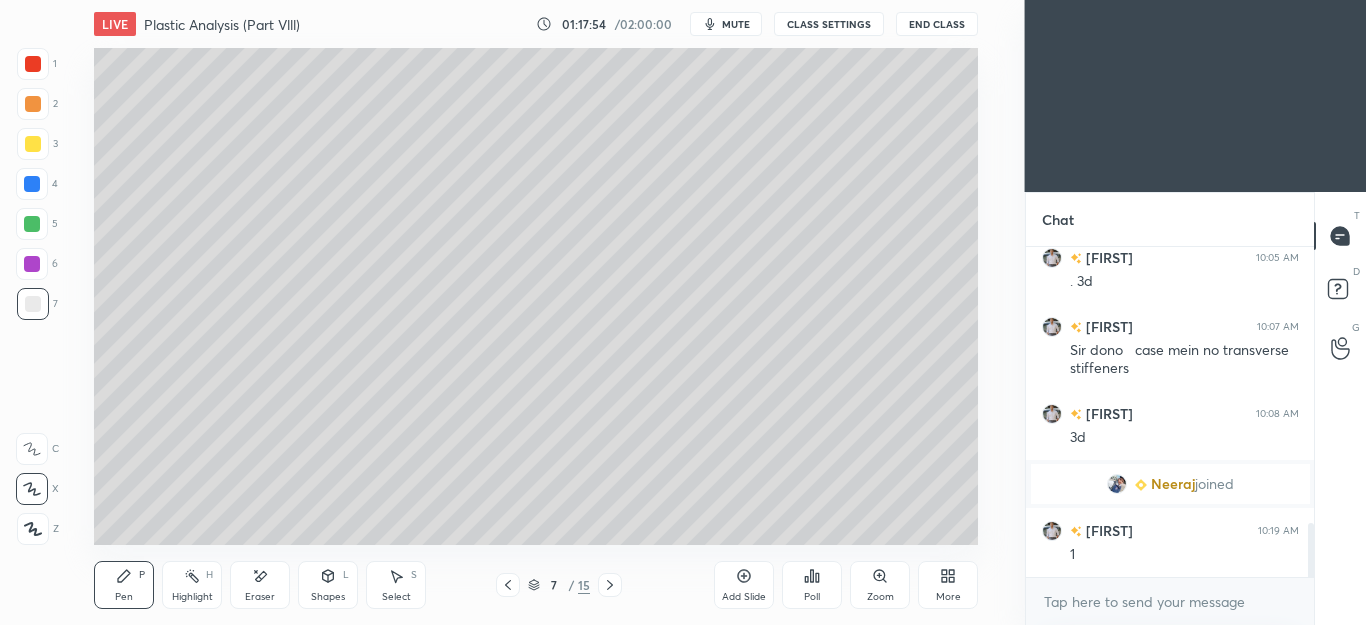 click 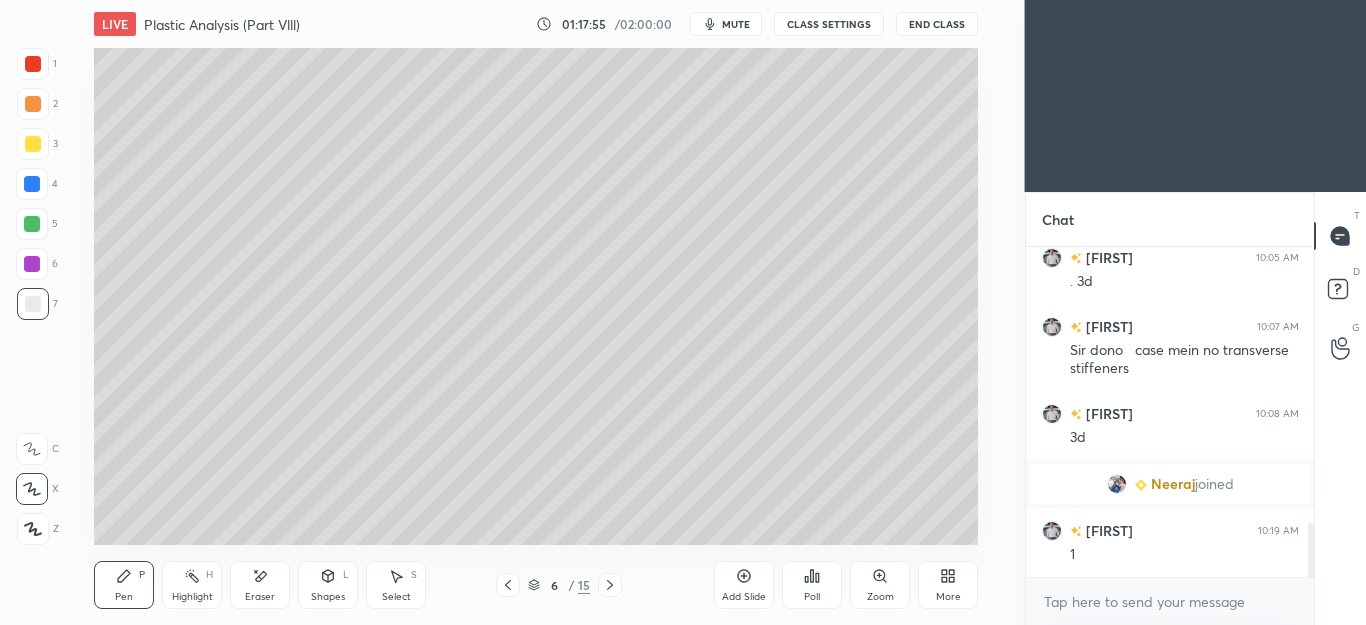 click 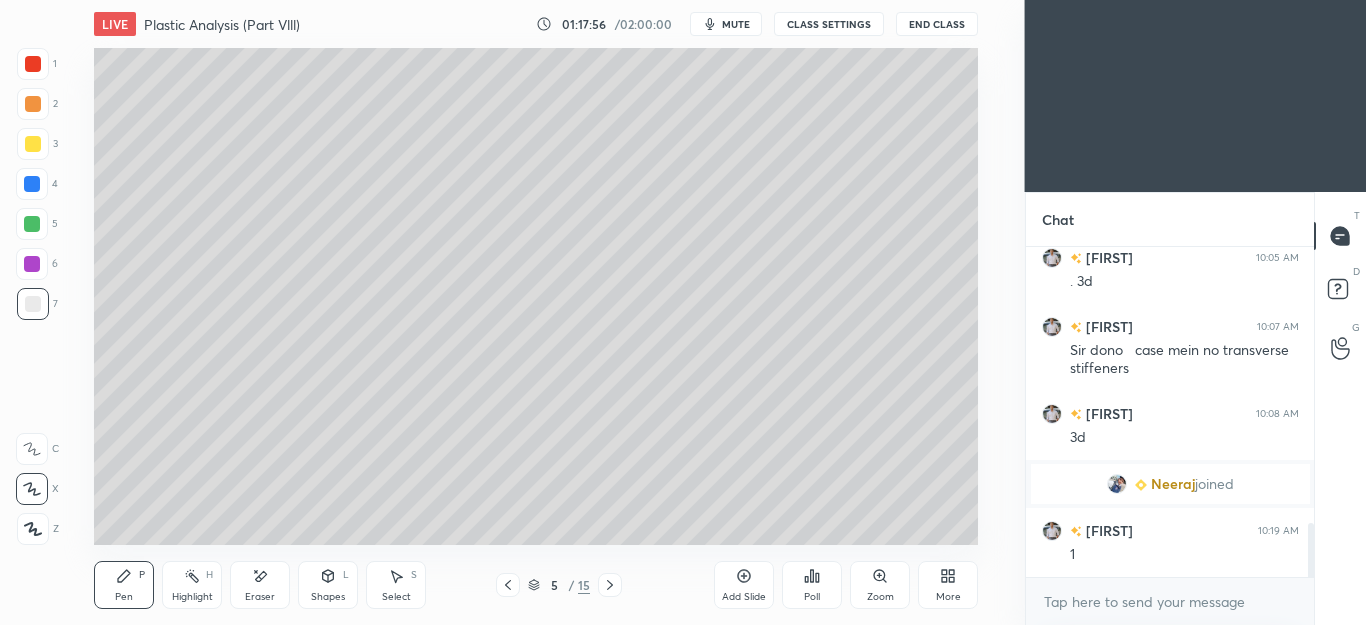 click 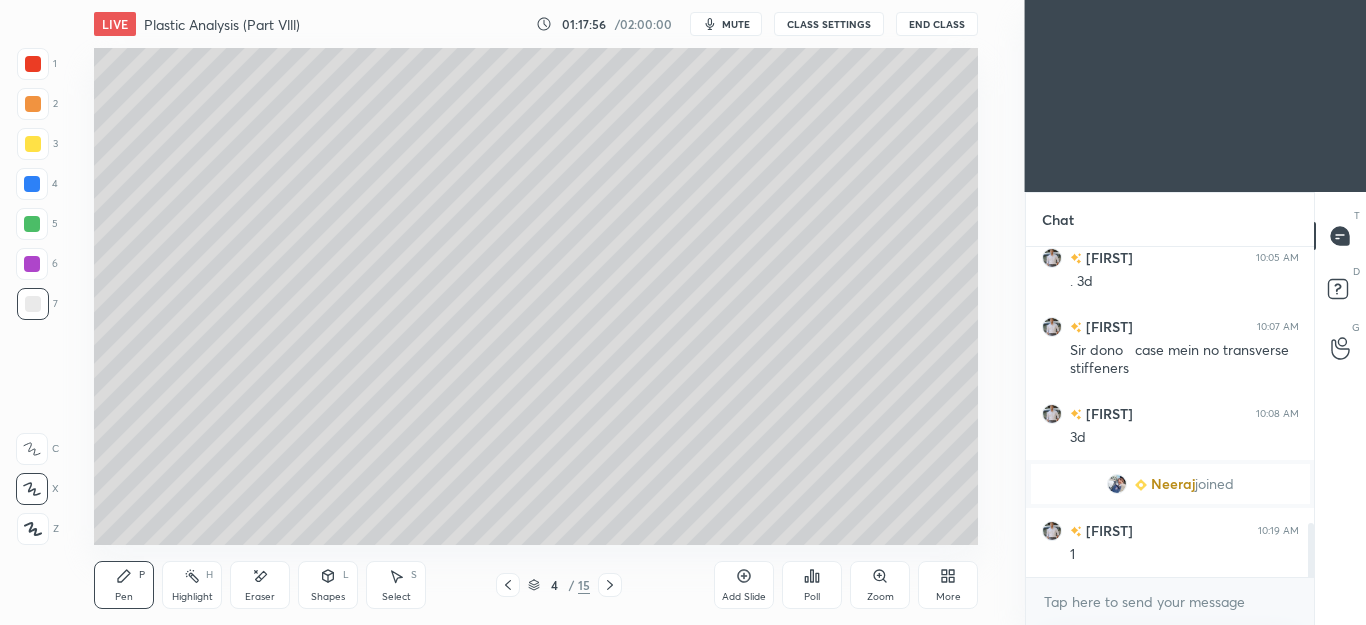 click 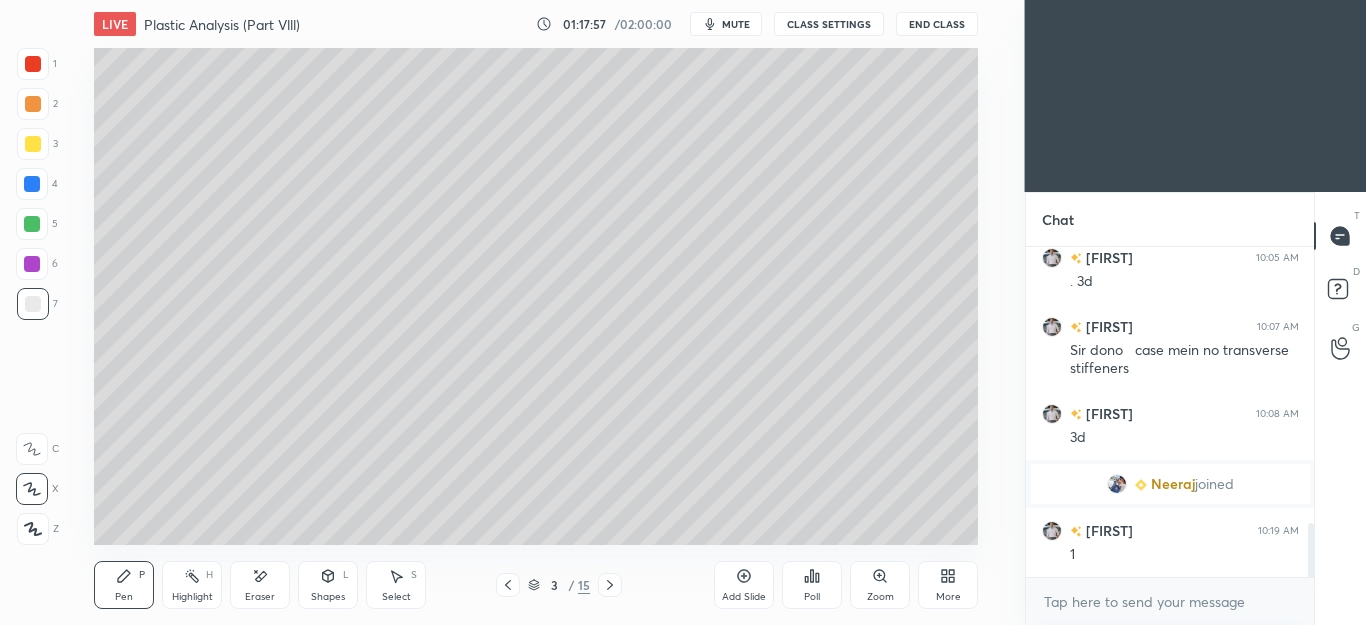 click 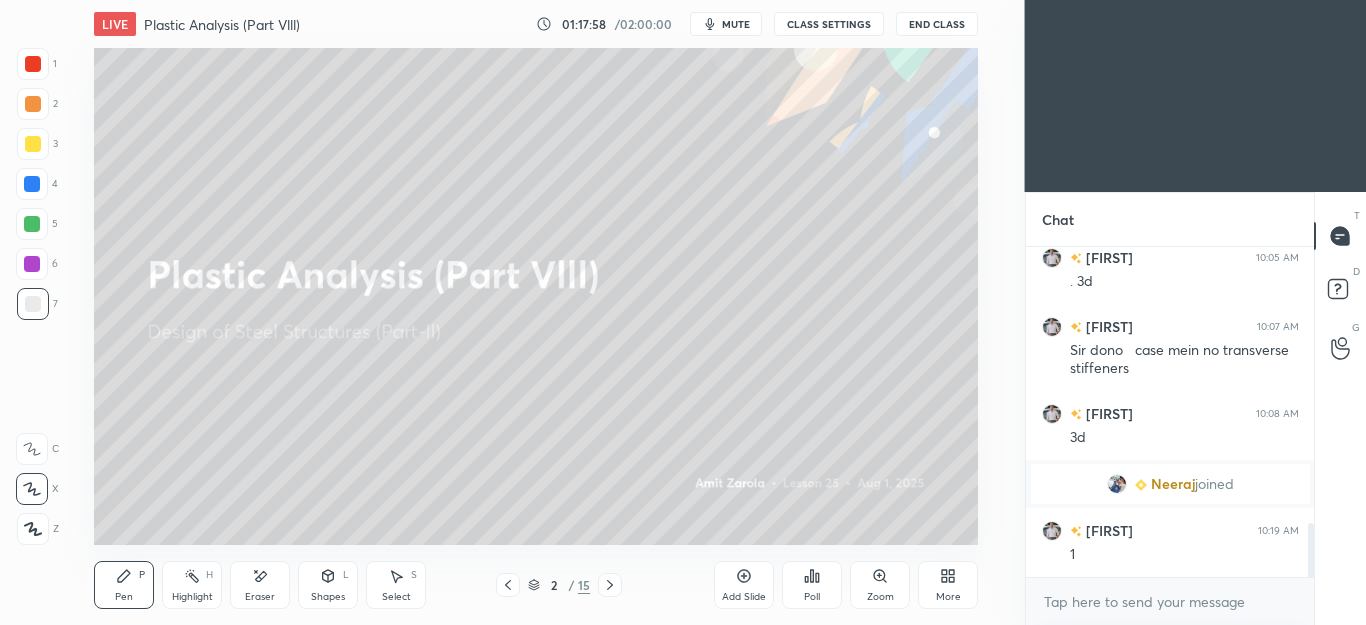 click 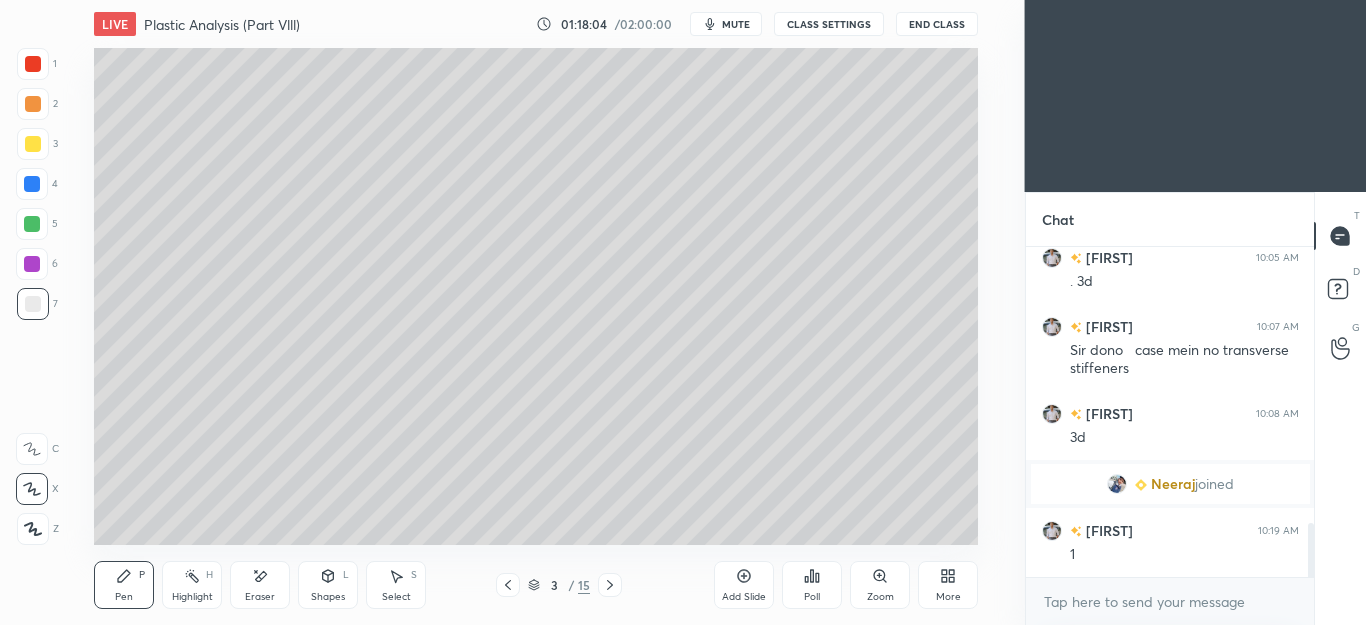 click at bounding box center (33, 144) 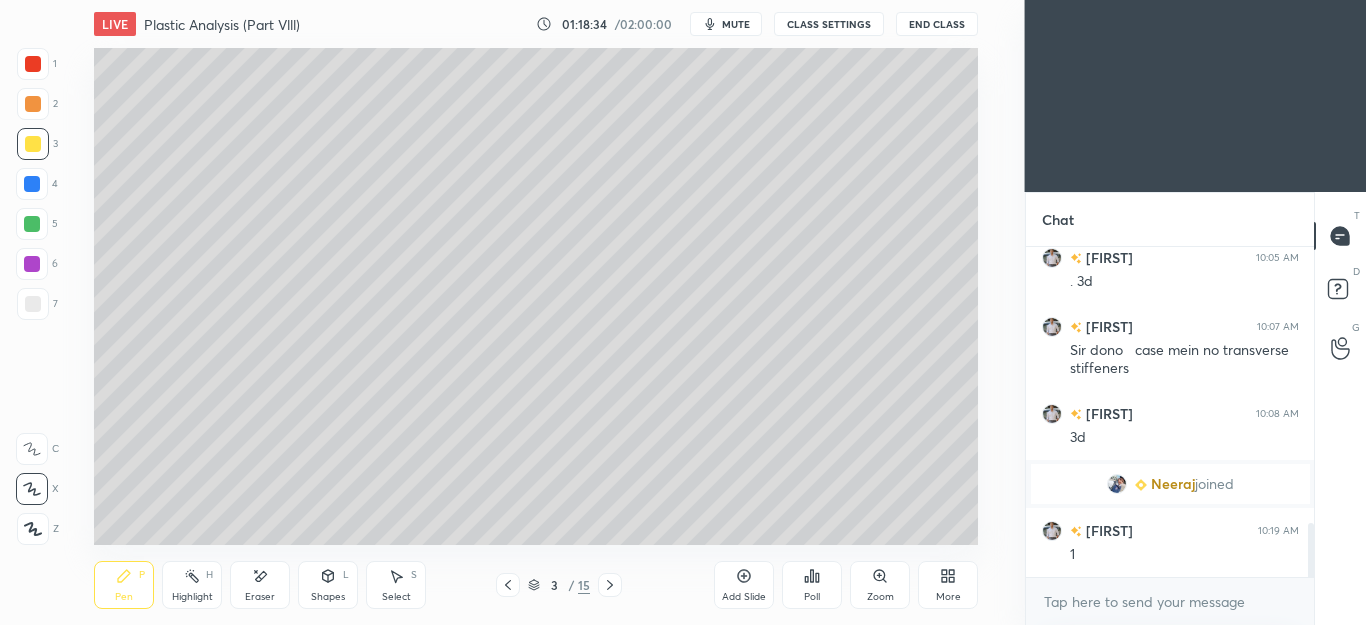 click 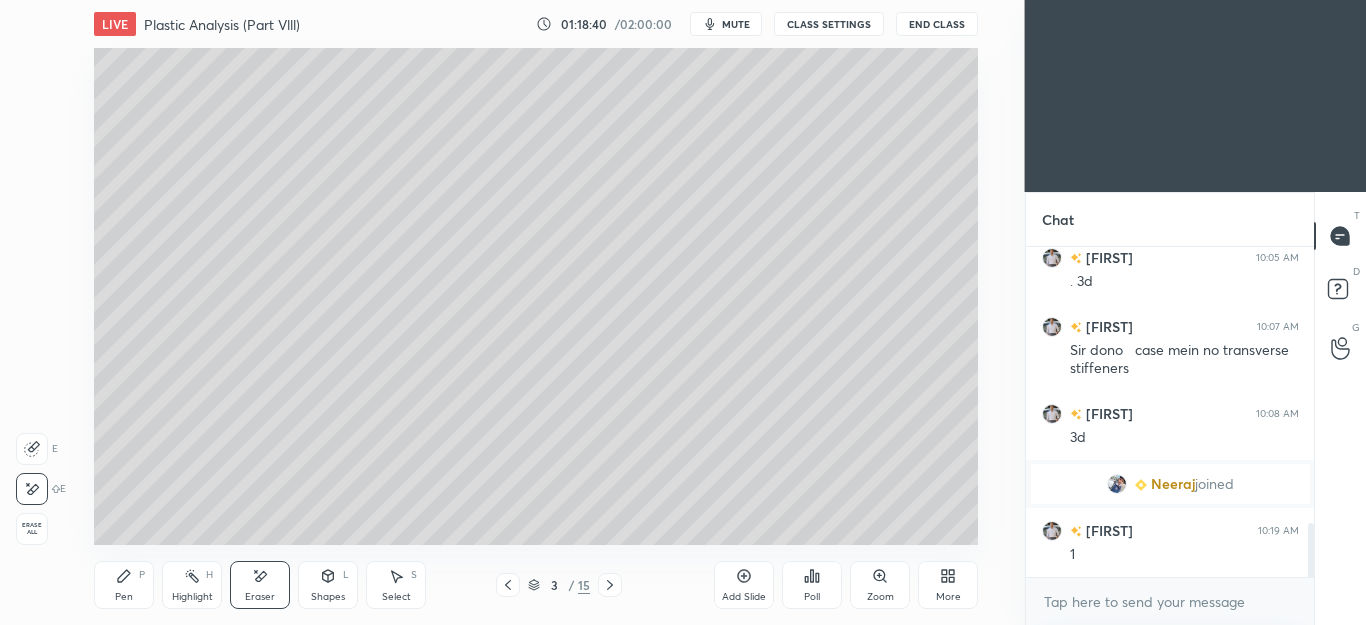 click 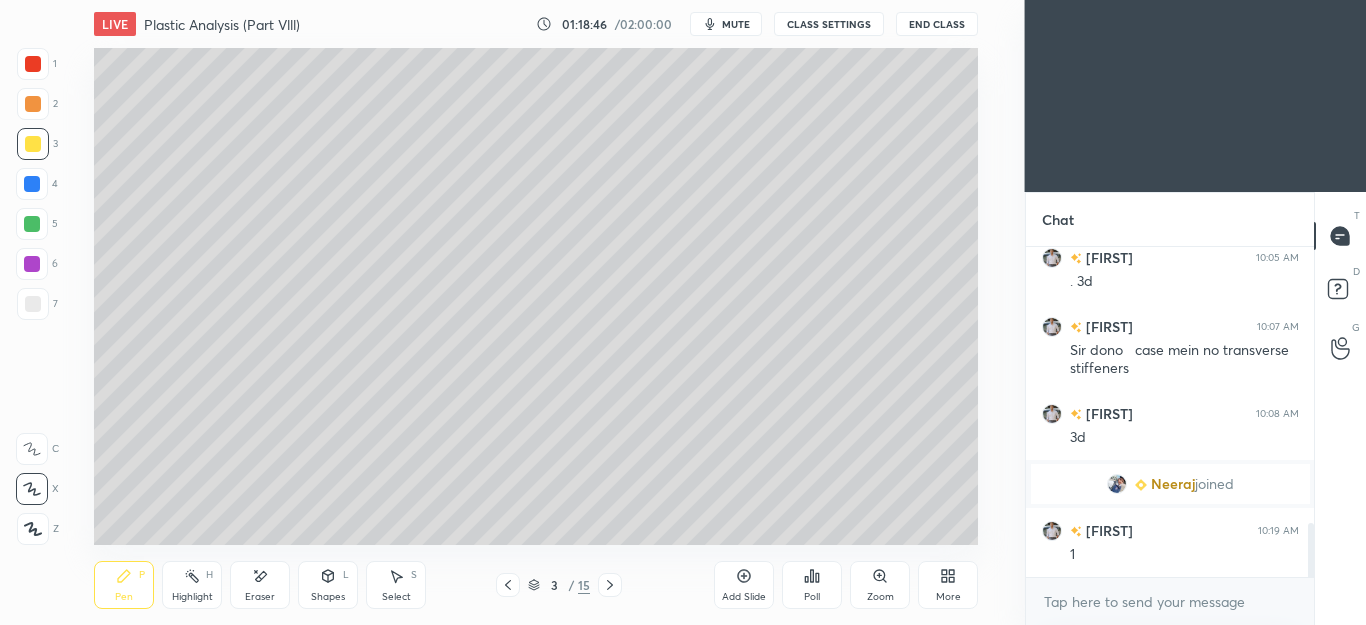 click 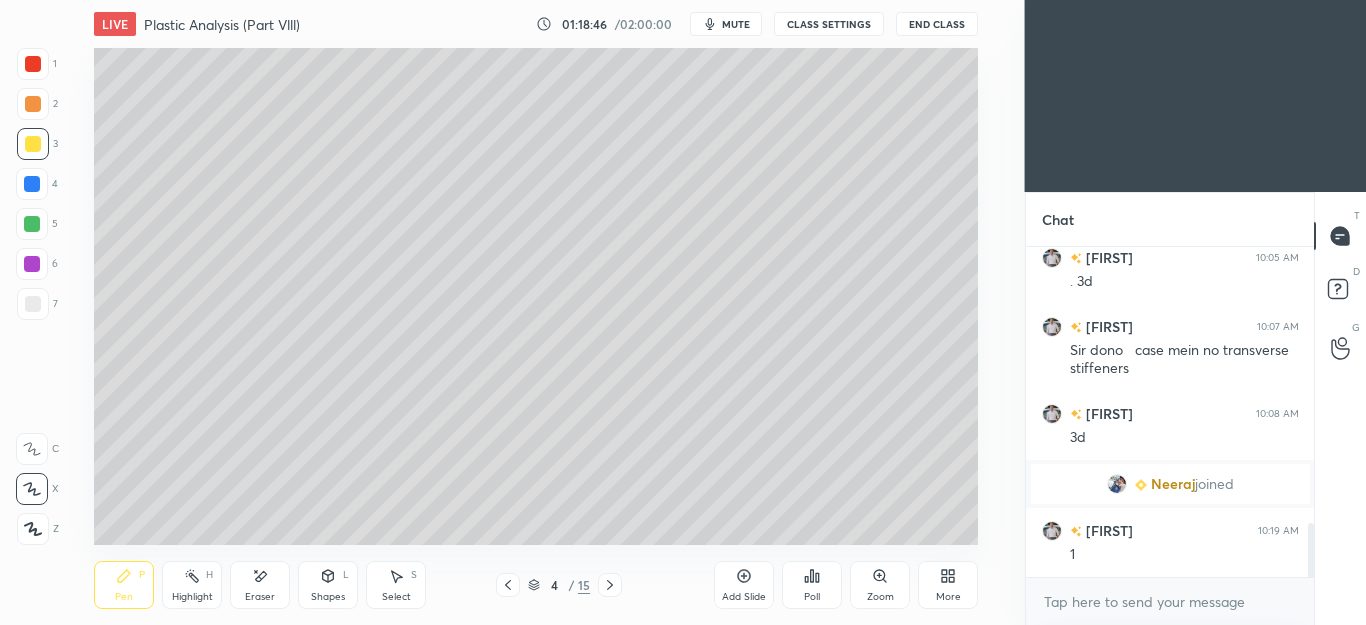 click 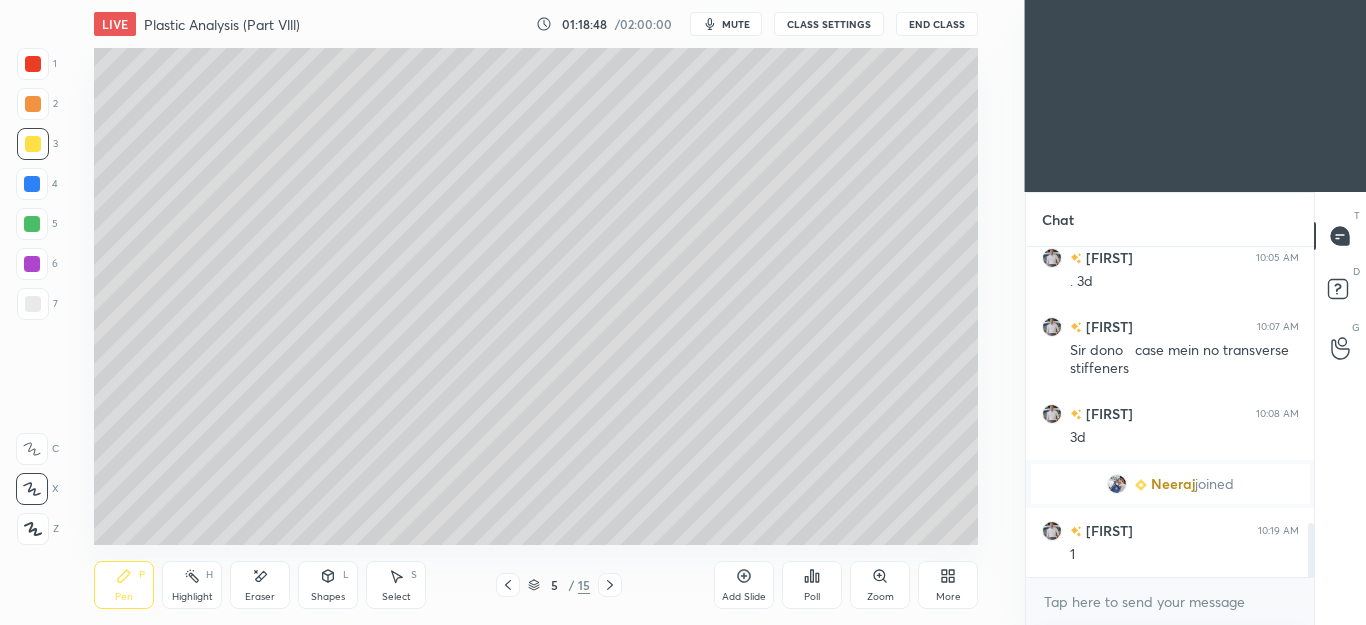 click 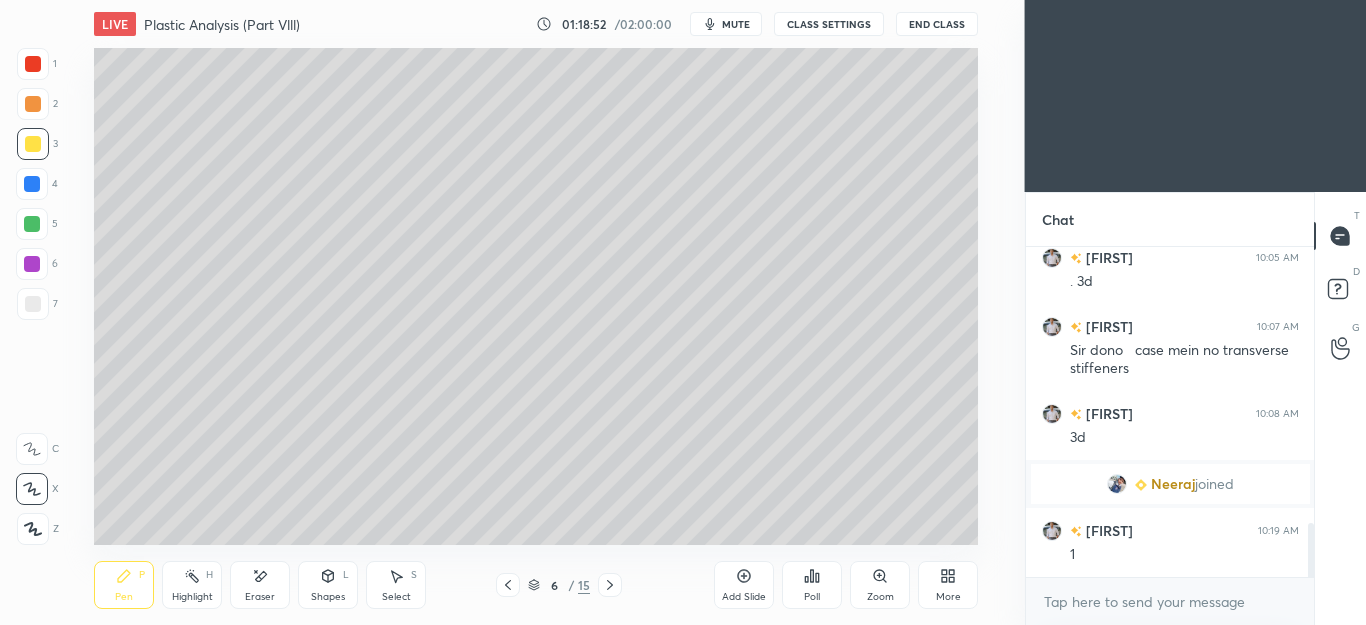 click 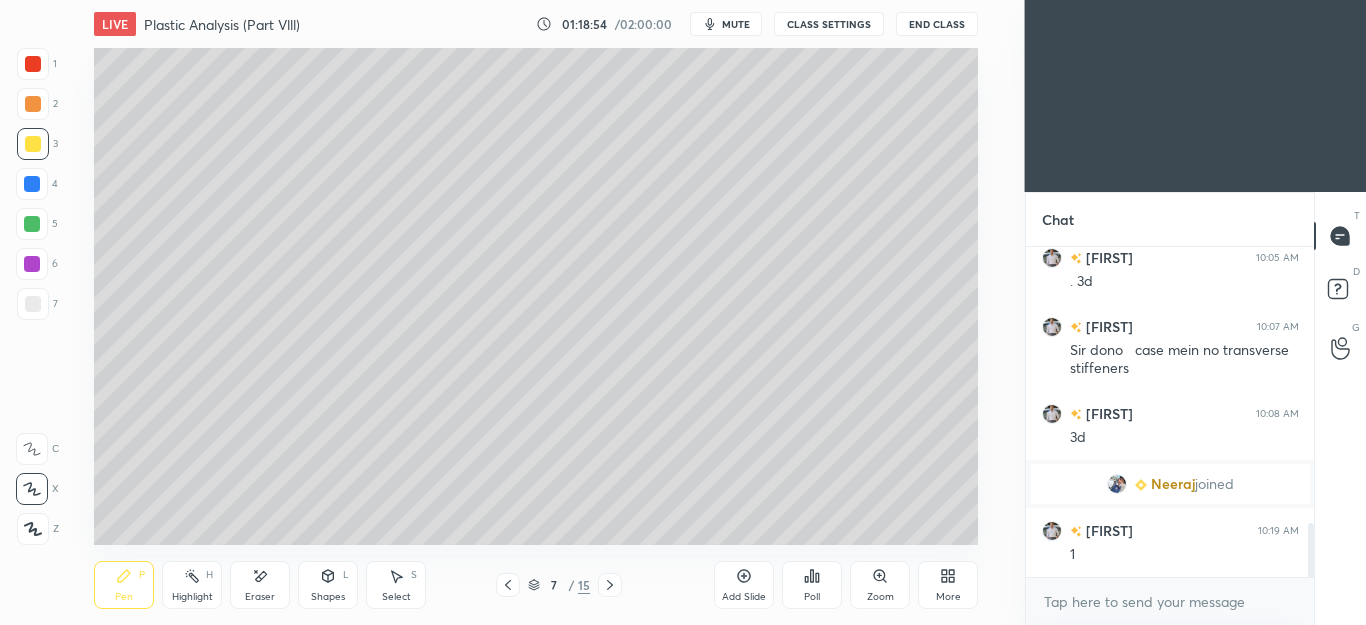 click 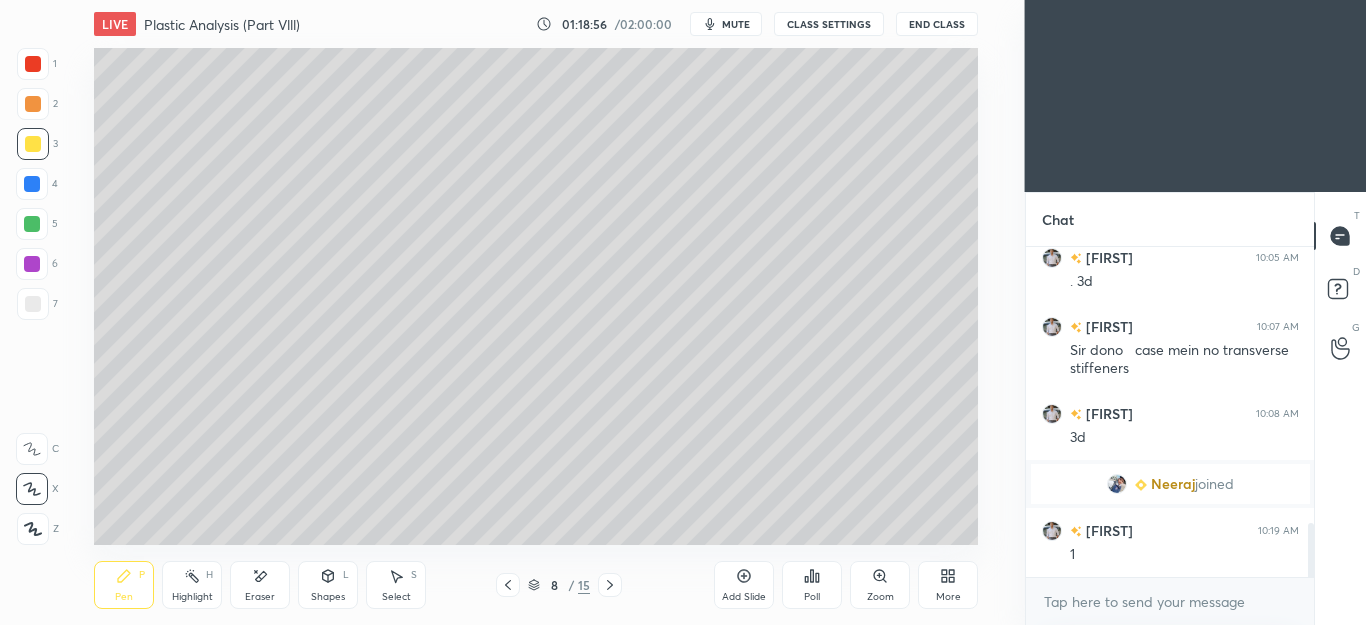 click 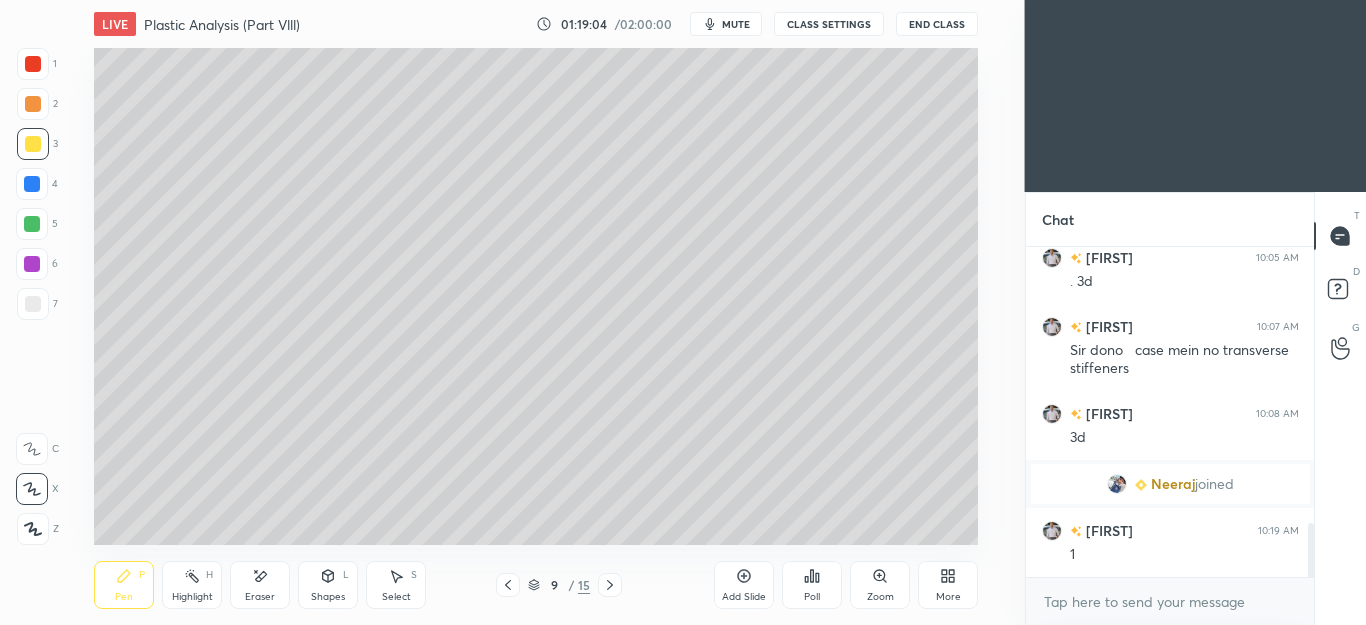 click 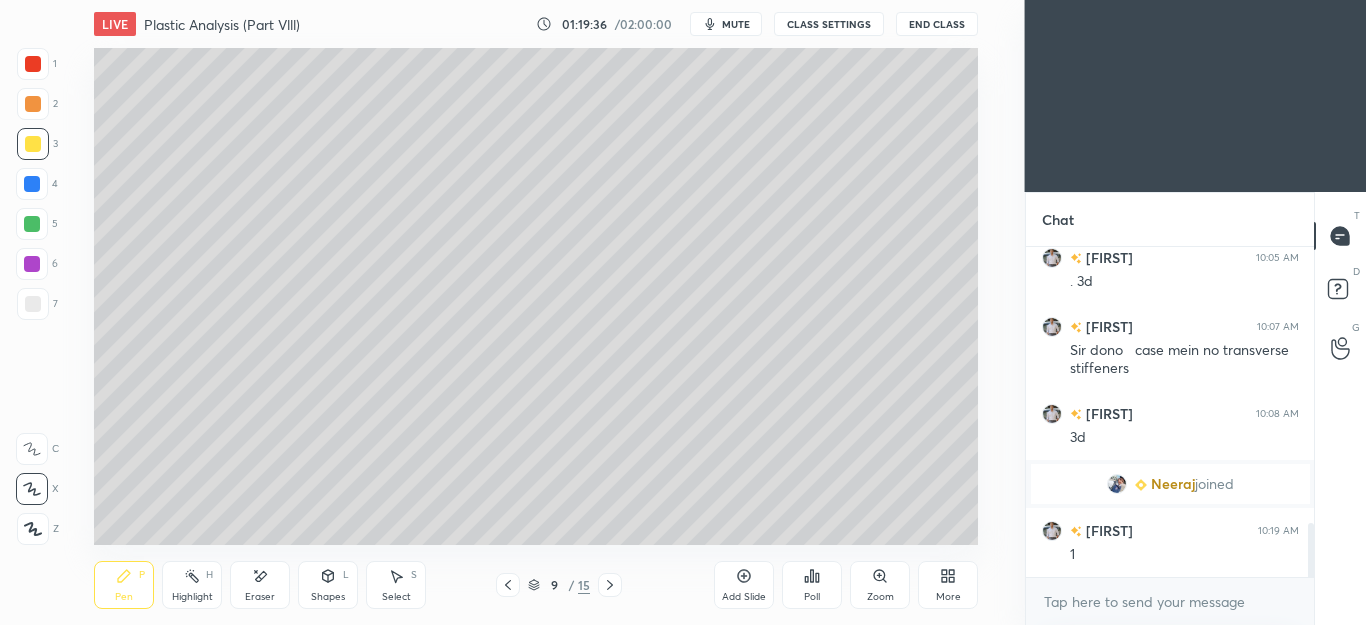 click 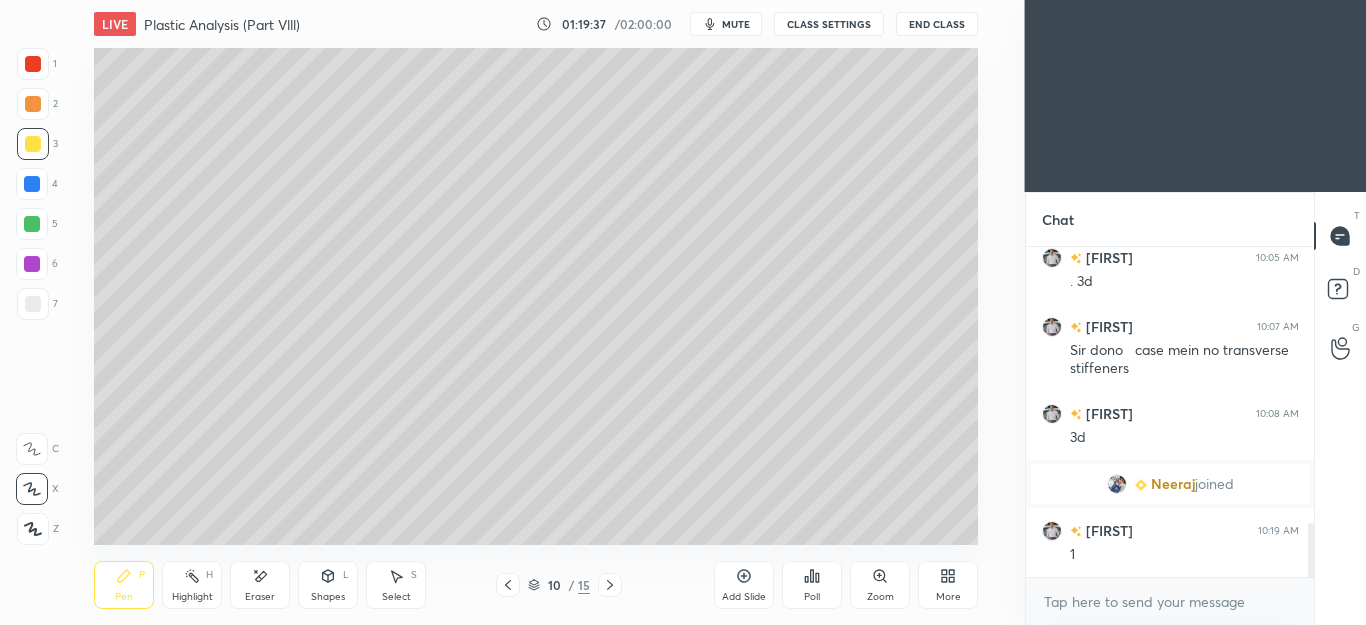 click 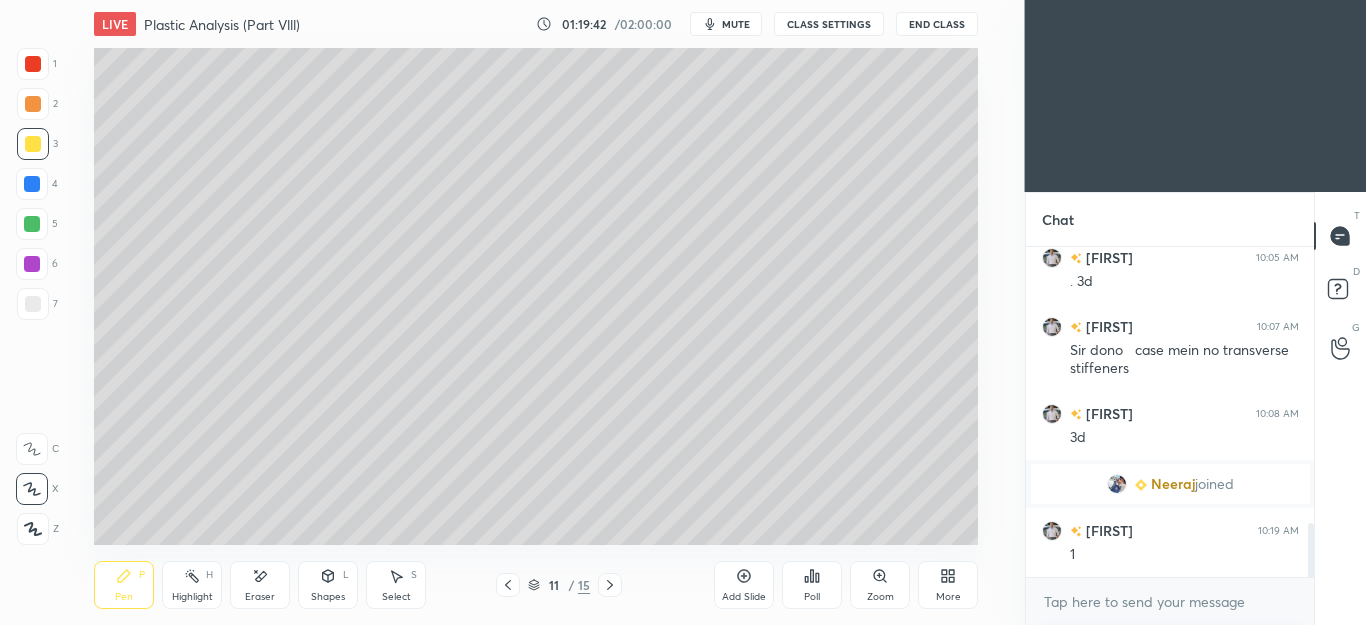 click 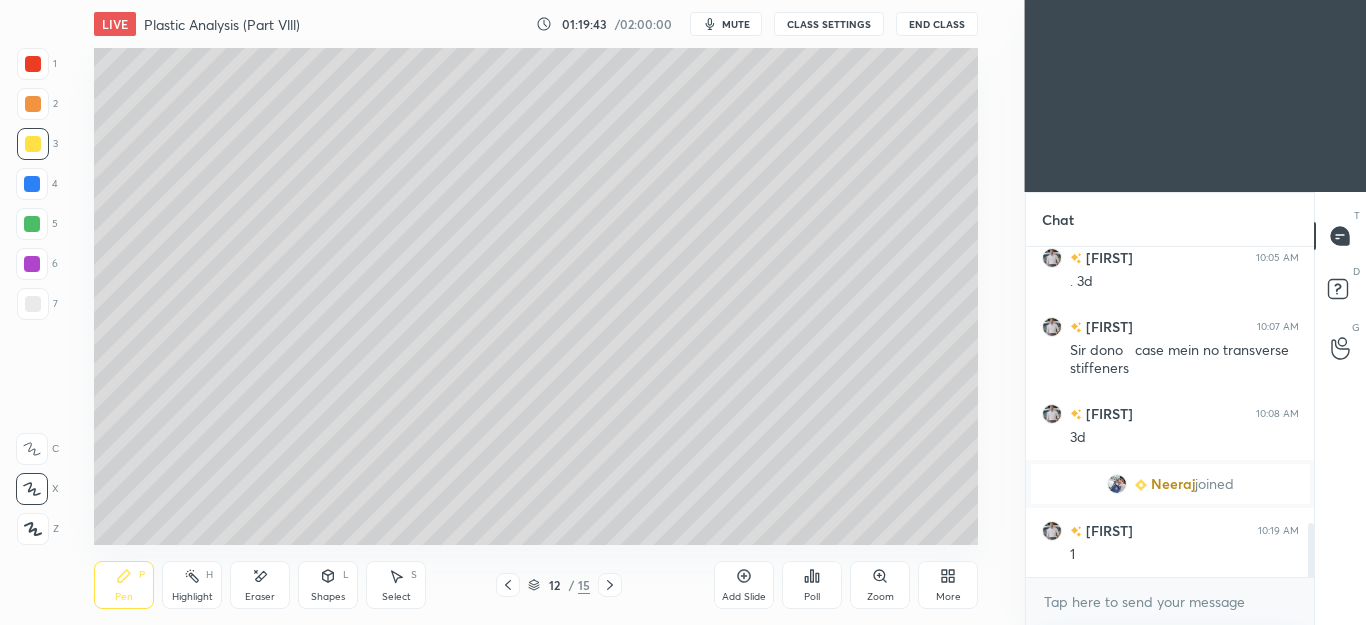 click 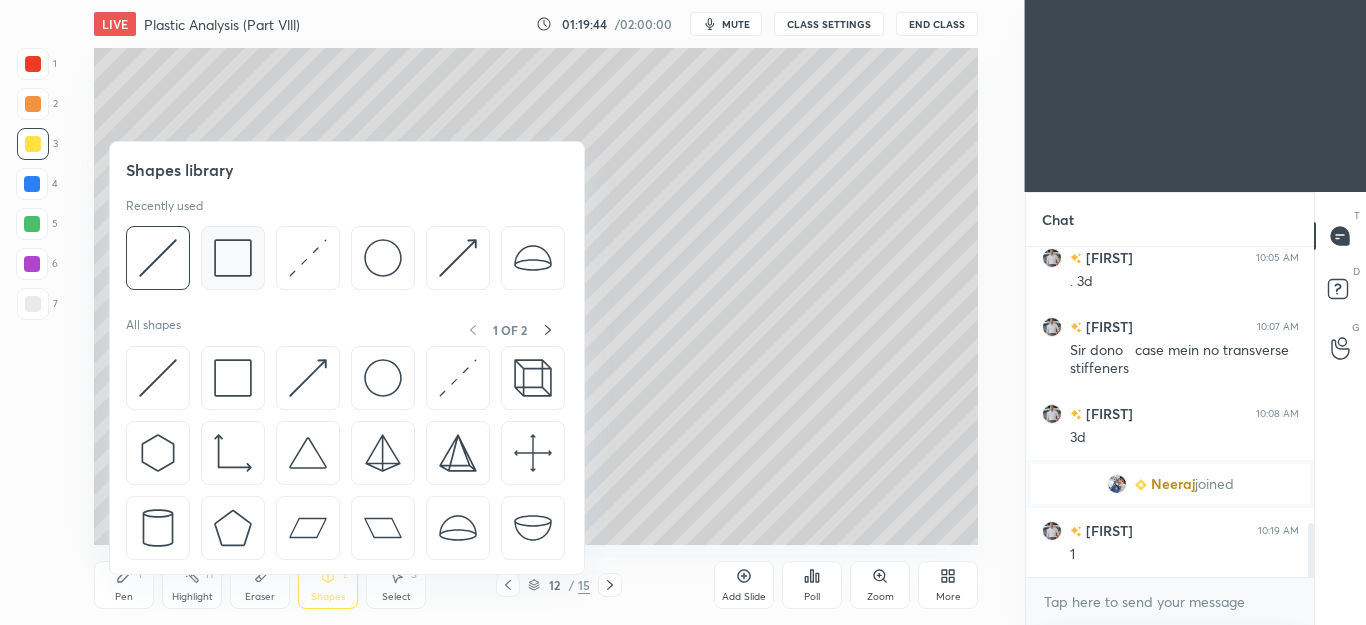 click at bounding box center (233, 258) 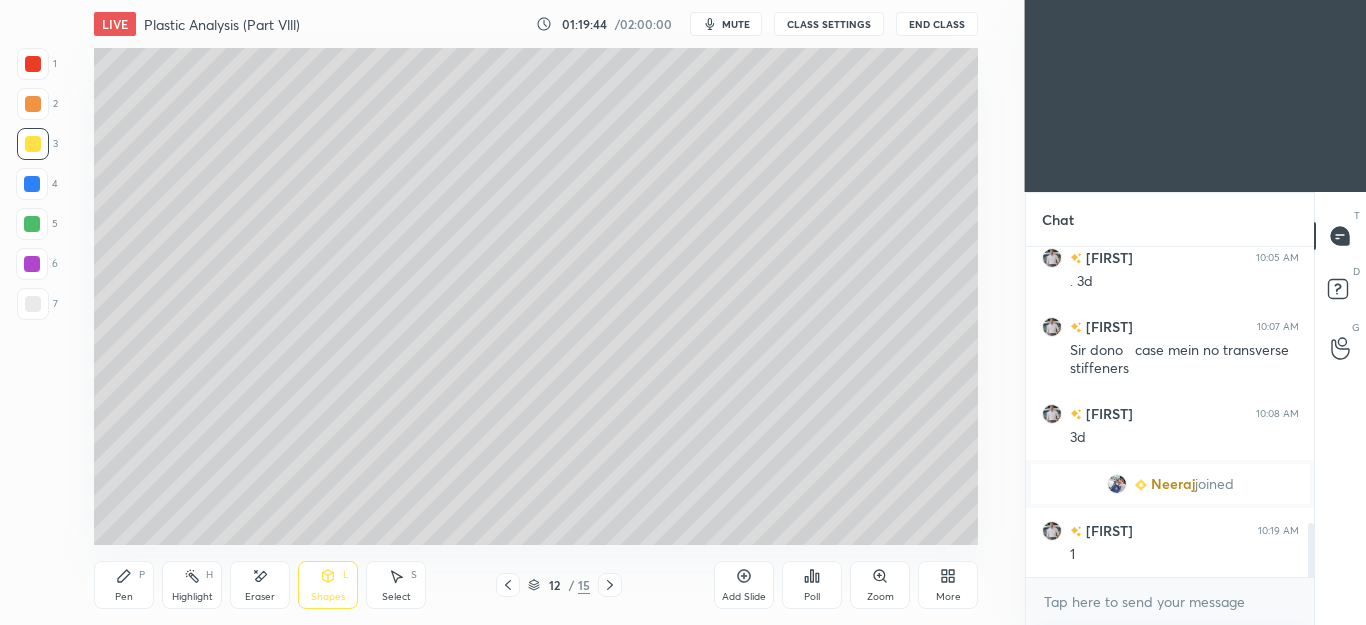 click at bounding box center (33, 304) 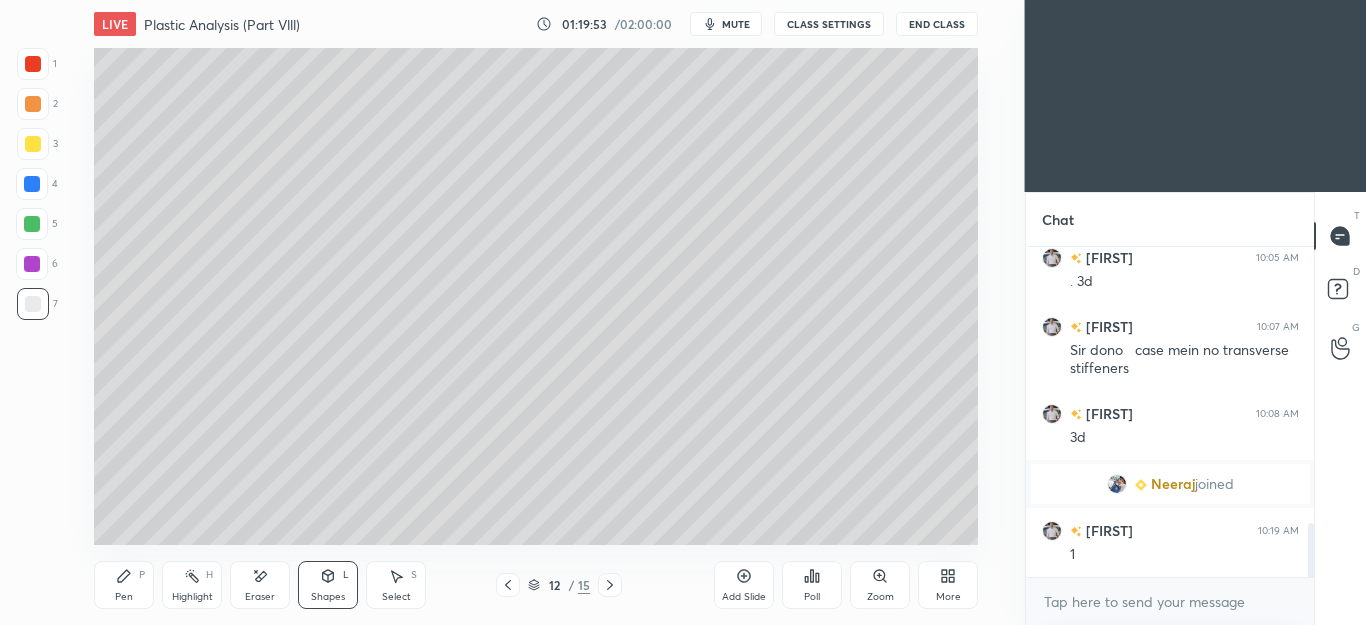 click 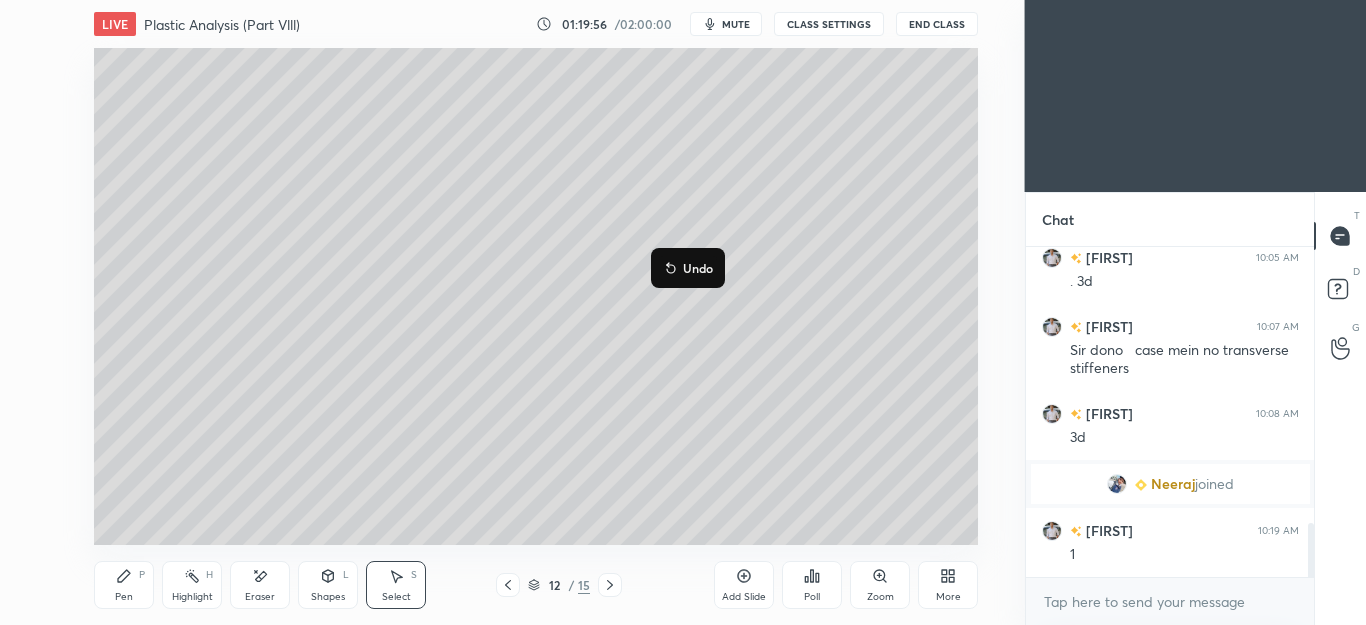 click on "0 ° Undo Copy Duplicate Duplicate to new slide Delete" at bounding box center (536, 296) 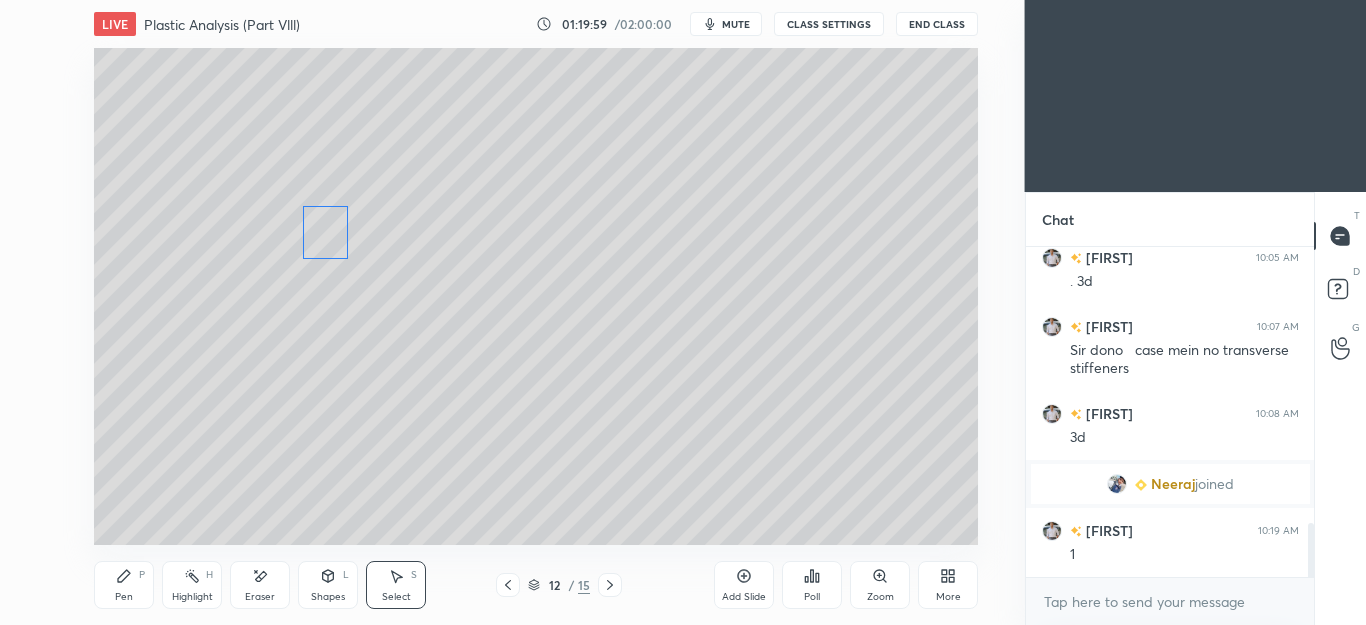 click on "0 ° Undo Copy Duplicate Duplicate to new slide Delete" at bounding box center (536, 296) 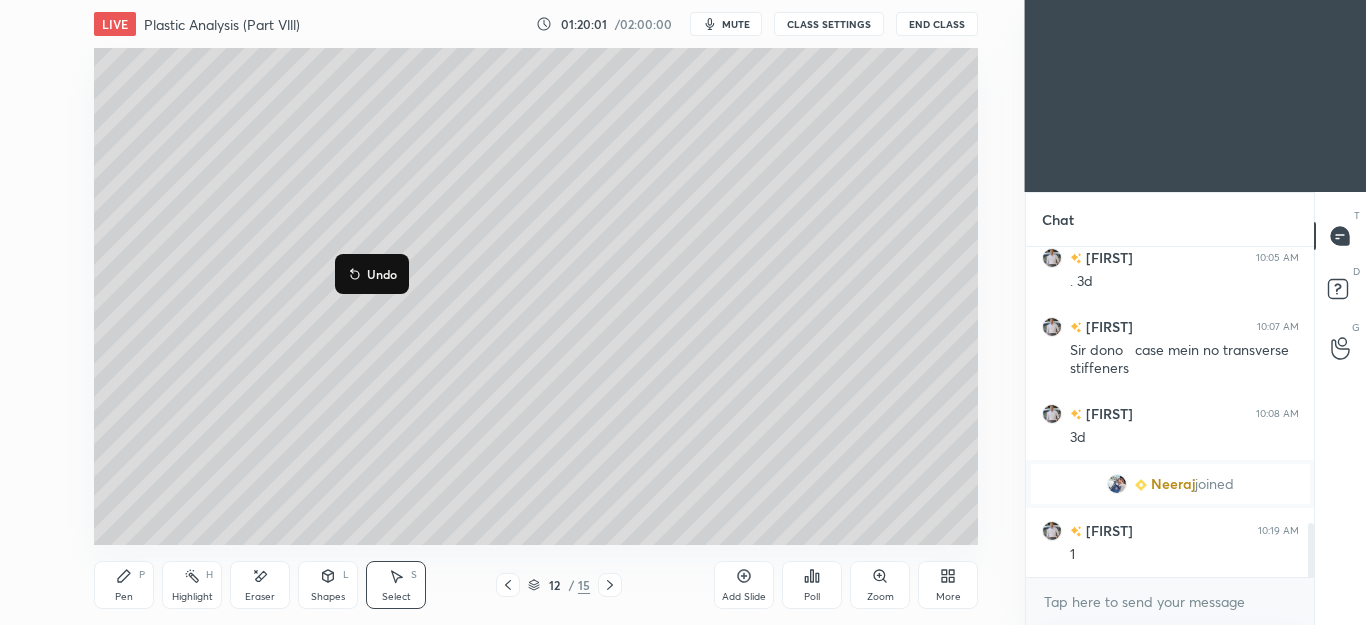 click on "0 ° Undo Copy Duplicate Duplicate to new slide Delete" at bounding box center (536, 296) 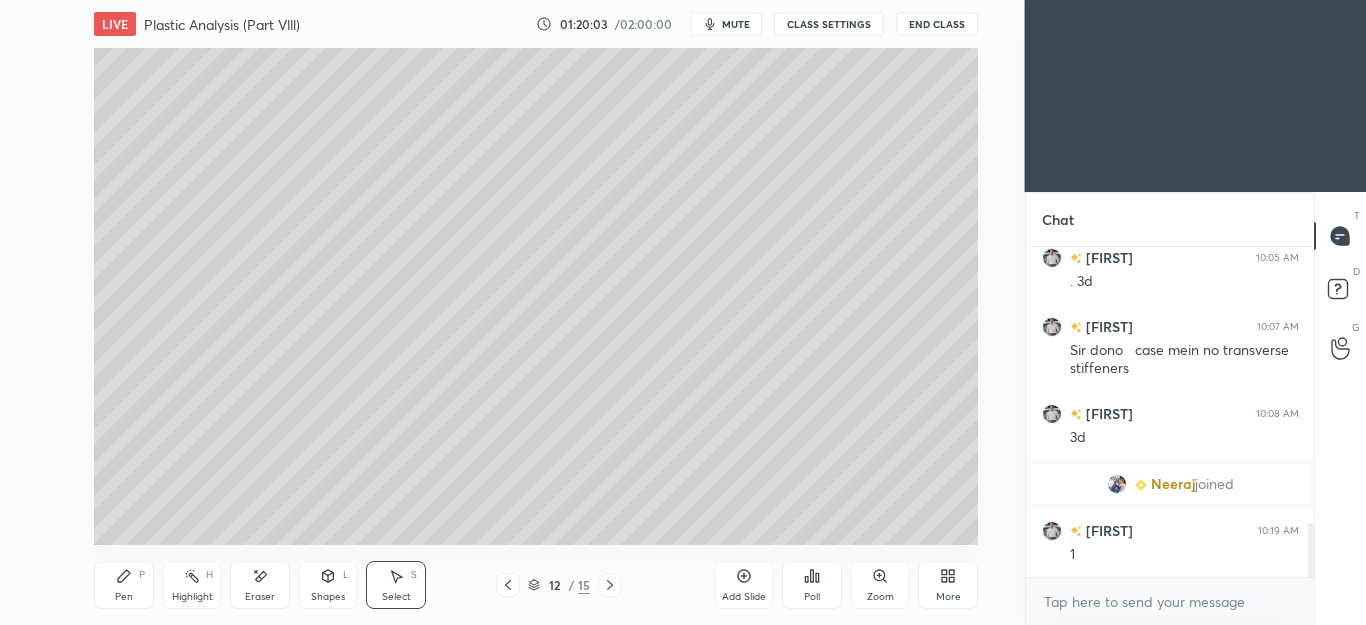 click on "Shapes" at bounding box center (328, 597) 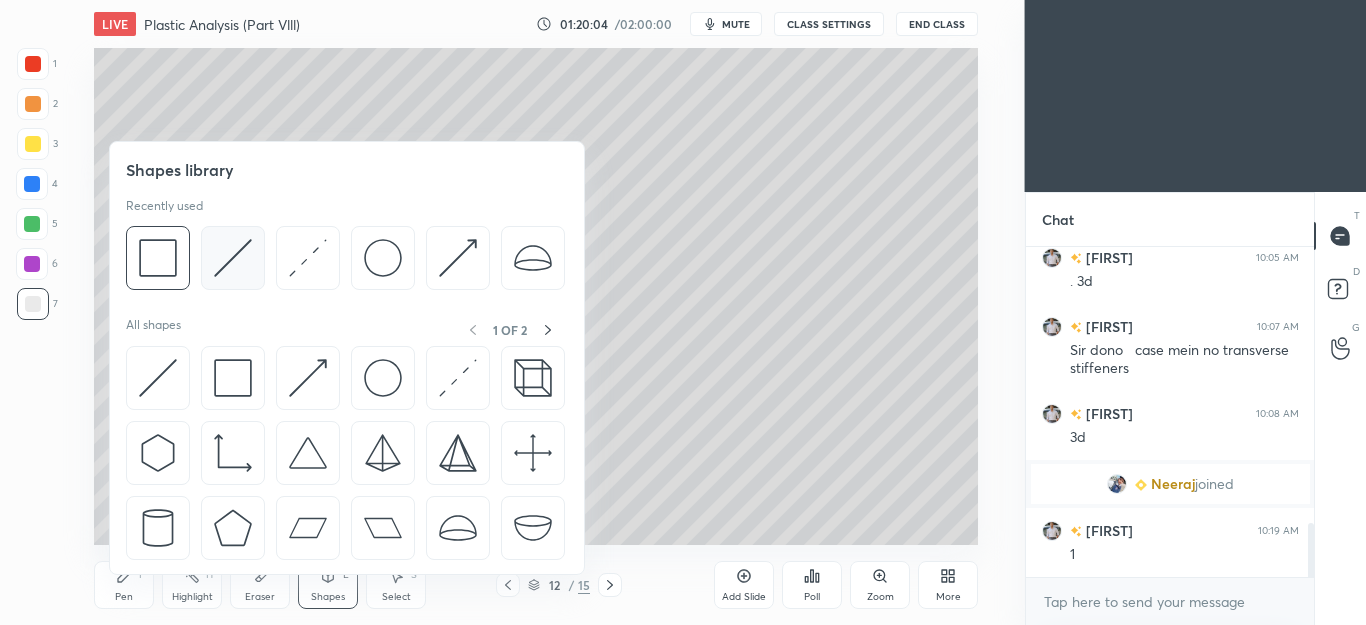 click at bounding box center [233, 258] 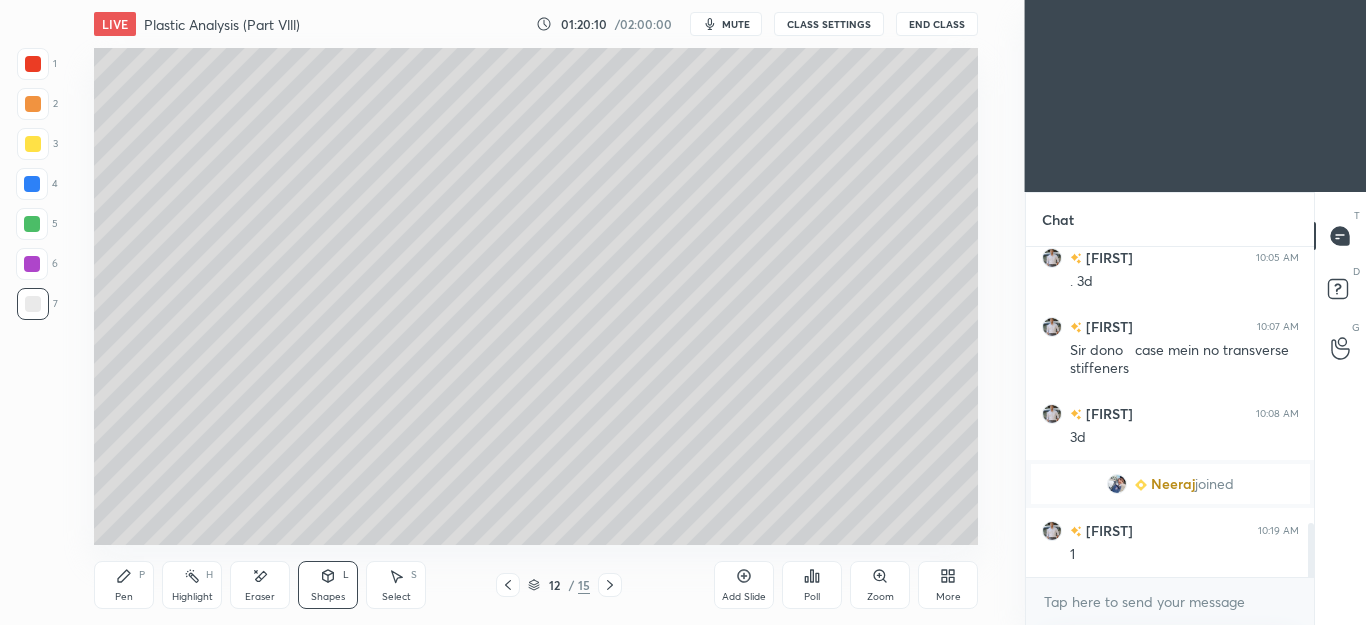click on "Pen P" at bounding box center (124, 585) 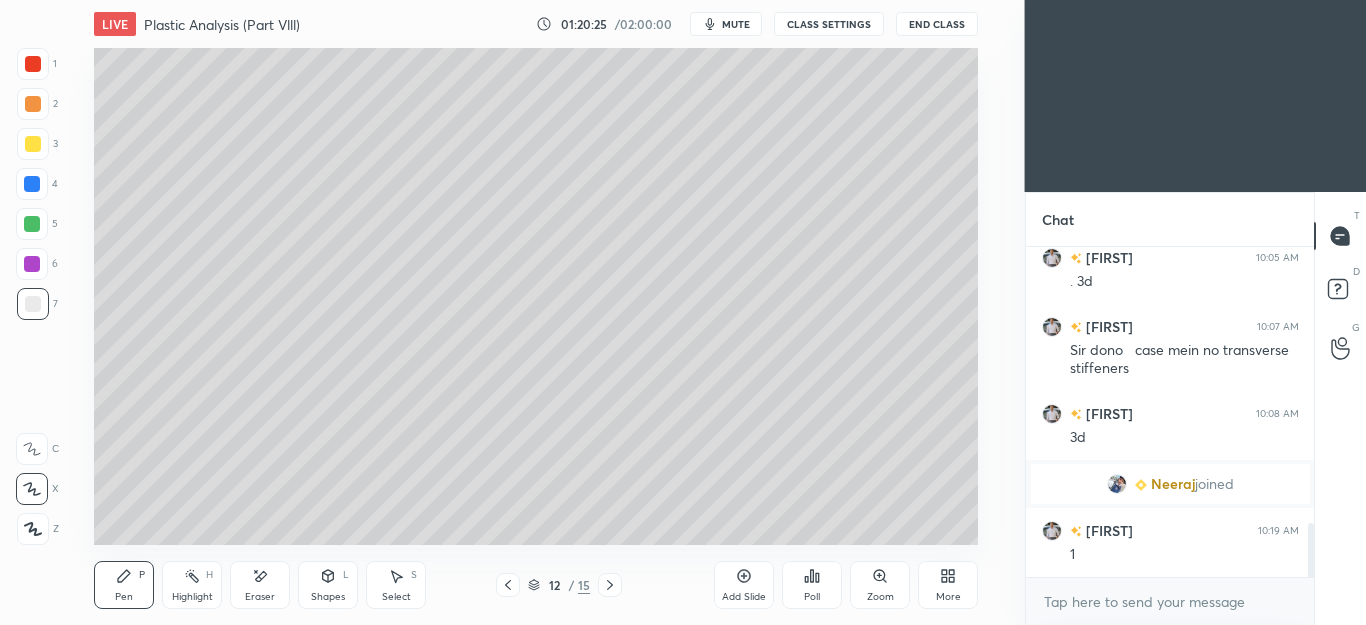 click at bounding box center [33, 144] 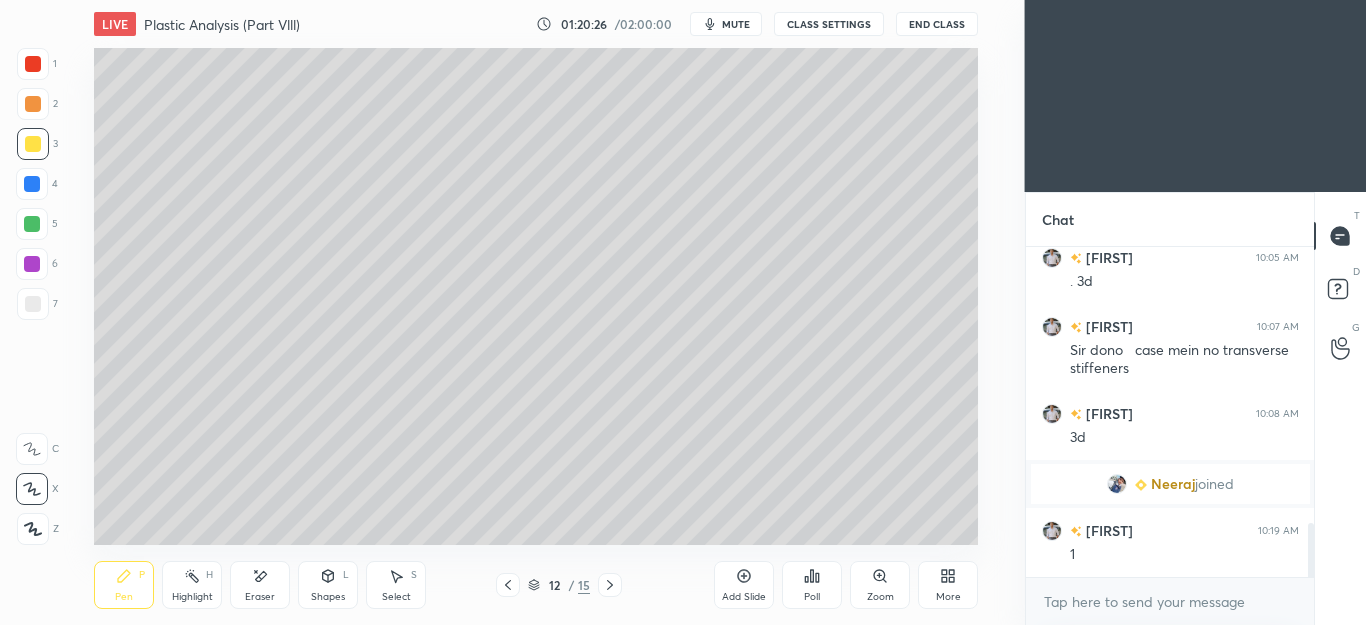 click at bounding box center [33, 304] 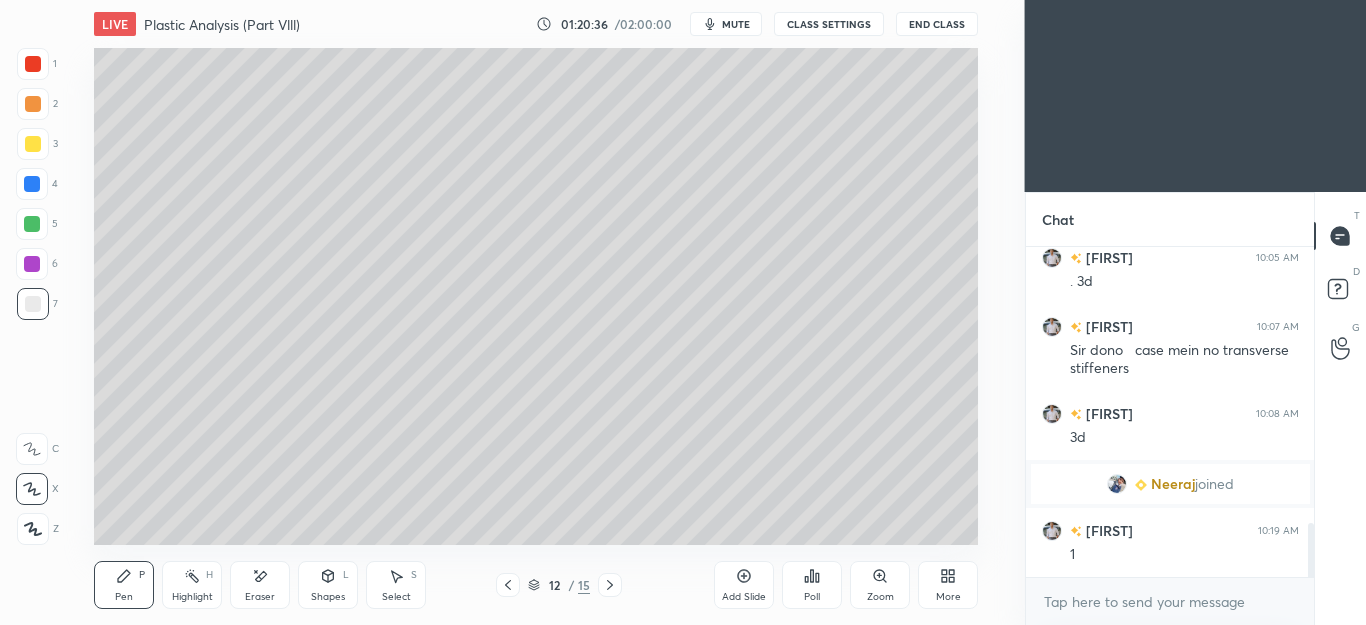 click on "Select S" at bounding box center [396, 585] 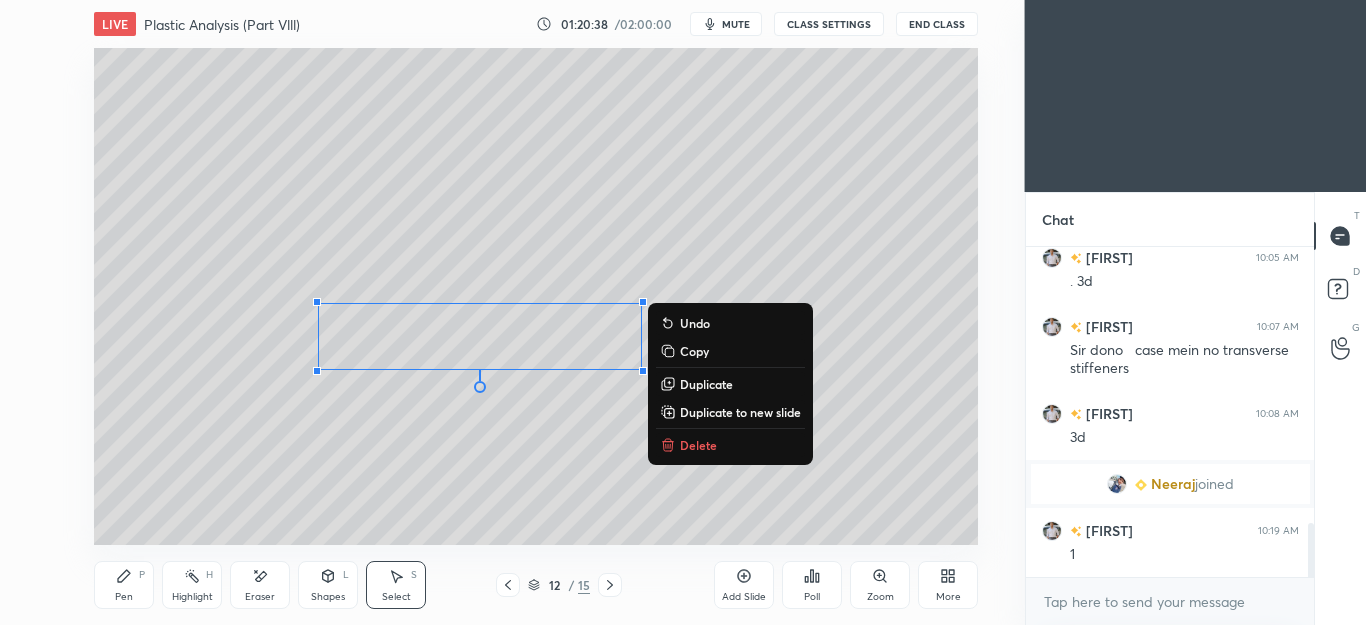 click on "Duplicate" at bounding box center (706, 384) 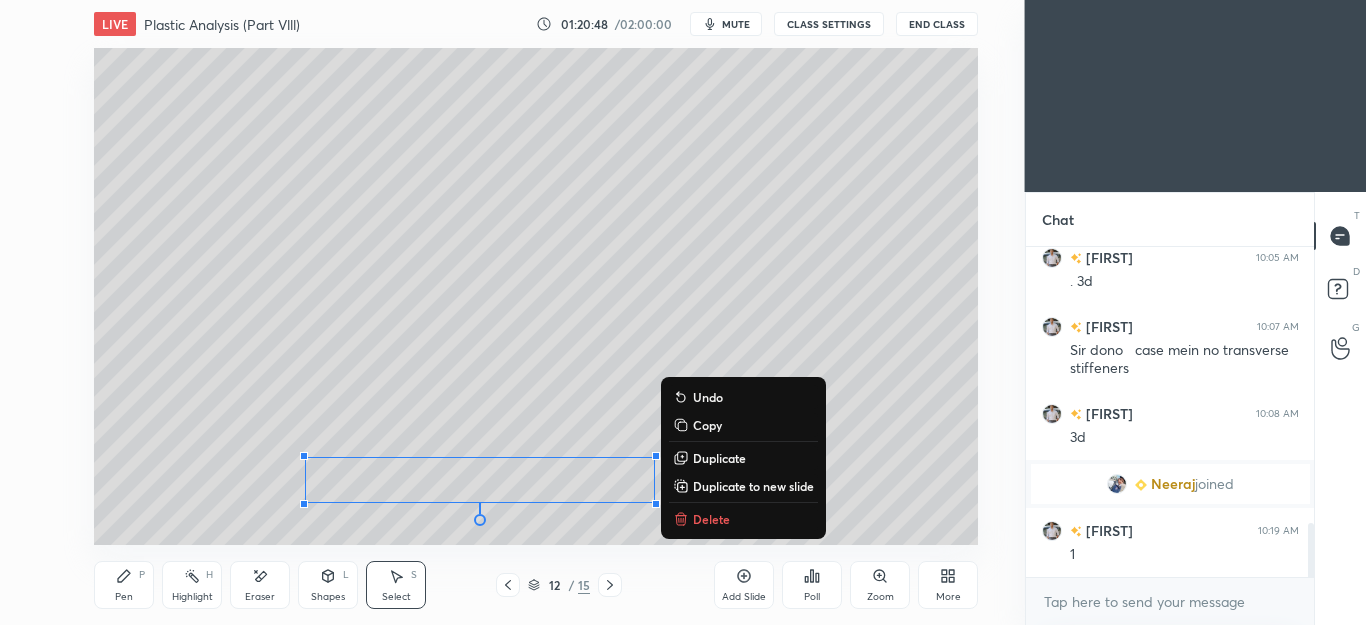 click on "Duplicate" at bounding box center (719, 458) 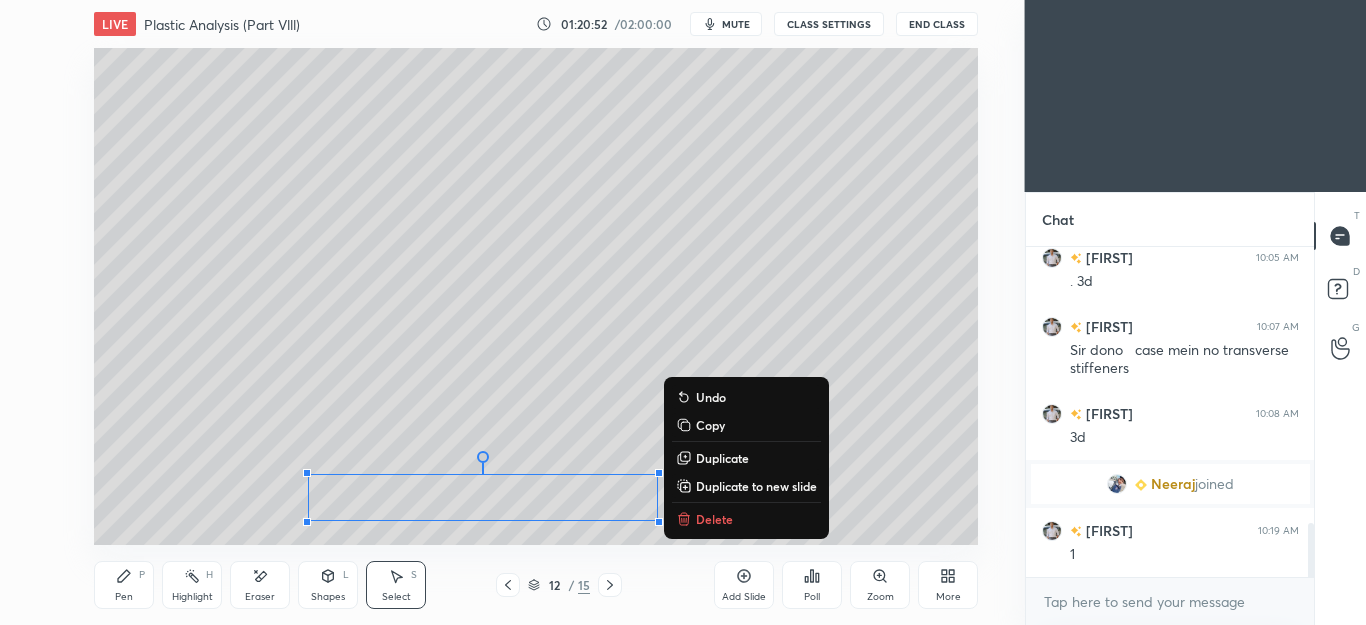 click on "Pen P" at bounding box center (124, 585) 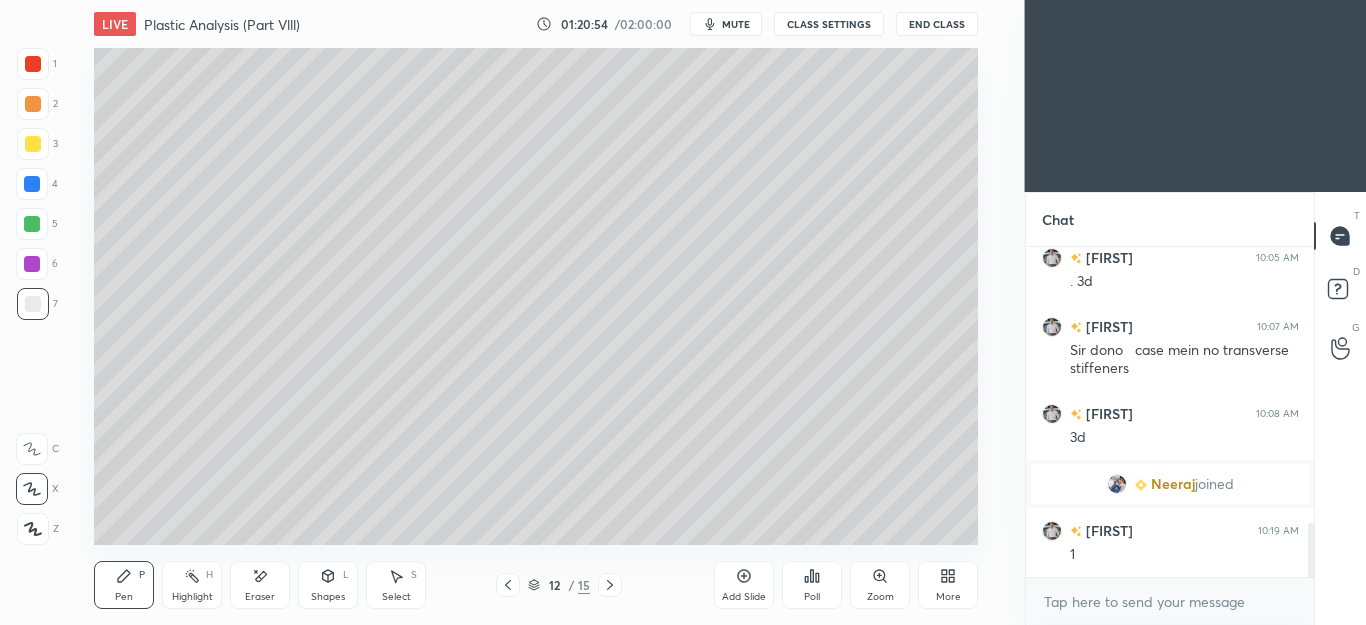 click on "Select S" at bounding box center [396, 585] 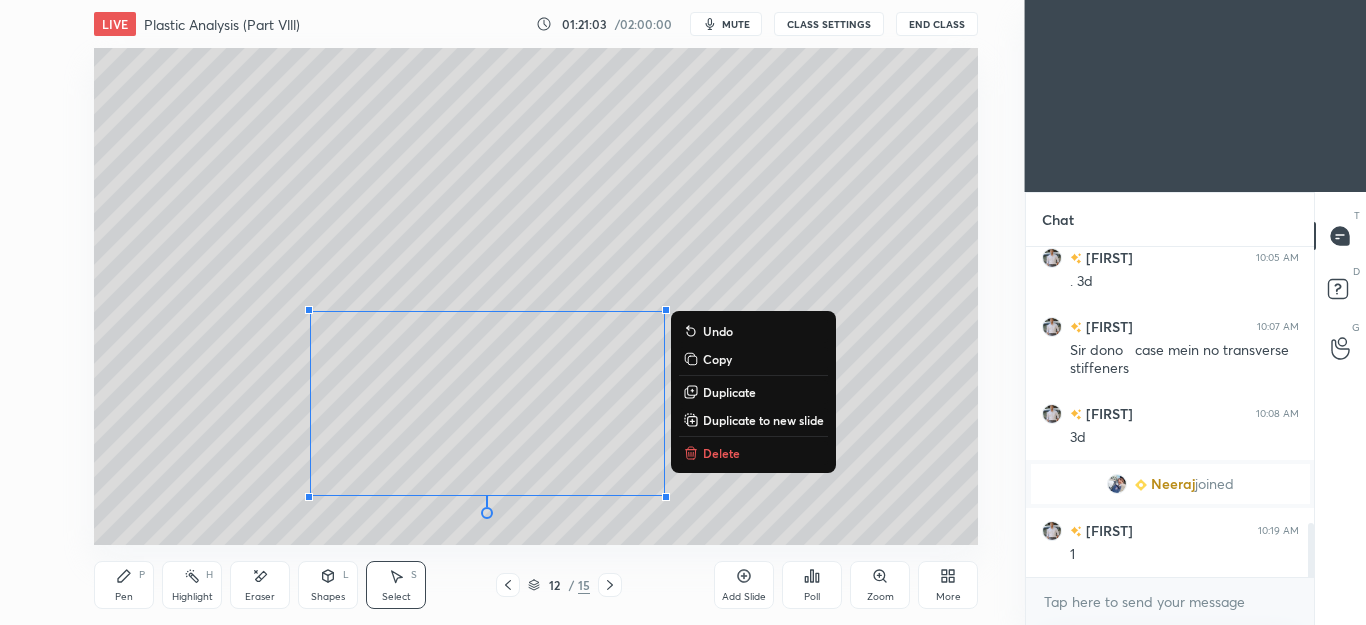 click on "Pen P" at bounding box center [124, 585] 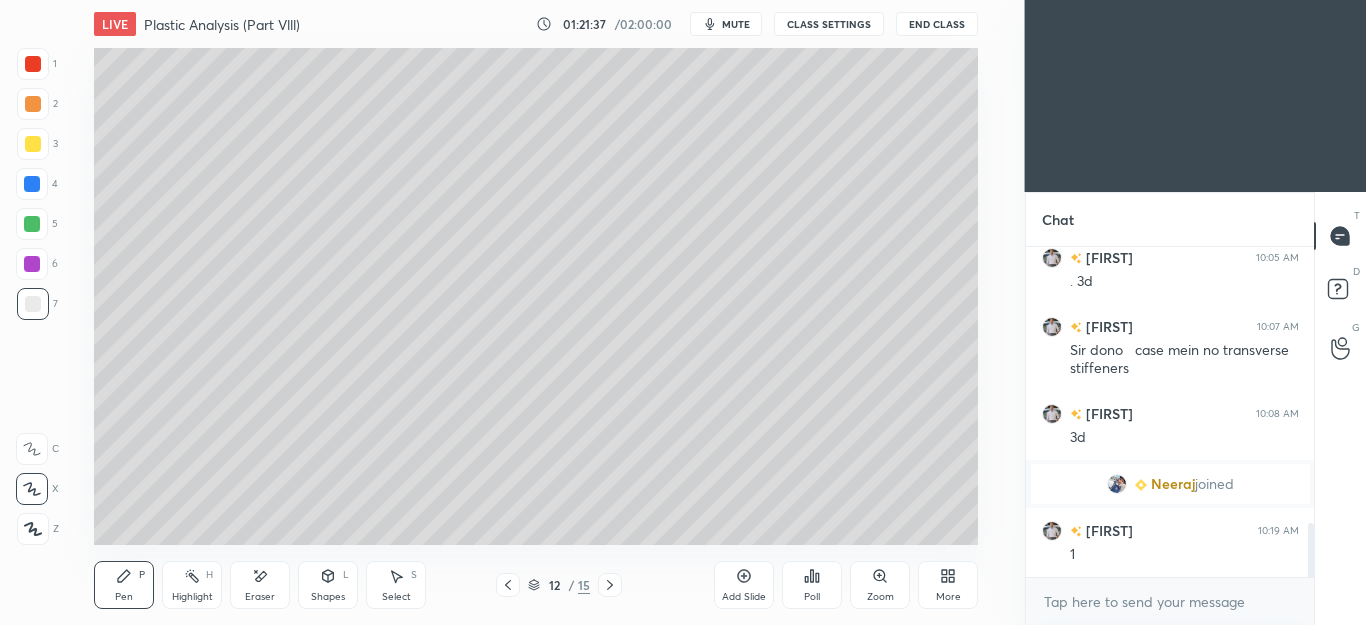 click at bounding box center [32, 224] 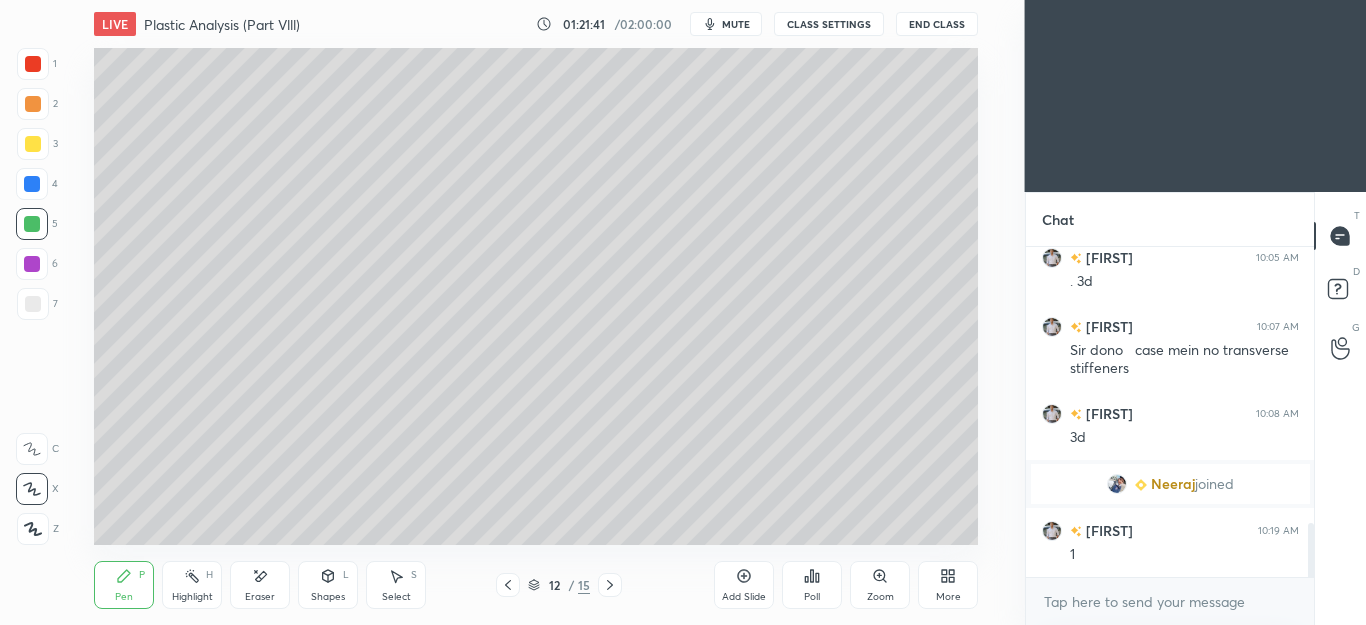 click on "Pen P" at bounding box center (124, 585) 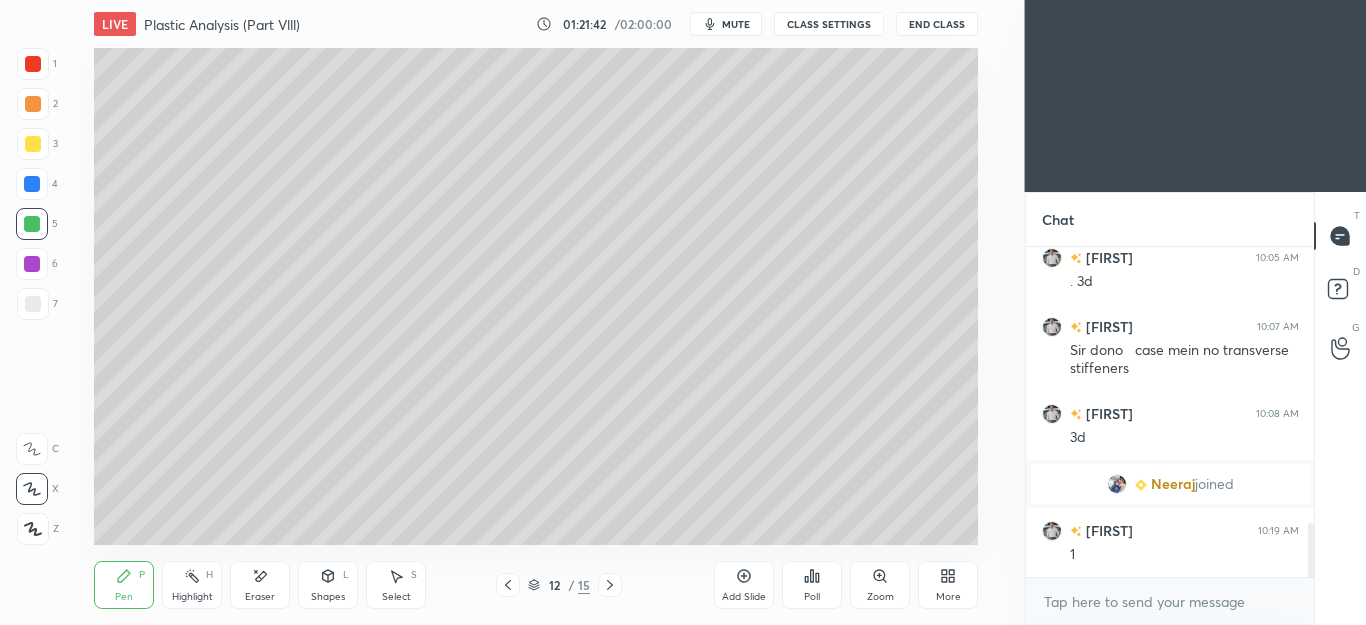 click on "Eraser" at bounding box center (260, 585) 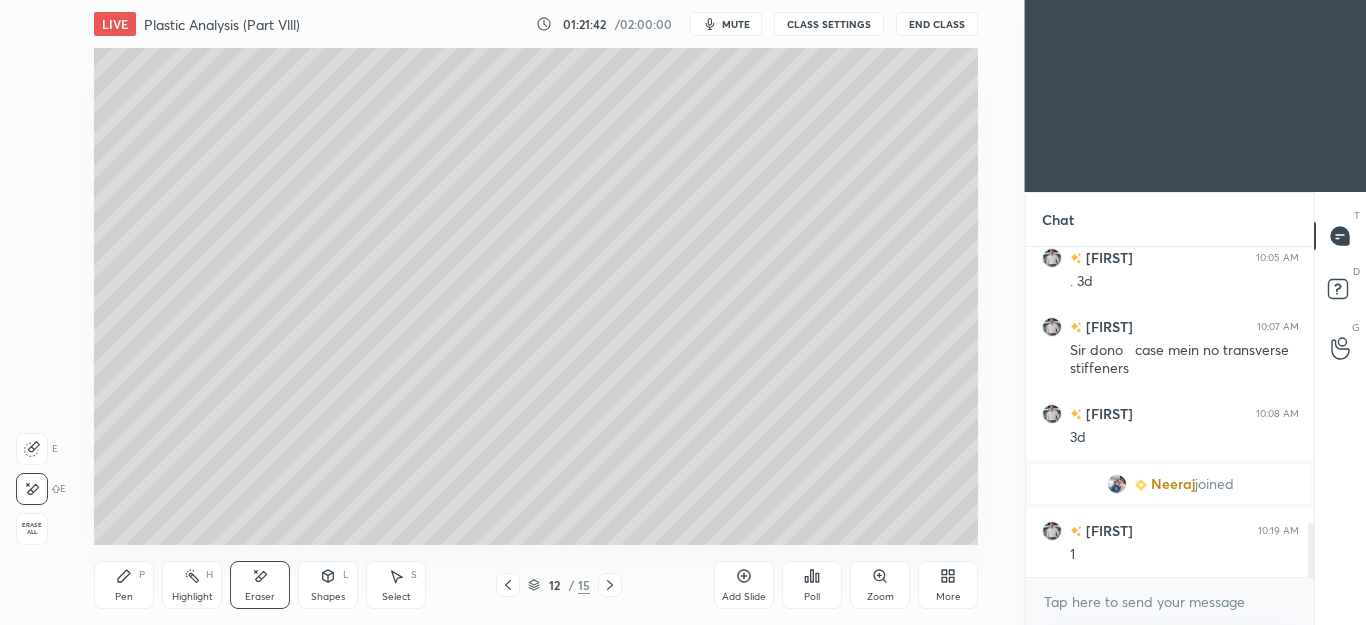click on "Pen P" at bounding box center (124, 585) 